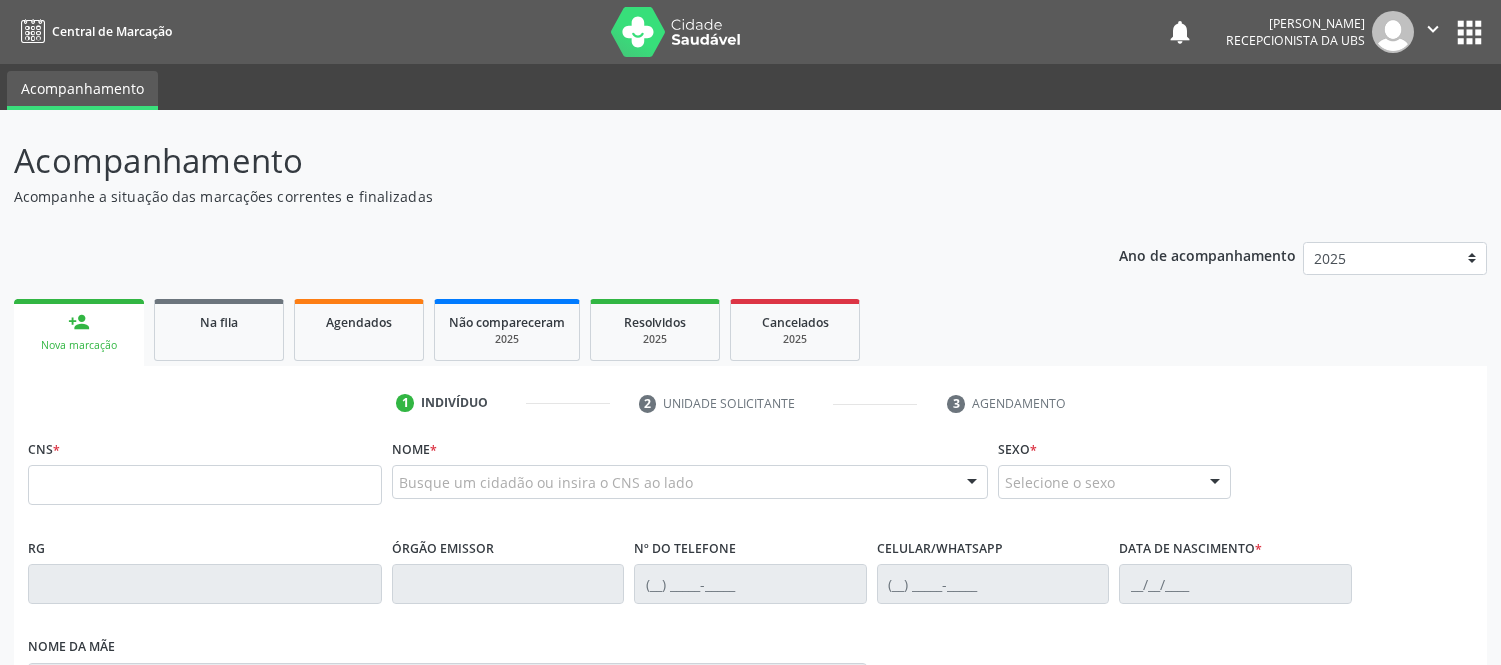 scroll, scrollTop: 222, scrollLeft: 0, axis: vertical 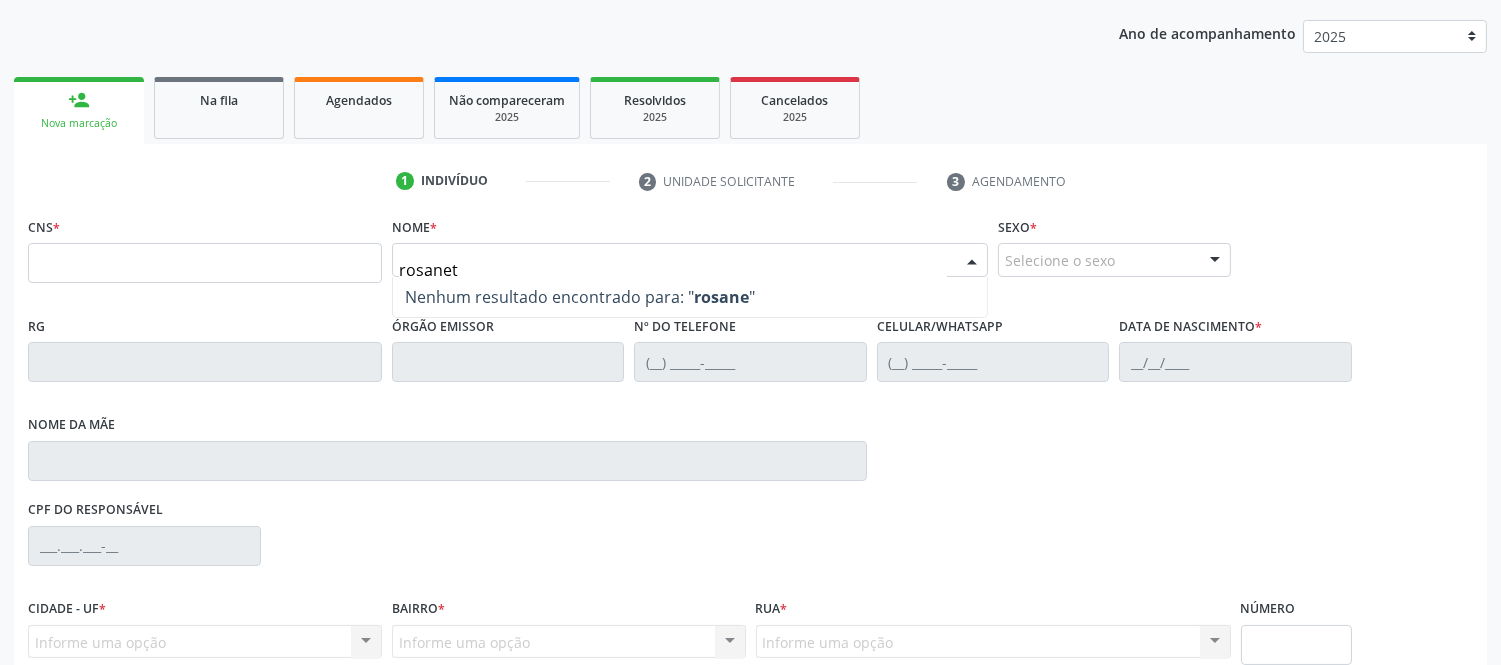 type on "rosanete" 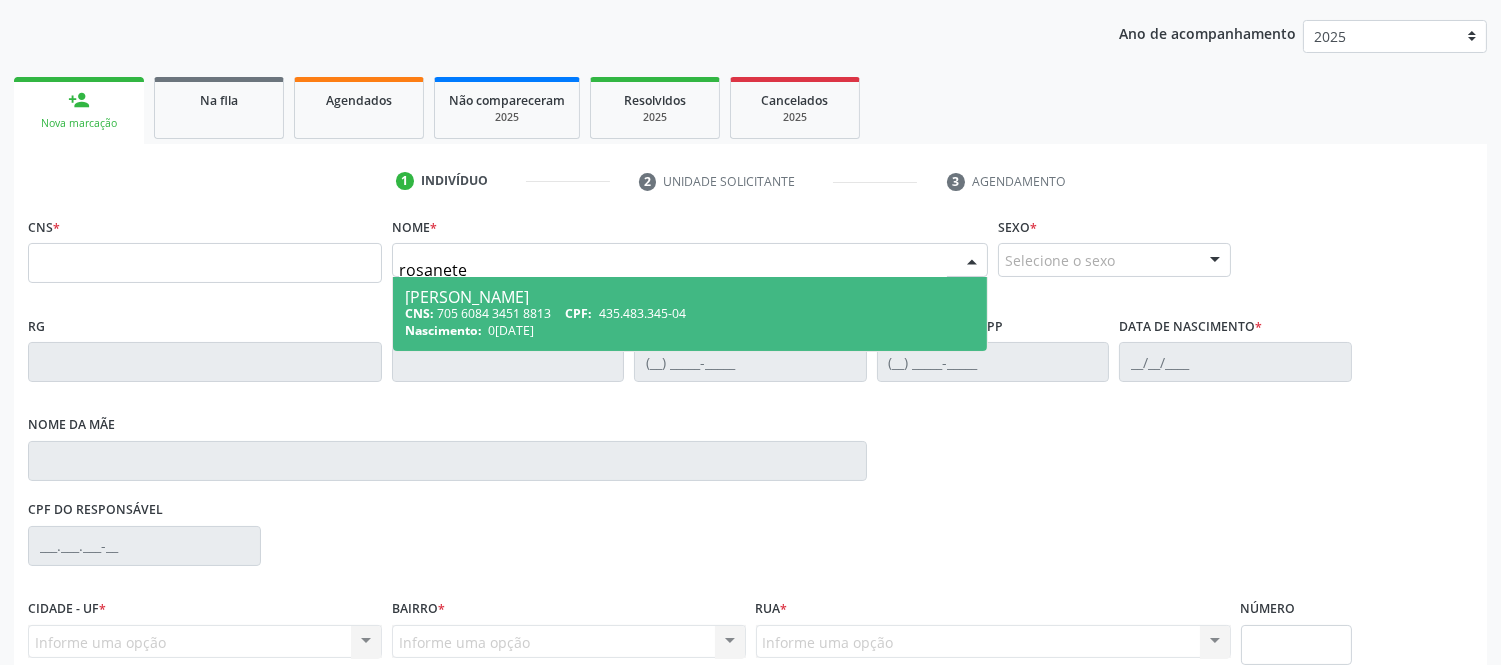 click on "[PERSON_NAME]" at bounding box center (690, 297) 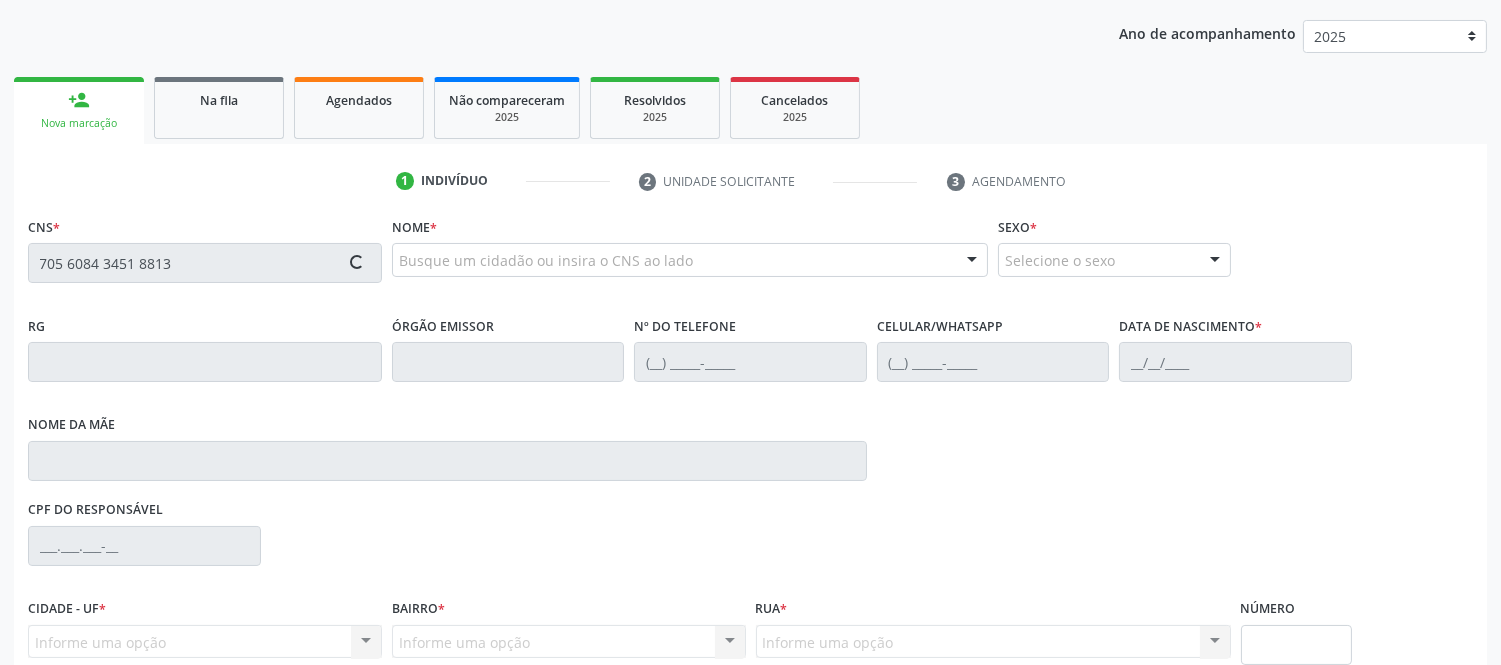 type on "705 6084 3451 8813" 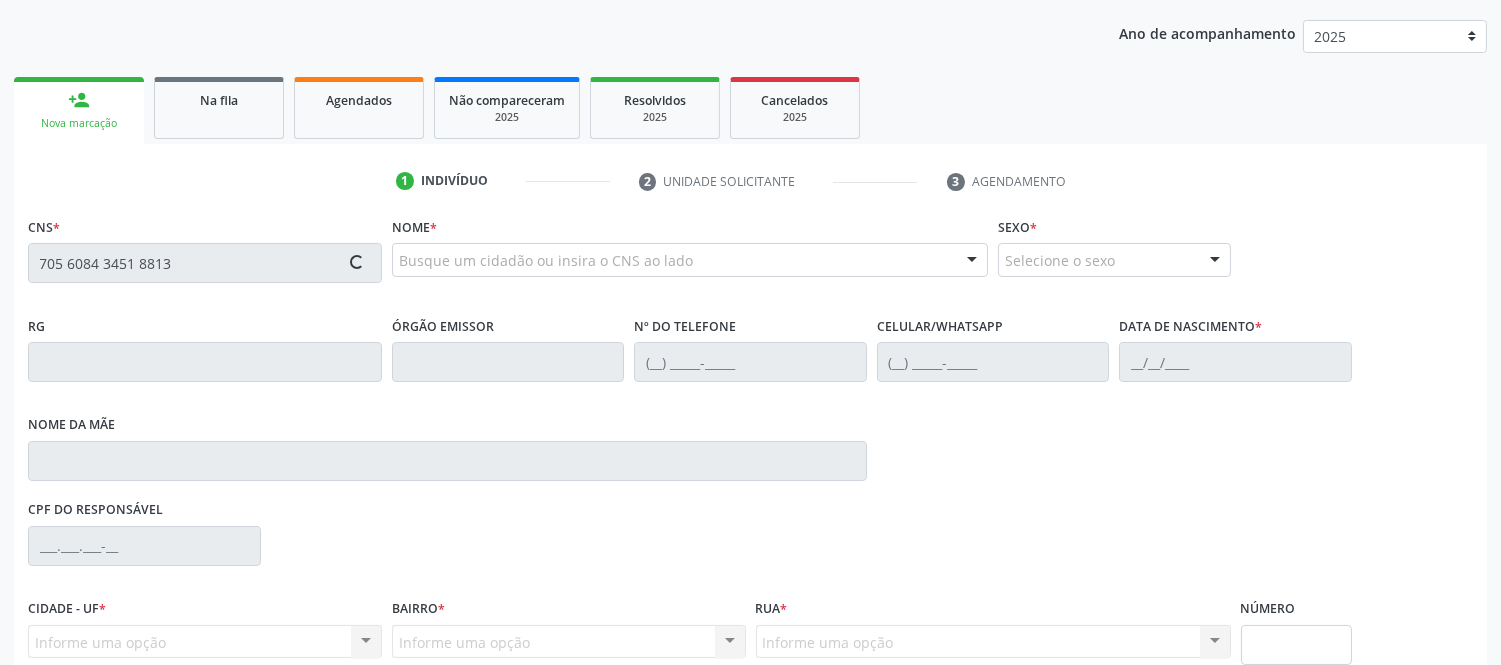type 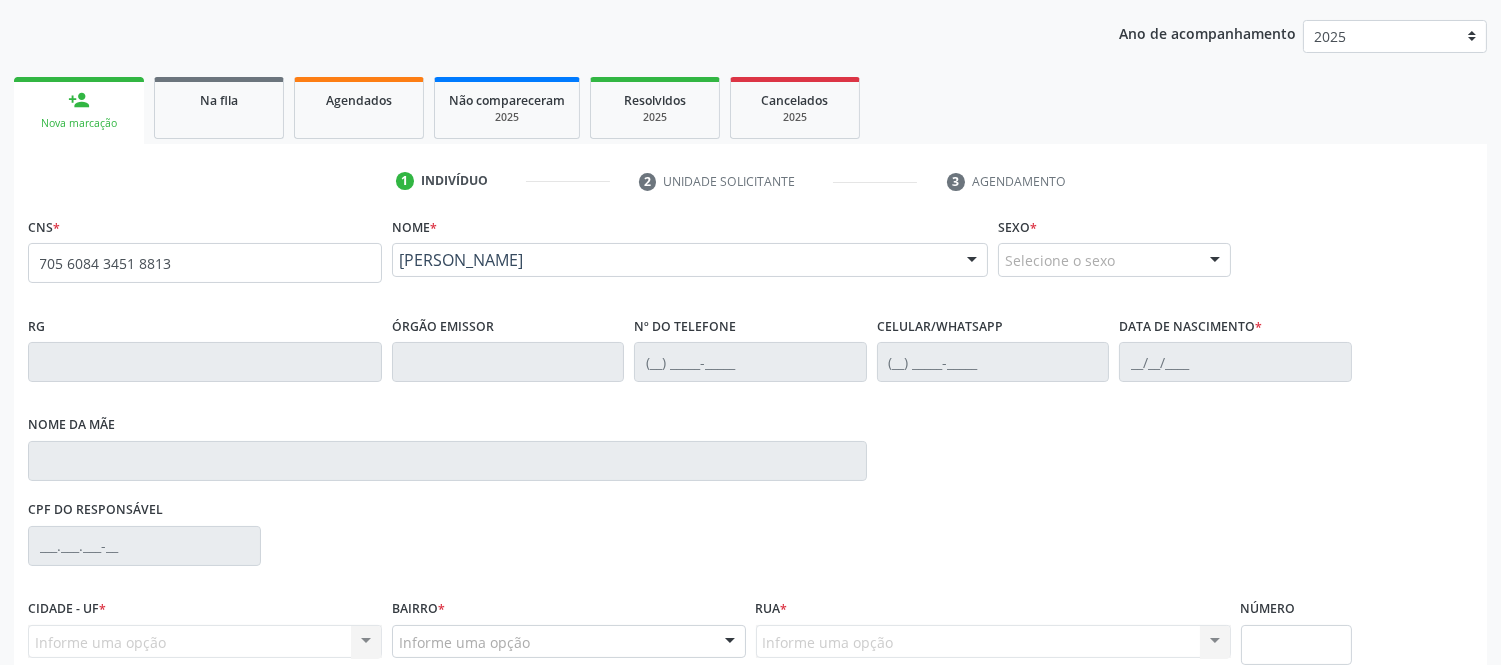 scroll, scrollTop: 404, scrollLeft: 0, axis: vertical 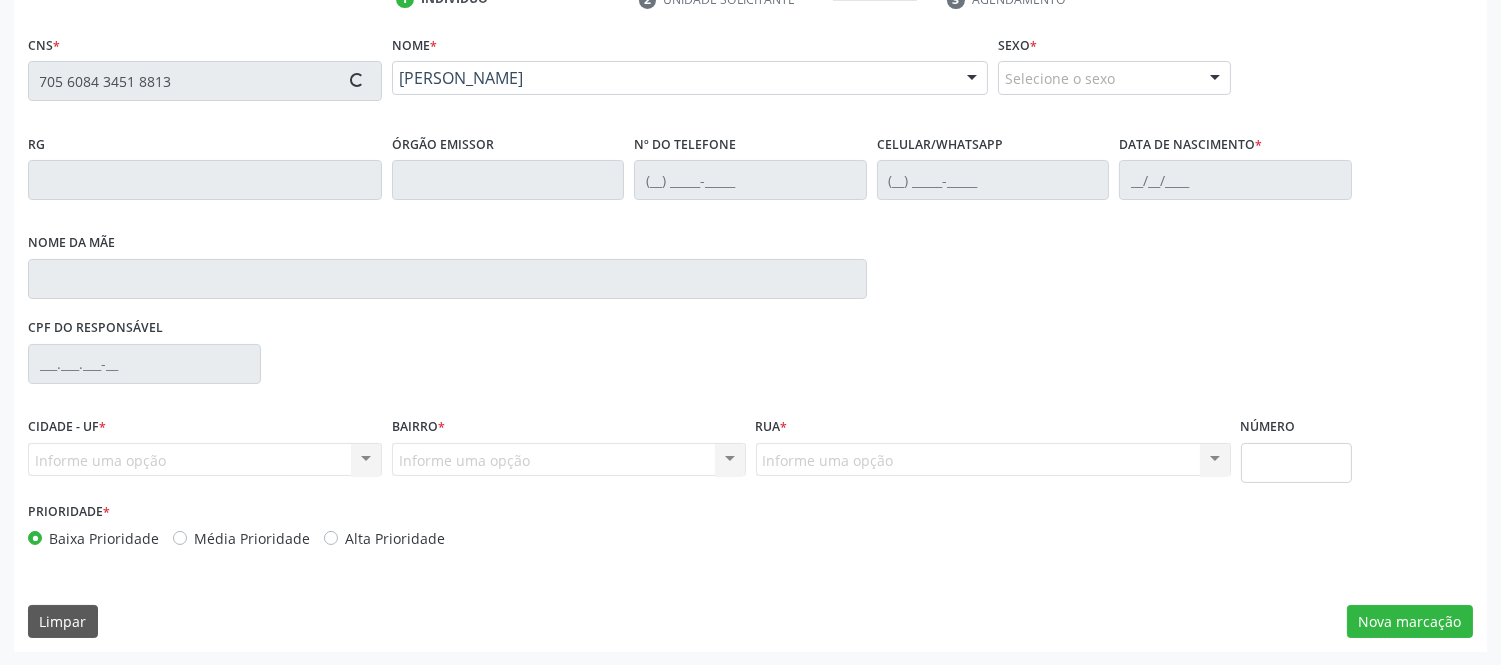 type on "(74) 98121-4492" 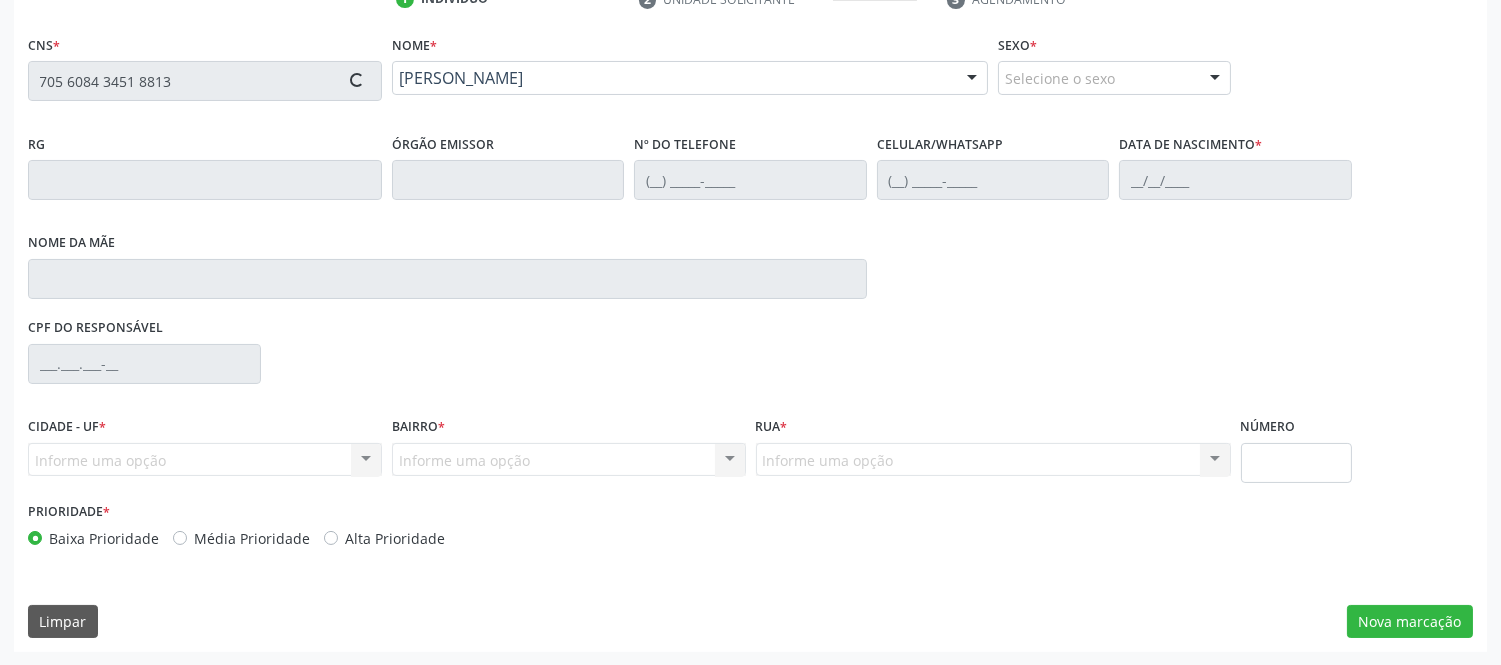 type on "(99) 99999-9999" 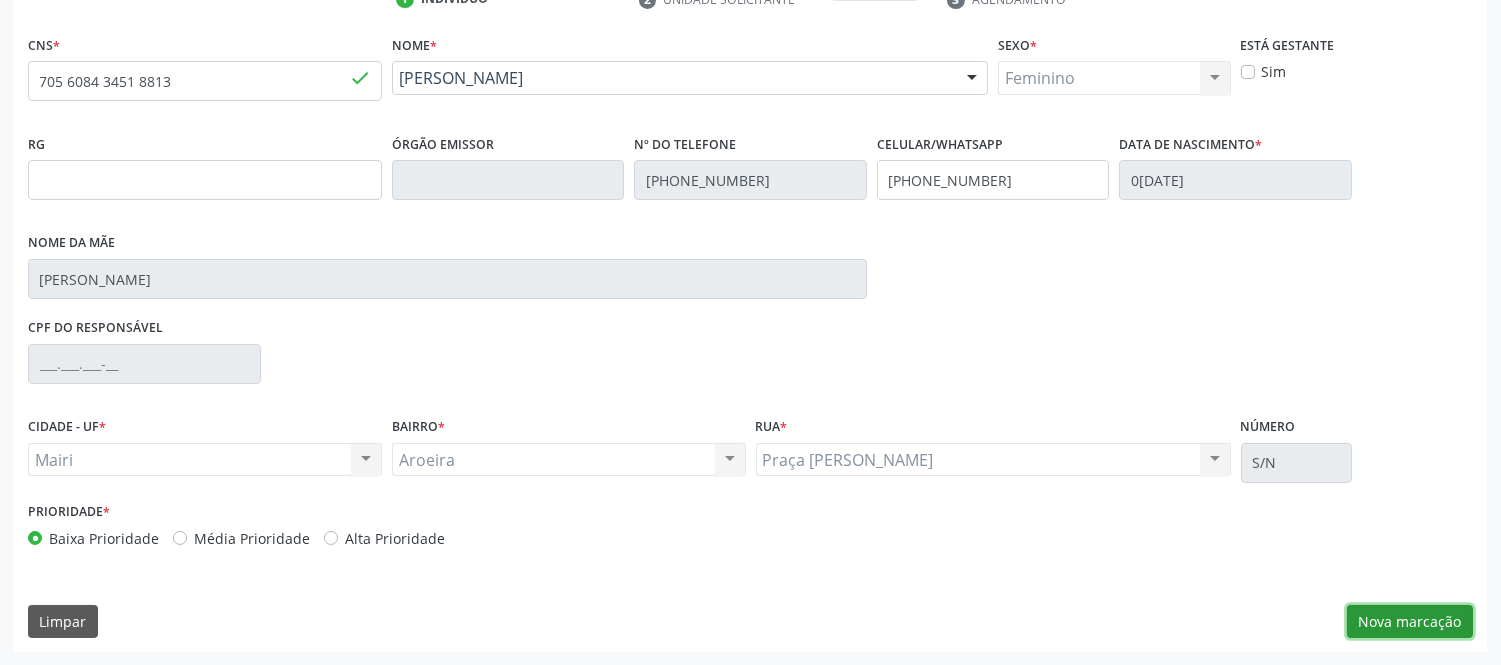 click on "Nova marcação" at bounding box center [1410, 622] 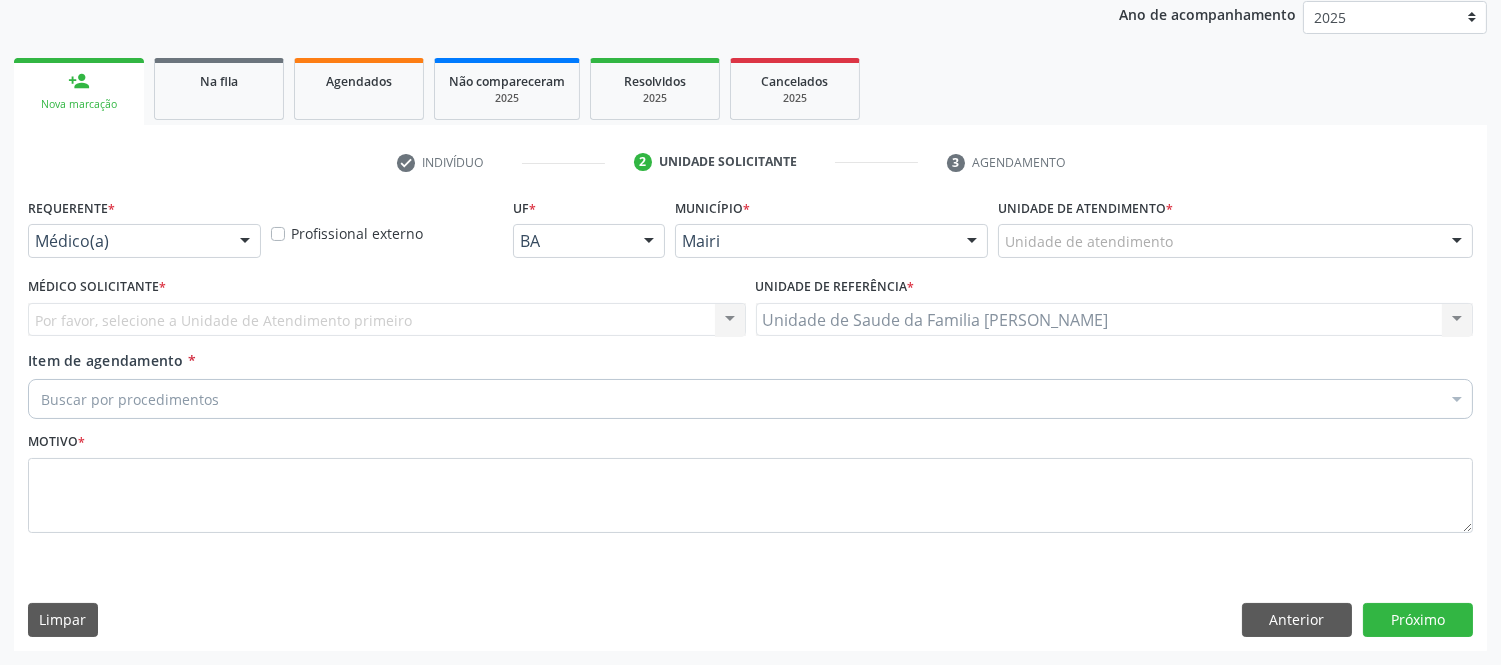 scroll, scrollTop: 240, scrollLeft: 0, axis: vertical 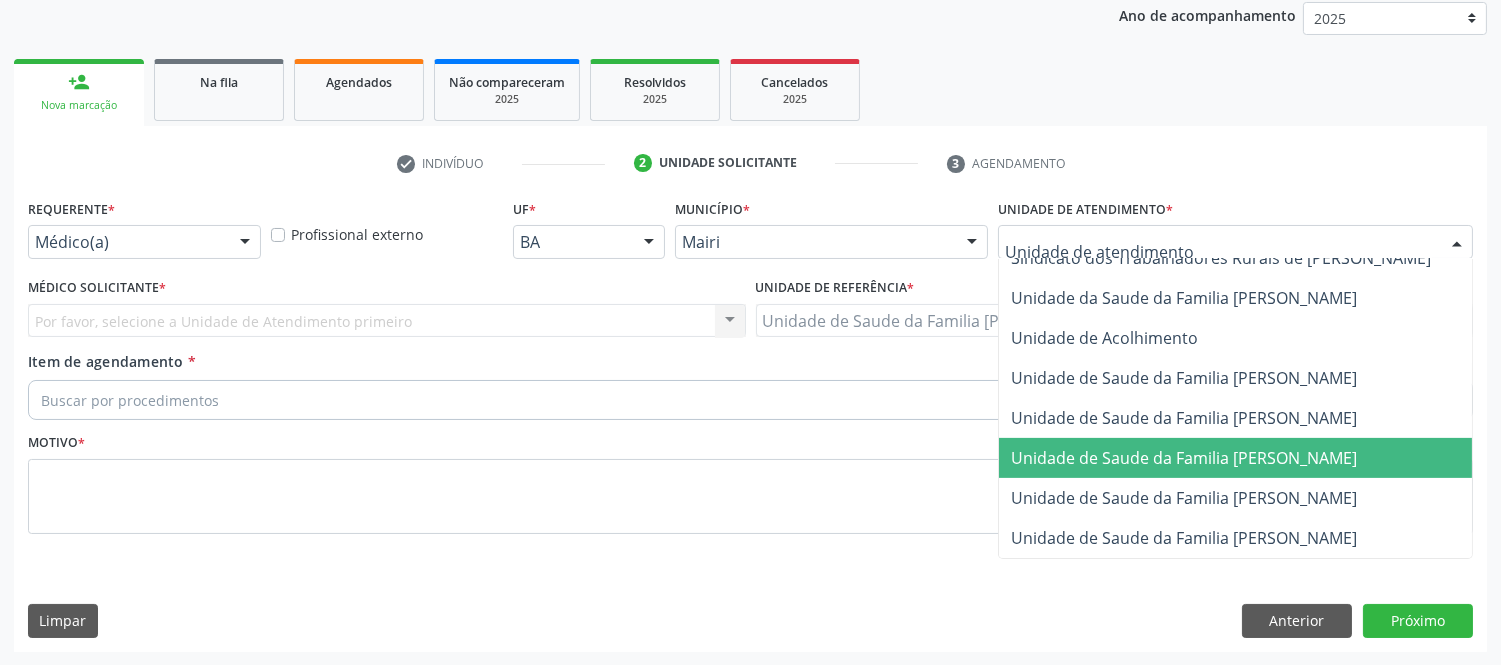 click on "Unidade de Saude da Familia [PERSON_NAME]" at bounding box center (1184, 458) 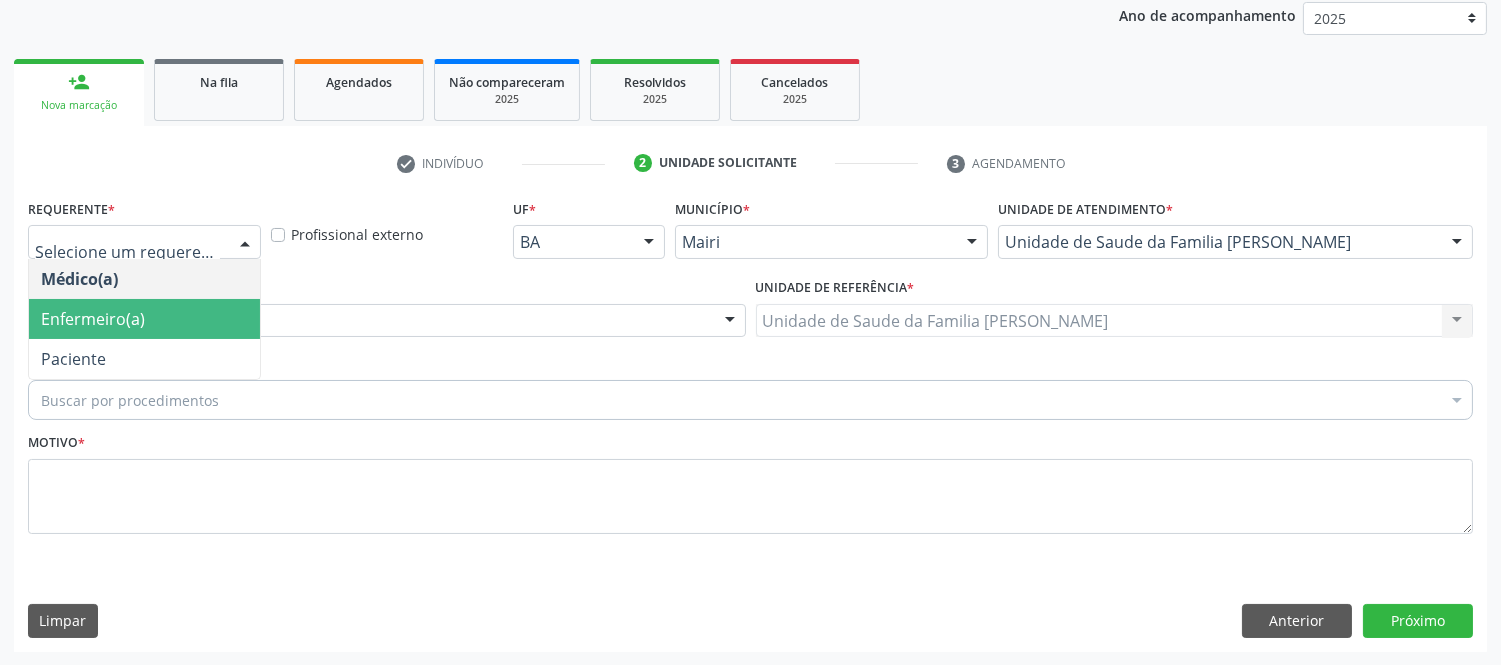 click on "Enfermeiro(a)" at bounding box center (93, 319) 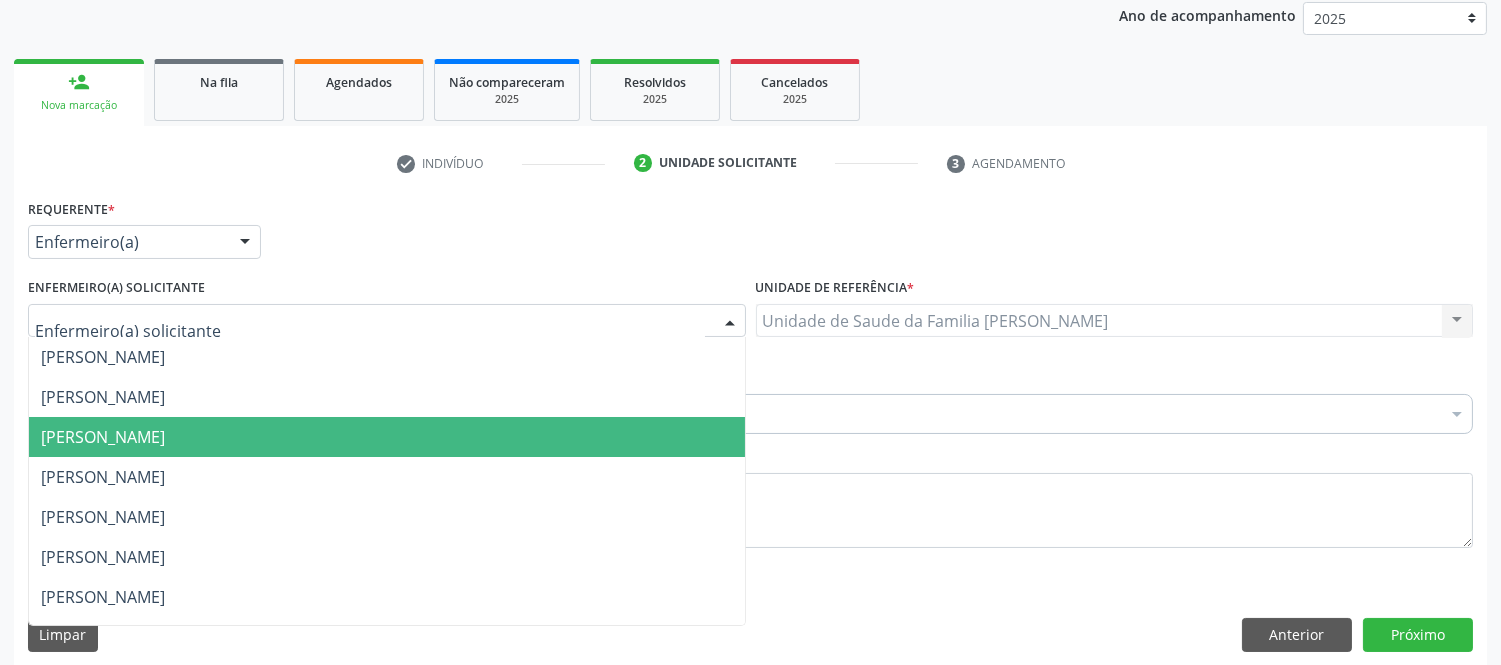 click on "[PERSON_NAME]" at bounding box center [103, 437] 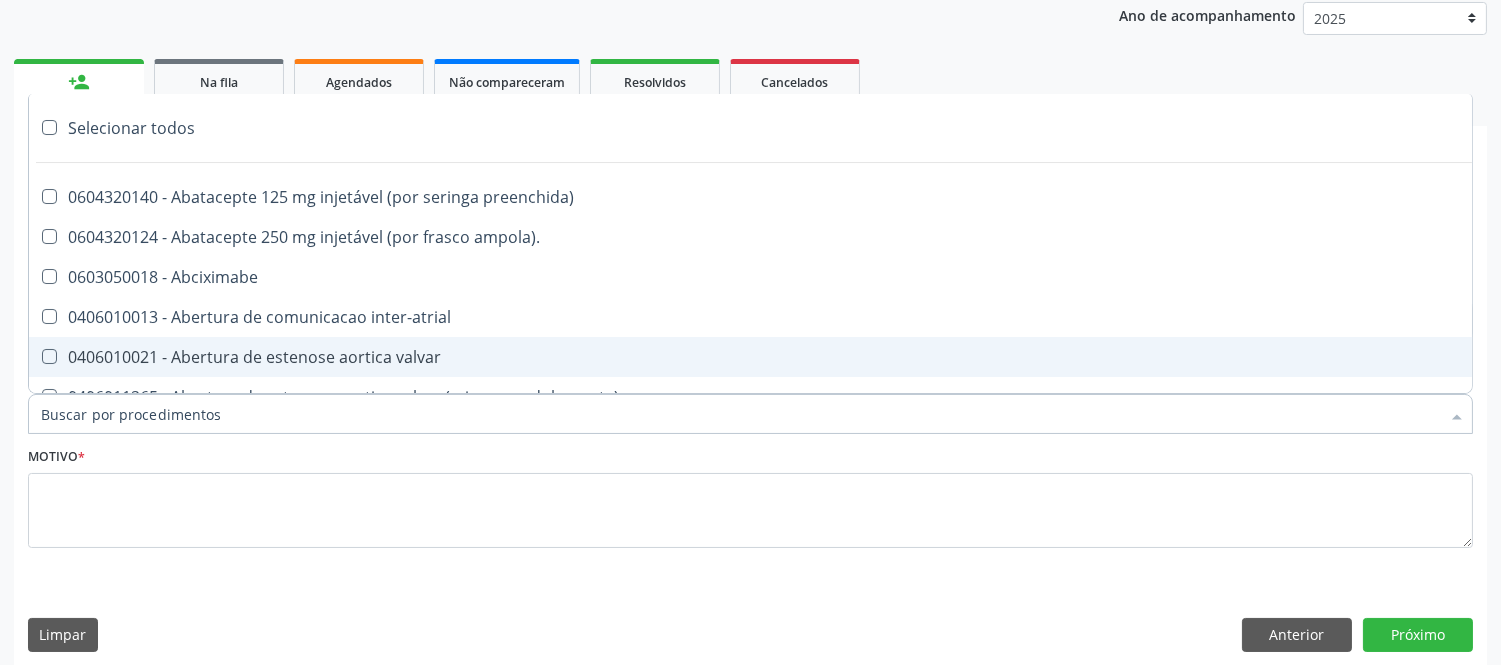 click on "Item de agendamento
*" at bounding box center [740, 414] 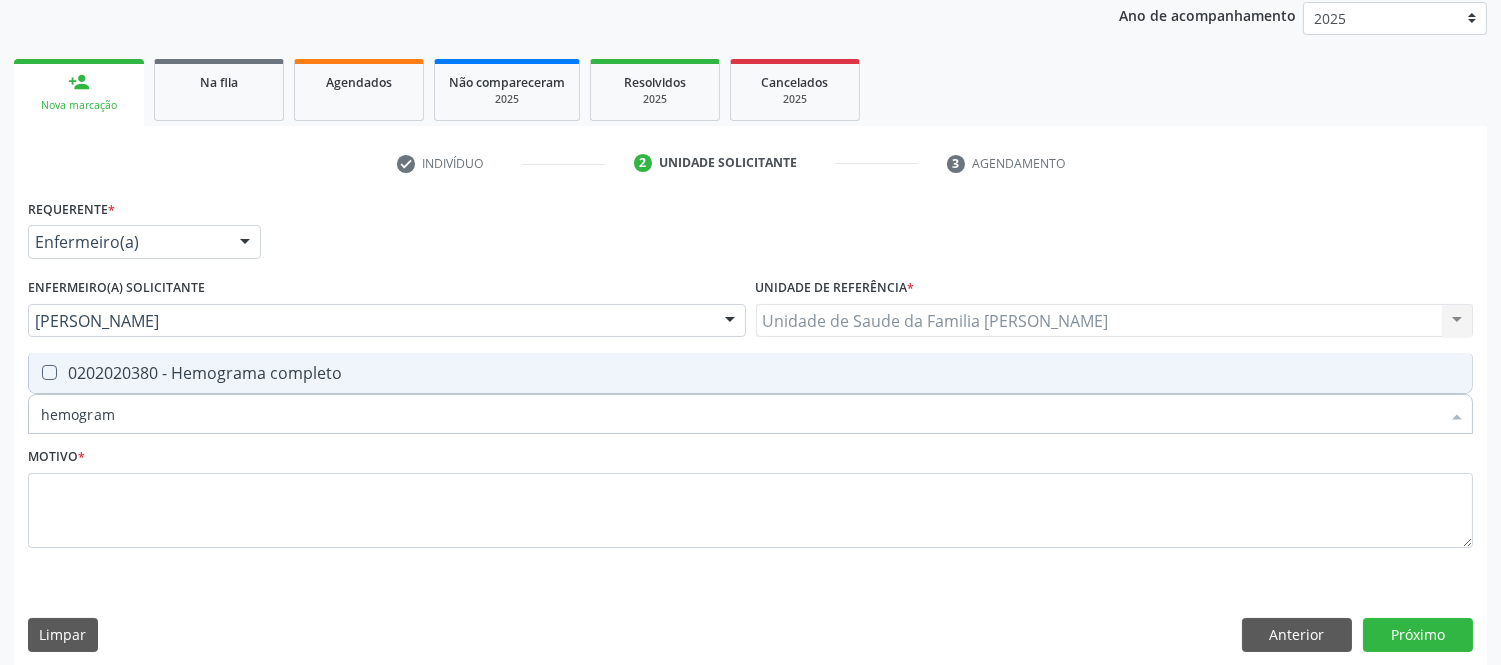 type on "hemograma" 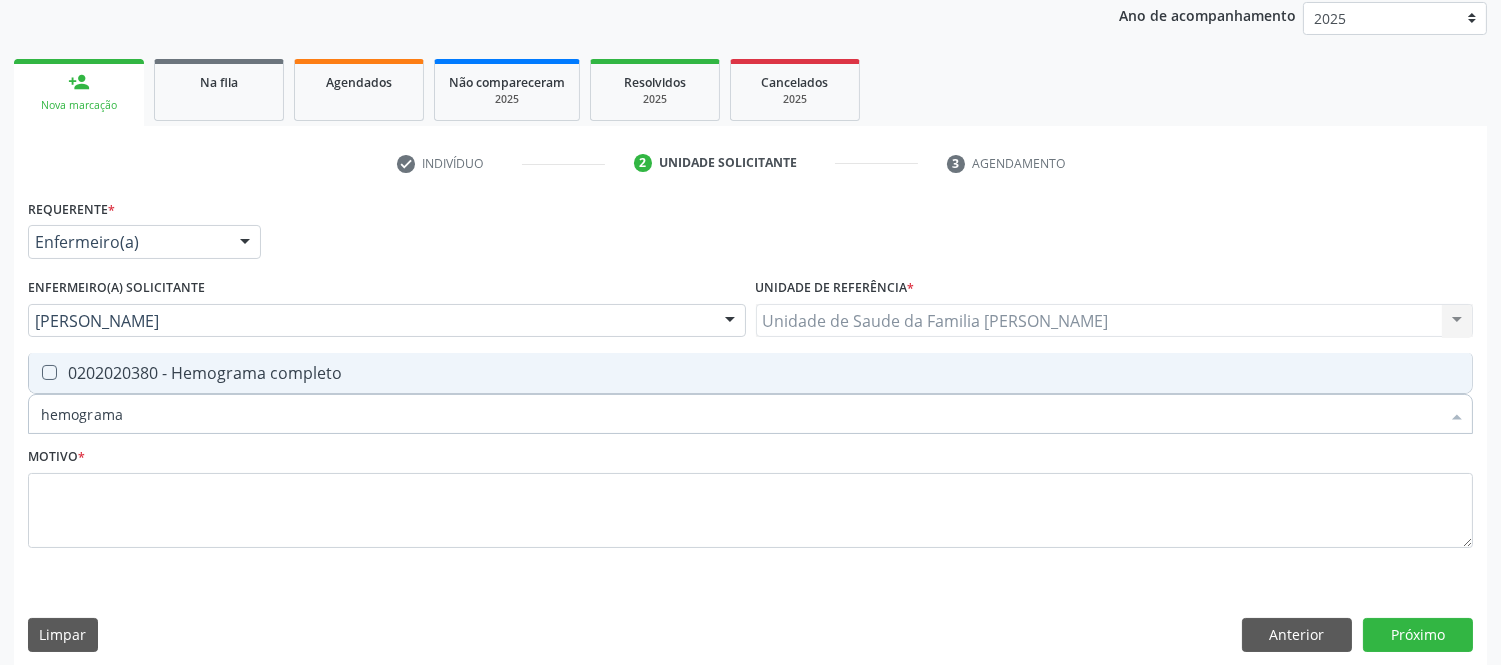 click at bounding box center [49, 372] 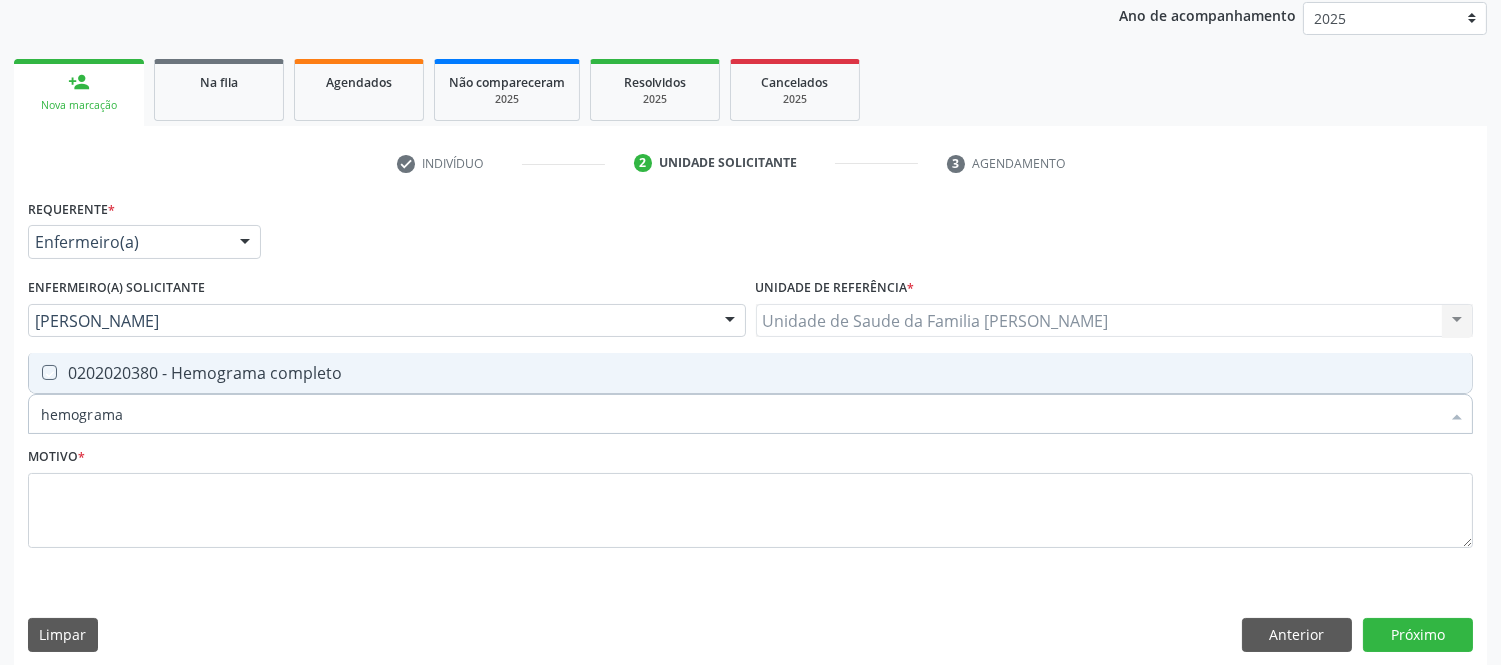 checkbox on "true" 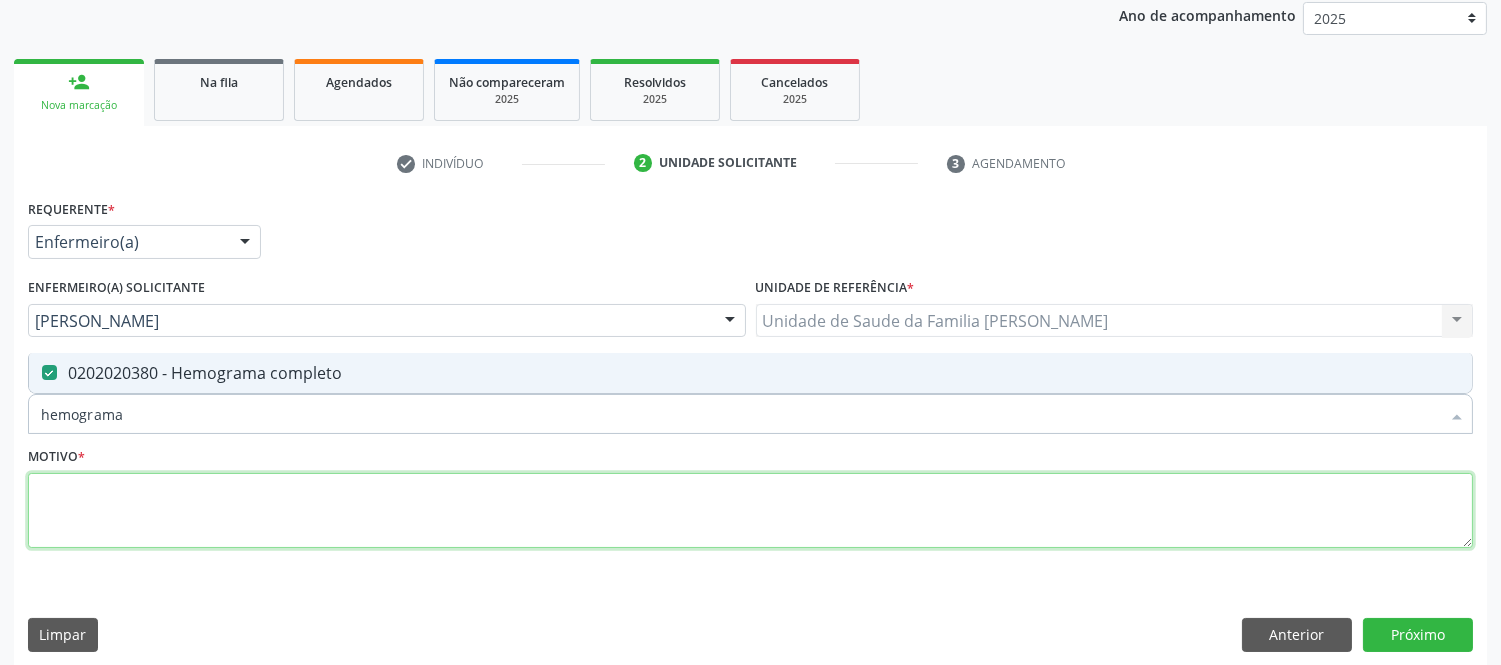 click at bounding box center [750, 511] 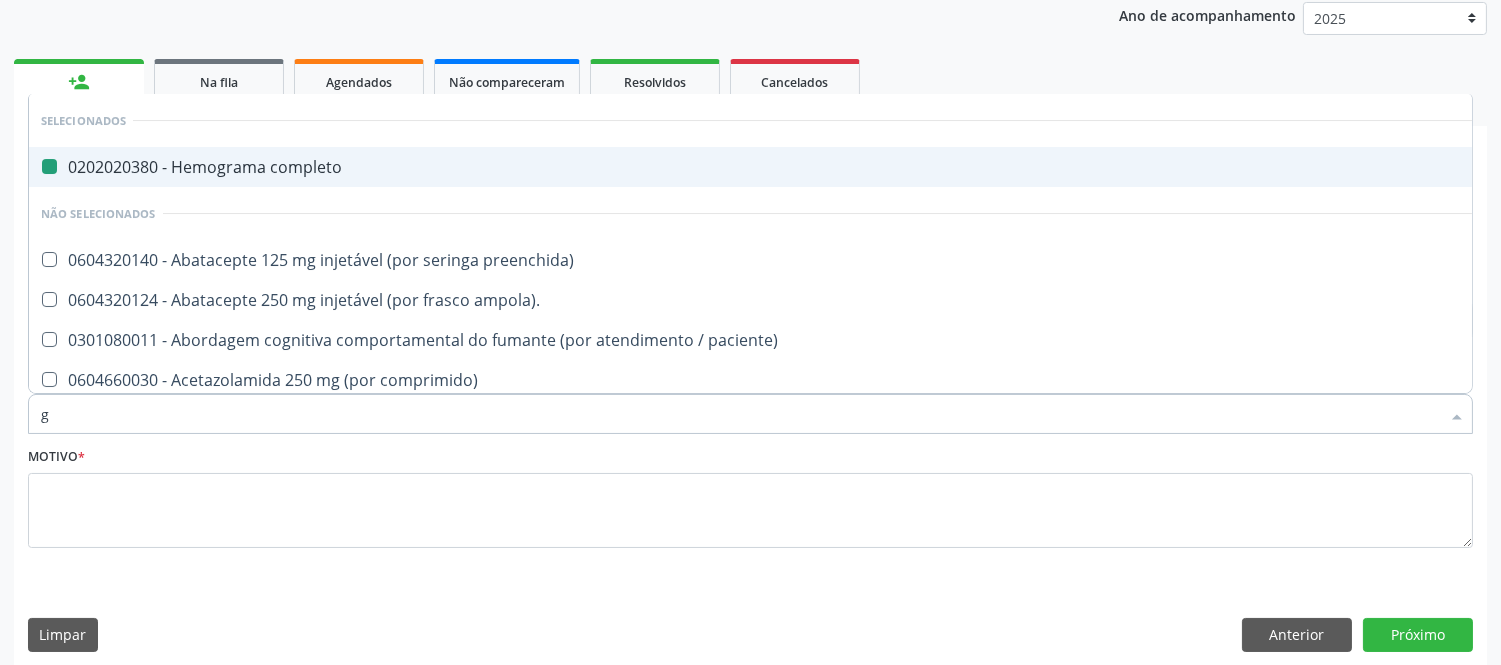 type on "gl" 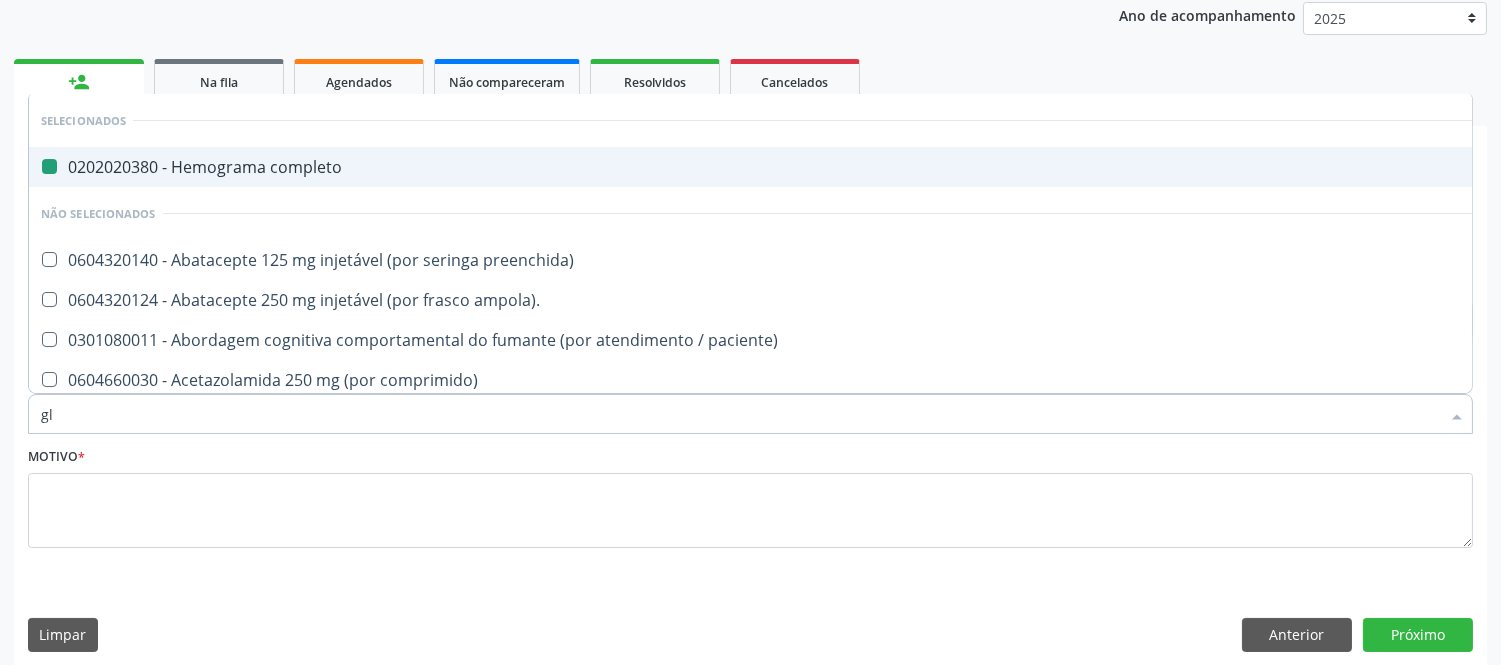 checkbox on "false" 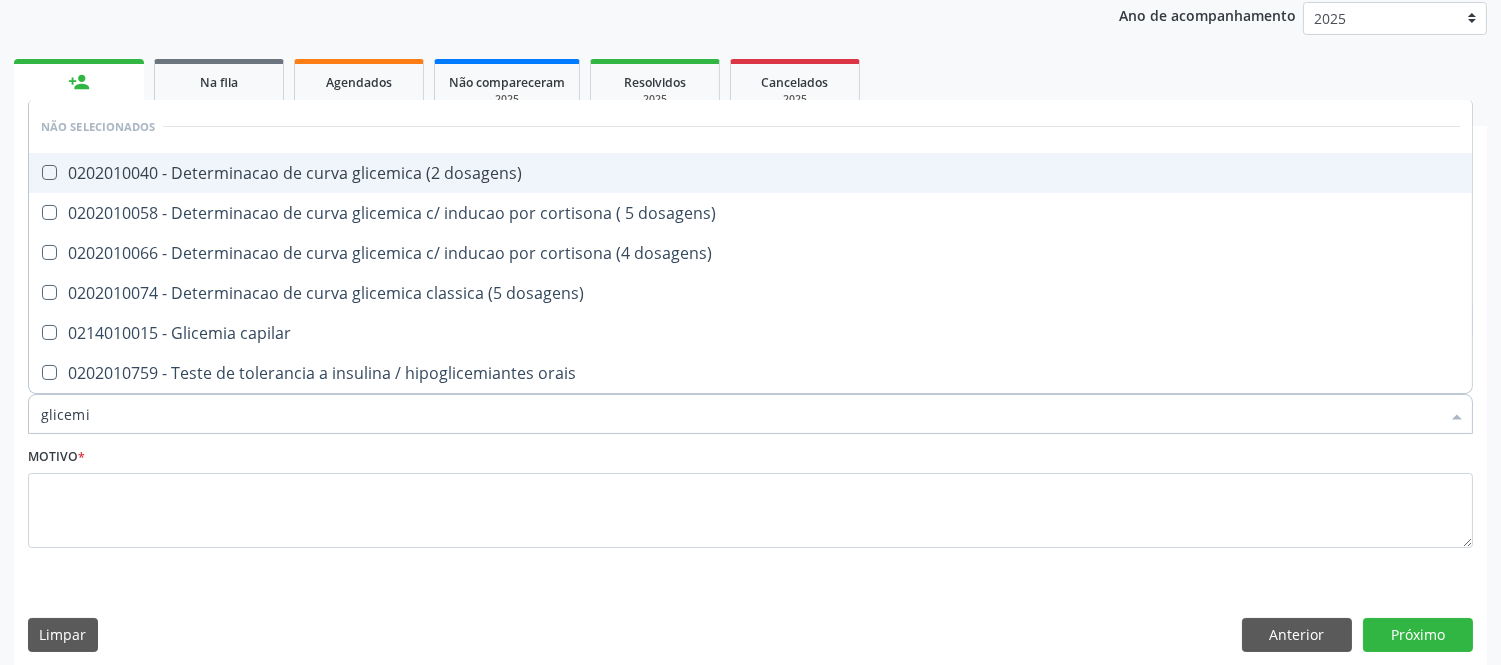 type on "glicemia" 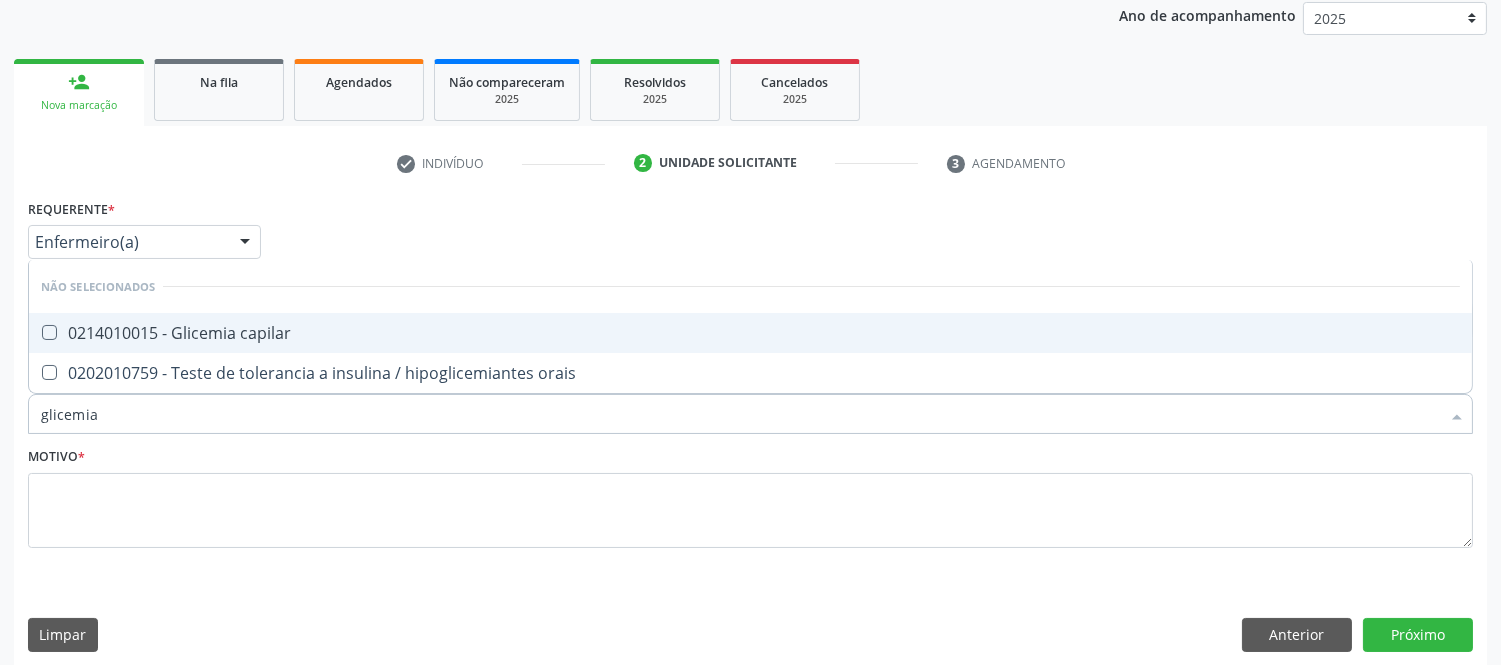 click at bounding box center (49, 332) 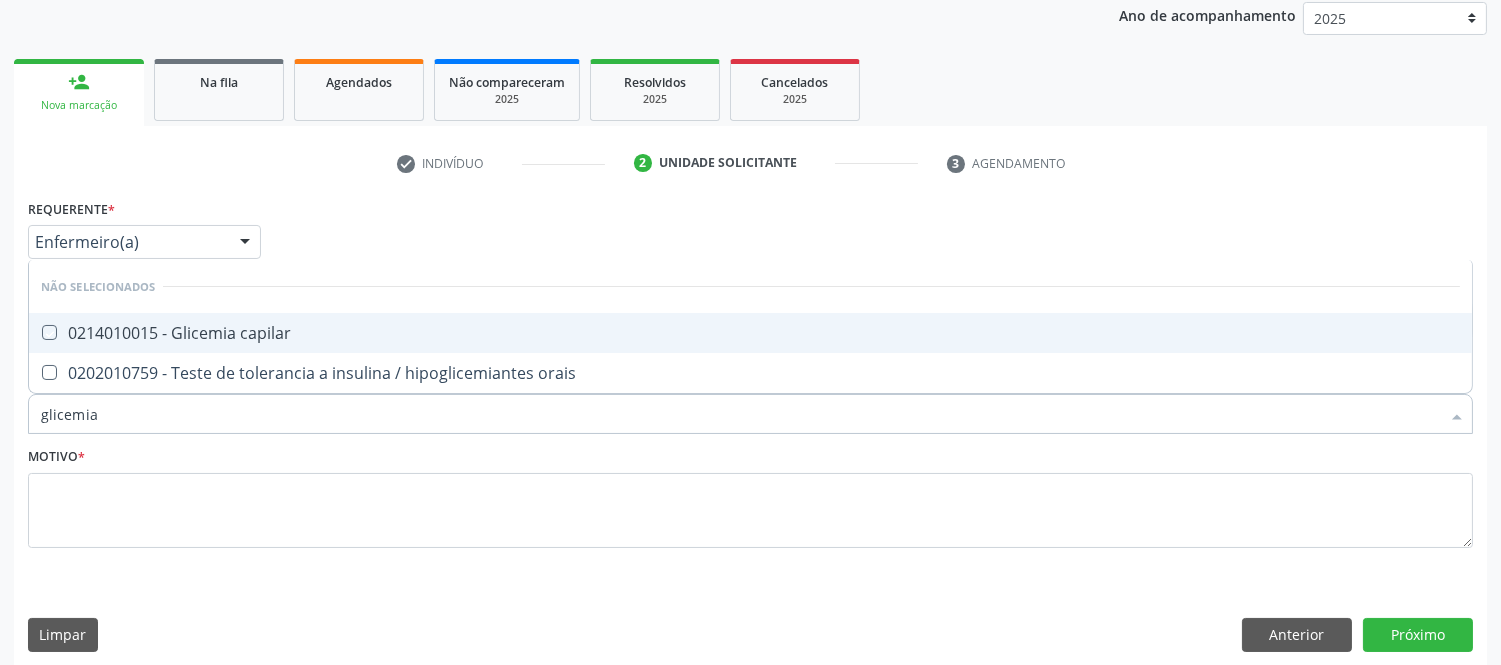 checkbox on "true" 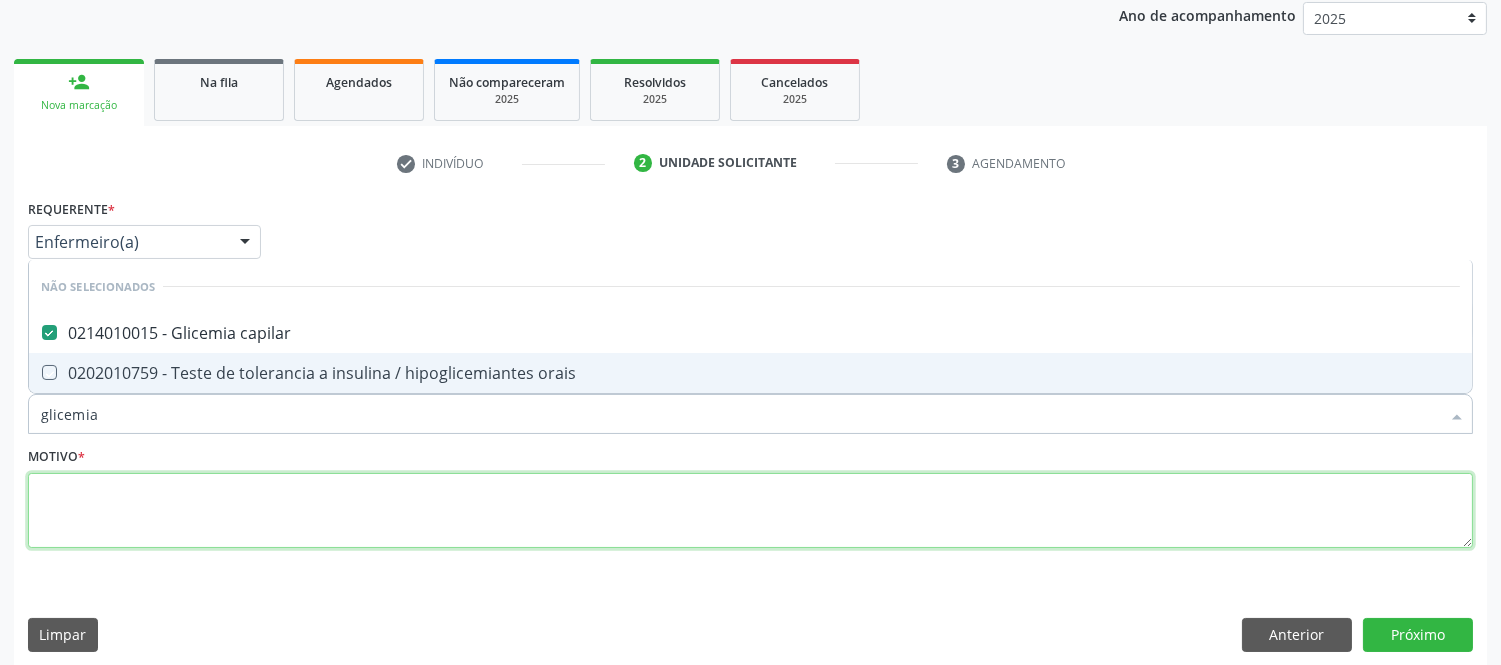 click at bounding box center (750, 511) 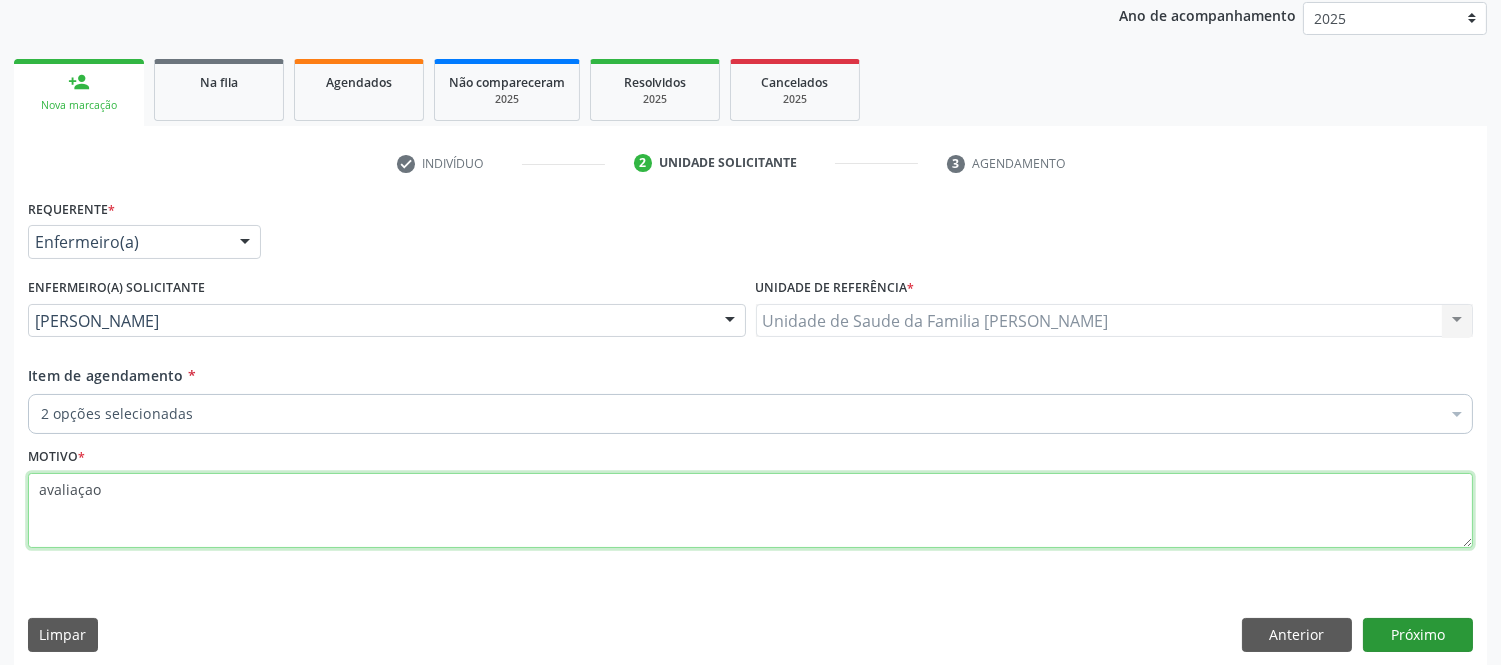 scroll, scrollTop: 253, scrollLeft: 0, axis: vertical 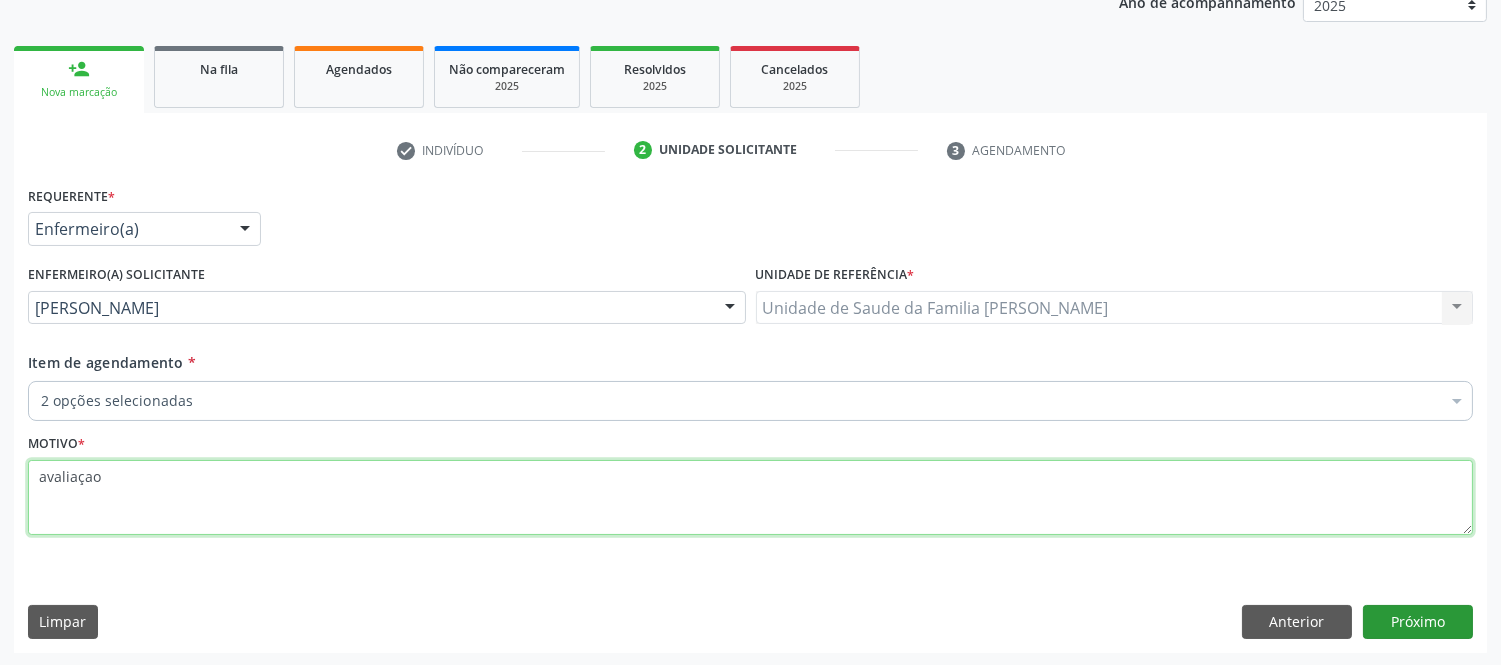 type on "avaliaçao" 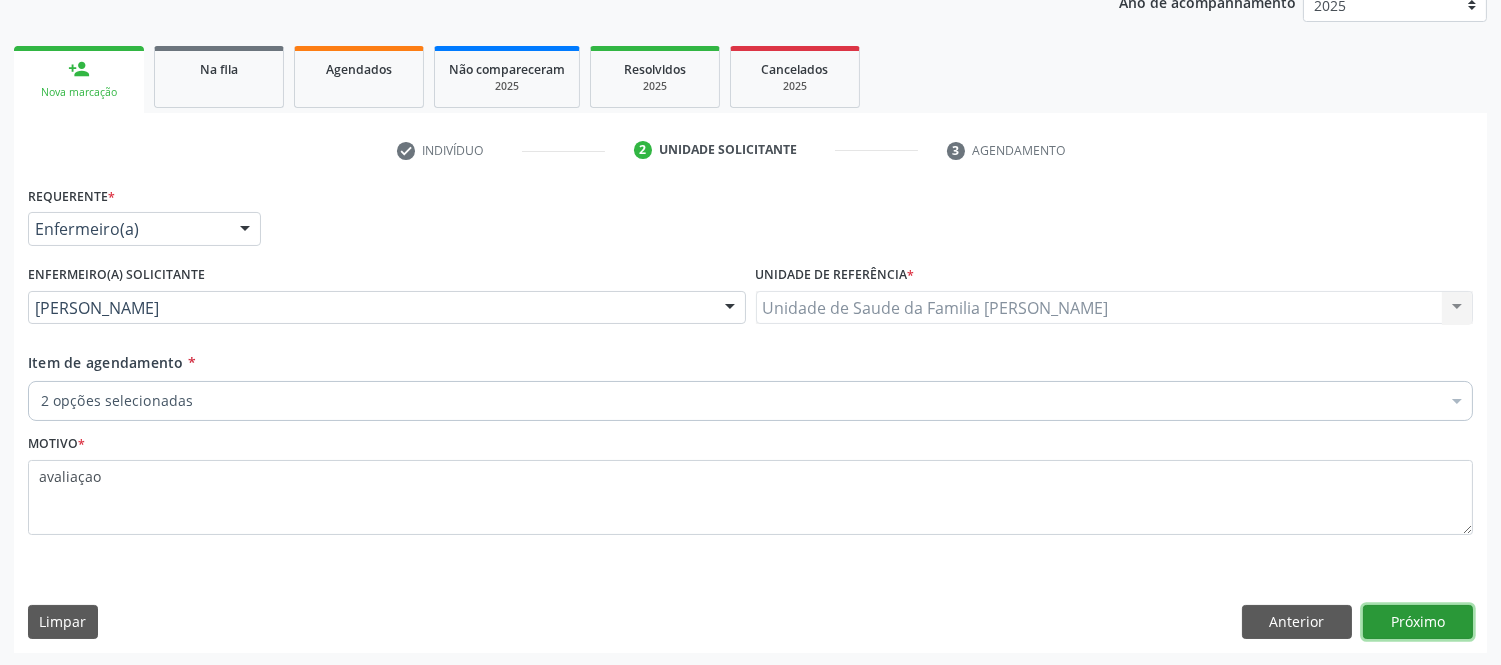 click on "Próximo" at bounding box center (1418, 622) 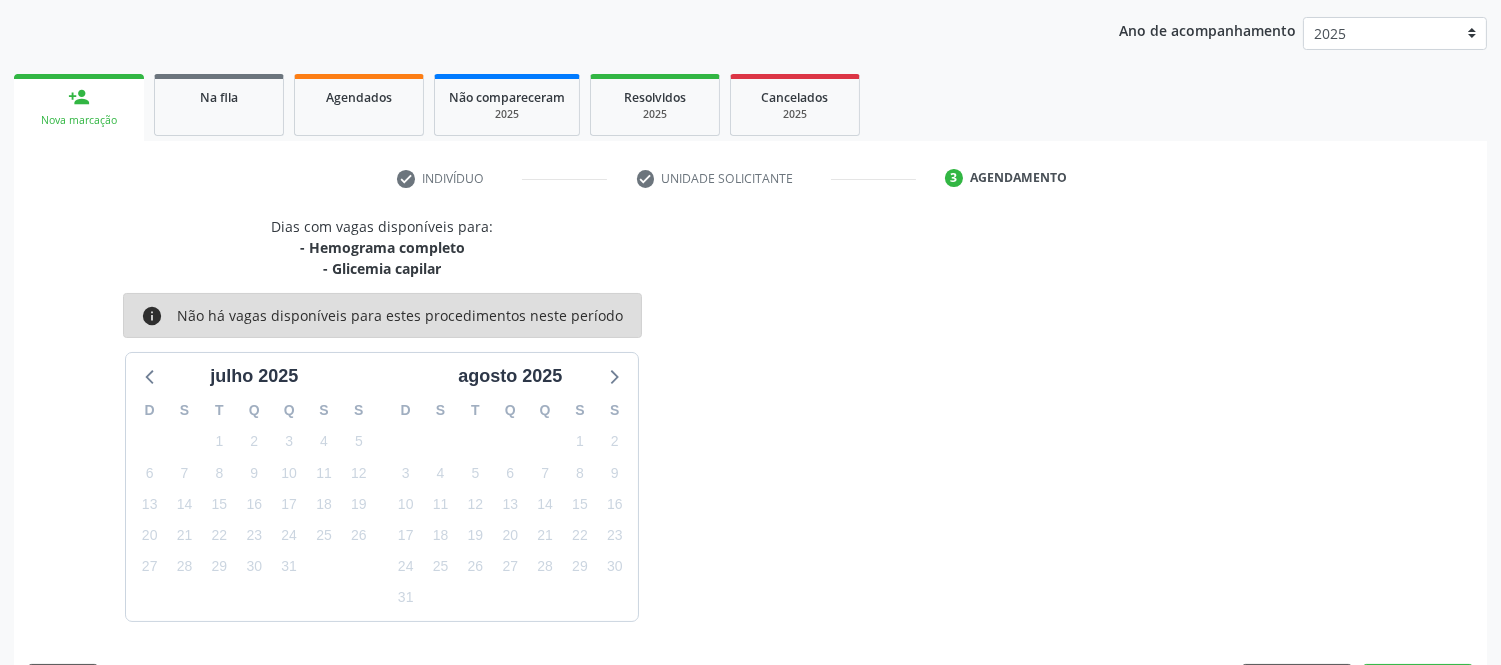scroll, scrollTop: 253, scrollLeft: 0, axis: vertical 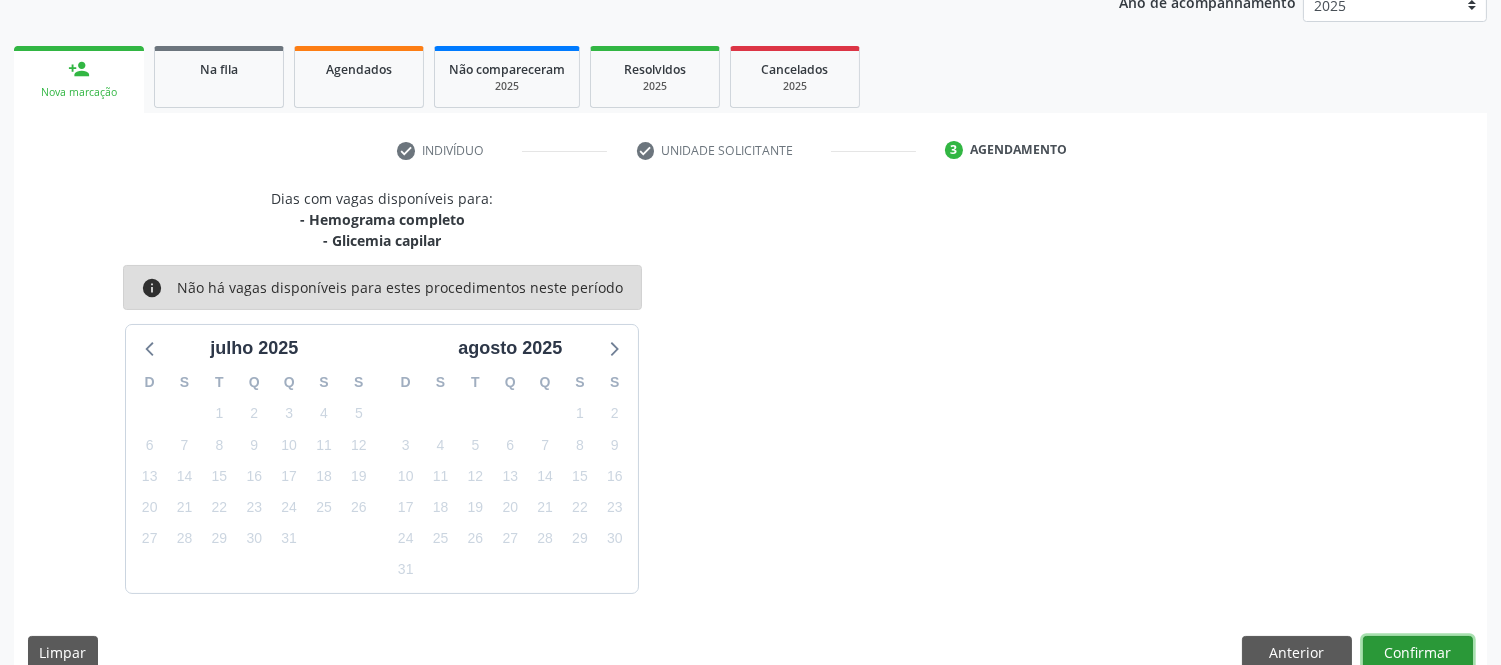 click on "Confirmar" at bounding box center [1418, 653] 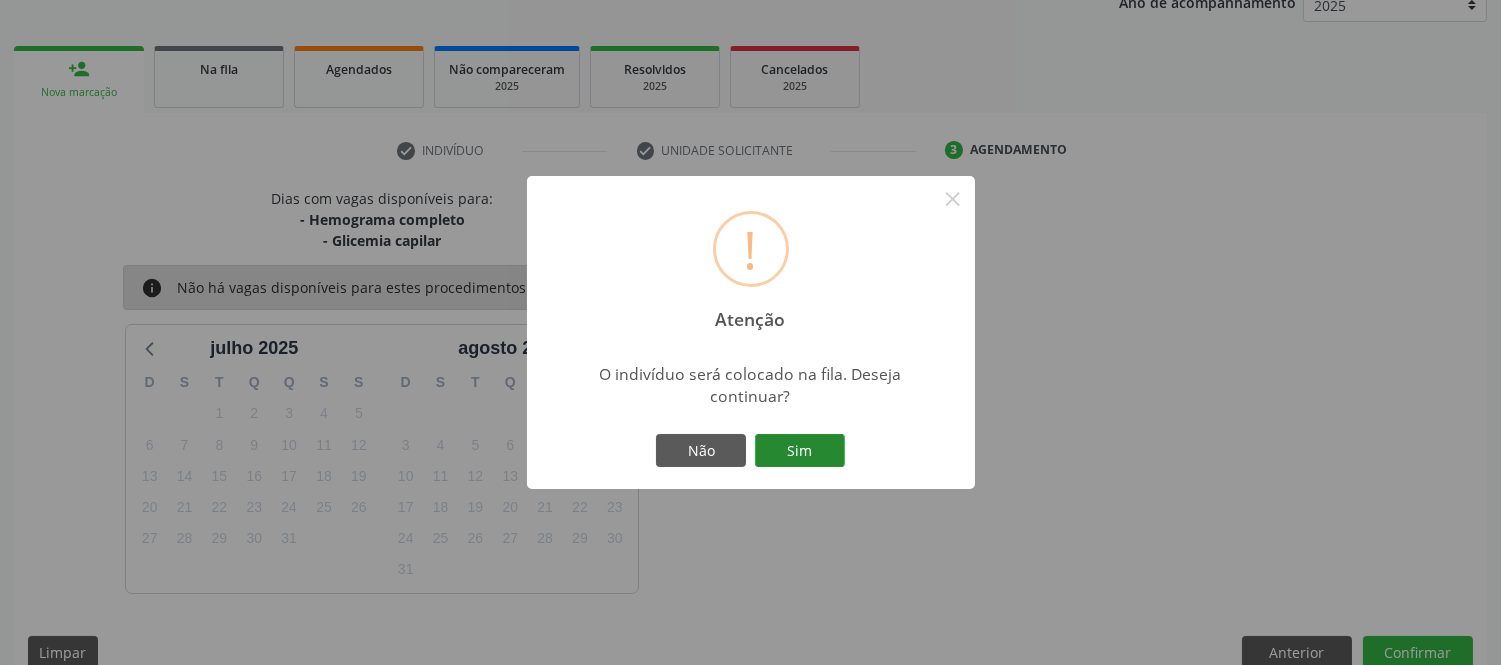click on "Sim" at bounding box center [800, 451] 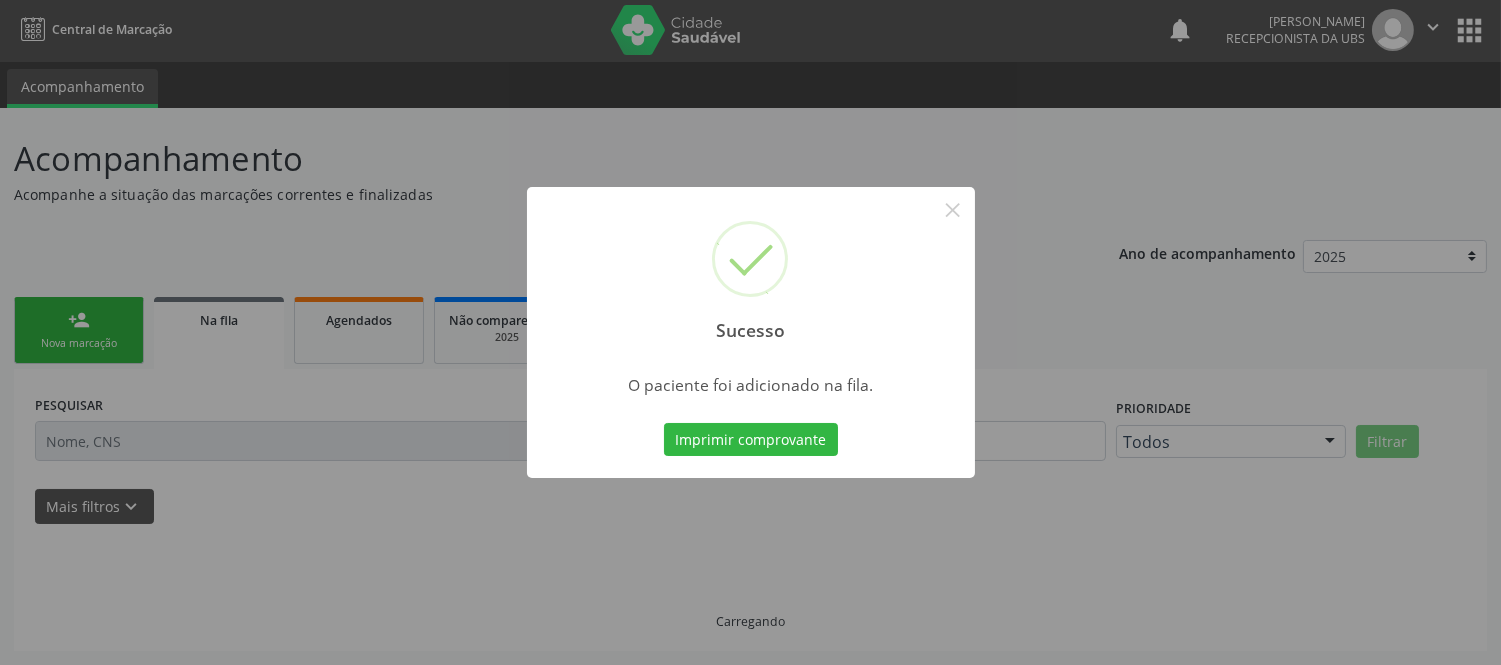 scroll, scrollTop: 1, scrollLeft: 0, axis: vertical 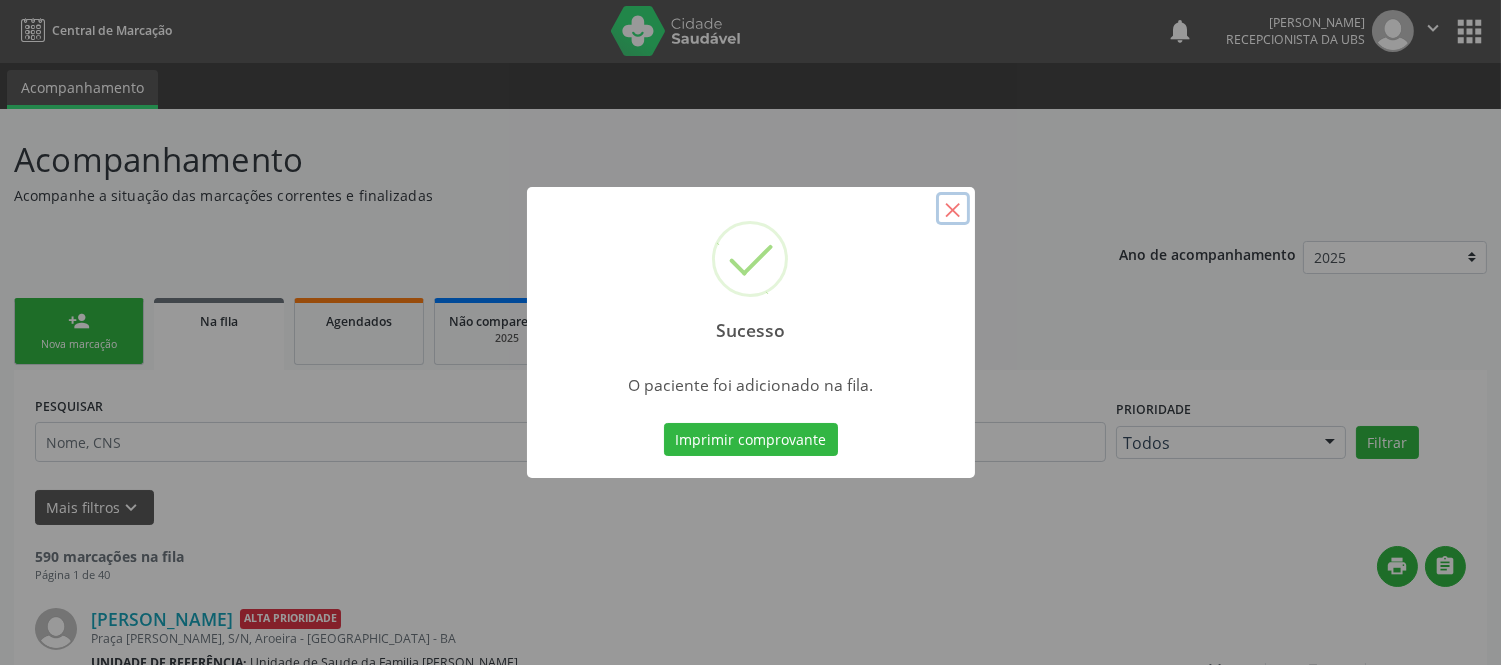 click on "×" at bounding box center (953, 209) 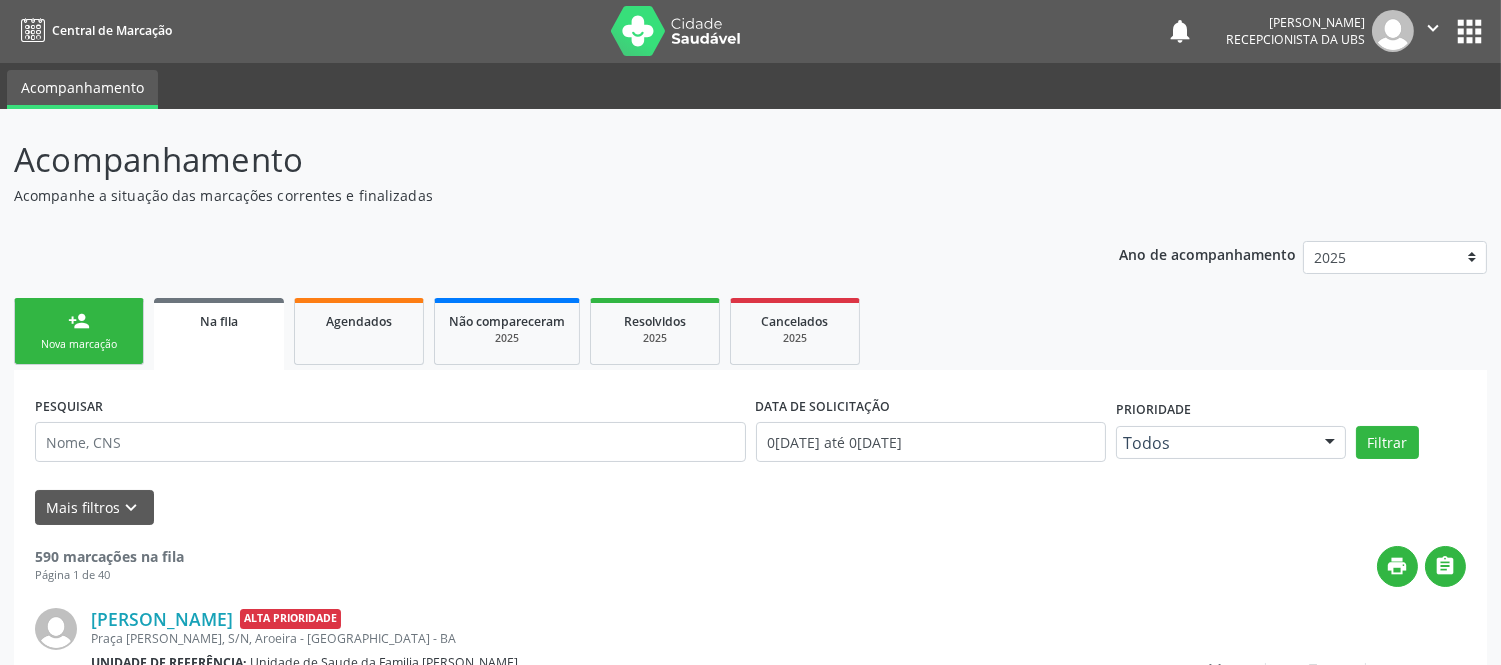 scroll, scrollTop: 112, scrollLeft: 0, axis: vertical 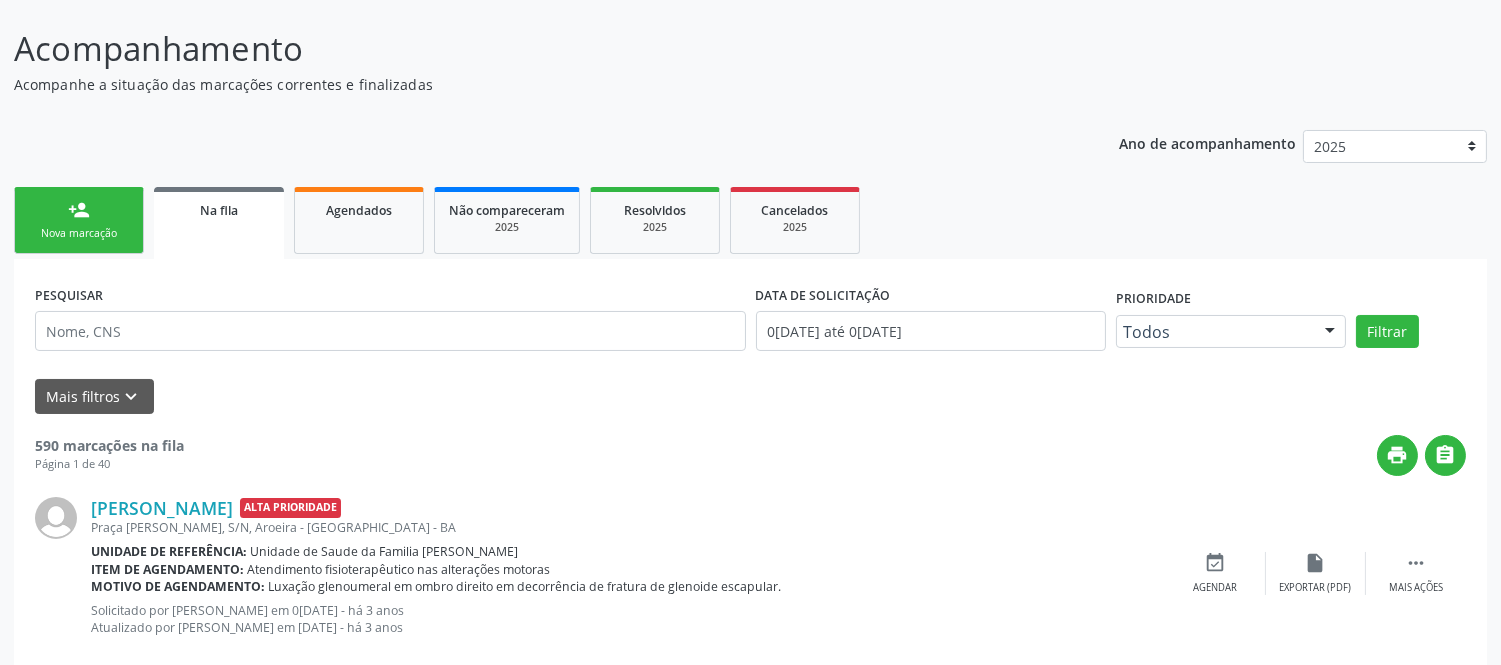 click on "person_add" at bounding box center [79, 210] 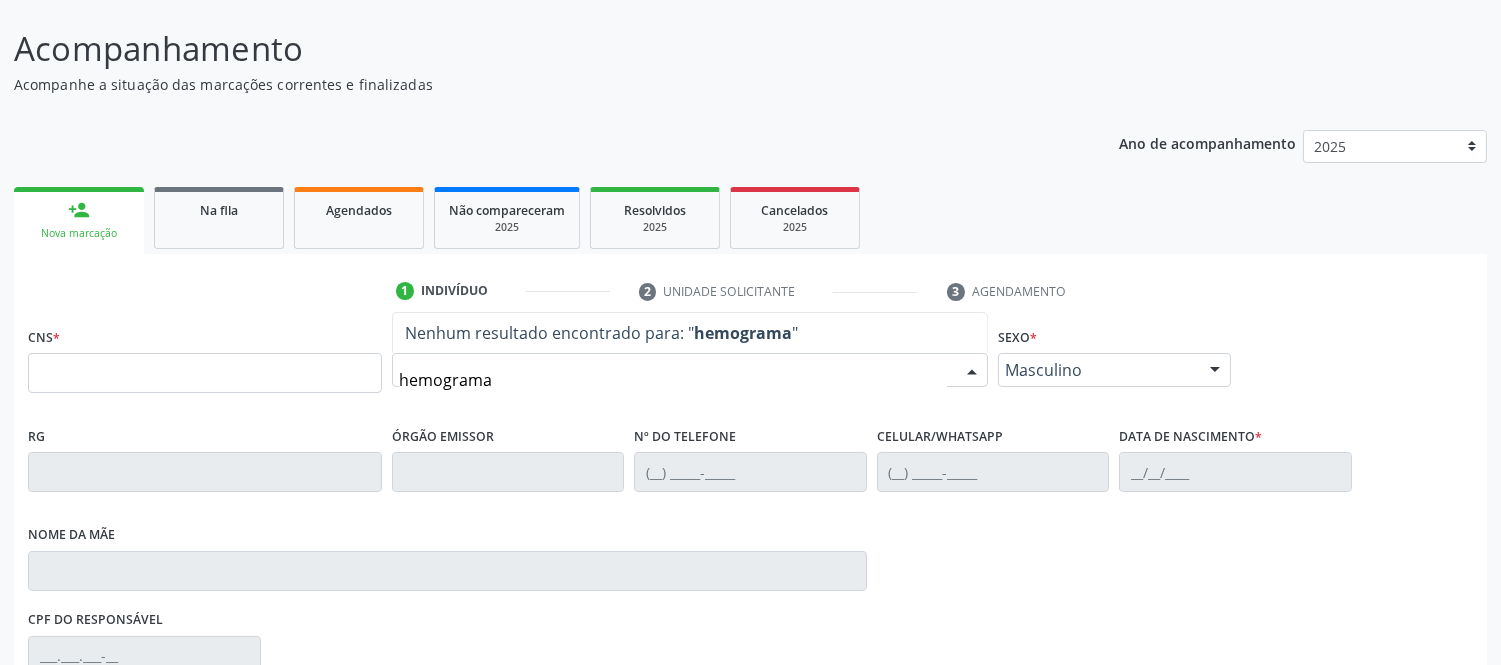 click on "hemograma" at bounding box center (673, 380) 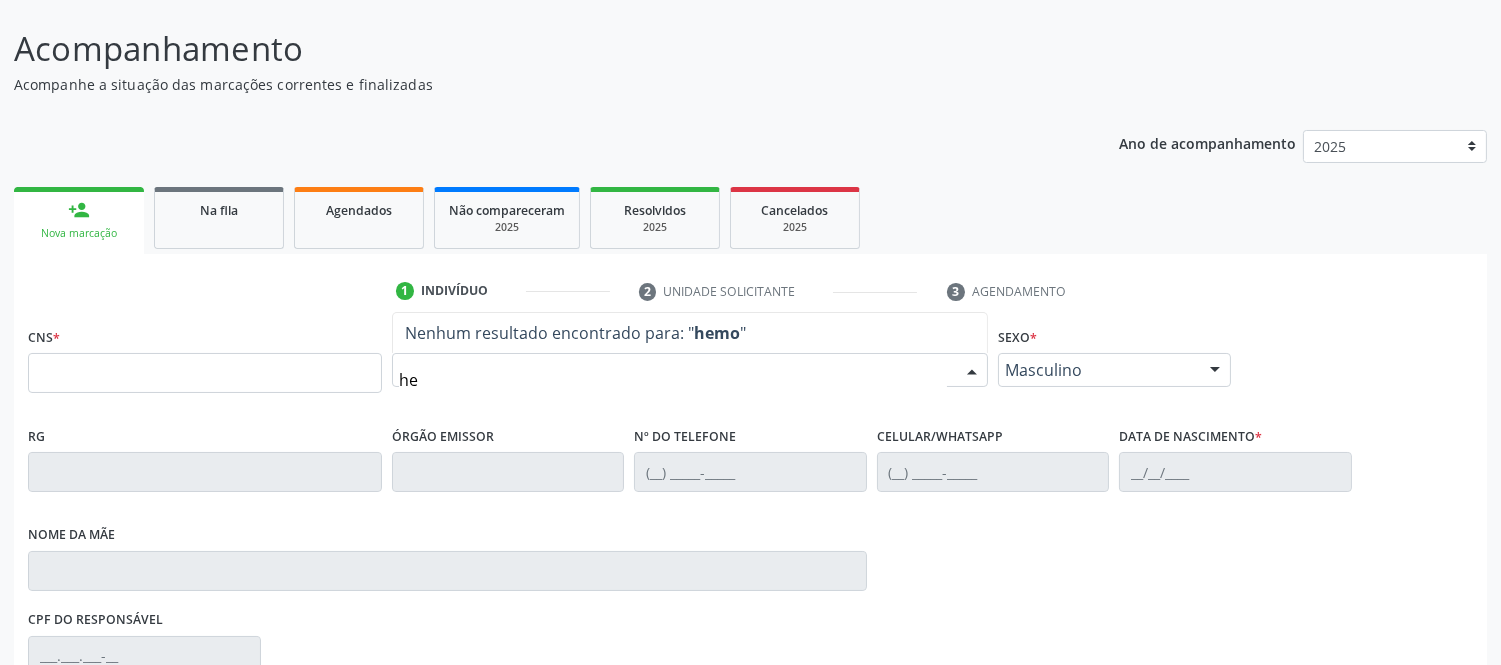 type on "h" 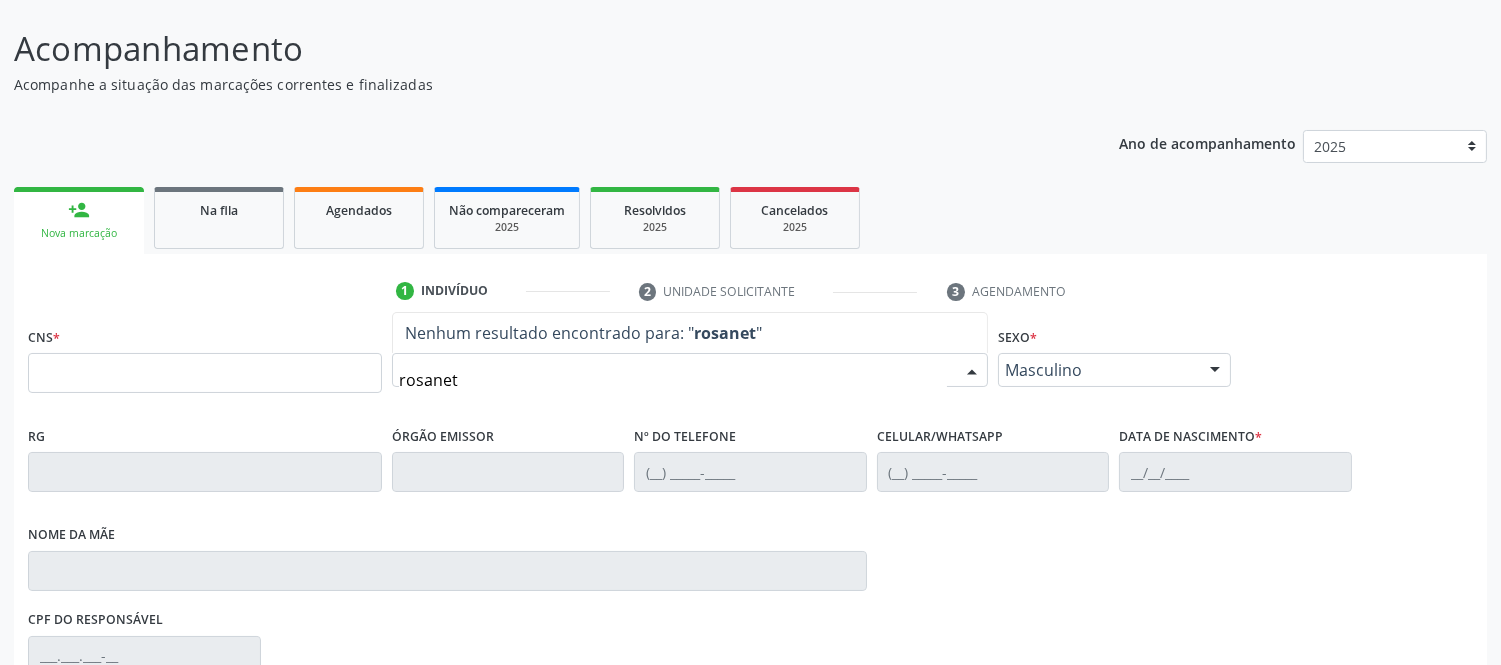 type on "rosanete" 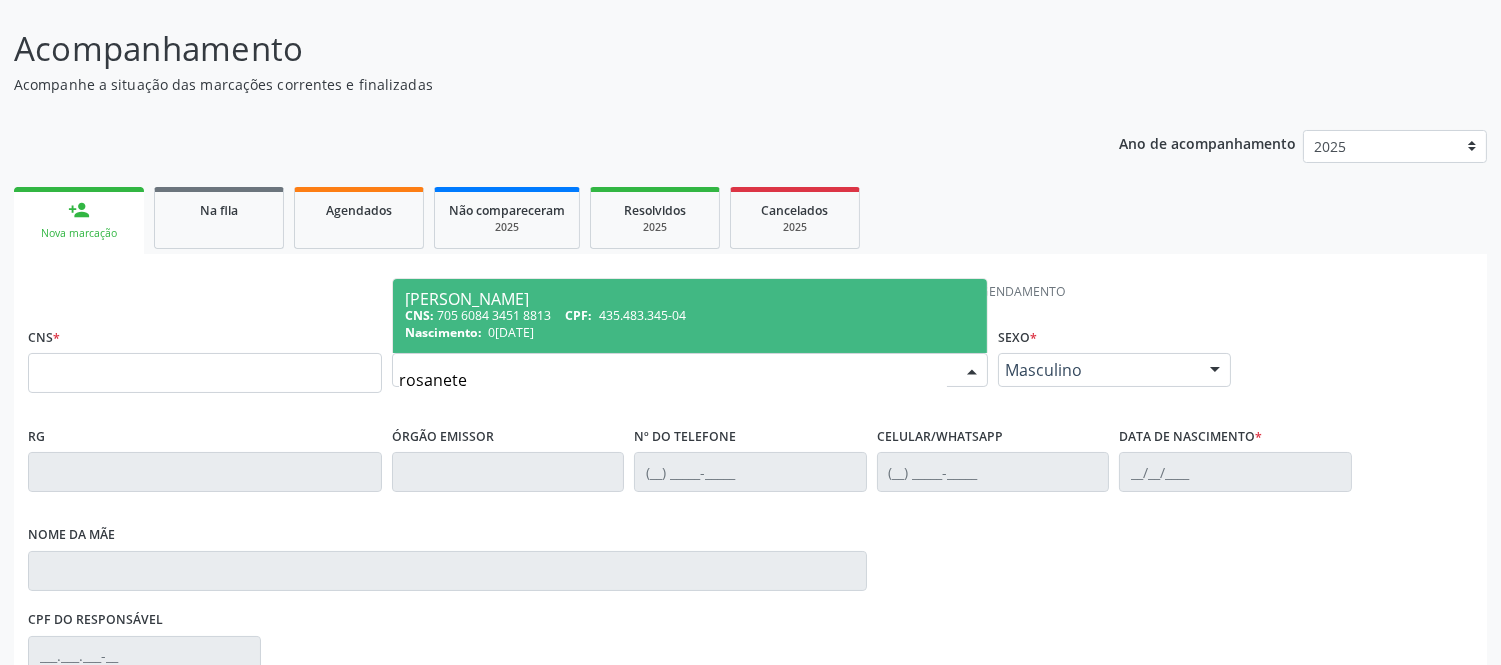 click on "[PERSON_NAME]" at bounding box center (690, 299) 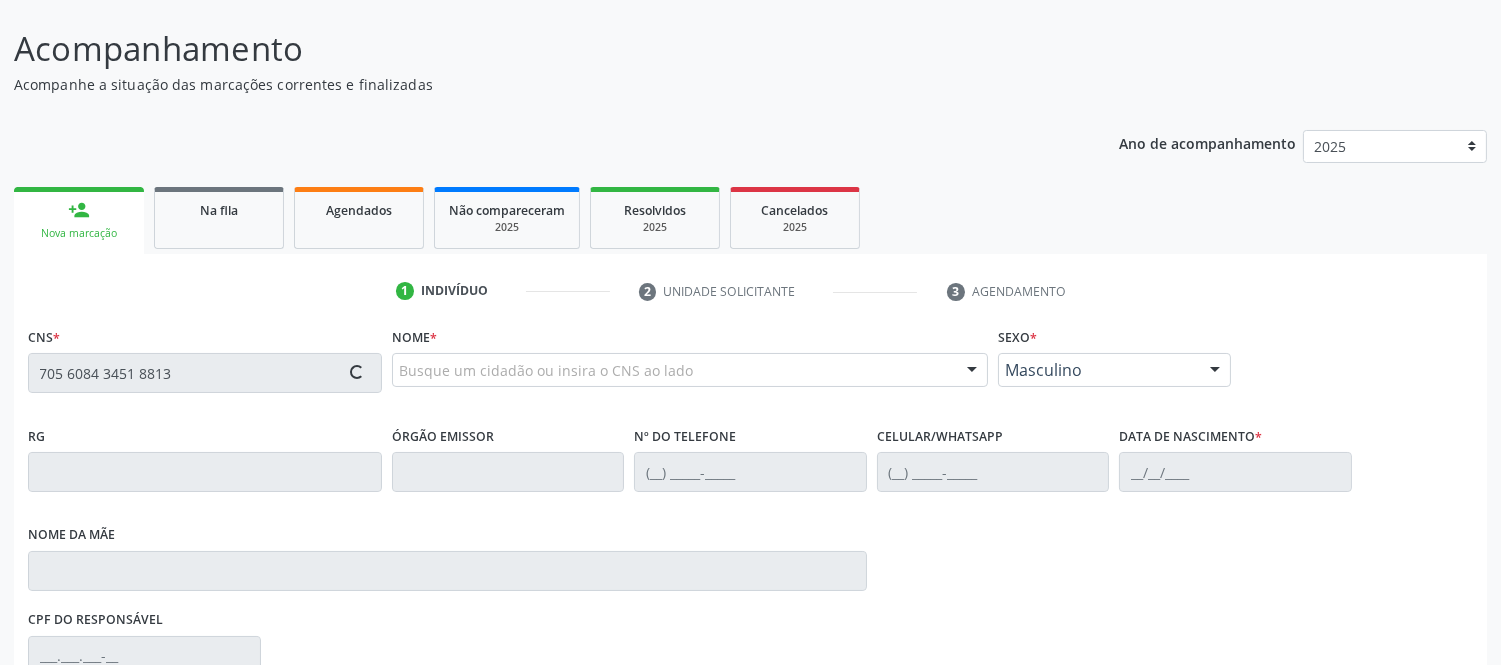scroll, scrollTop: 334, scrollLeft: 0, axis: vertical 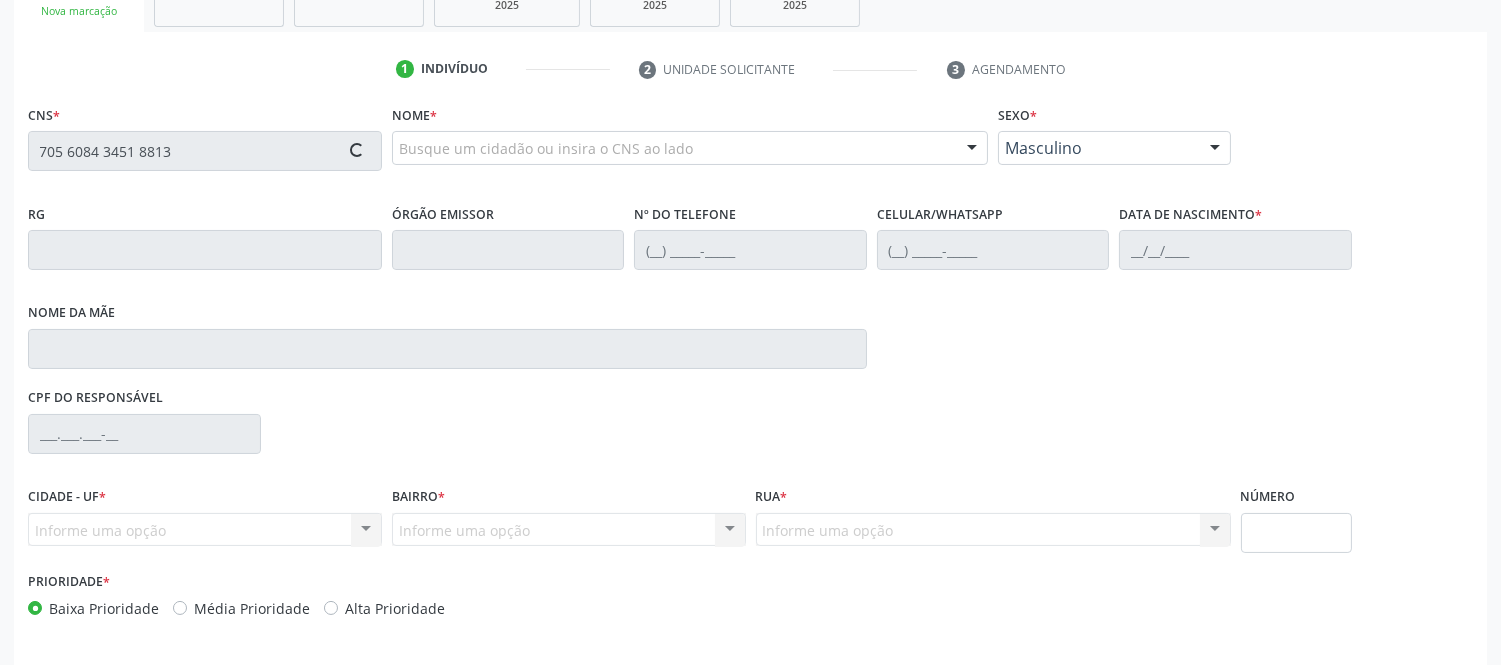 type on "705 6084 3451 8813" 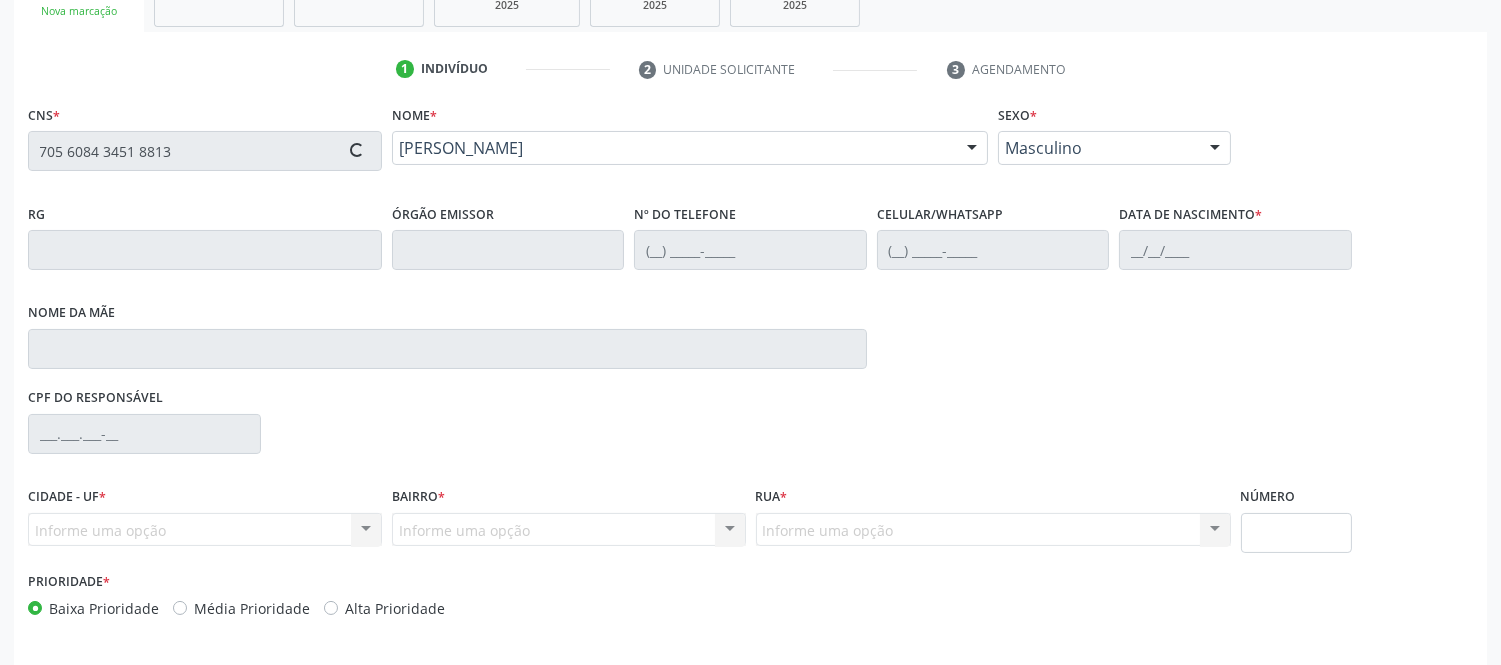 scroll, scrollTop: 404, scrollLeft: 0, axis: vertical 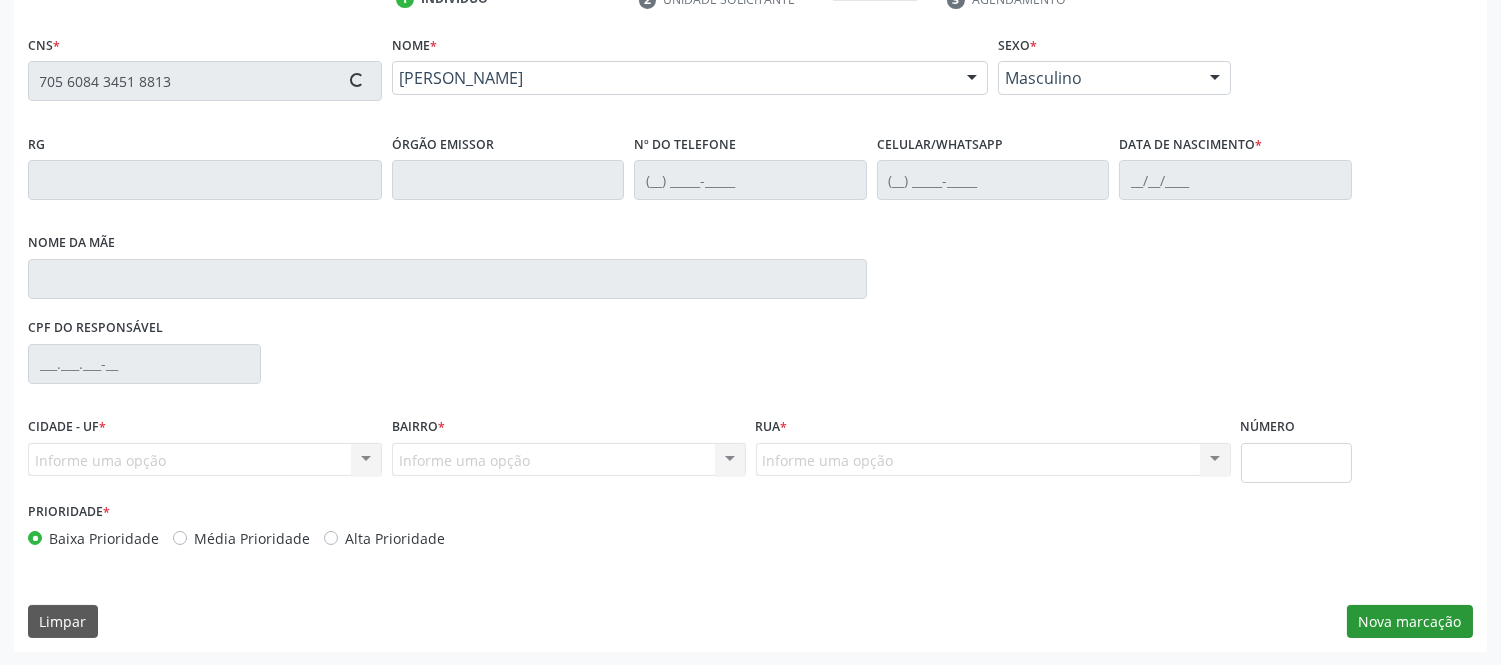 type on "(99) 99999-9999" 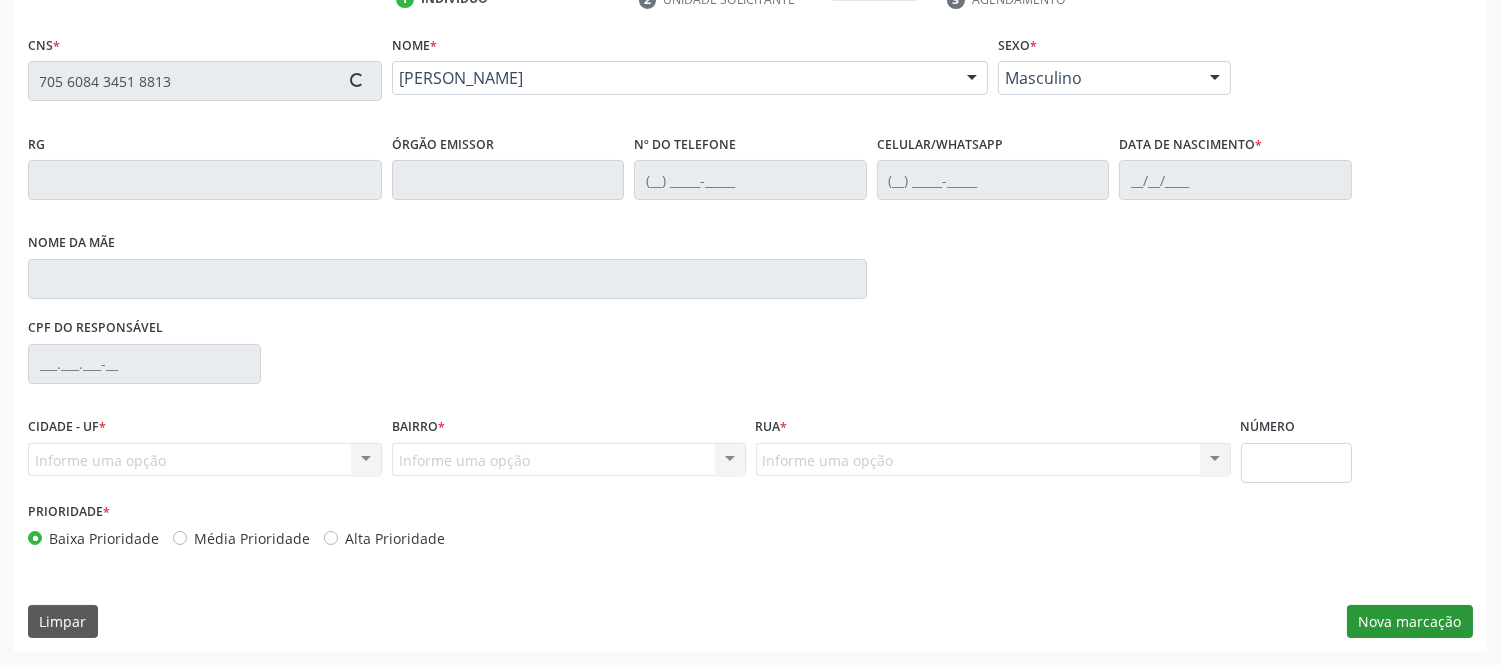 type on "(99) 99999-9999" 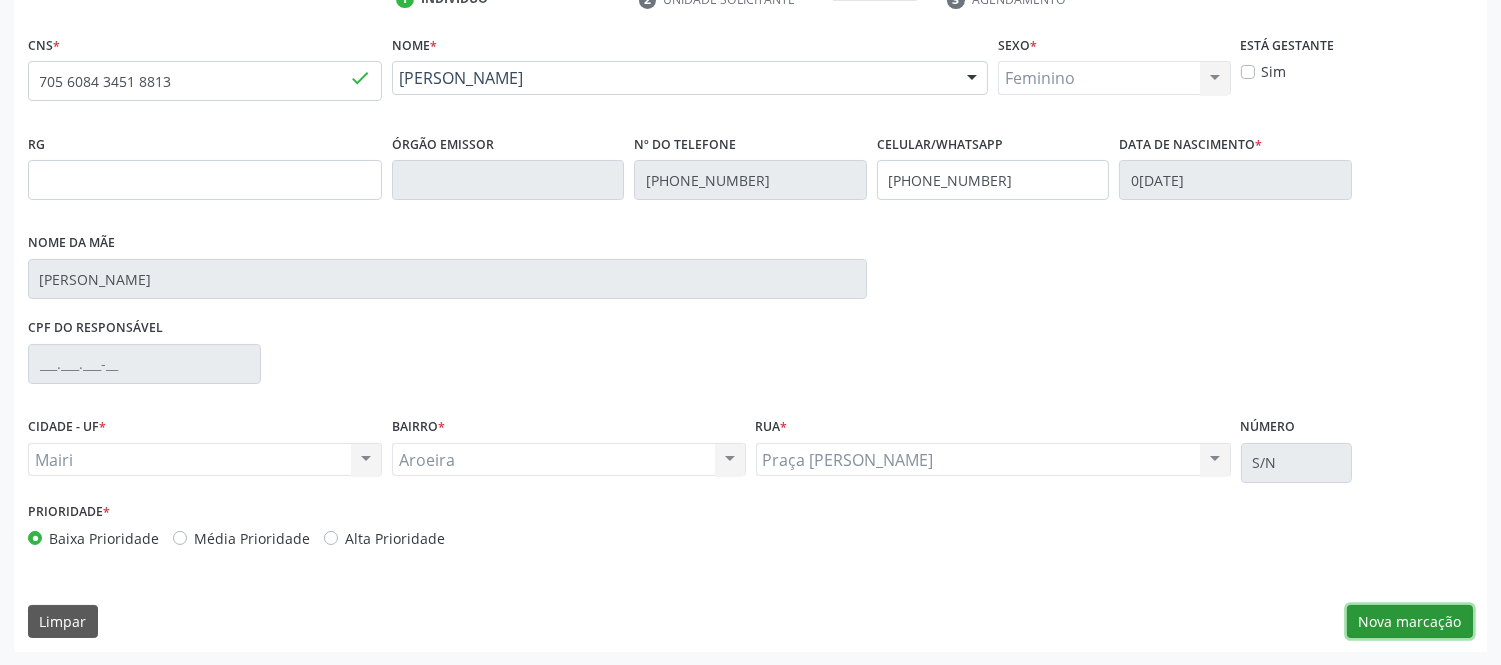 click on "Nova marcação" at bounding box center (1410, 622) 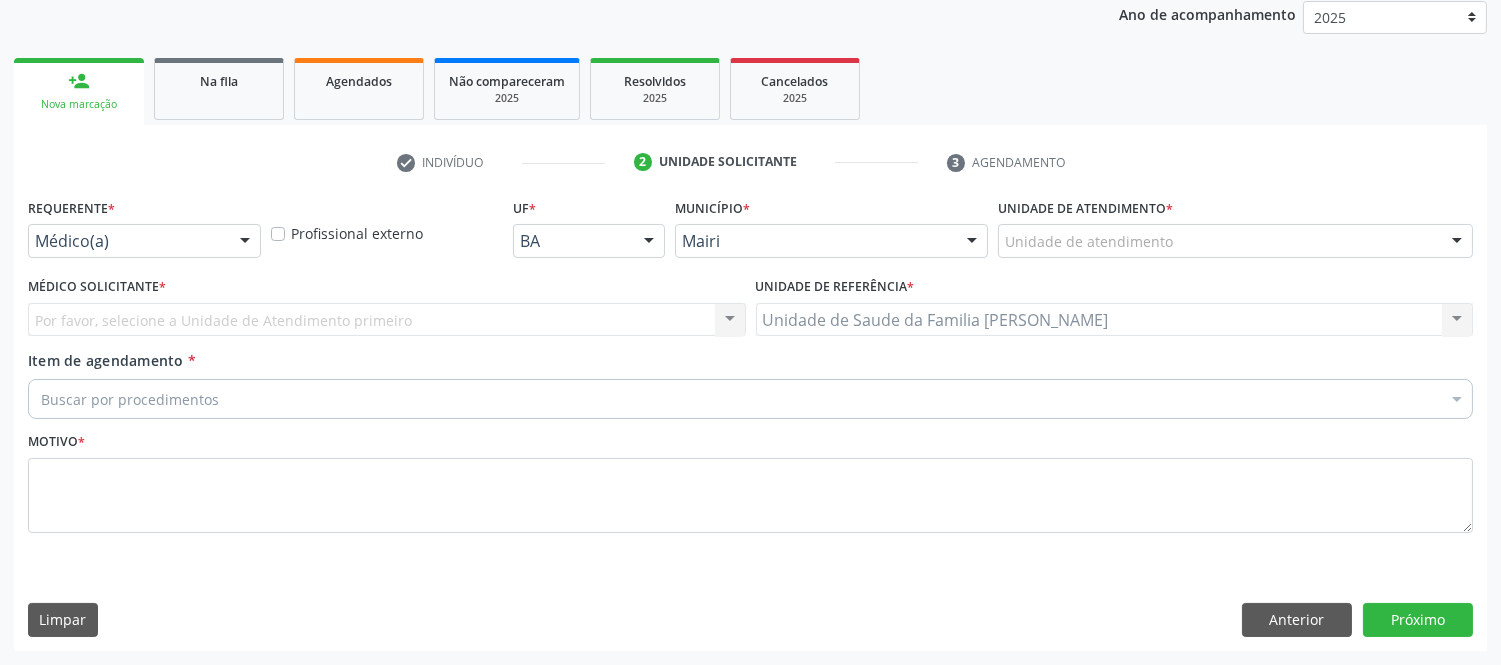 scroll, scrollTop: 240, scrollLeft: 0, axis: vertical 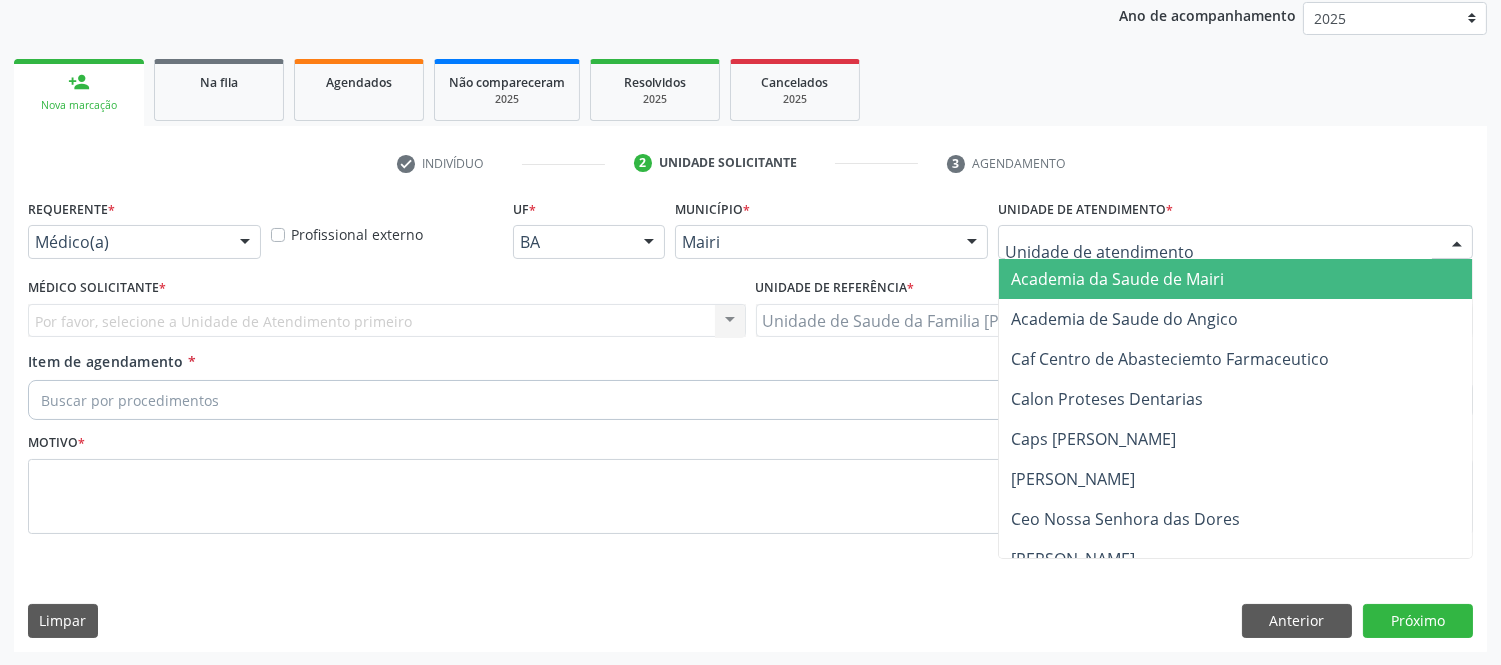 click at bounding box center (1235, 242) 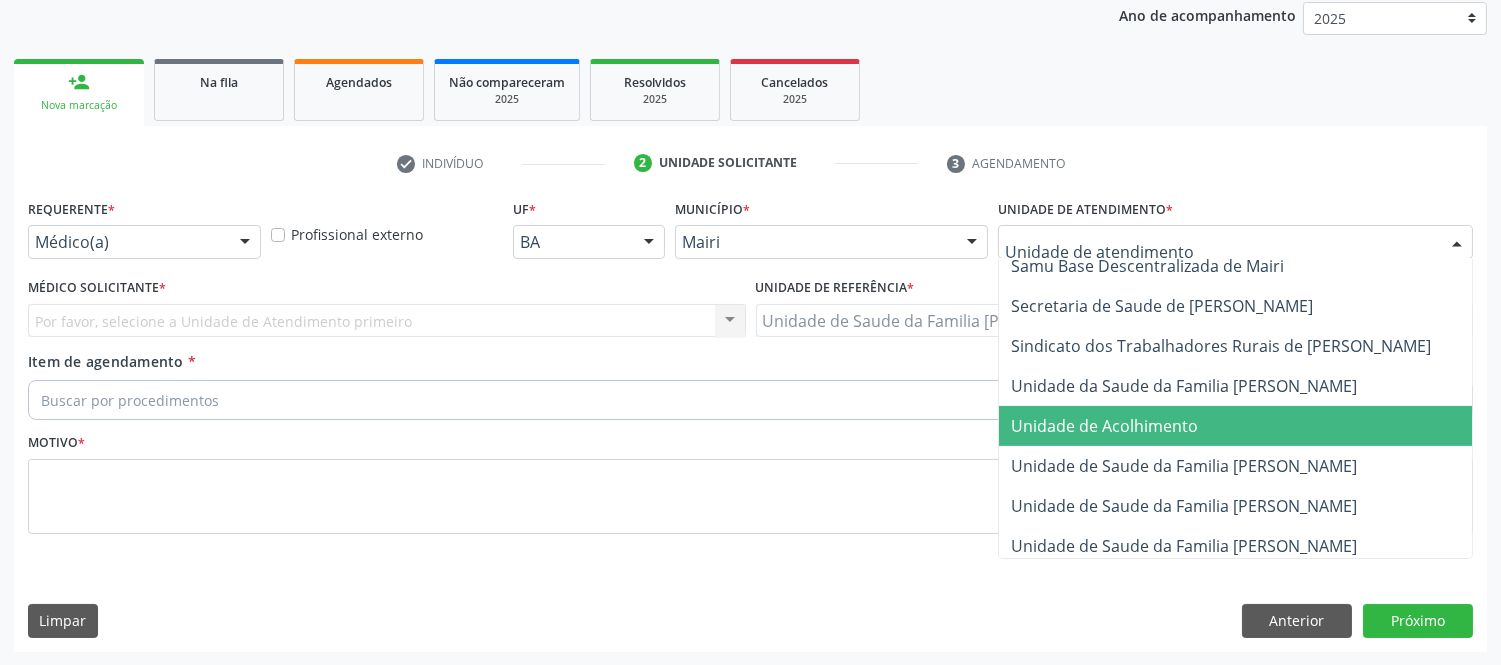 scroll, scrollTop: 1437, scrollLeft: 0, axis: vertical 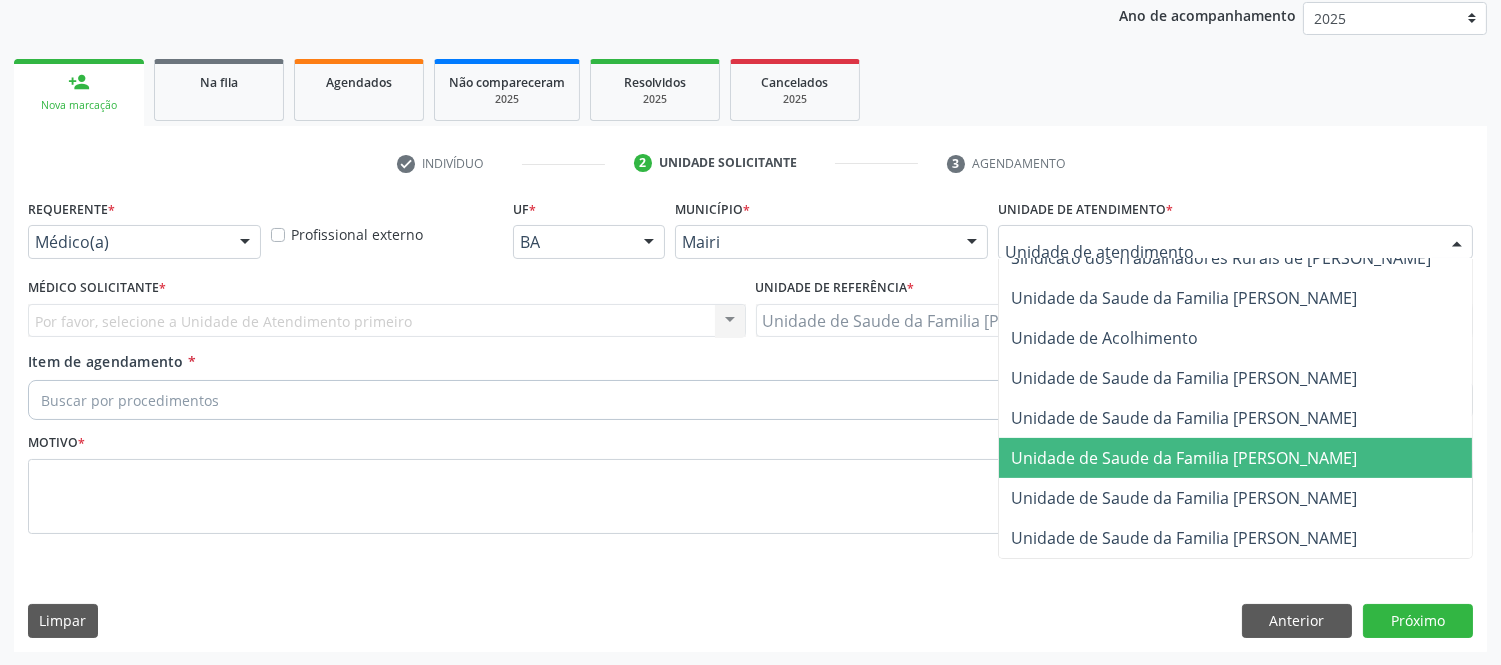 click on "Unidade de Saude da Familia [PERSON_NAME]" at bounding box center [1184, 458] 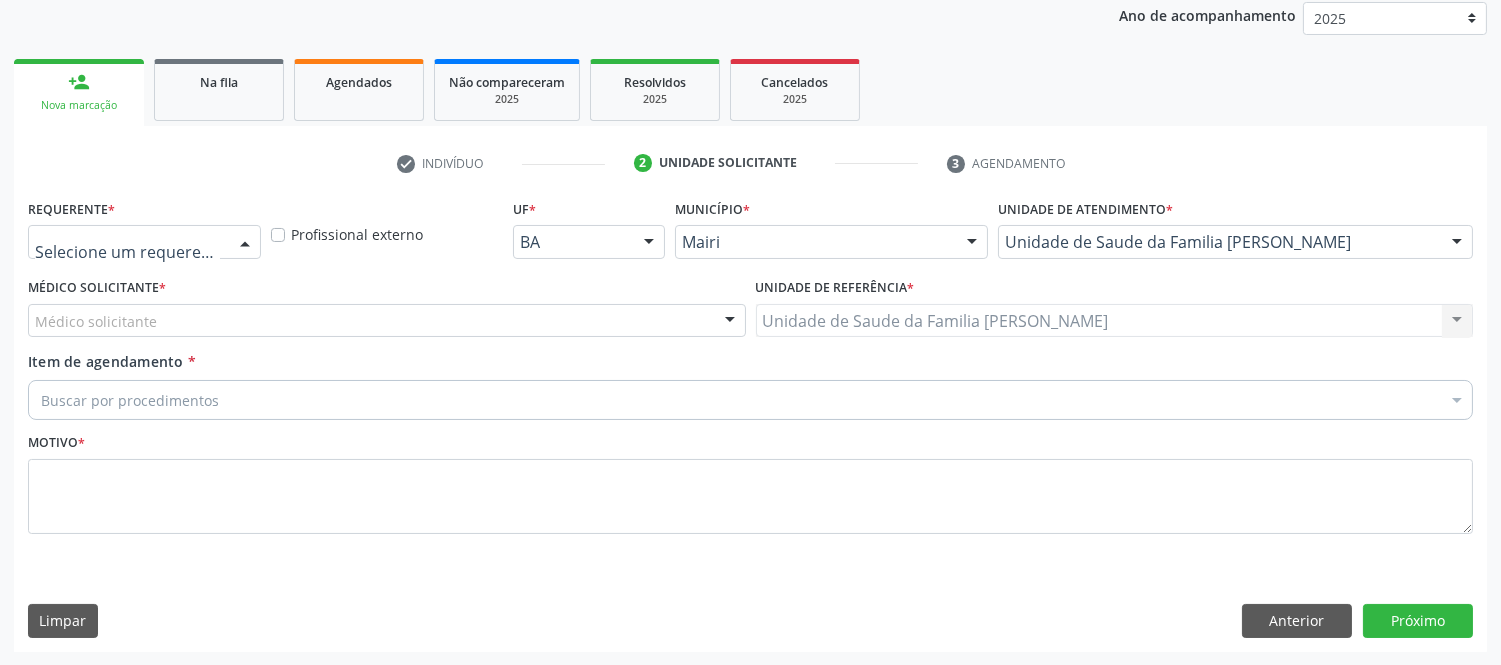 click at bounding box center [144, 242] 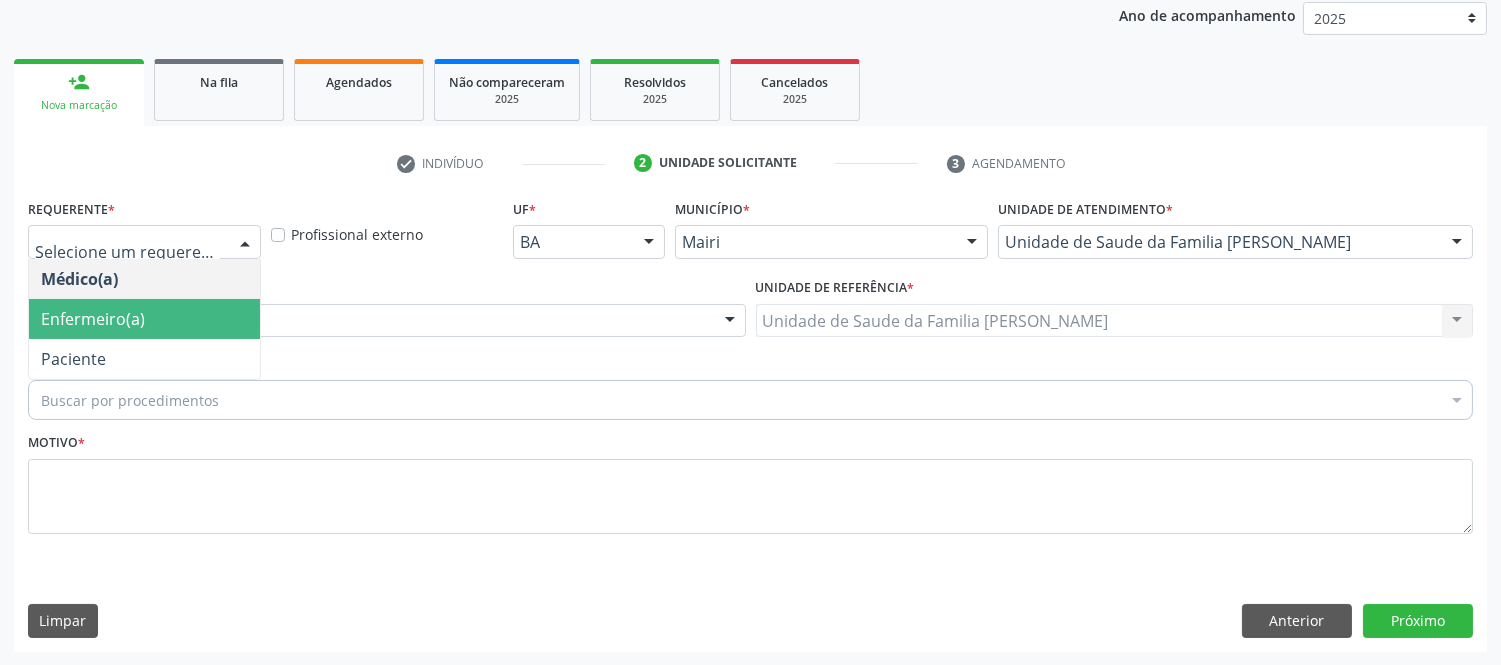 drag, startPoint x: 84, startPoint y: 298, endPoint x: 92, endPoint y: 360, distance: 62.514 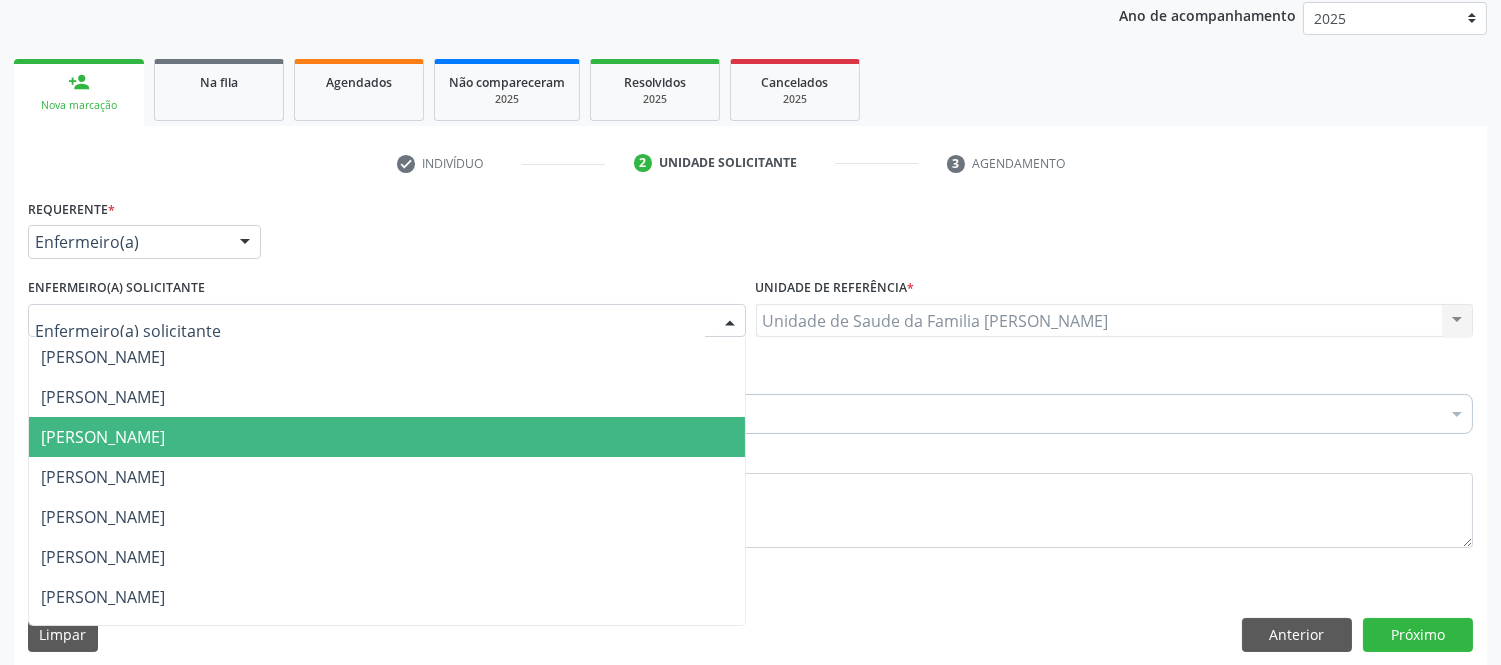click on "[PERSON_NAME]" at bounding box center [103, 437] 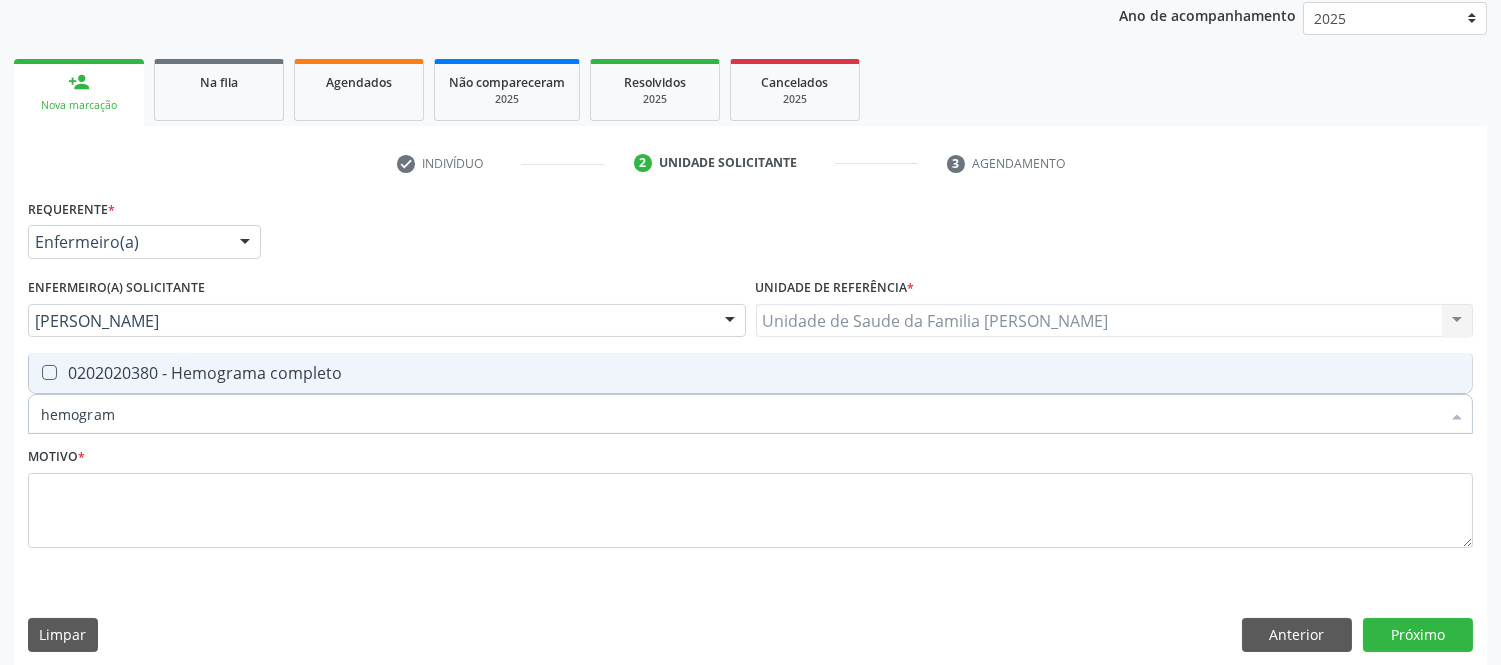 type on "hemograma" 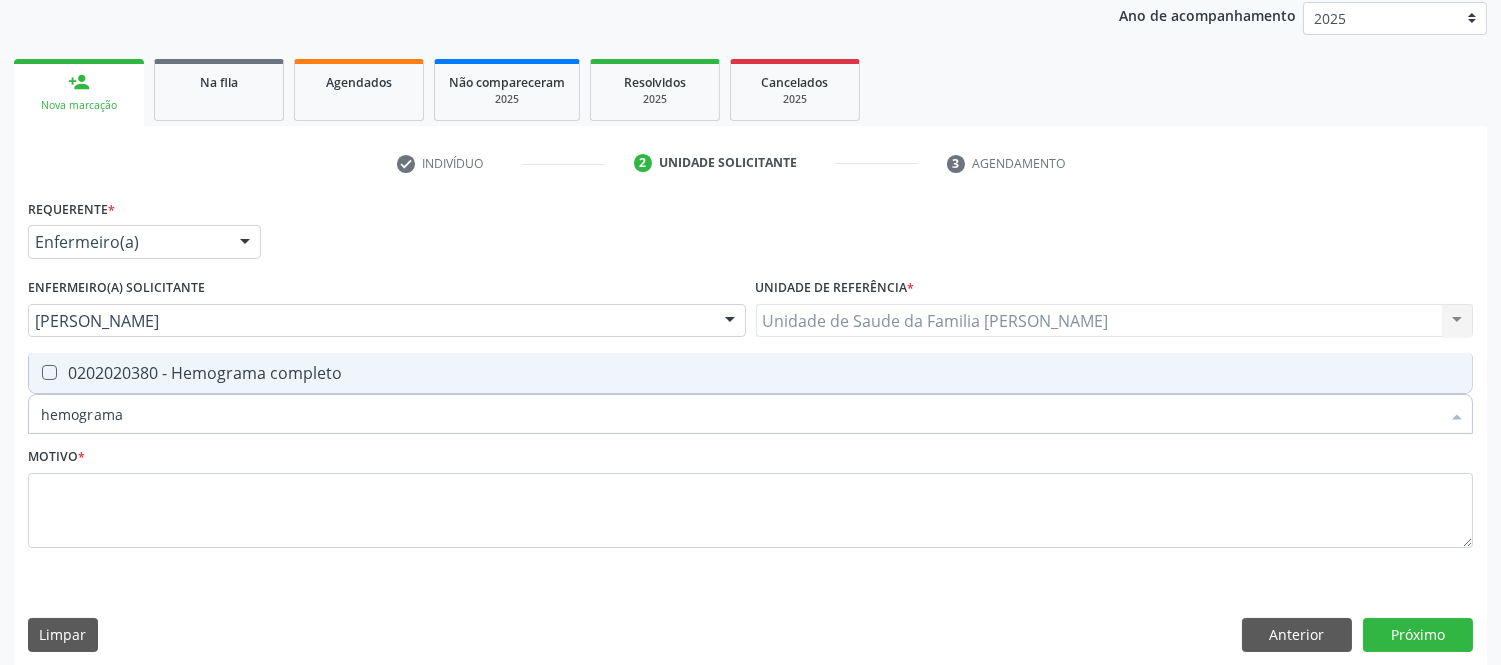 click at bounding box center [49, 372] 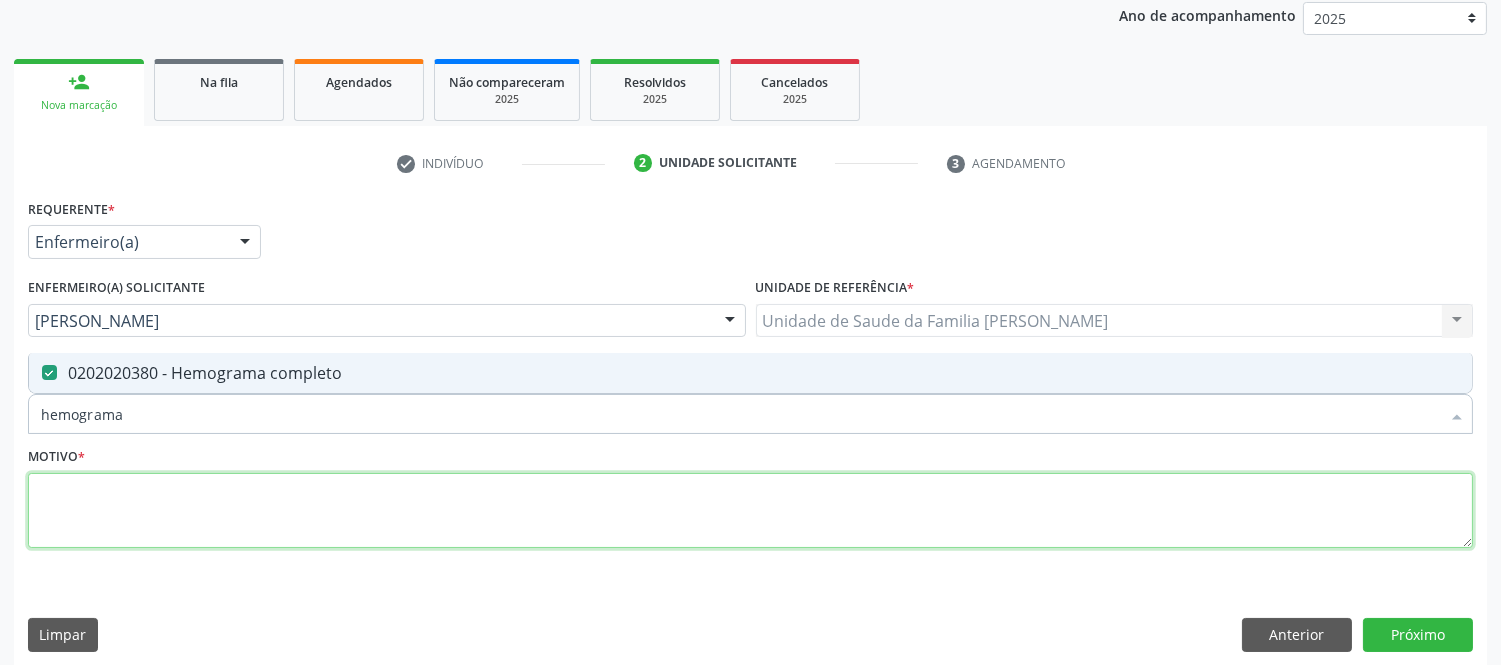 click at bounding box center [750, 511] 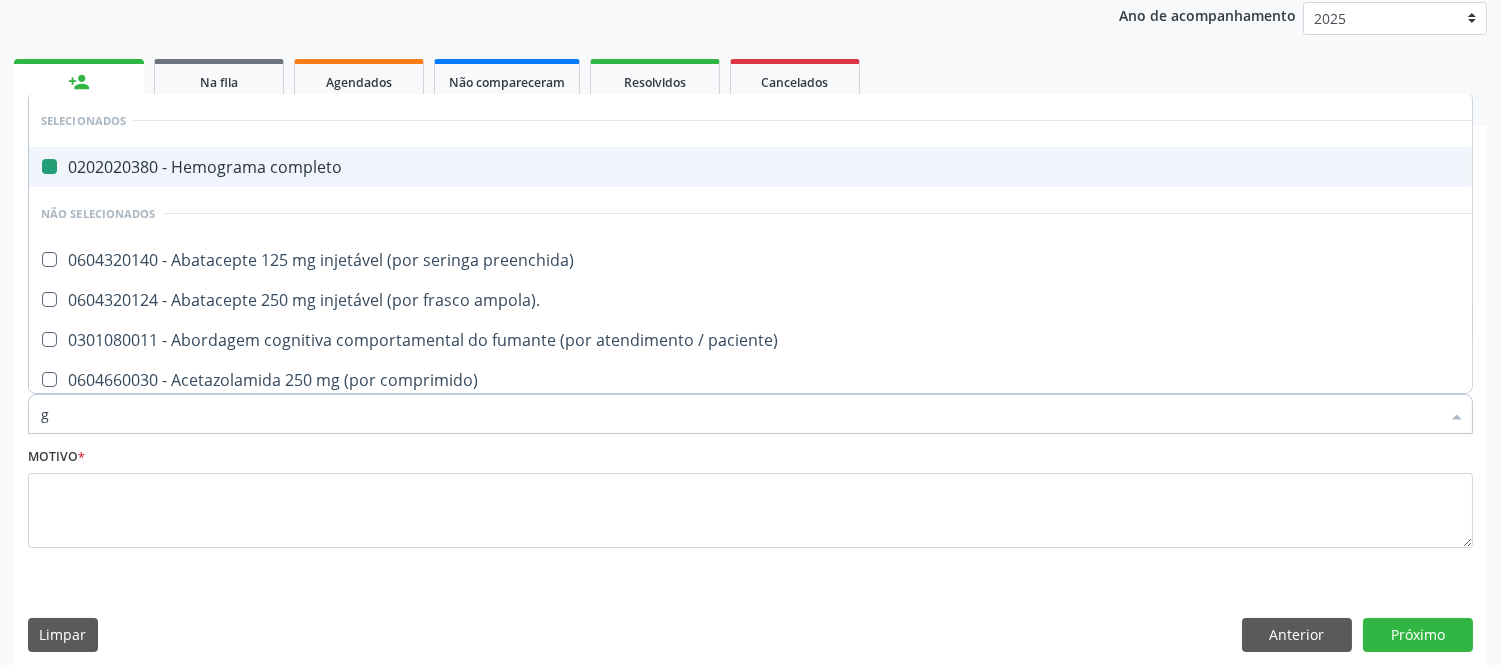 type on "gl" 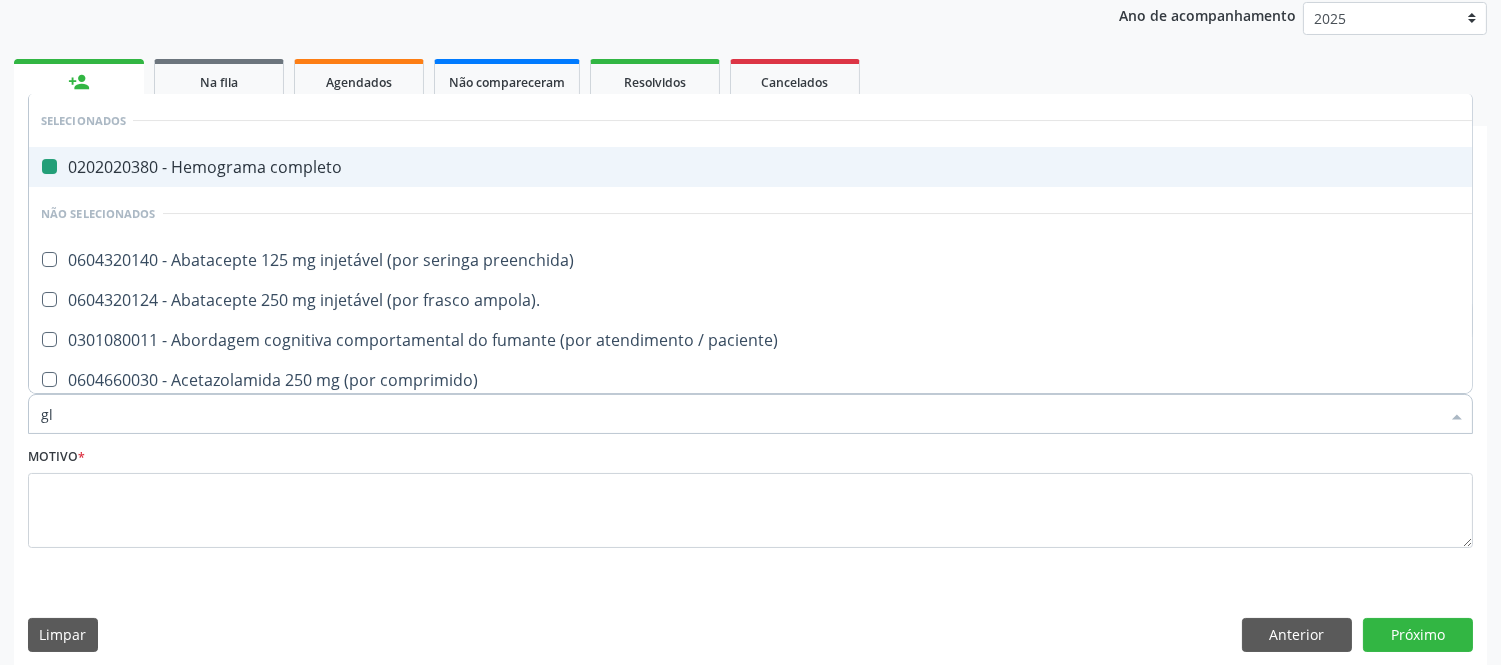 checkbox on "false" 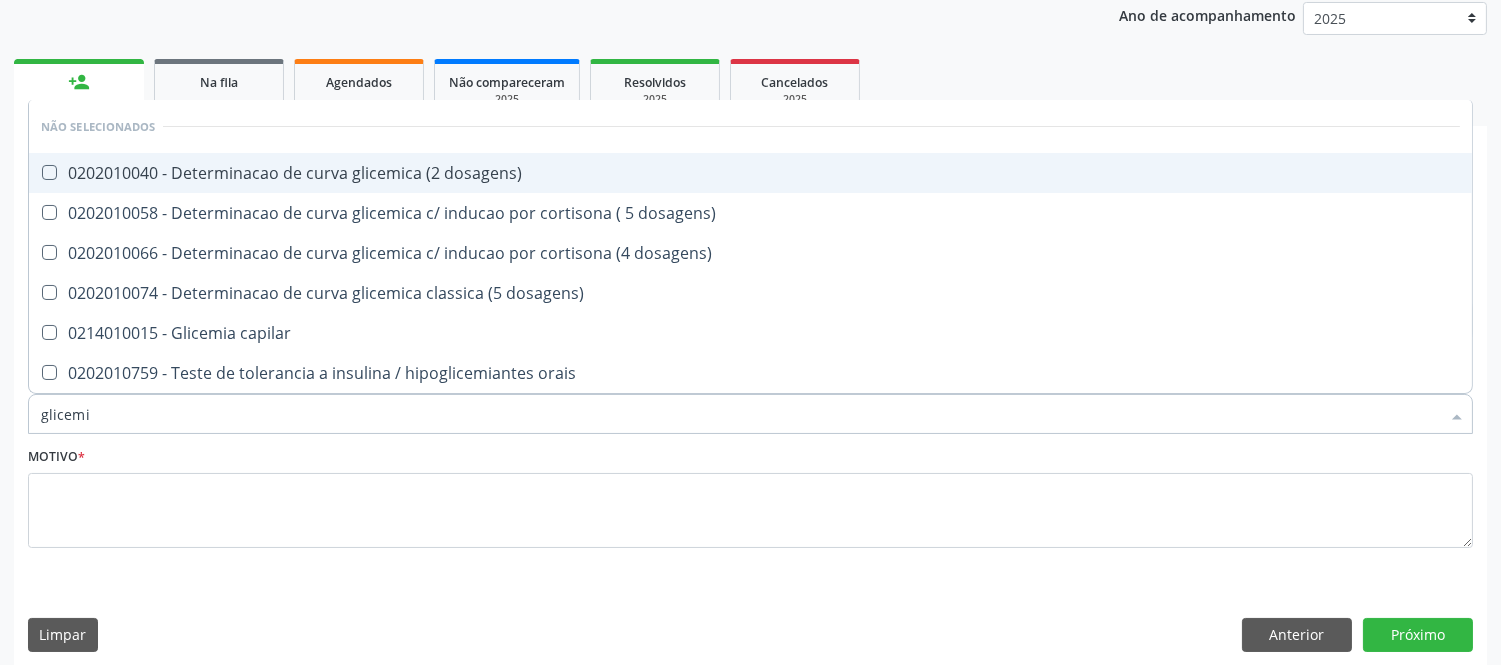 type on "glicemia" 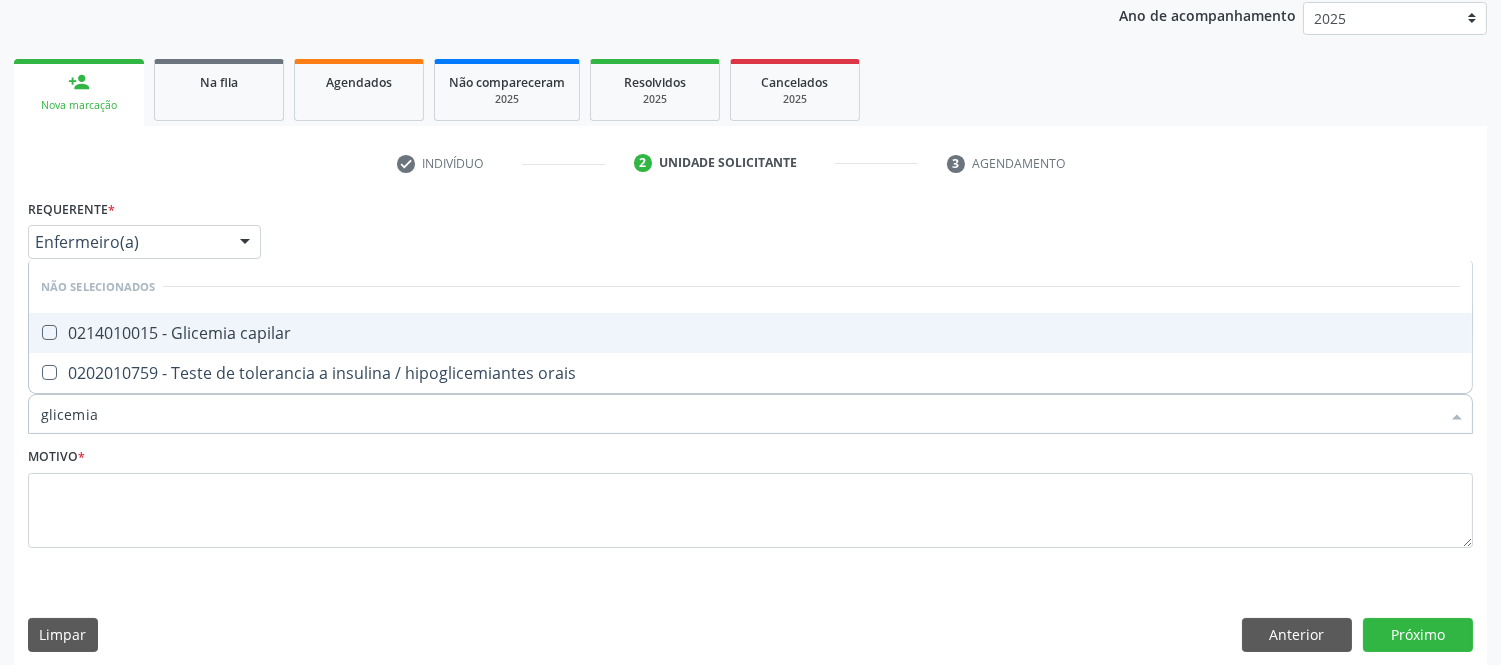 click at bounding box center (49, 332) 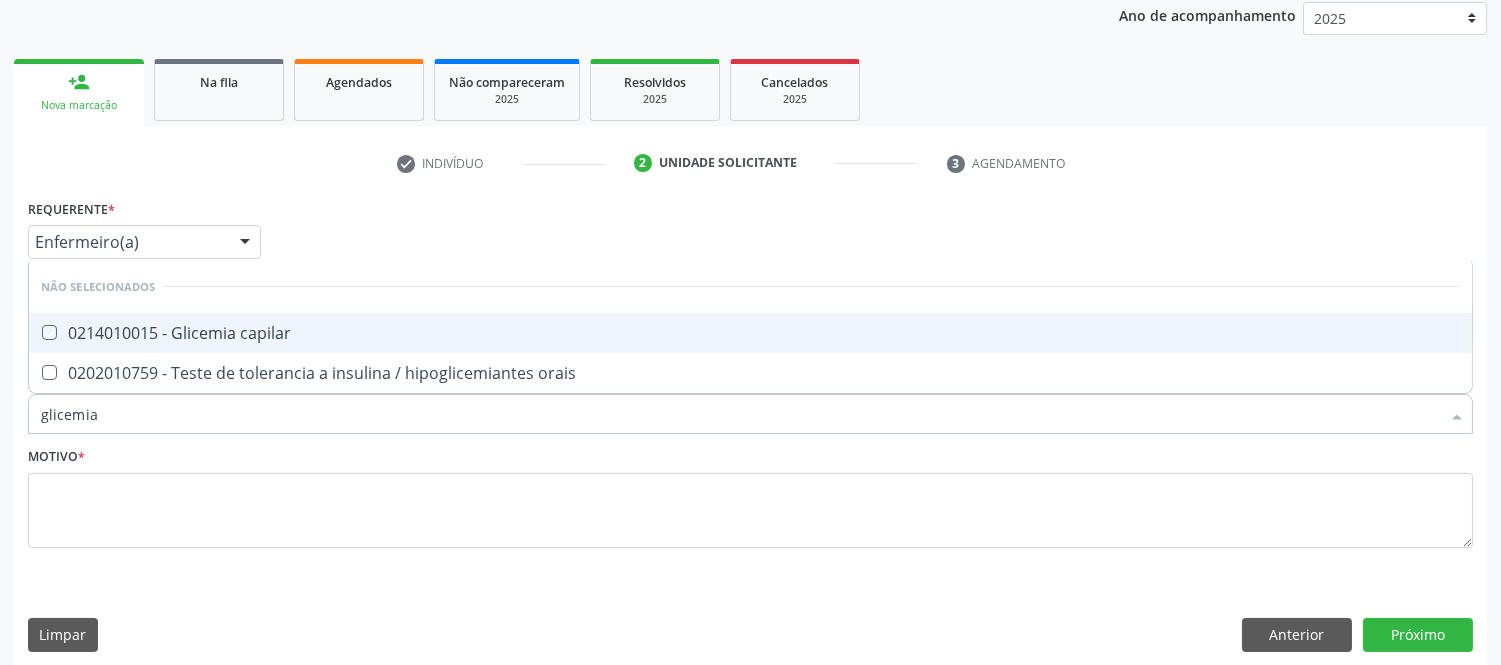 click at bounding box center [35, 332] 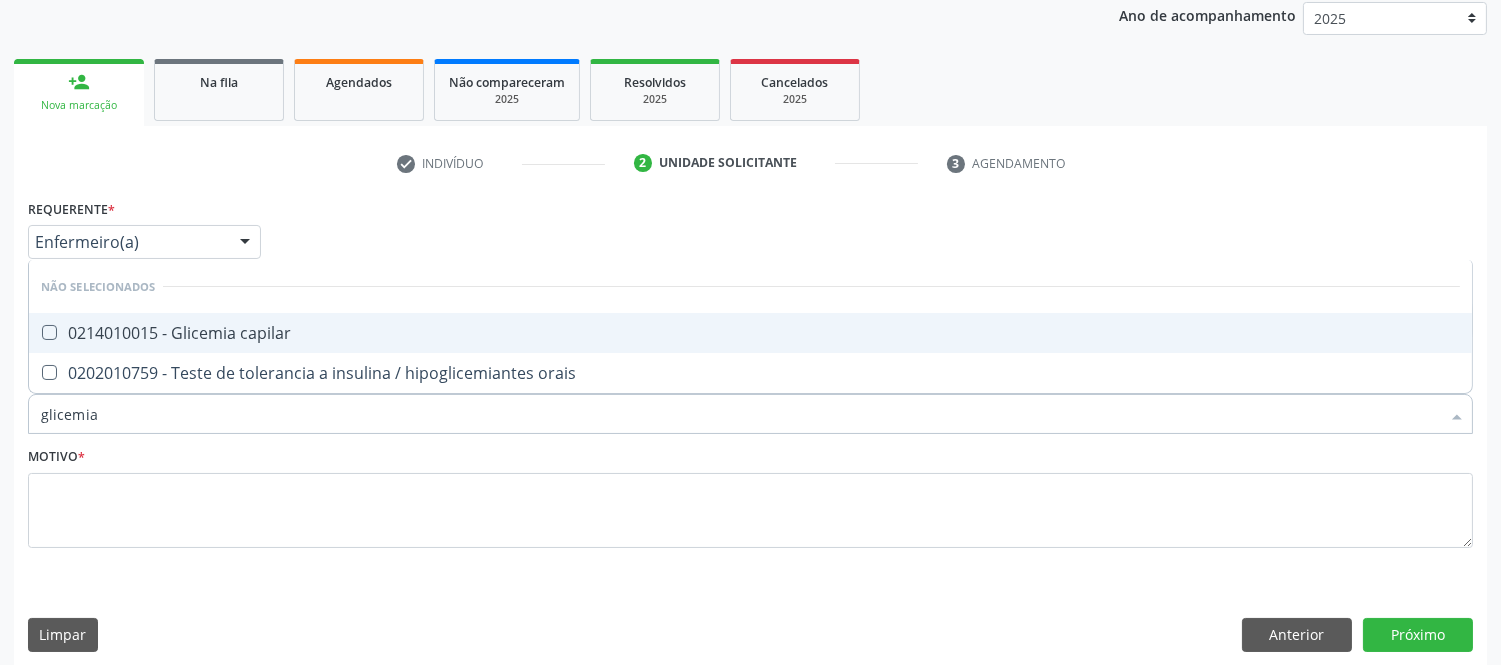 checkbox on "true" 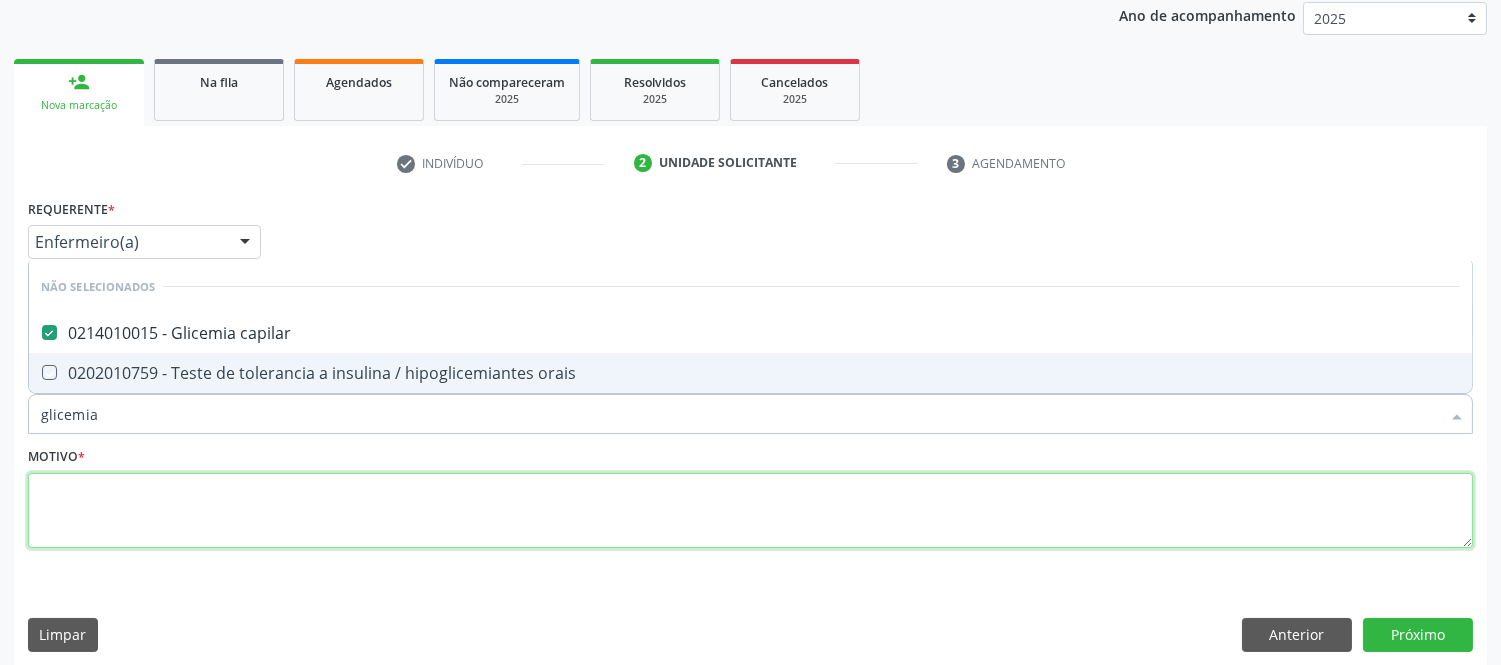 click at bounding box center (750, 511) 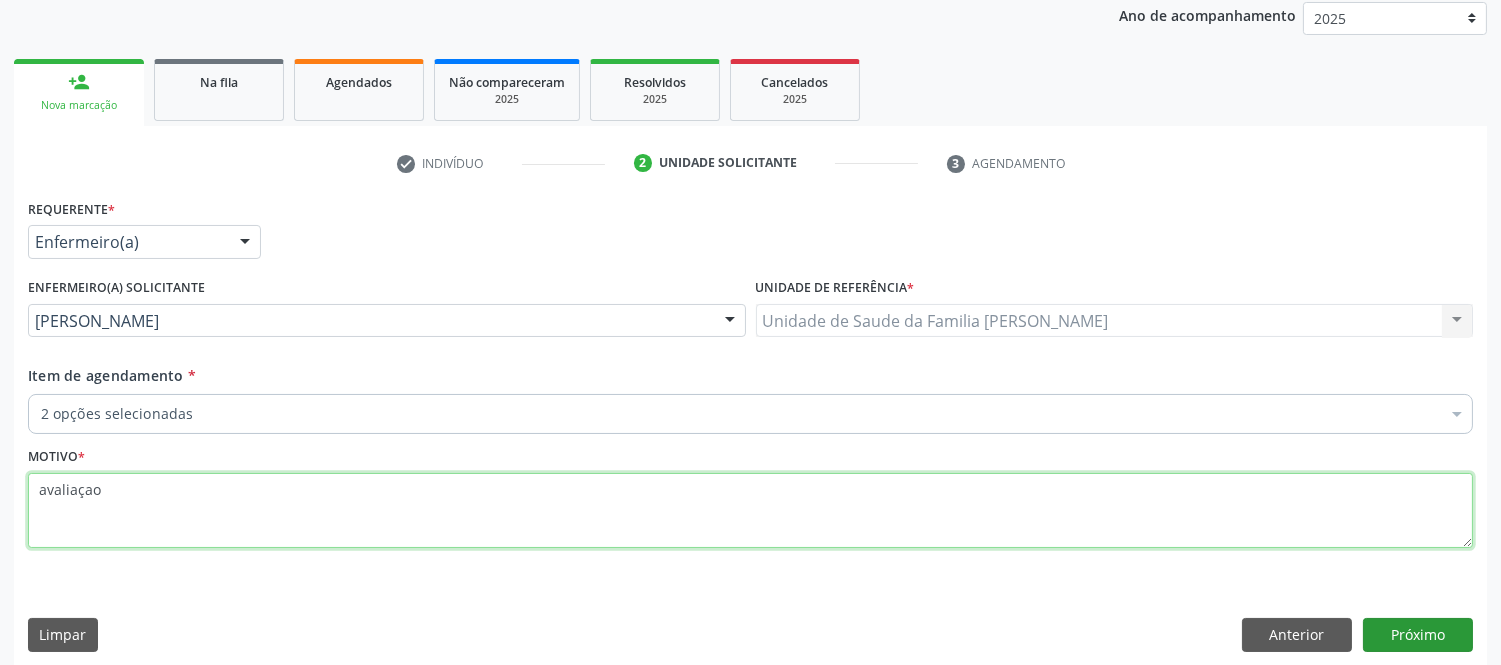 type on "avaliaçao" 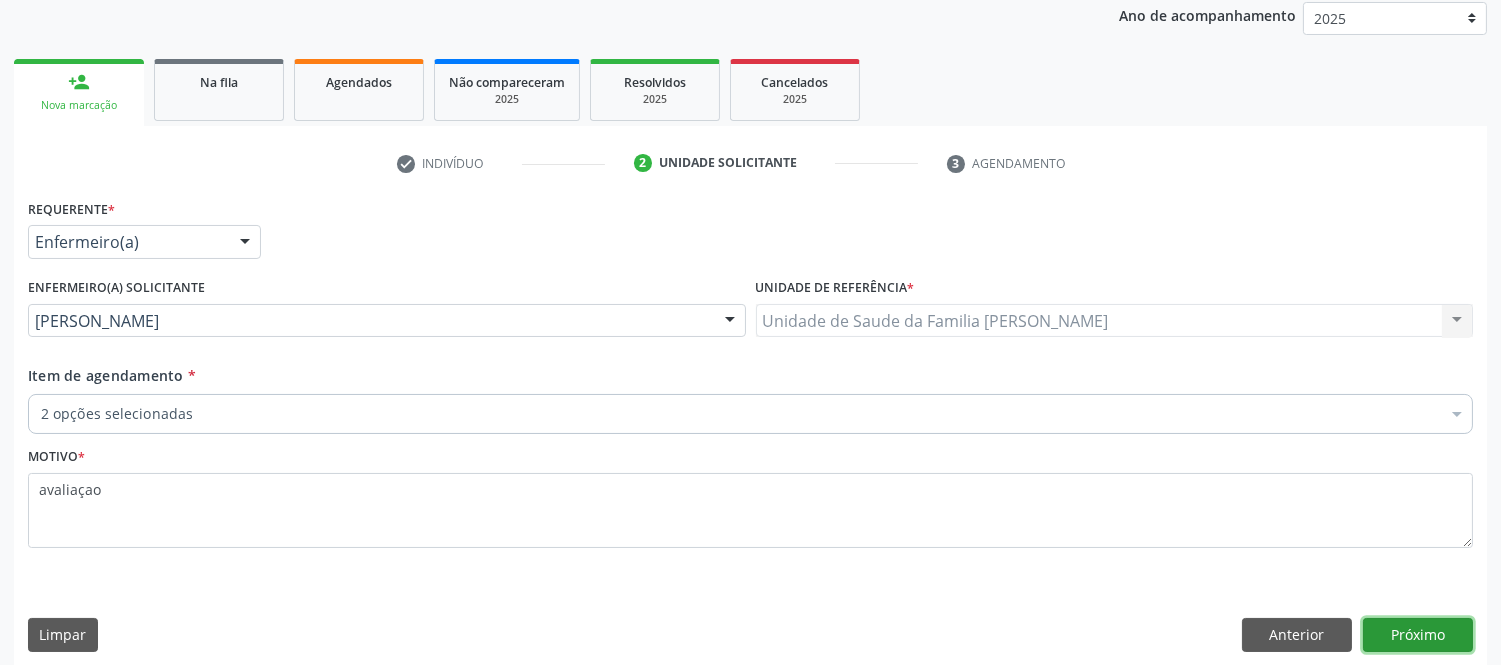 click on "Próximo" at bounding box center (1418, 635) 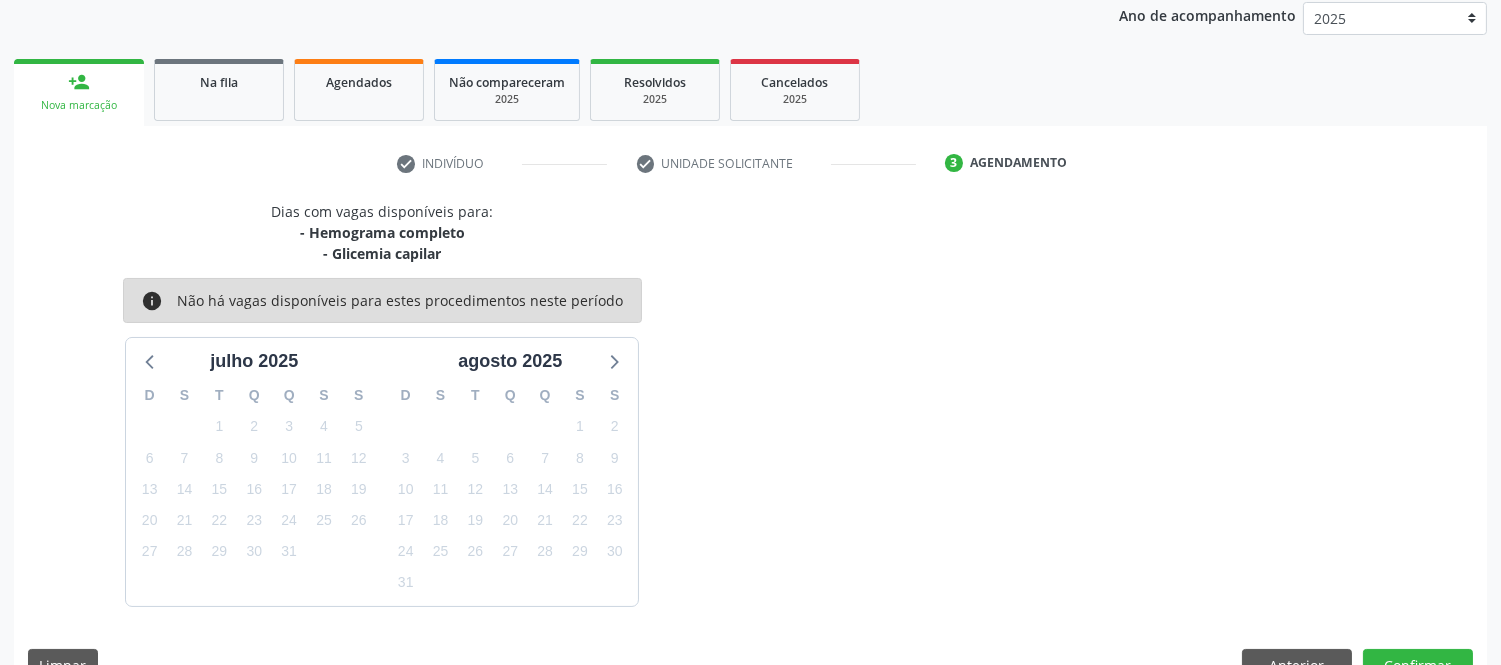 scroll, scrollTop: 284, scrollLeft: 0, axis: vertical 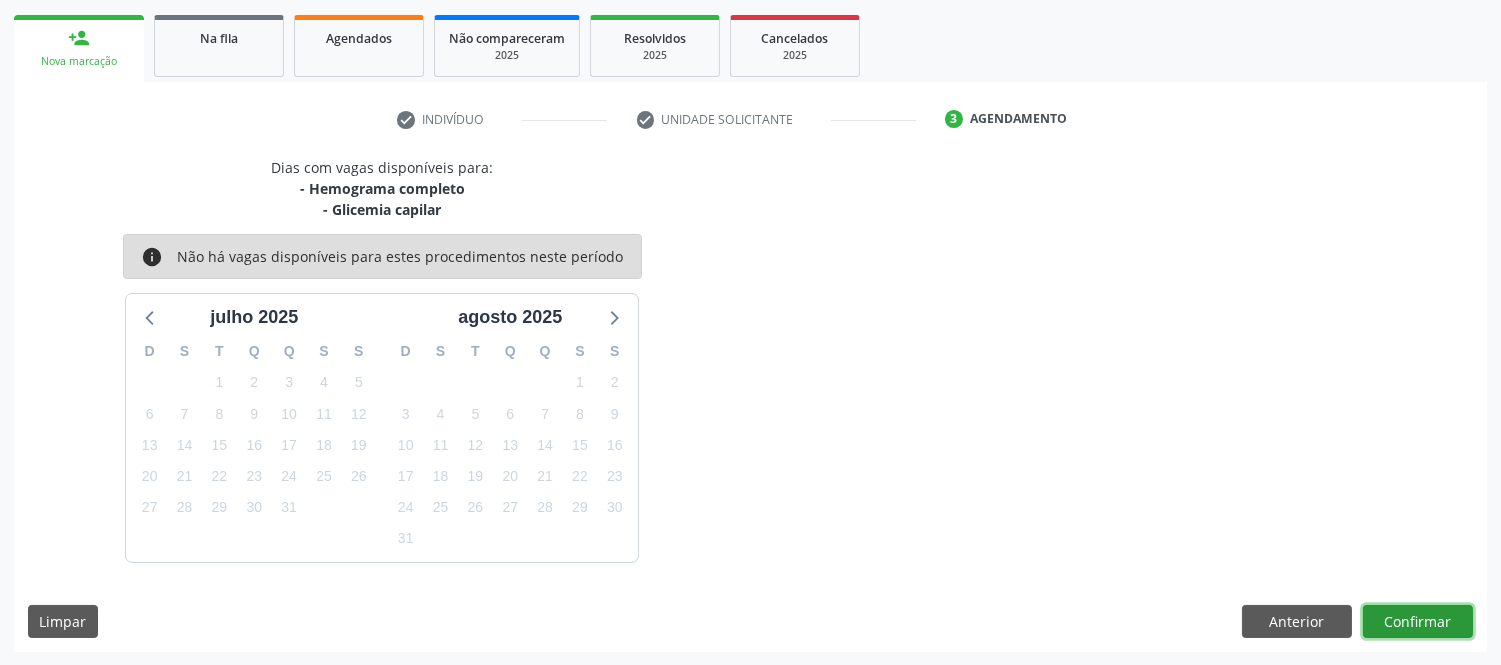 click on "Confirmar" at bounding box center (1418, 622) 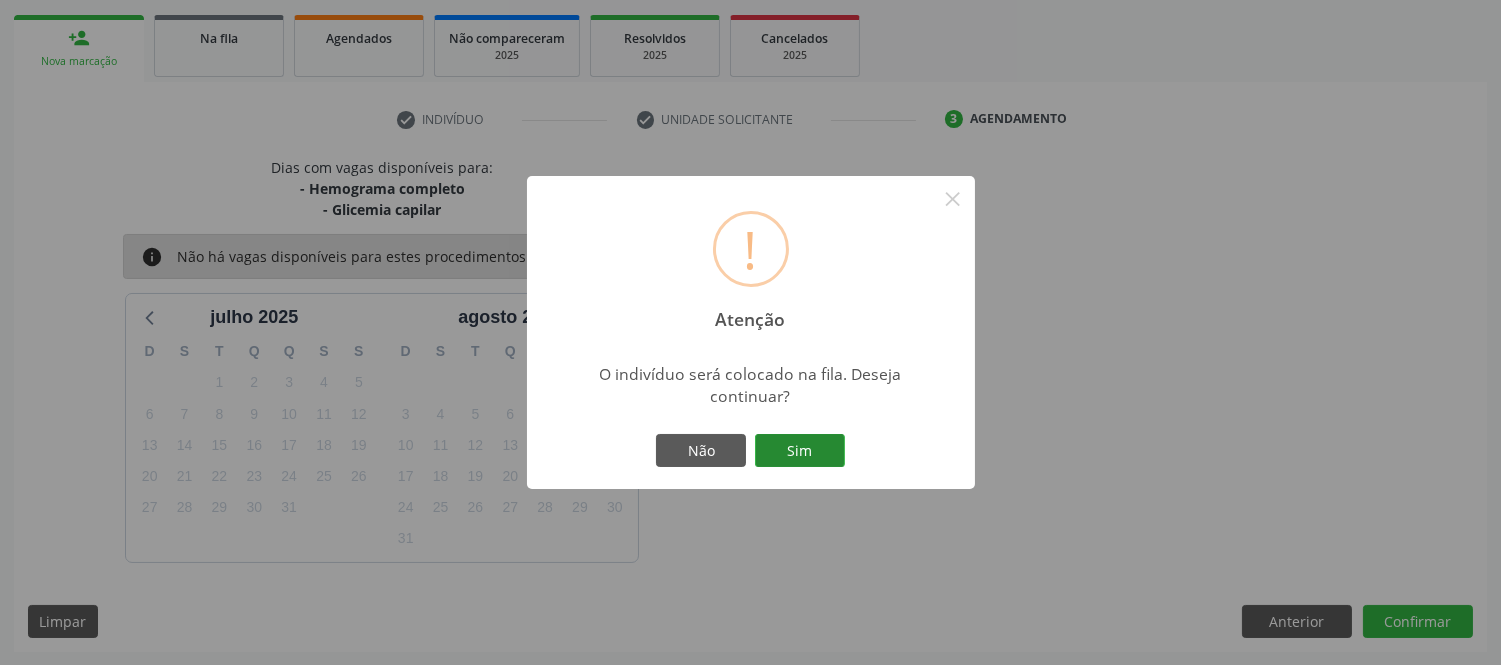 click on "Sim" at bounding box center [800, 451] 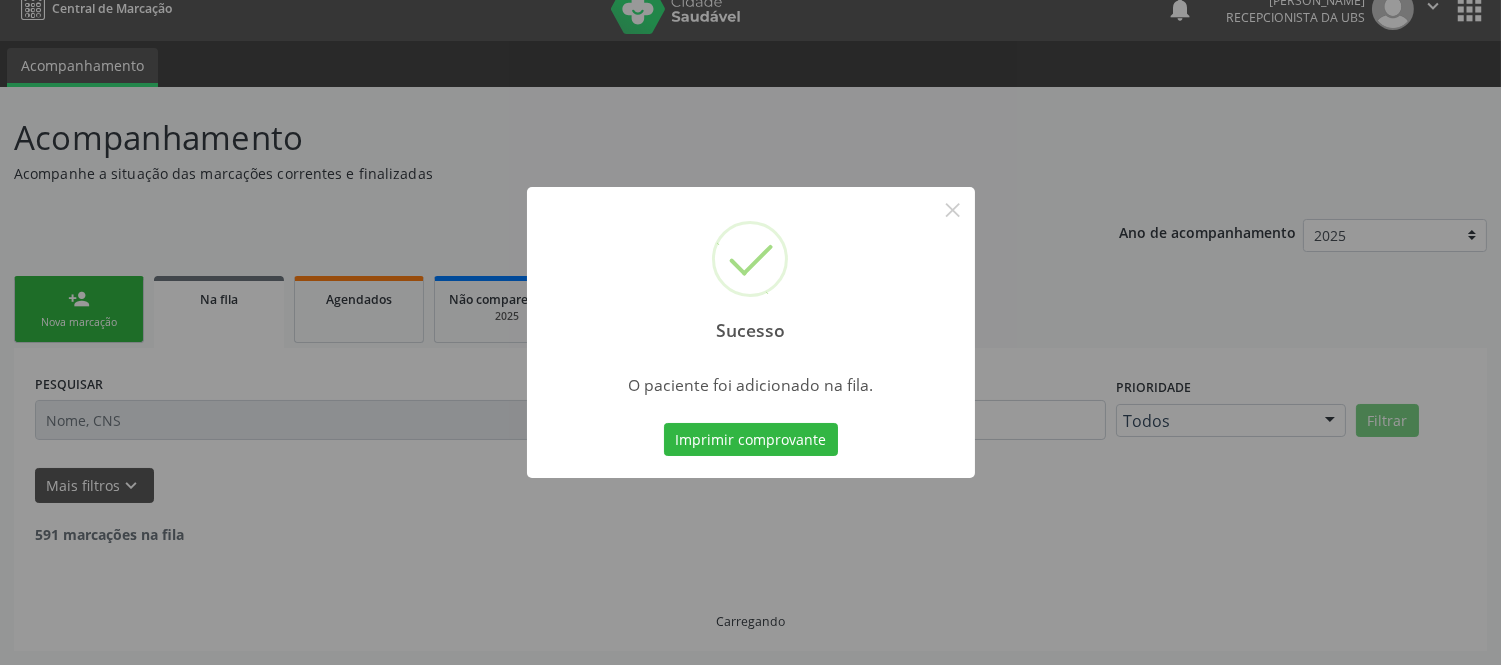 scroll, scrollTop: 1, scrollLeft: 0, axis: vertical 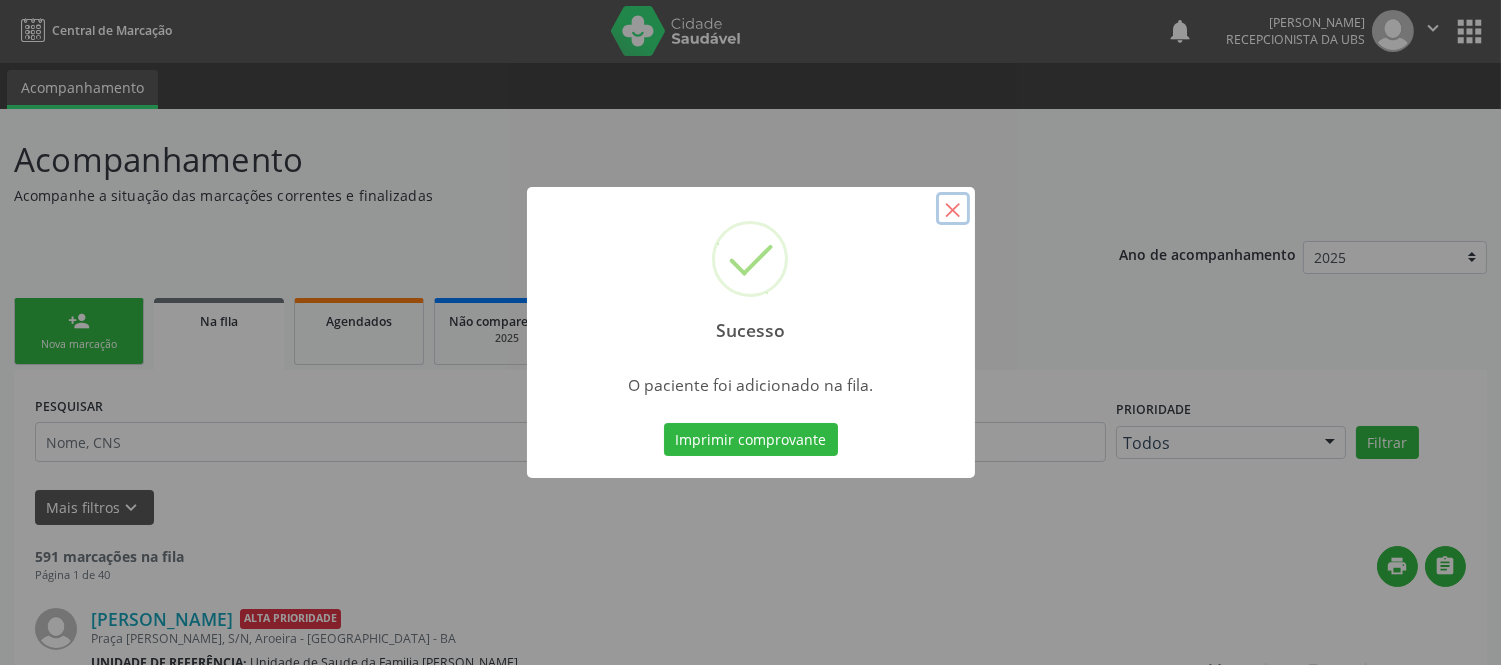 click on "×" at bounding box center [953, 209] 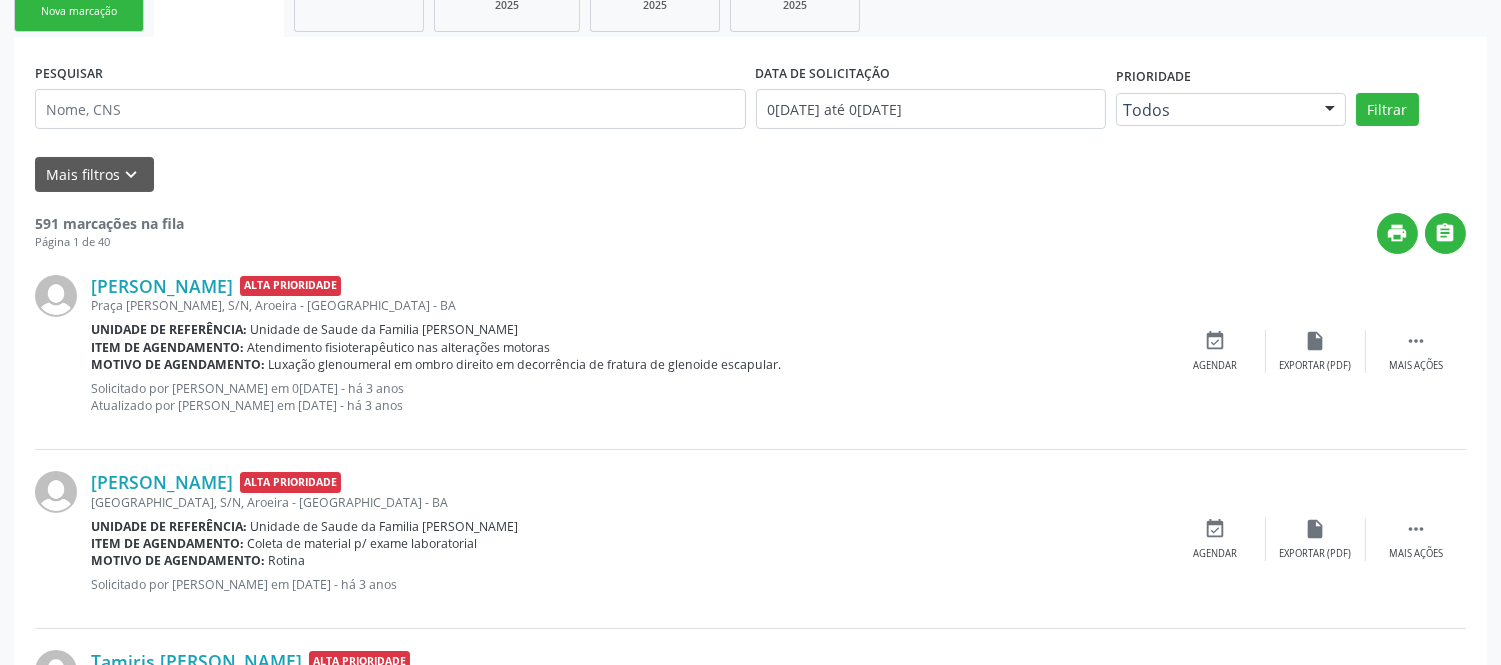 scroll, scrollTop: 1, scrollLeft: 0, axis: vertical 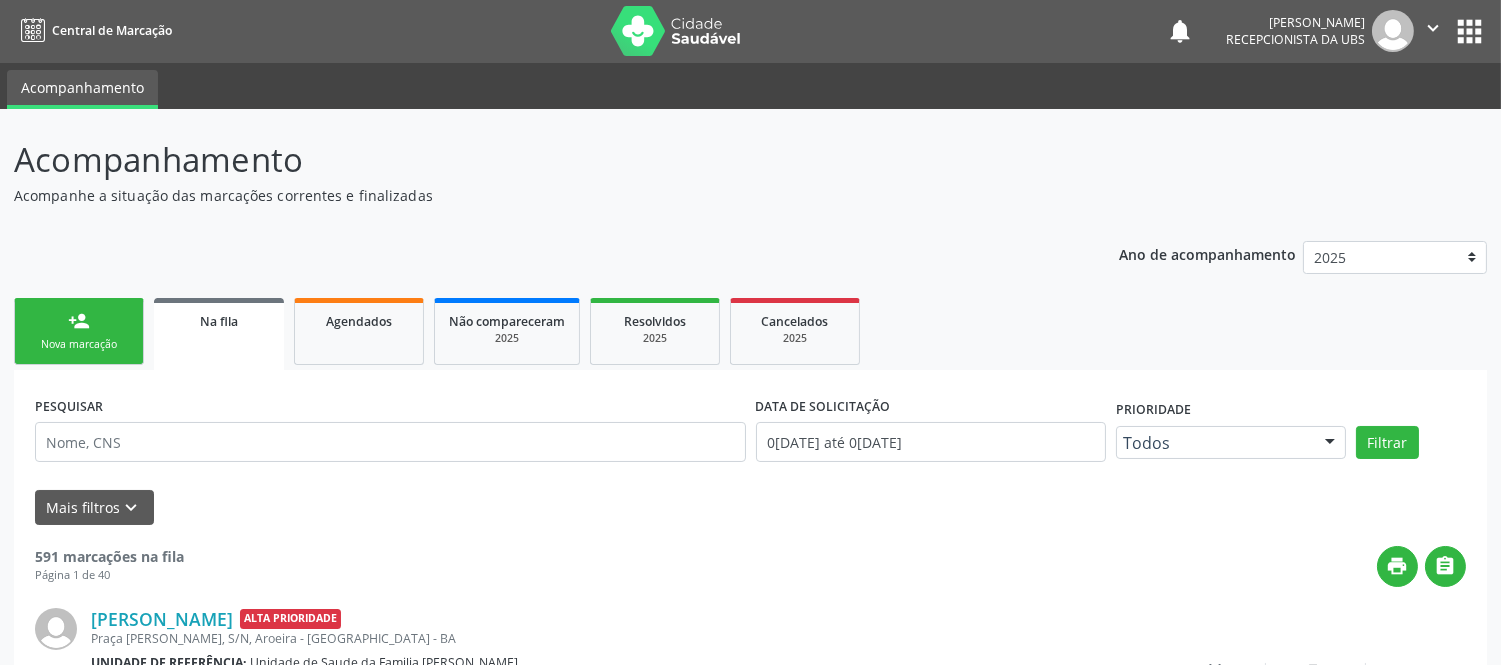 click on "person_add" at bounding box center [79, 321] 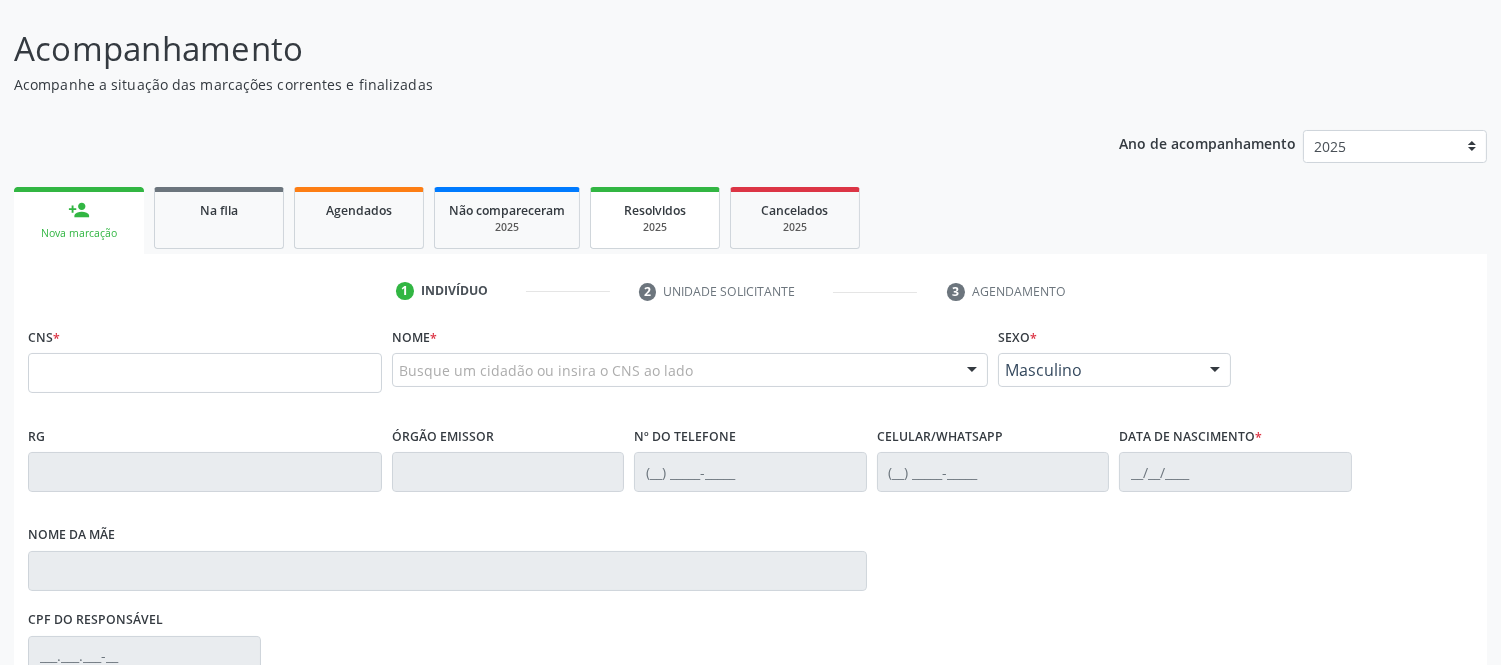 scroll, scrollTop: 223, scrollLeft: 0, axis: vertical 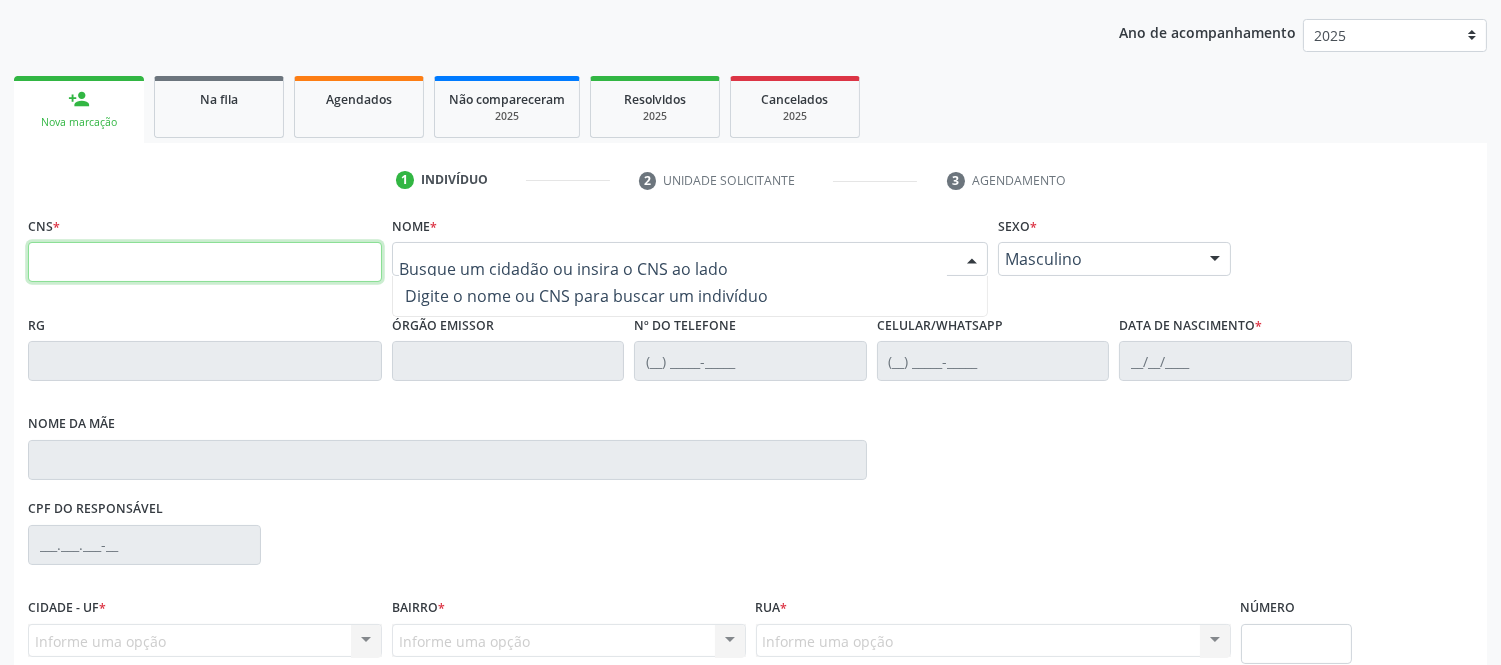 click at bounding box center (205, 262) 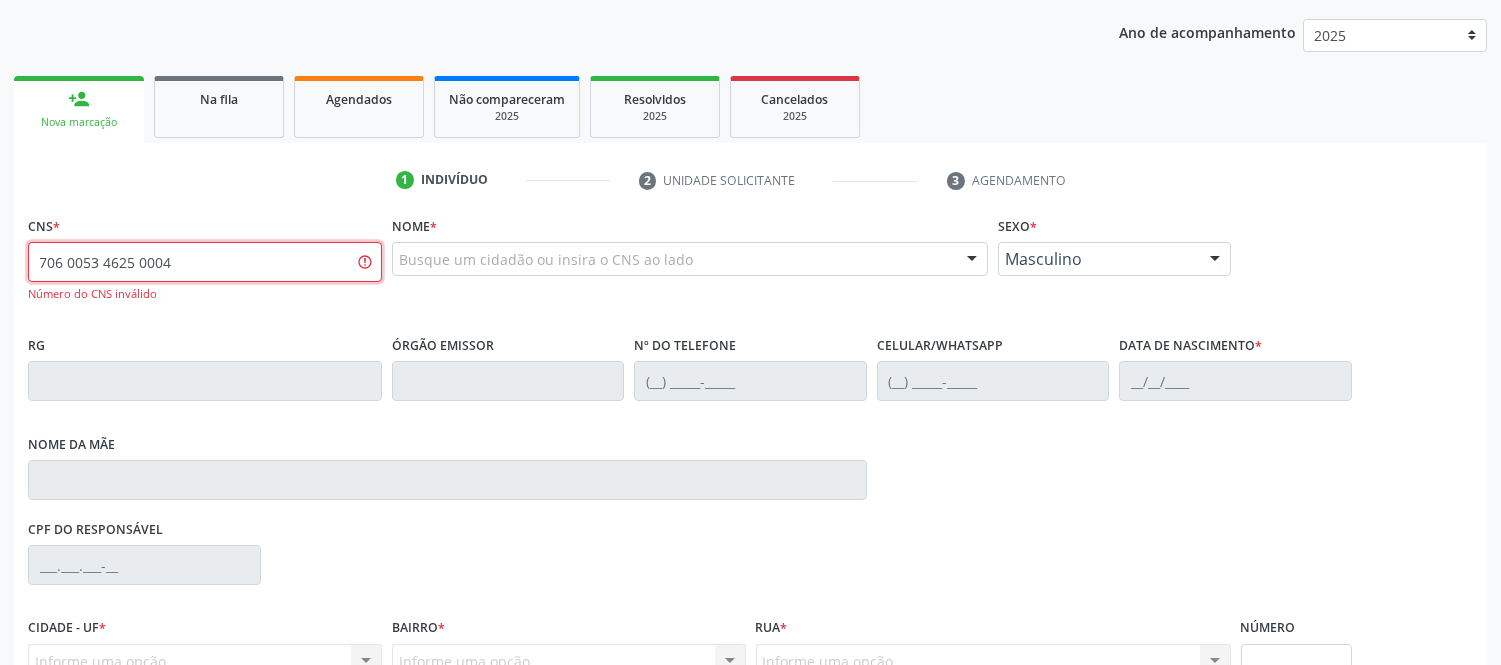 click on "706 0053 4625 0004" at bounding box center [205, 262] 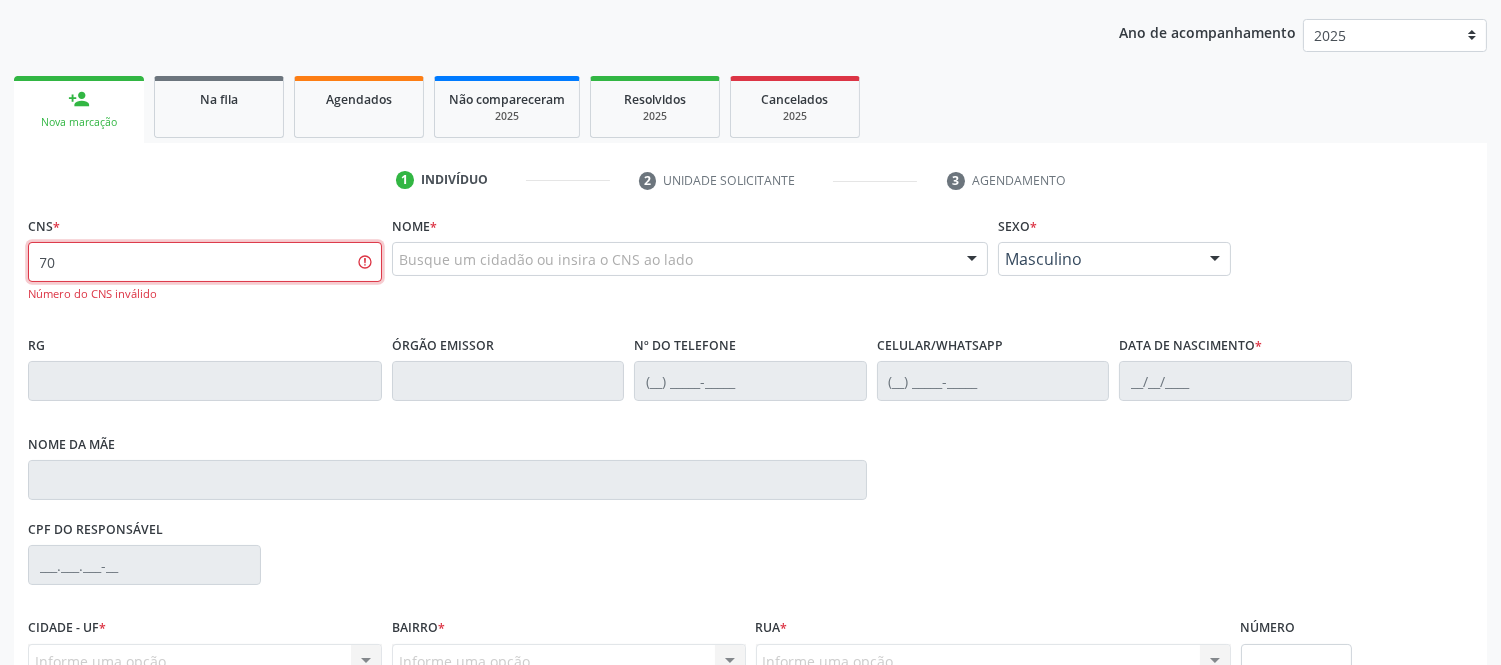 type on "7" 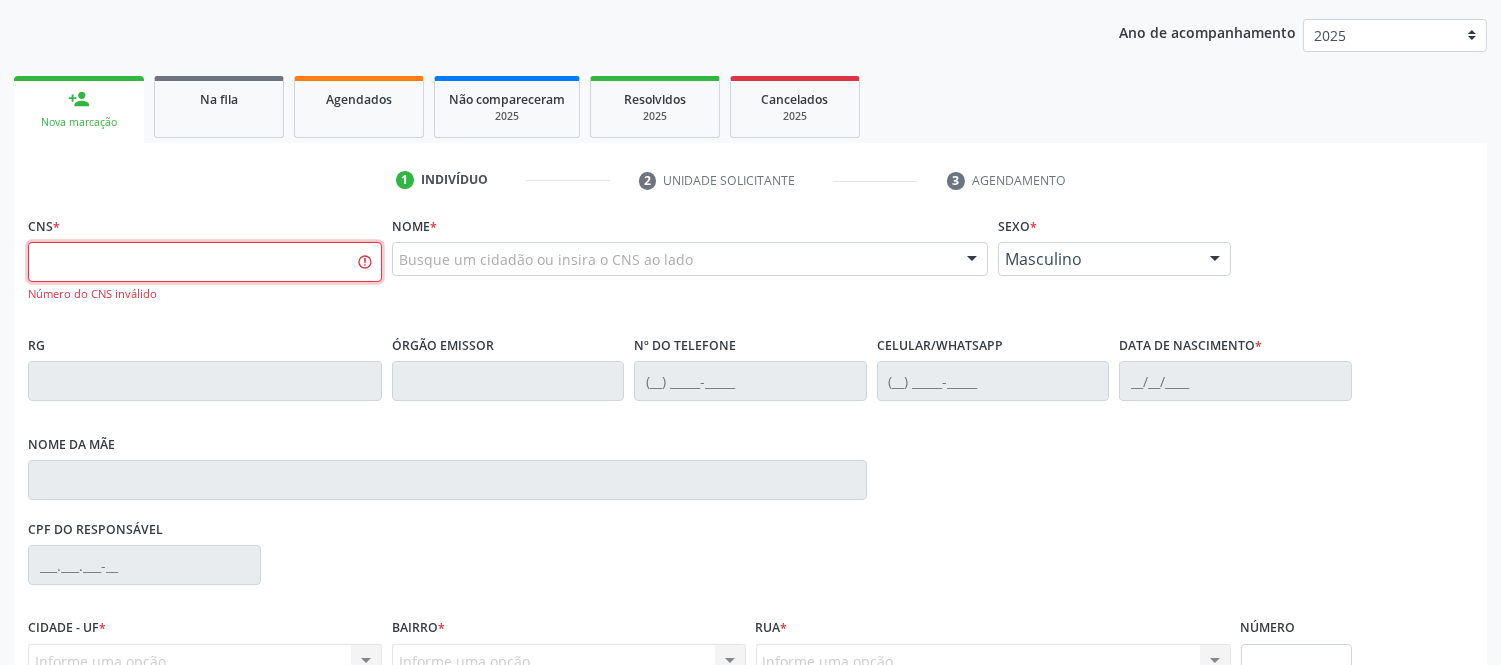 type 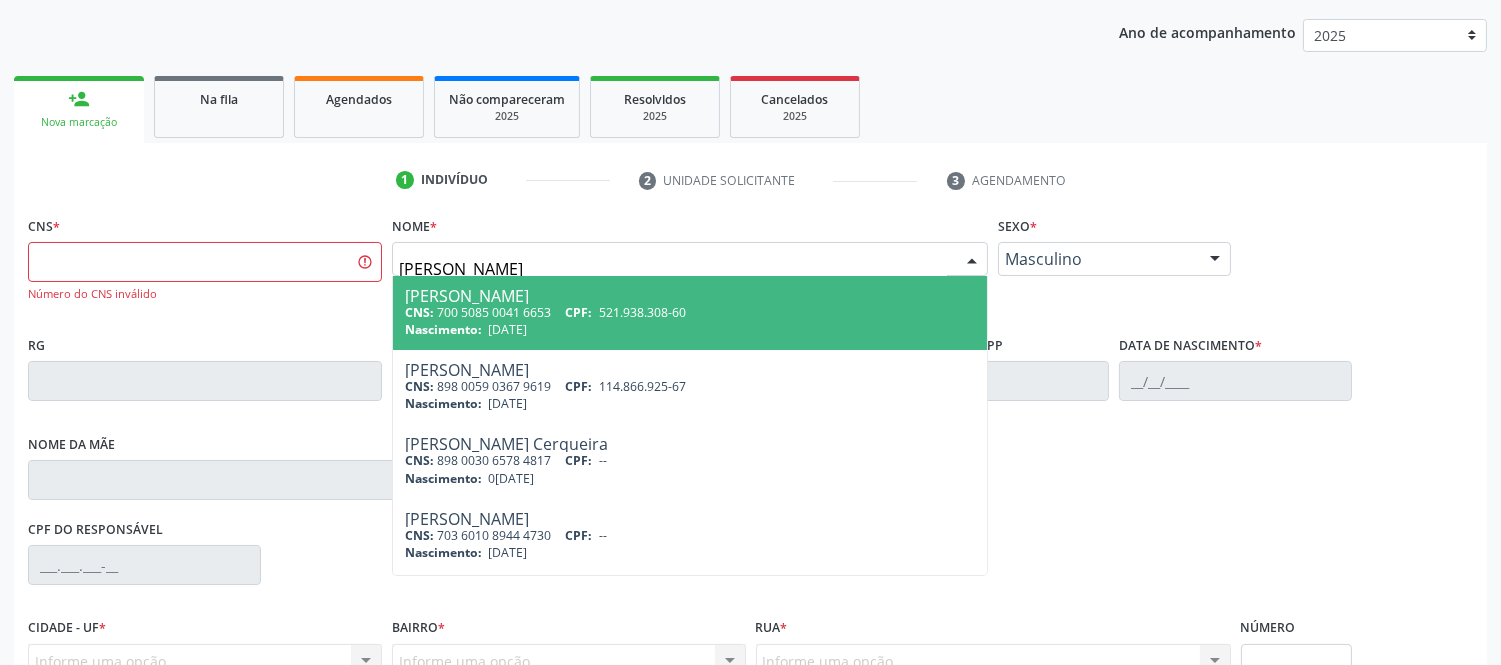 type on "ana julia peza" 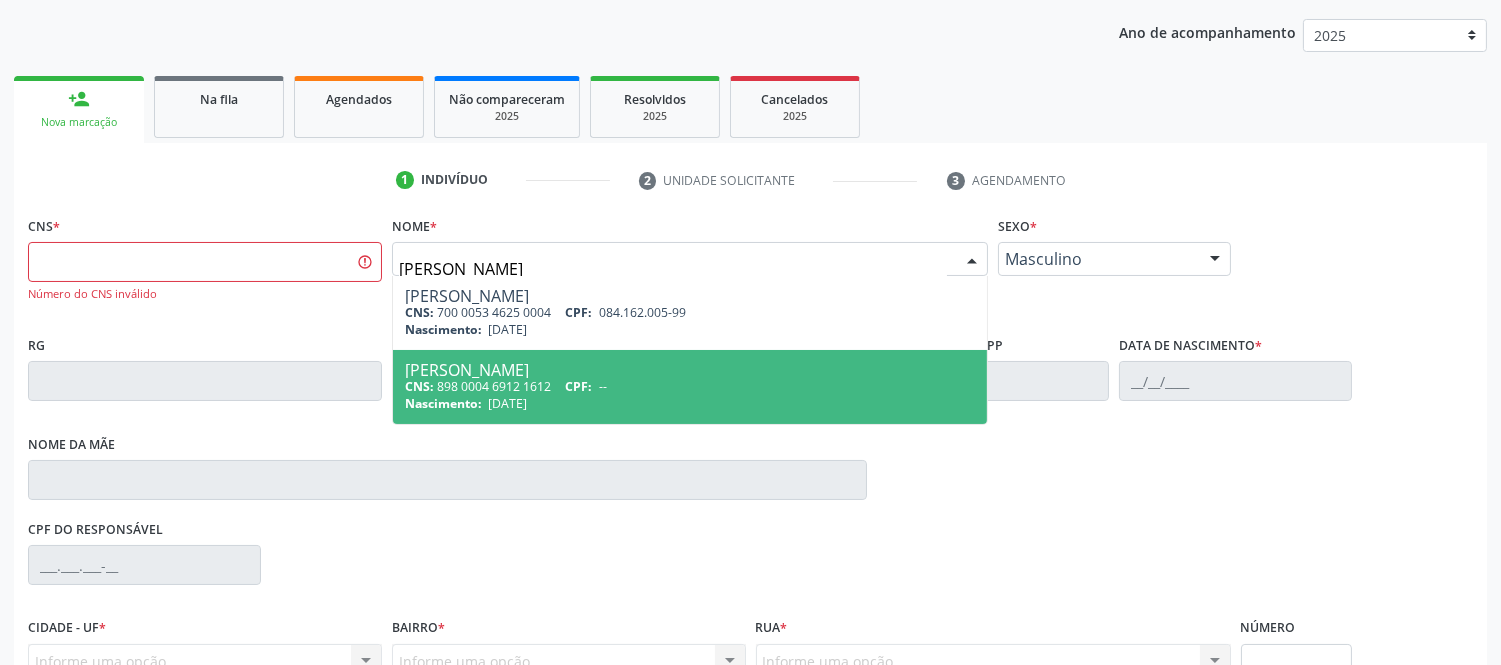 click on "Ana Julia Pezan Zito" at bounding box center (690, 370) 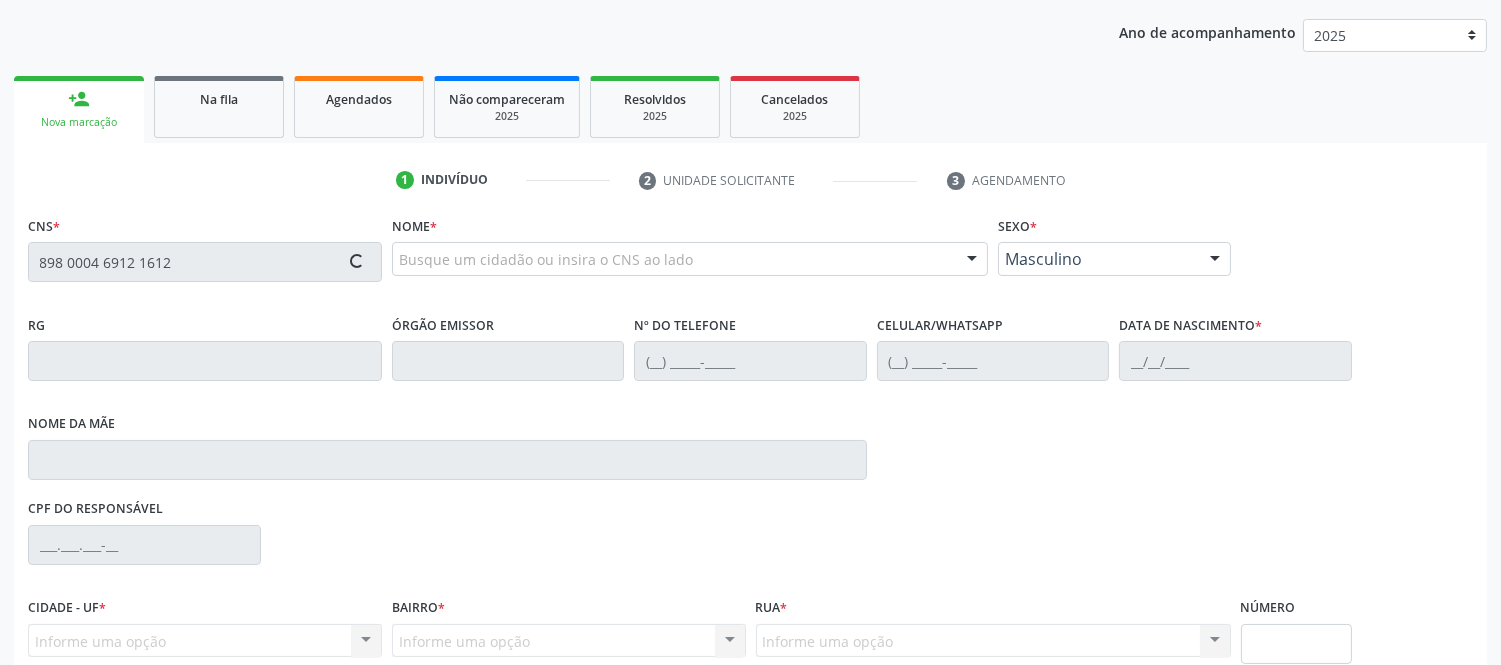 type on "898 0004 6912 1612" 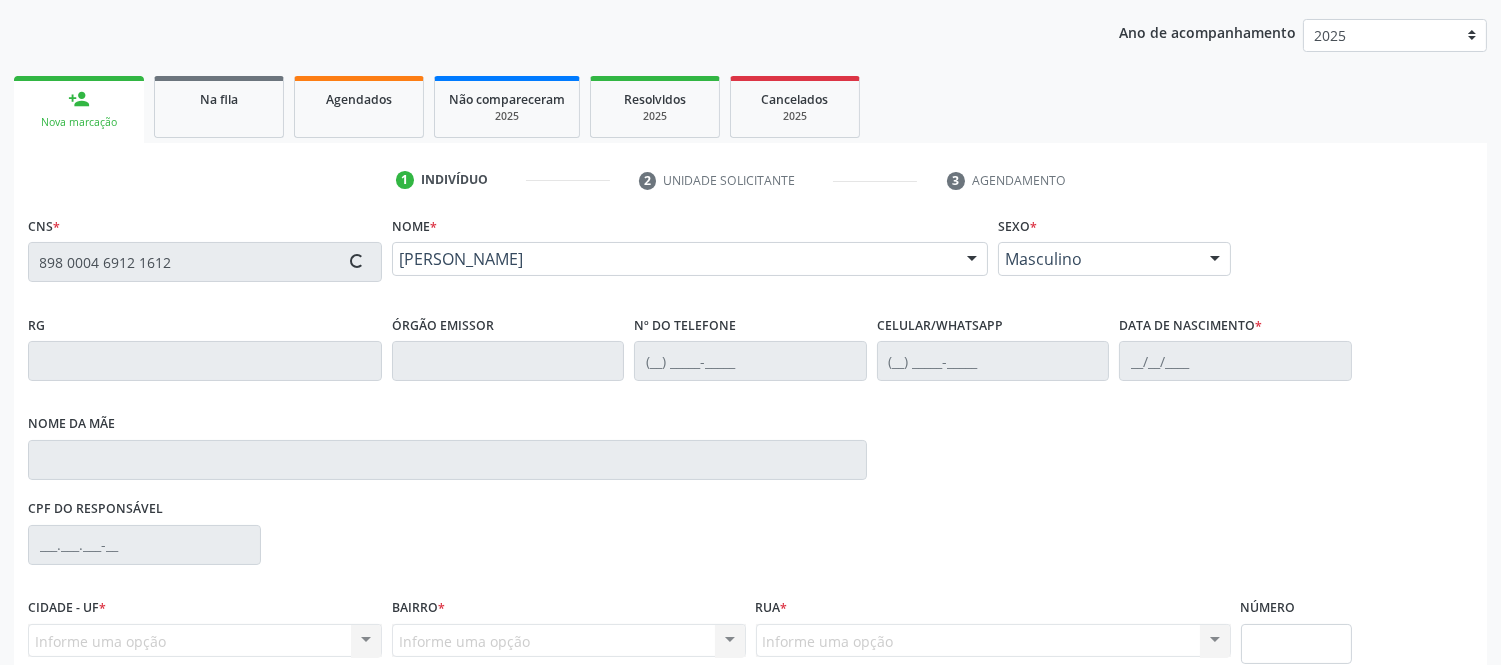 type on "(74) 3632-2014" 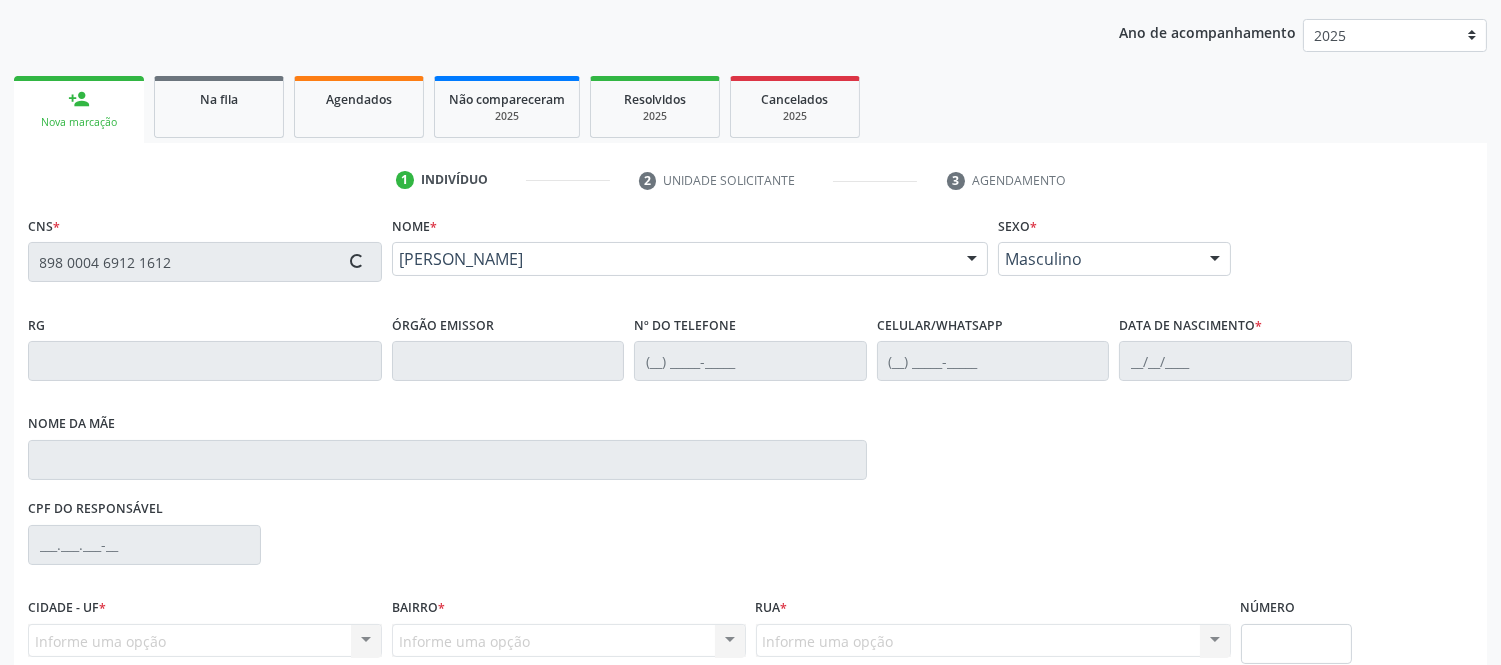 type on "(74) 3632-2014" 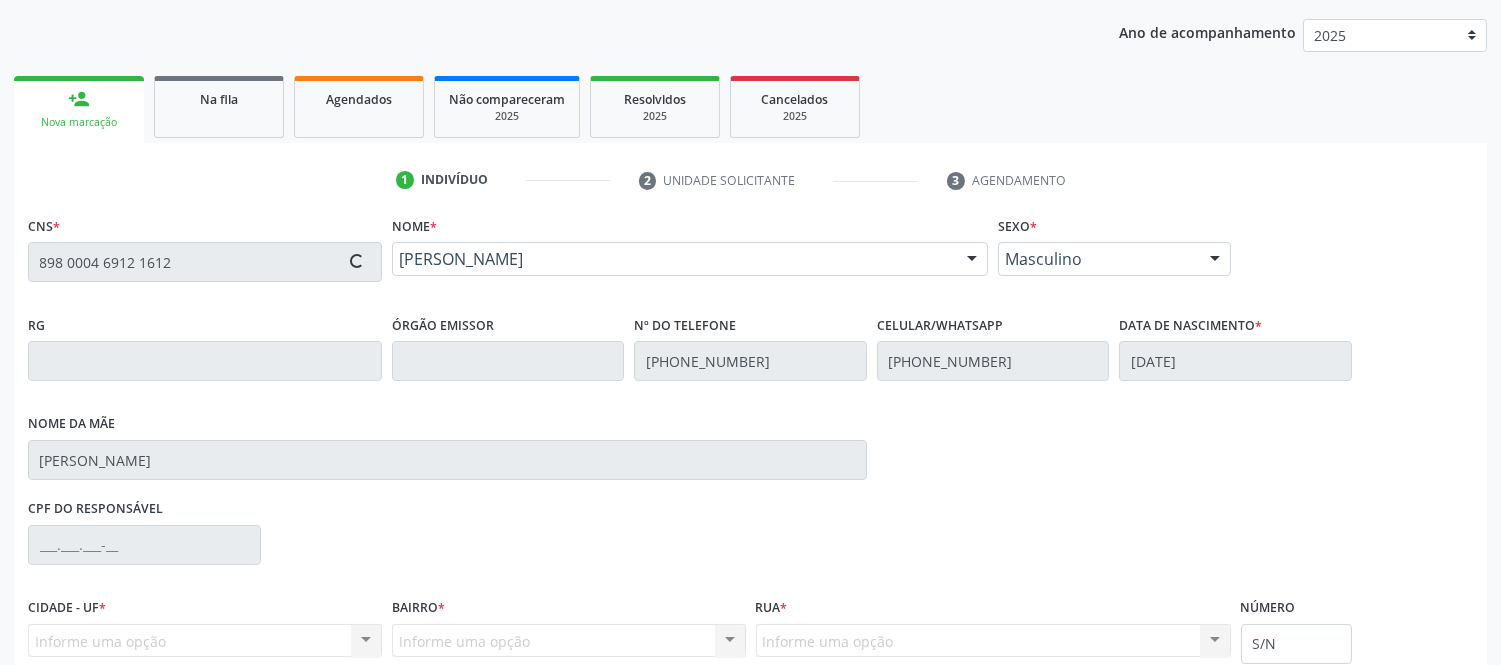 scroll, scrollTop: 404, scrollLeft: 0, axis: vertical 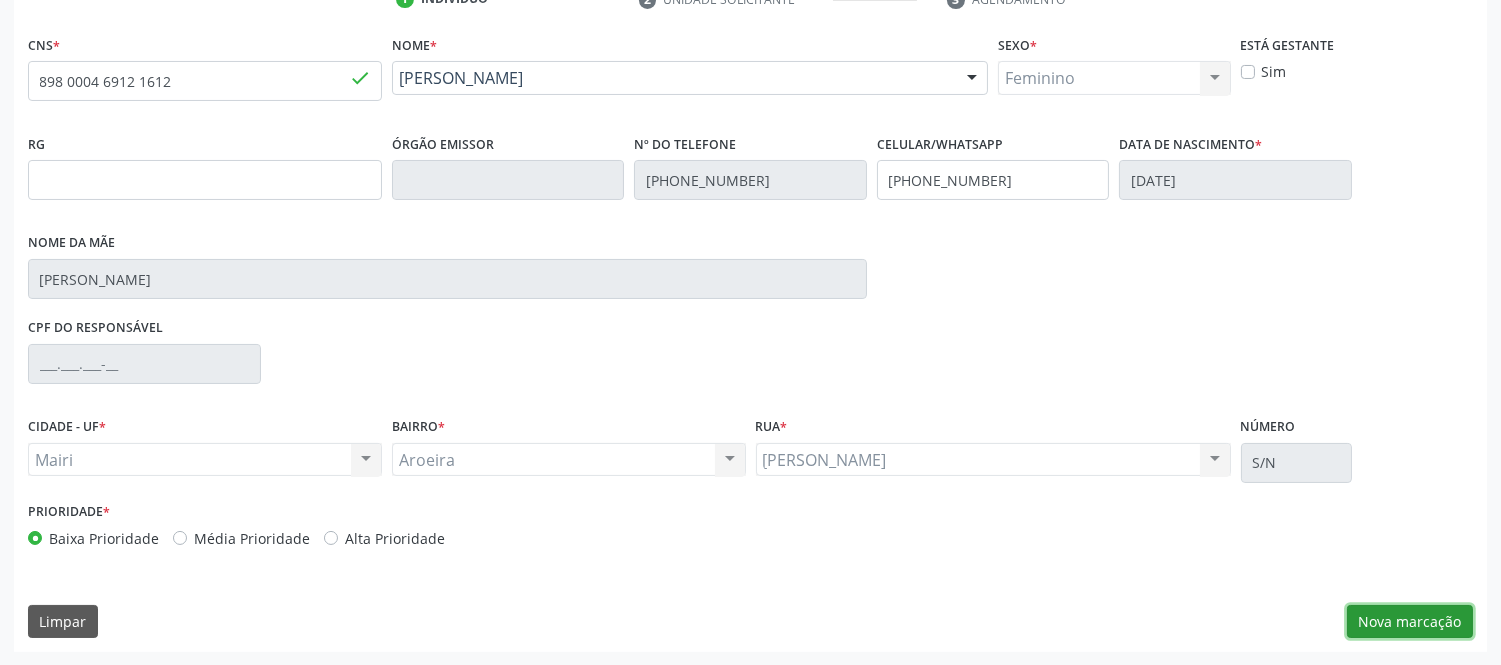 click on "Nova marcação" at bounding box center (1410, 622) 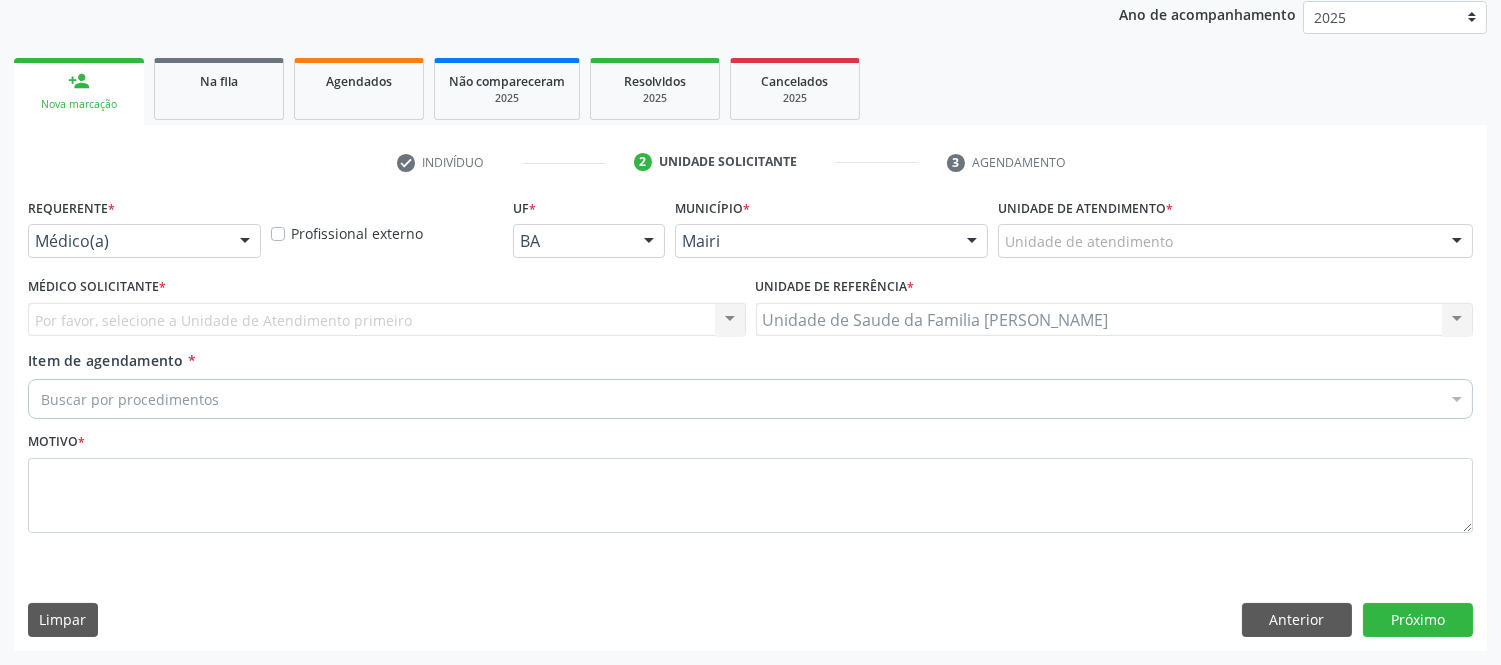 scroll, scrollTop: 240, scrollLeft: 0, axis: vertical 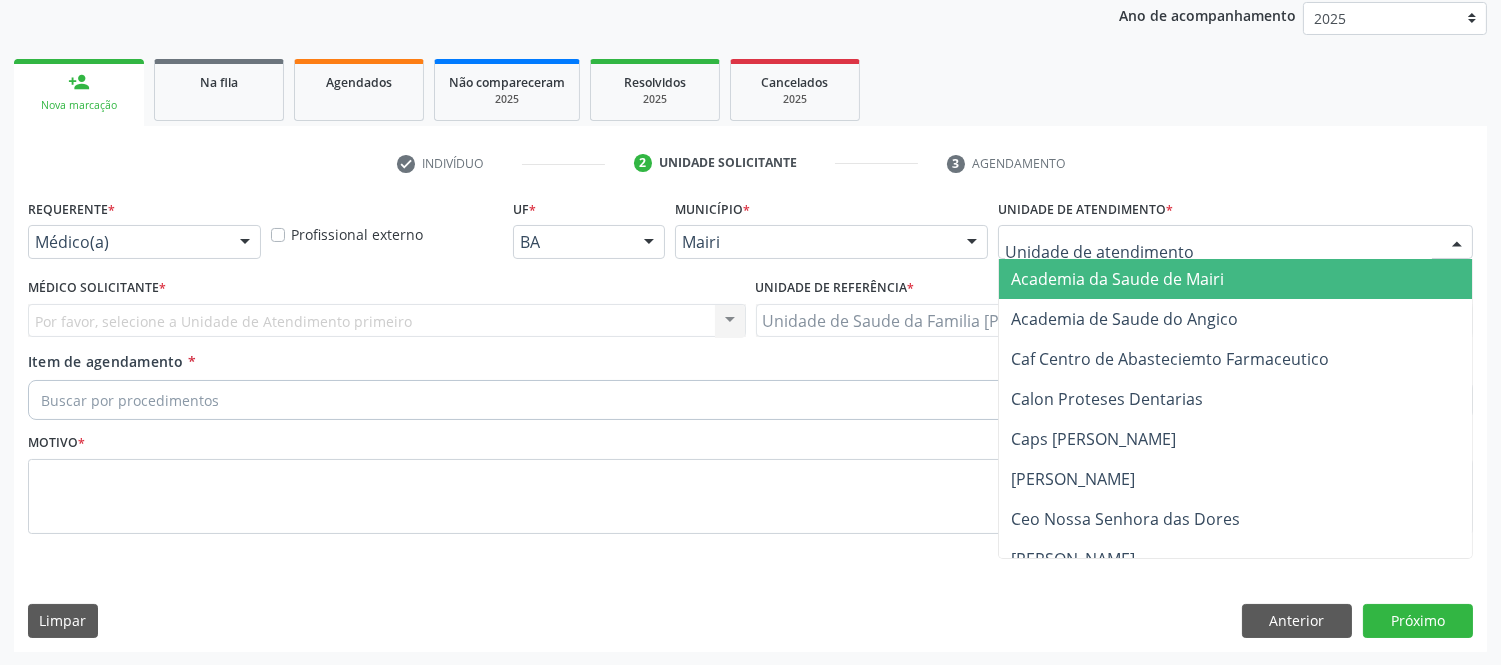 click at bounding box center (1235, 242) 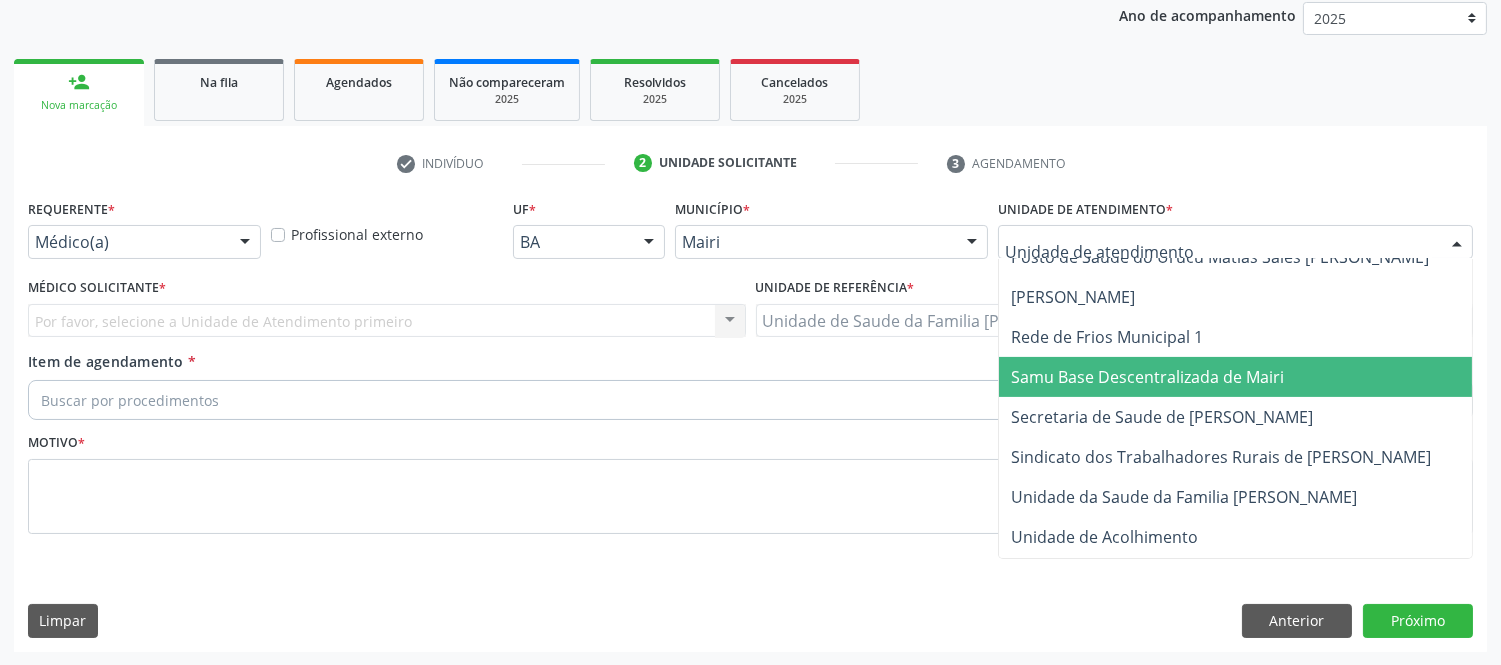 scroll, scrollTop: 1437, scrollLeft: 0, axis: vertical 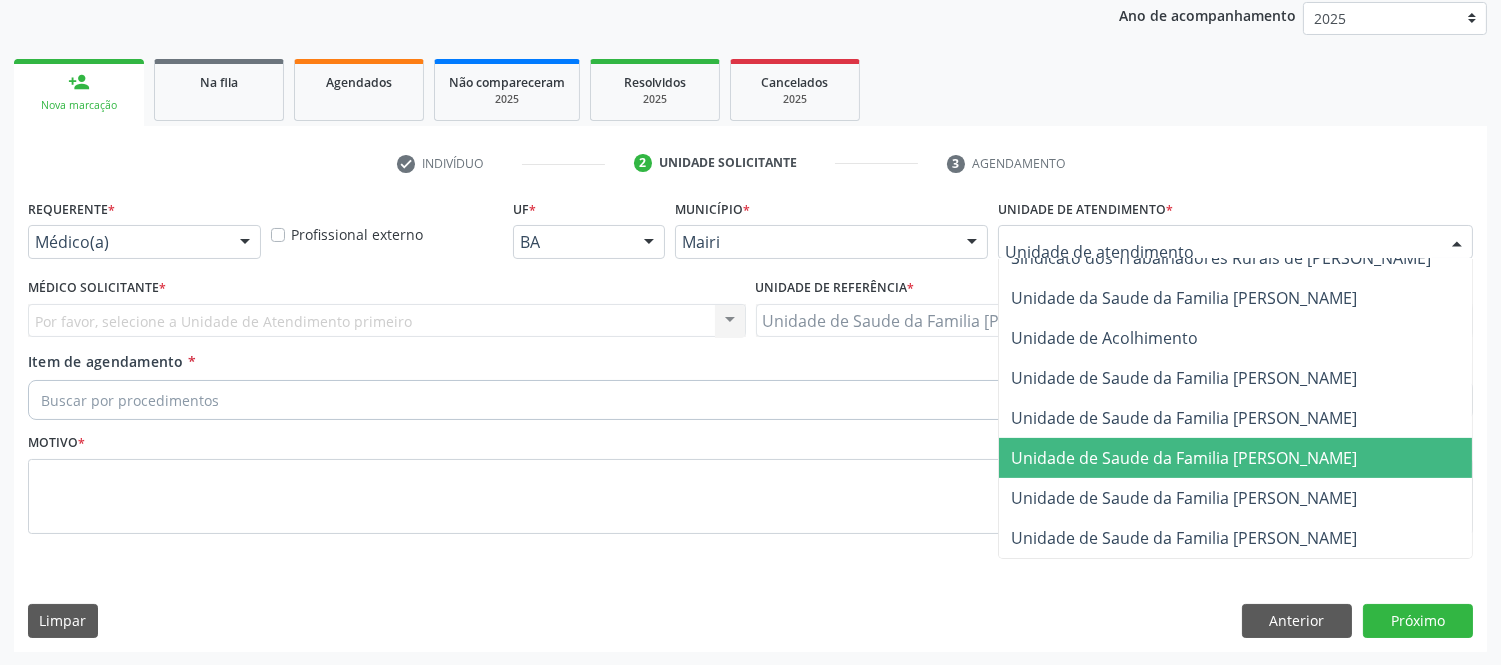 click on "Unidade de Saude da Familia [PERSON_NAME]" at bounding box center (1184, 458) 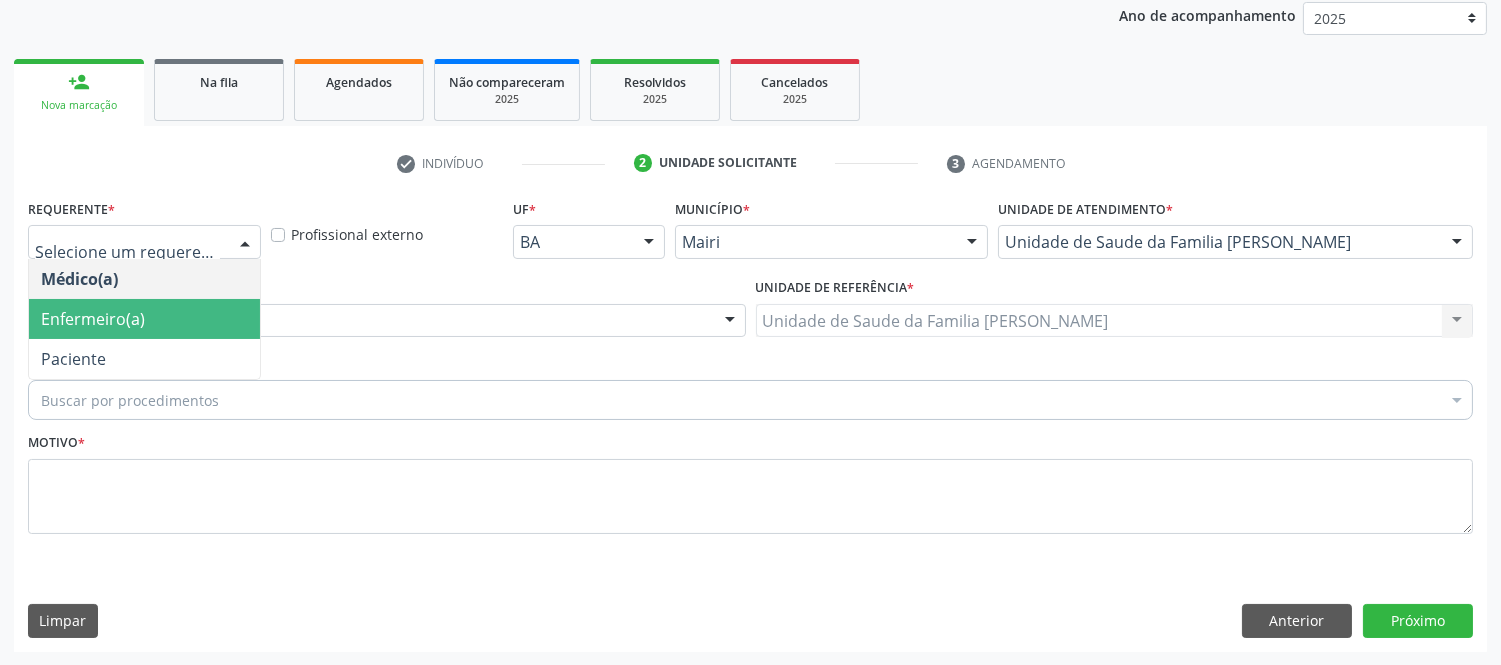 click on "Enfermeiro(a)" at bounding box center [93, 319] 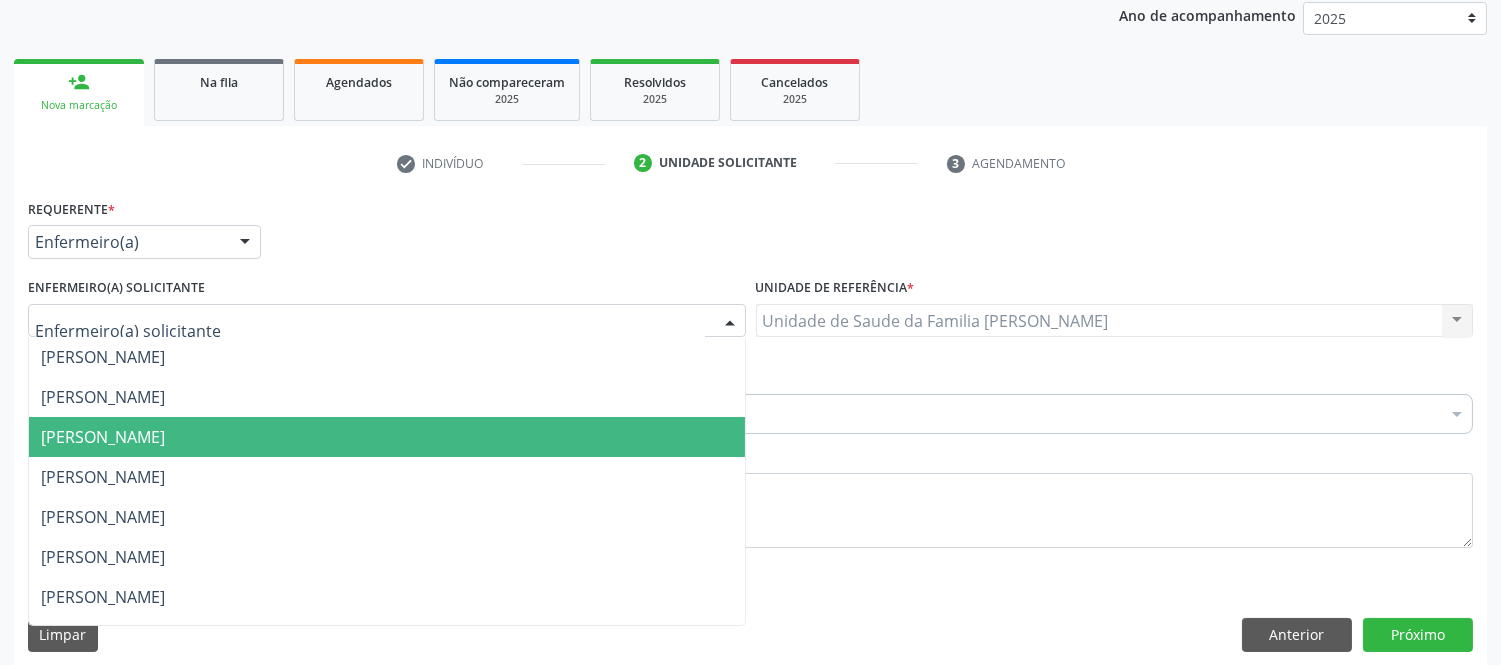 click on "[PERSON_NAME]" at bounding box center (103, 437) 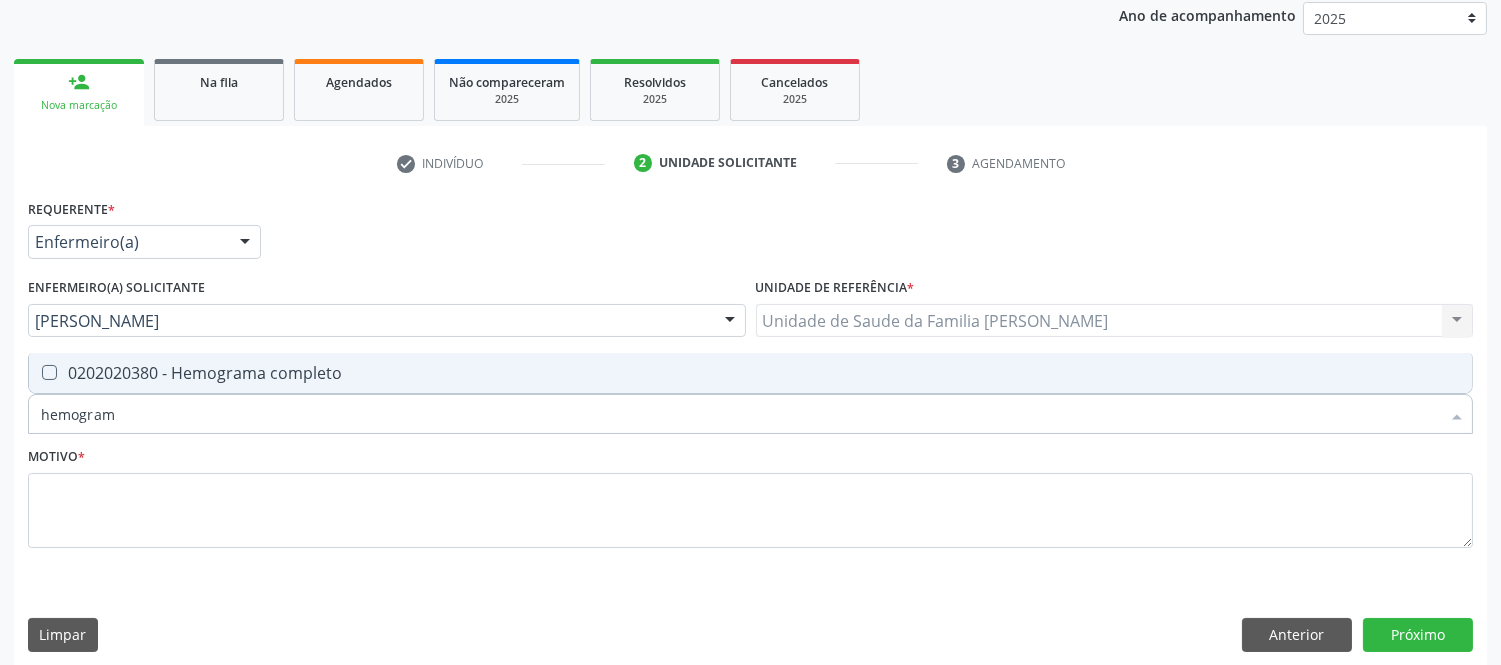 type on "hemograma" 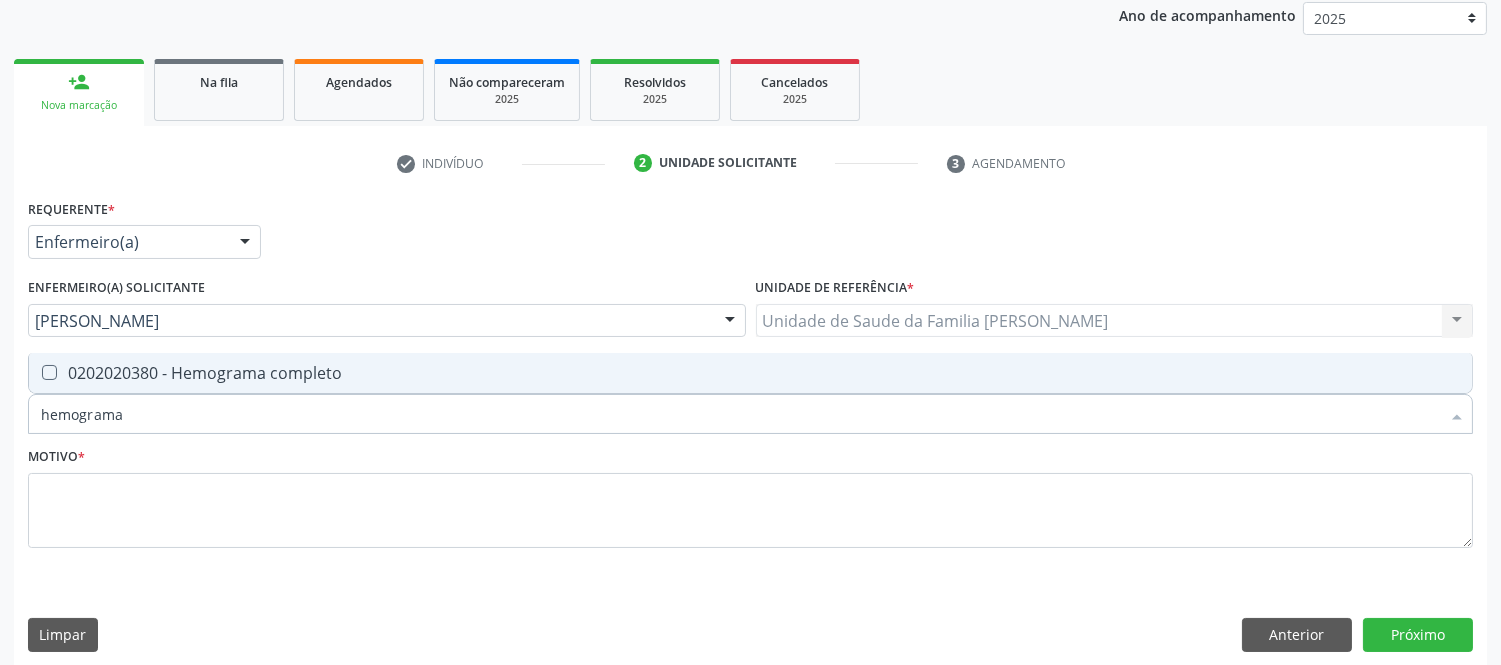 click at bounding box center [49, 372] 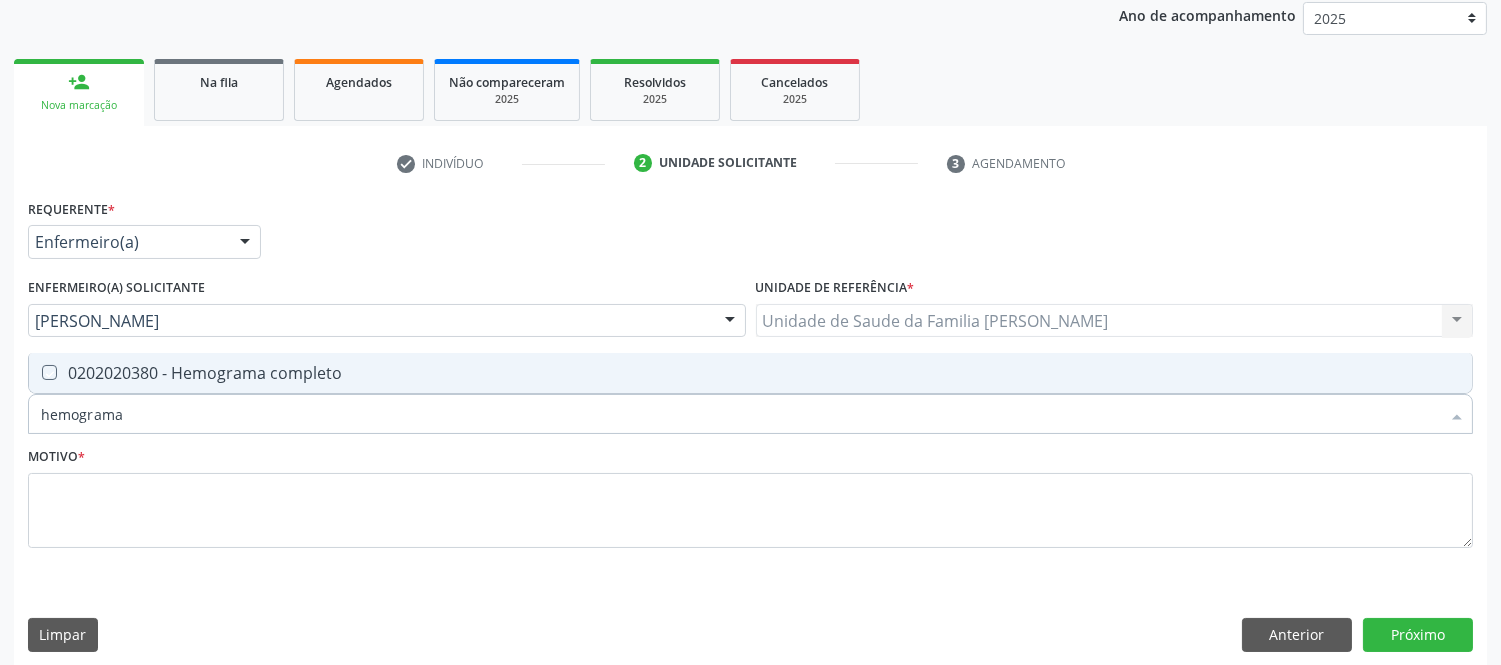 click at bounding box center [35, 372] 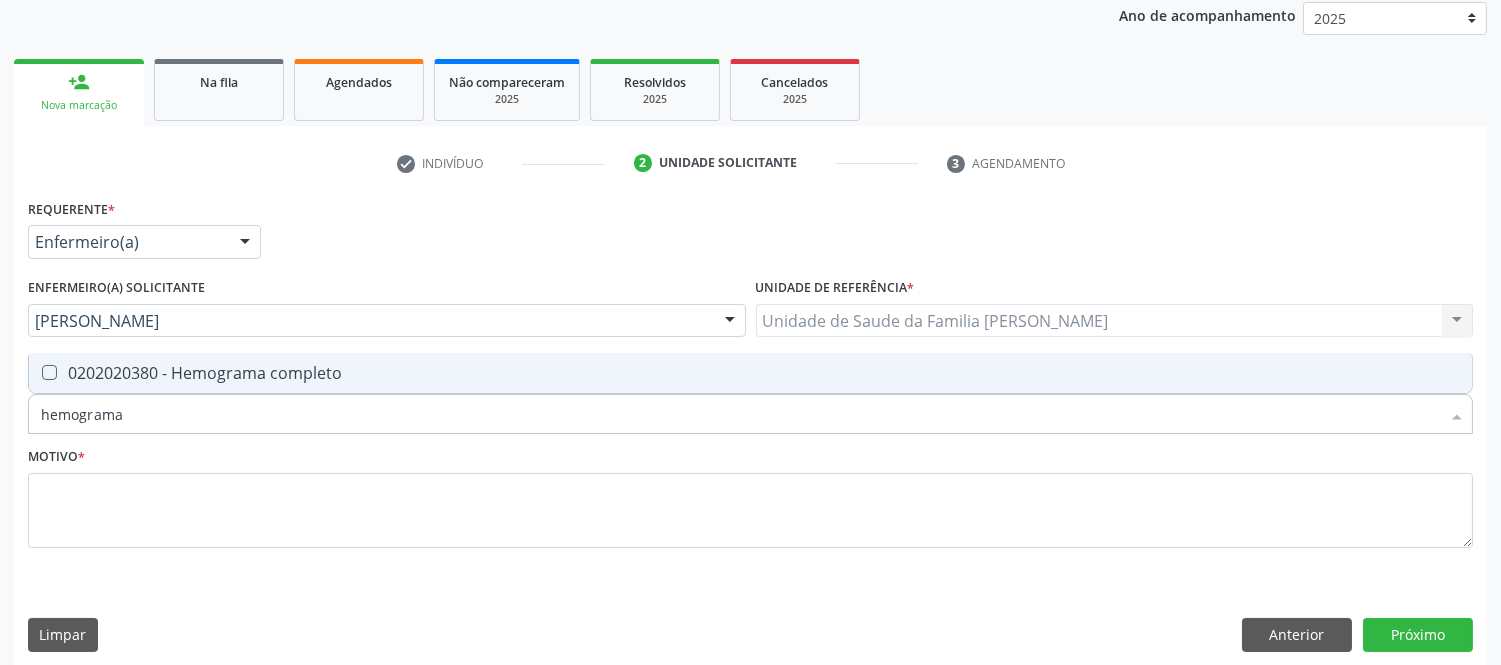 checkbox on "true" 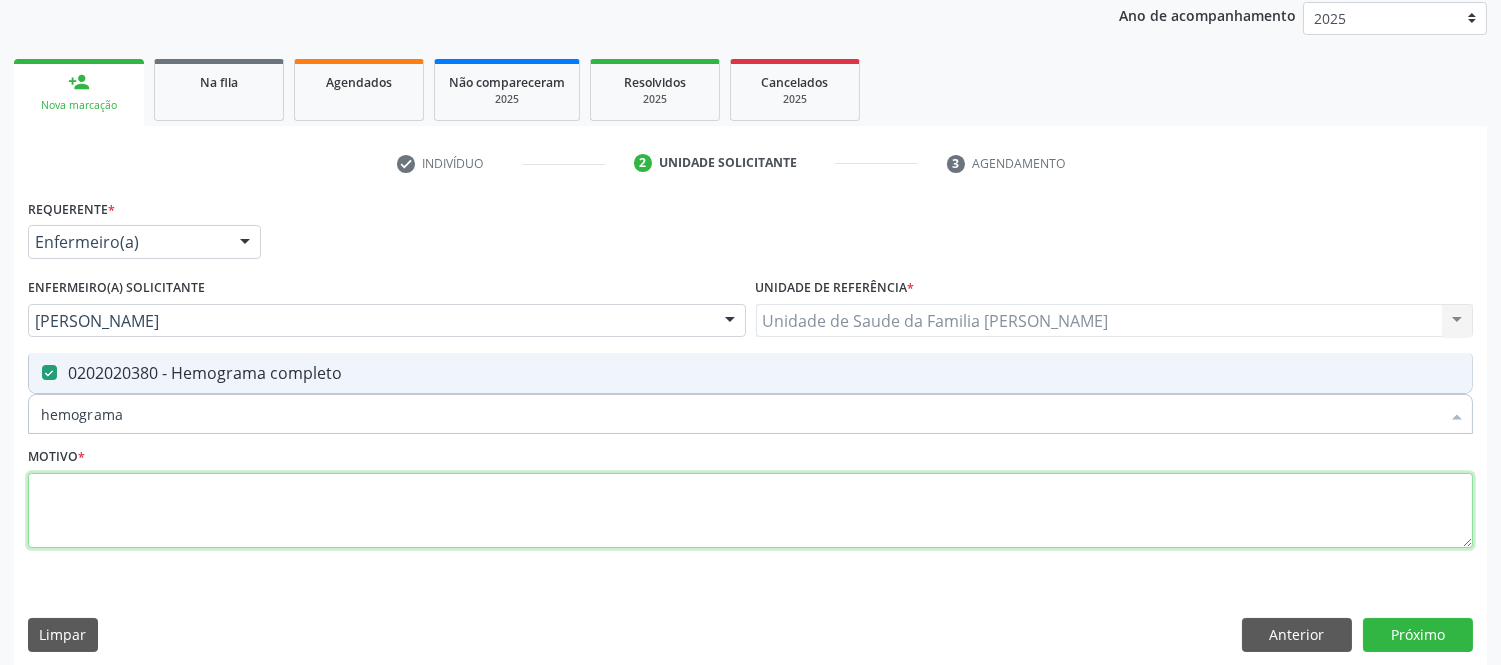 click at bounding box center [750, 511] 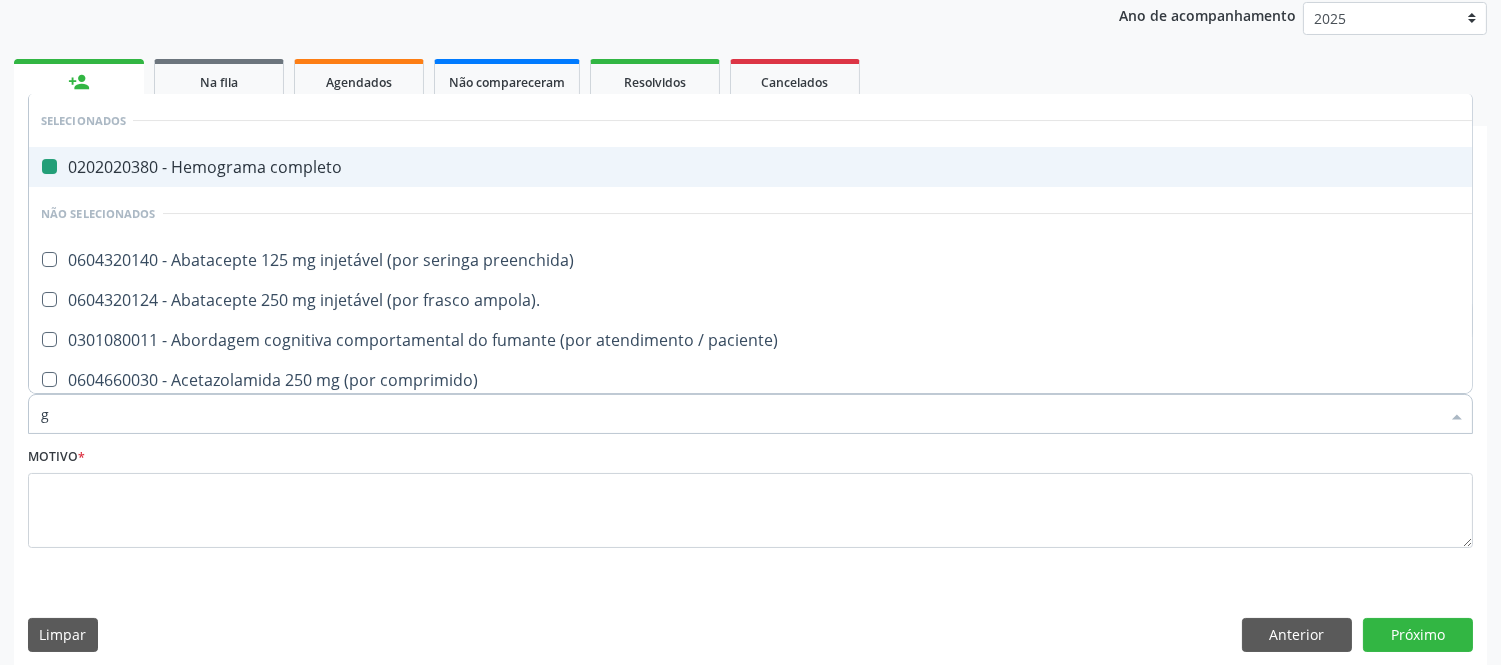 type on "gl" 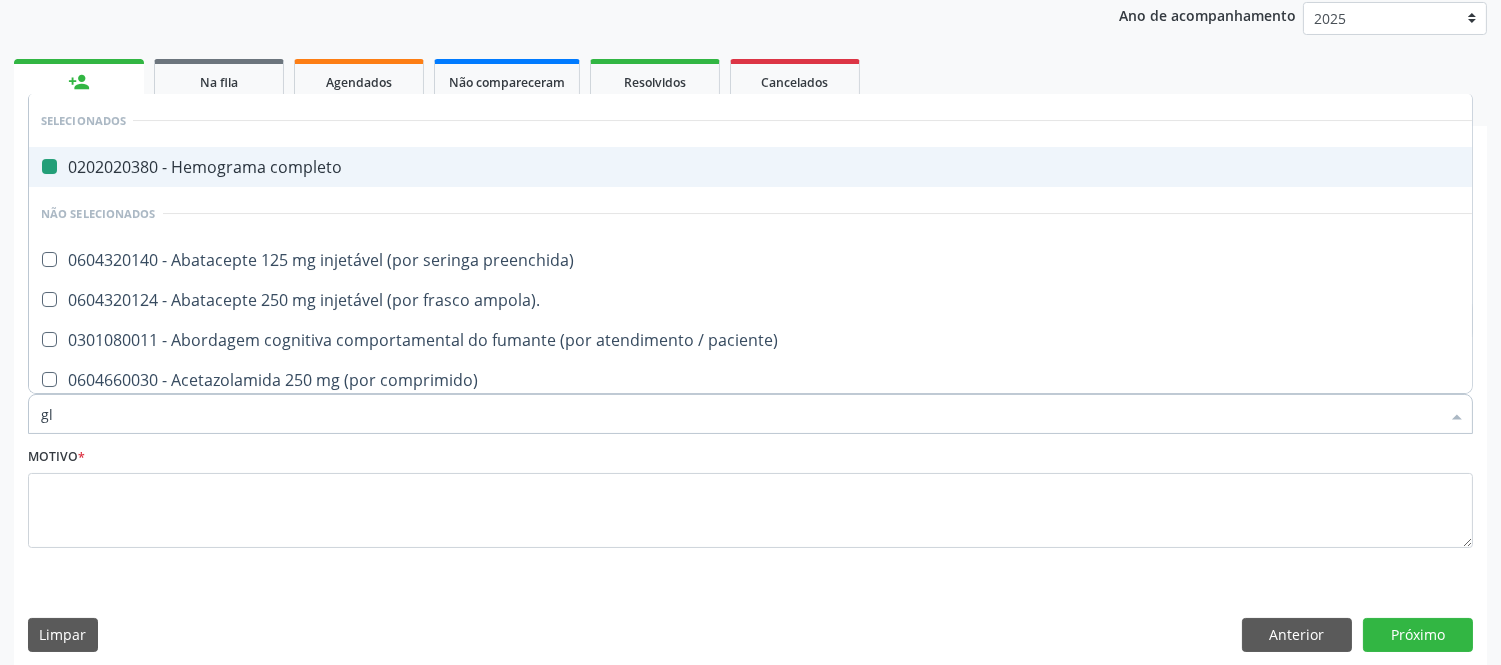 checkbox on "false" 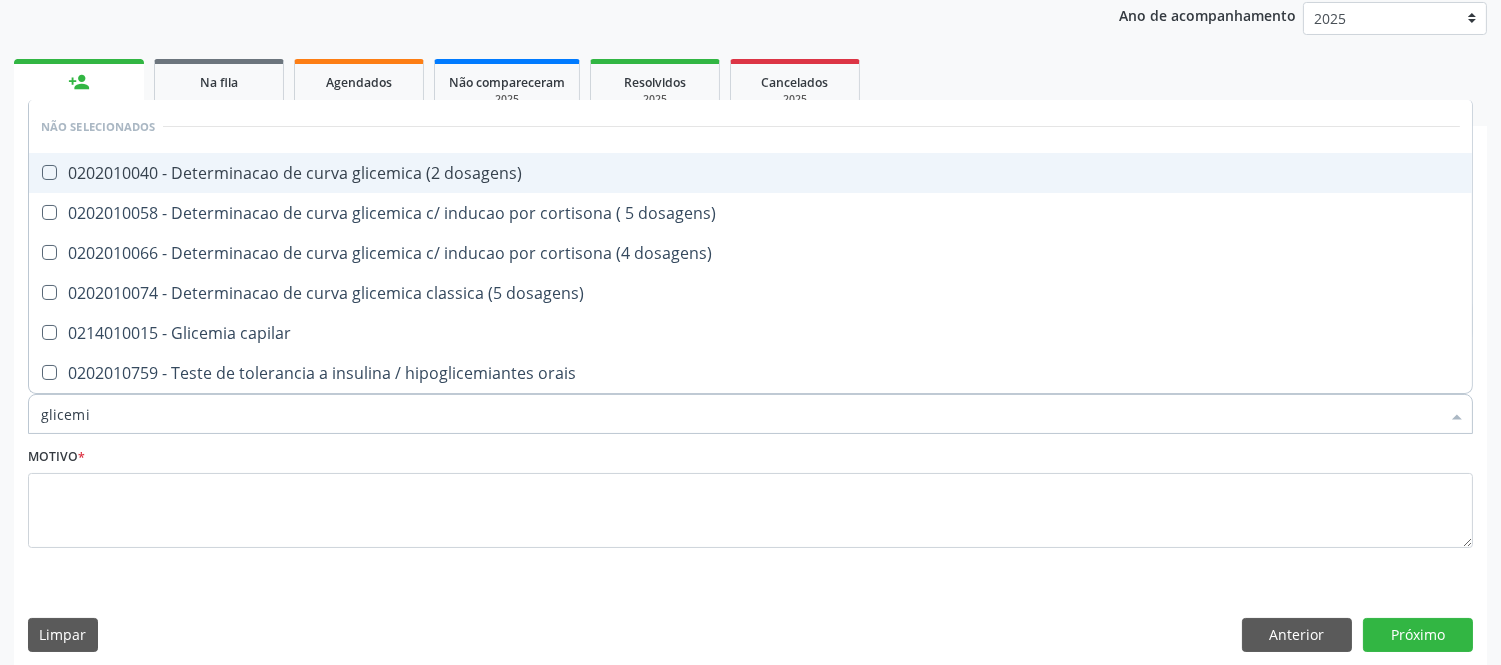type on "glicemia" 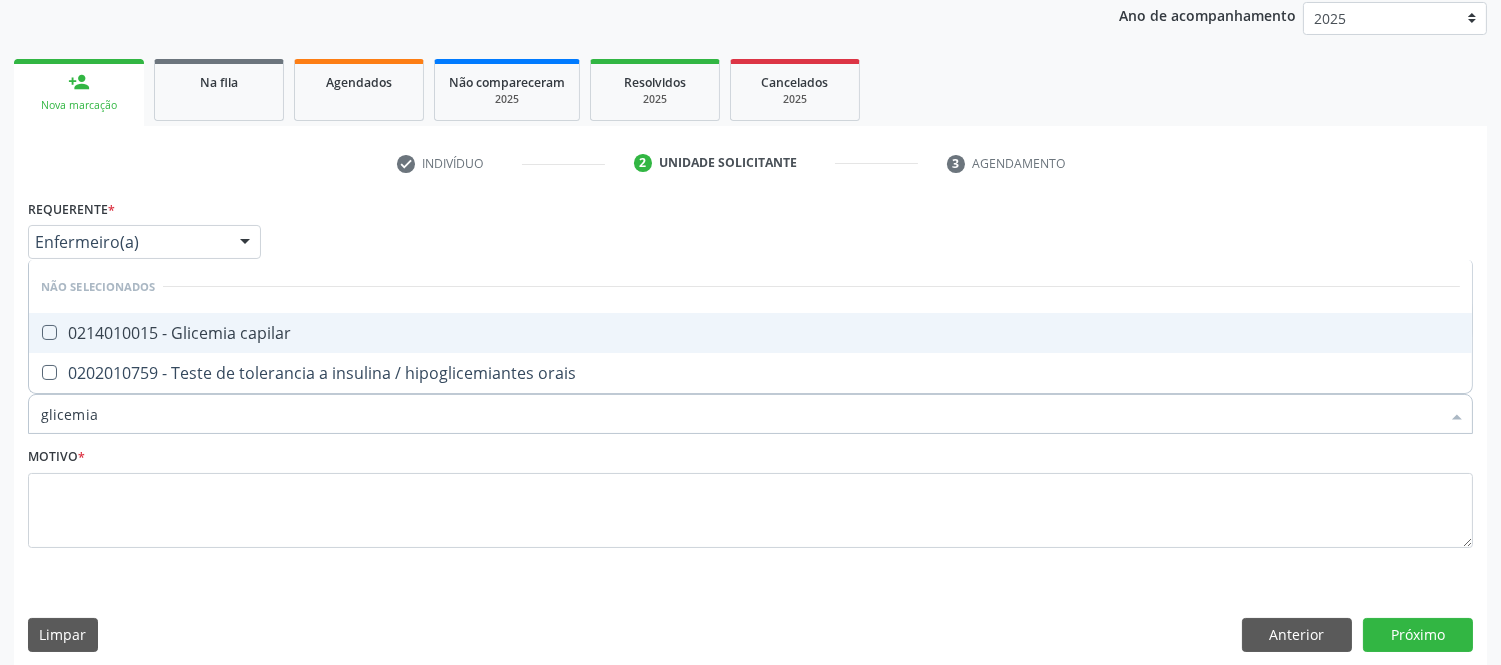 click on "0214010015 - Glicemia capilar" at bounding box center [750, 333] 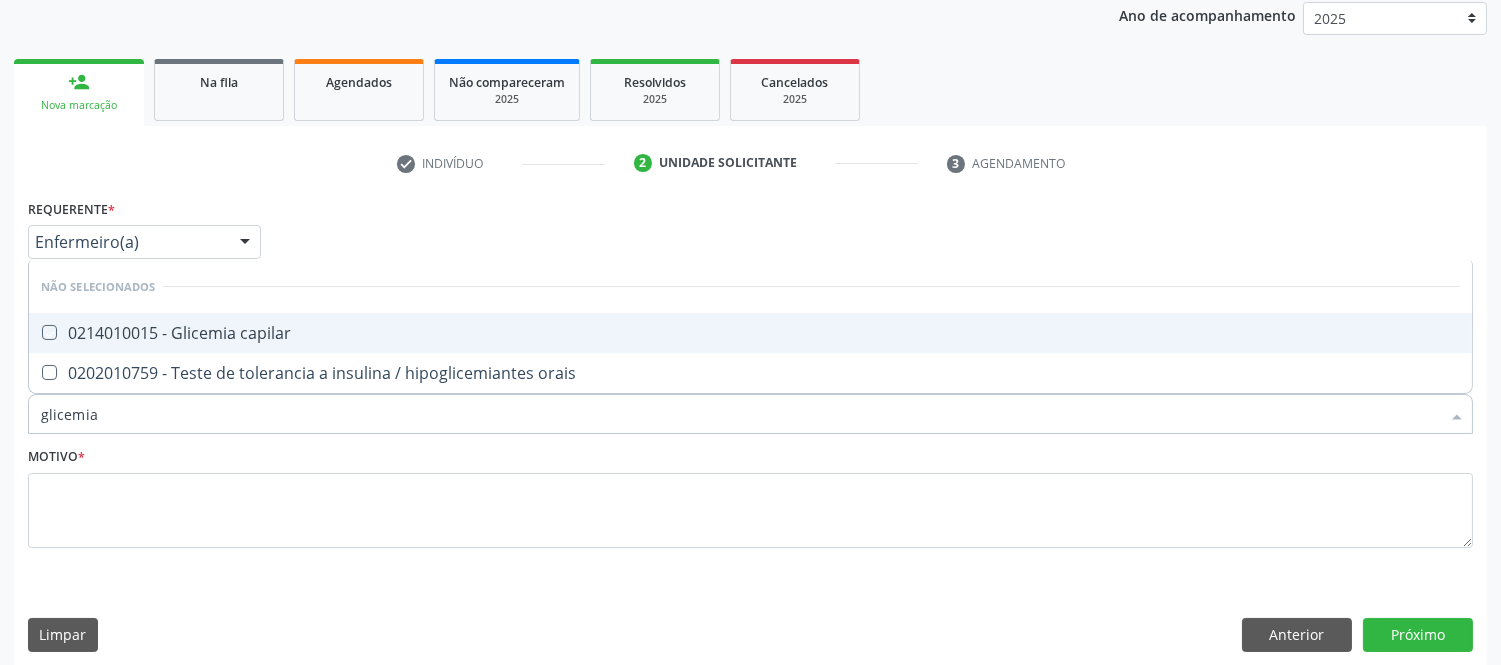 checkbox on "true" 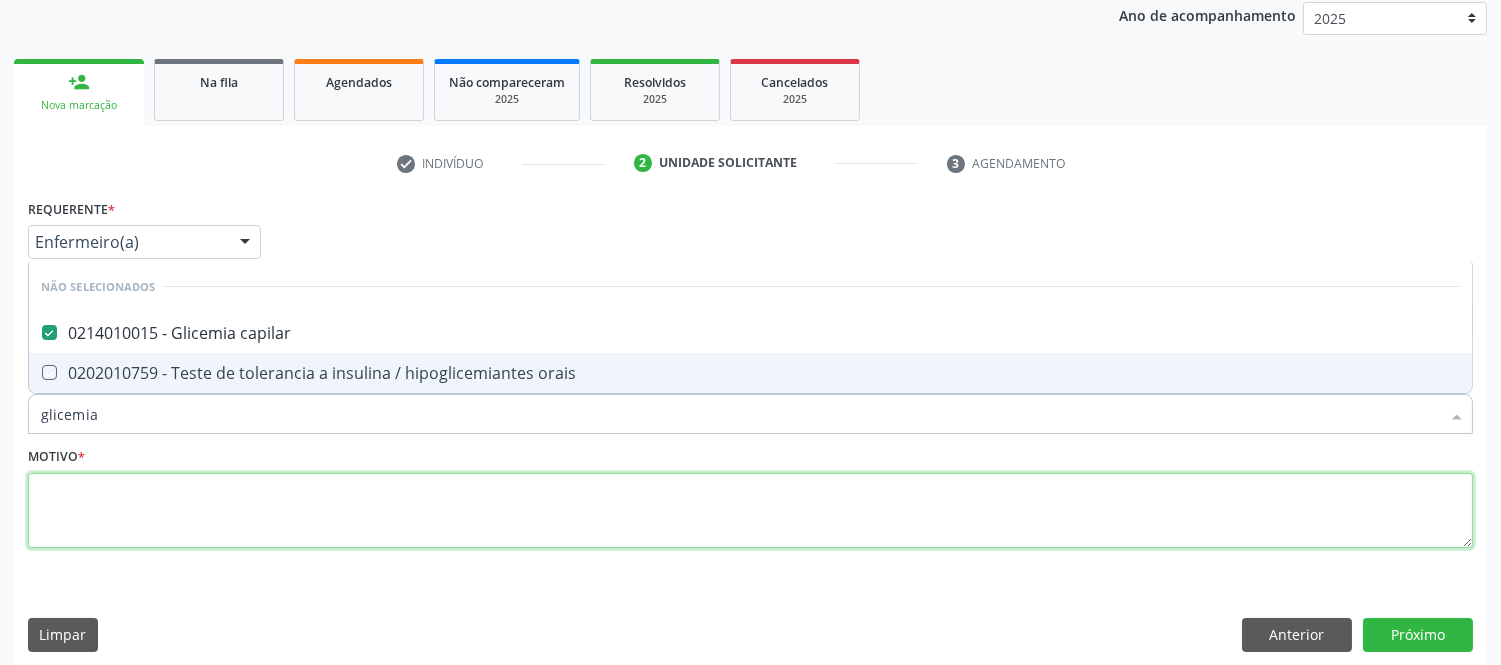 drag, startPoint x: 143, startPoint y: 490, endPoint x: 147, endPoint y: 460, distance: 30.265491 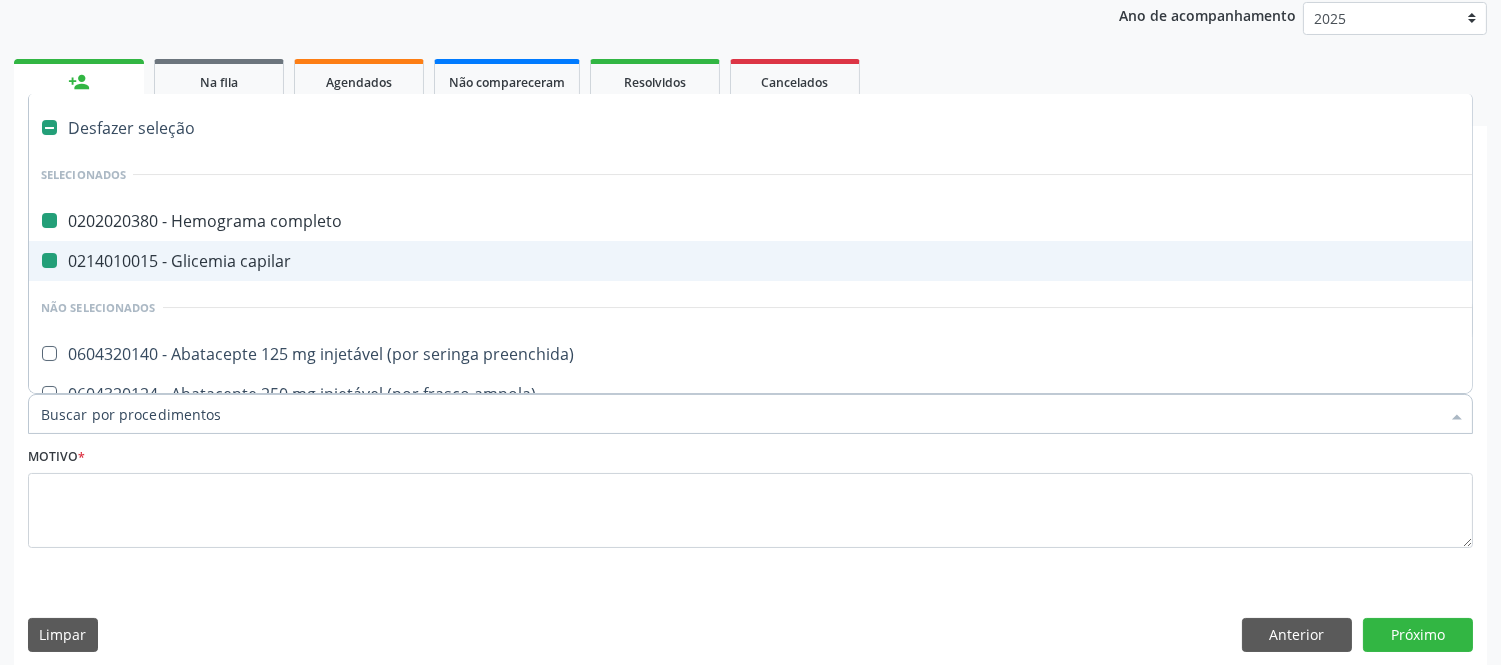type on "u" 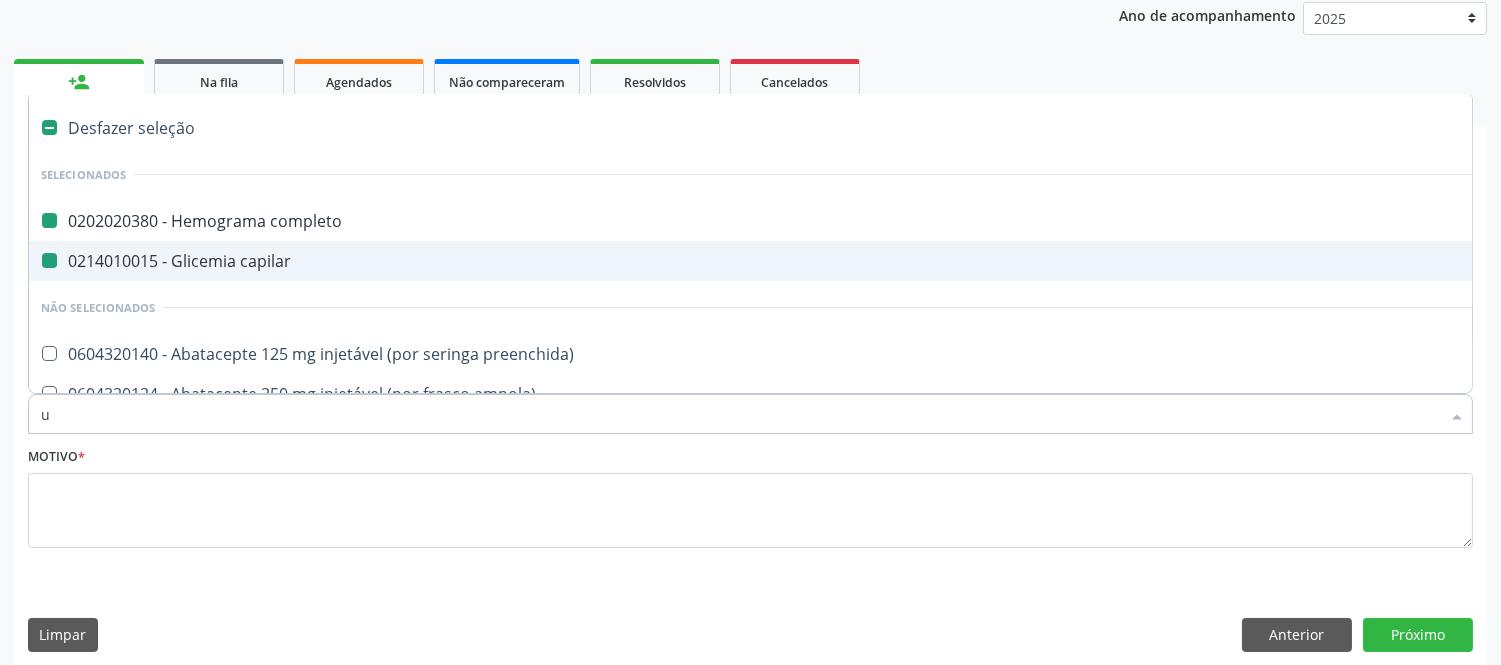 checkbox on "false" 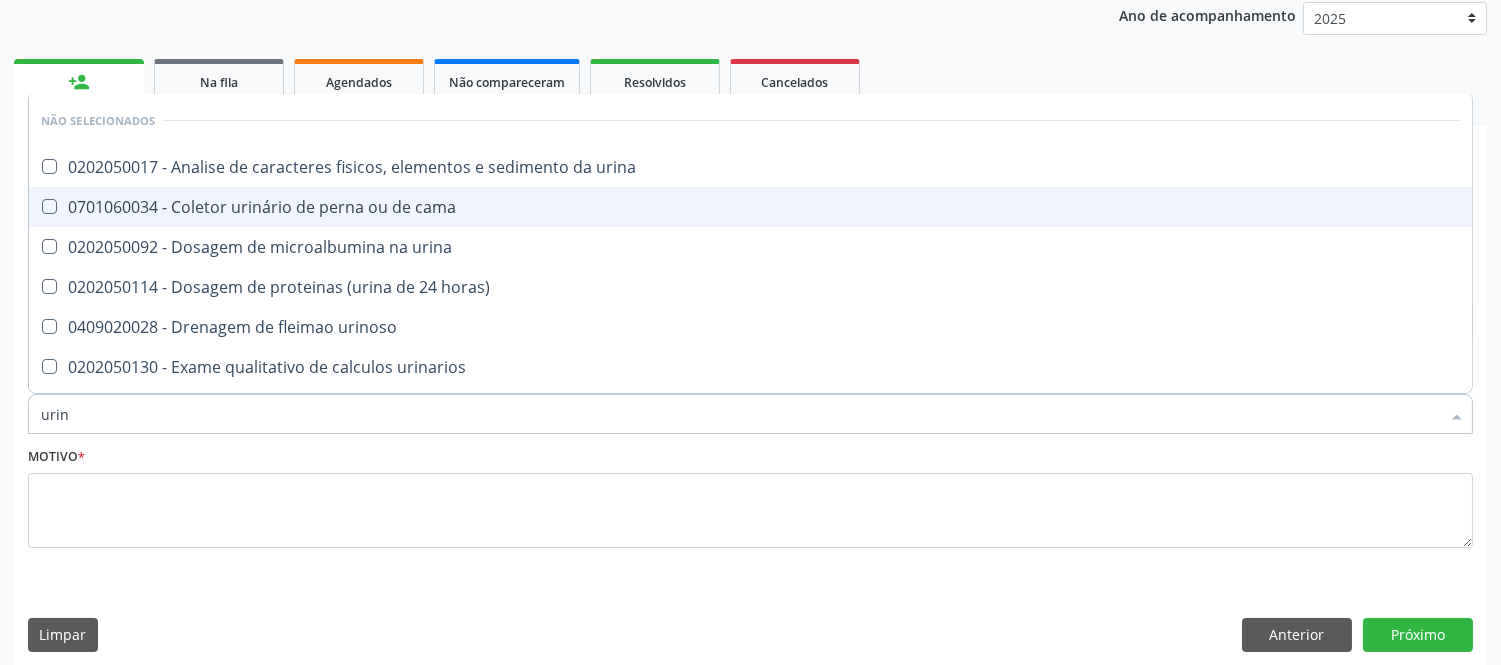 type on "urina" 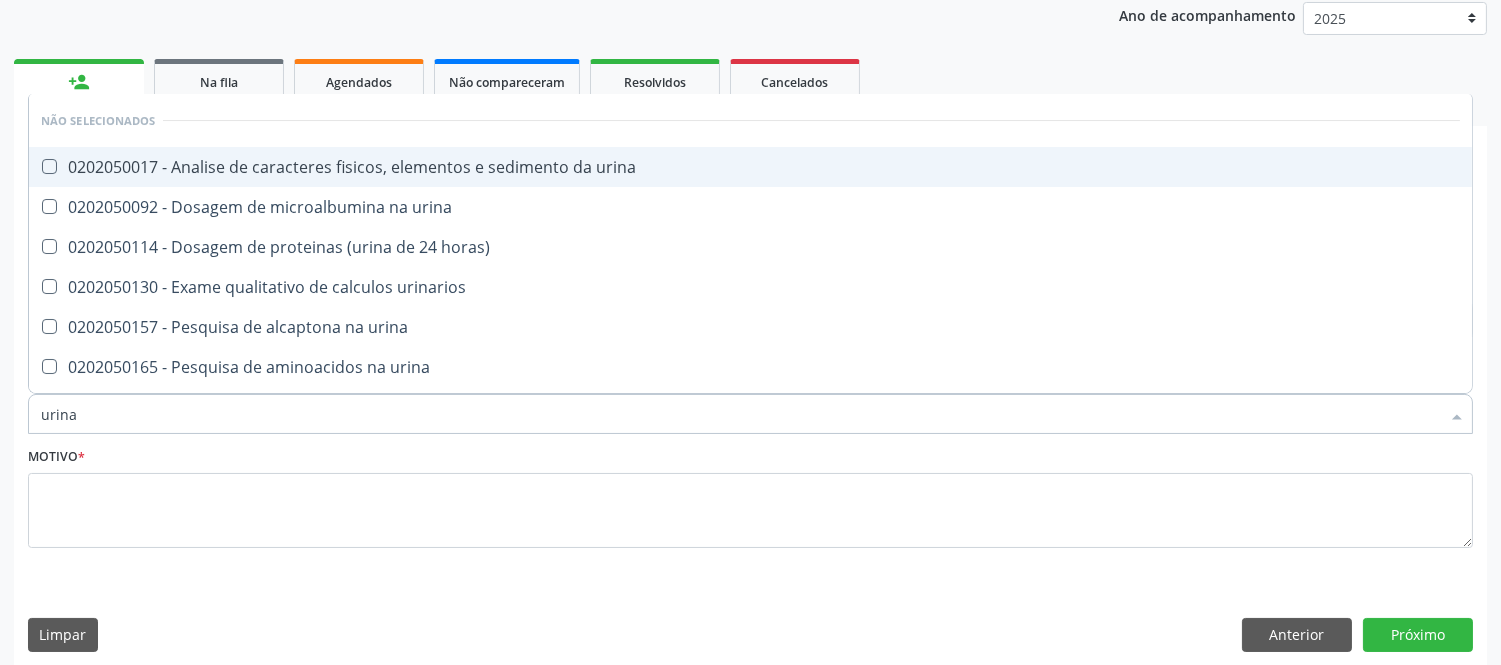 click on "0202050017 - Analise de caracteres fisicos, elementos e sedimento da urina" at bounding box center (750, 167) 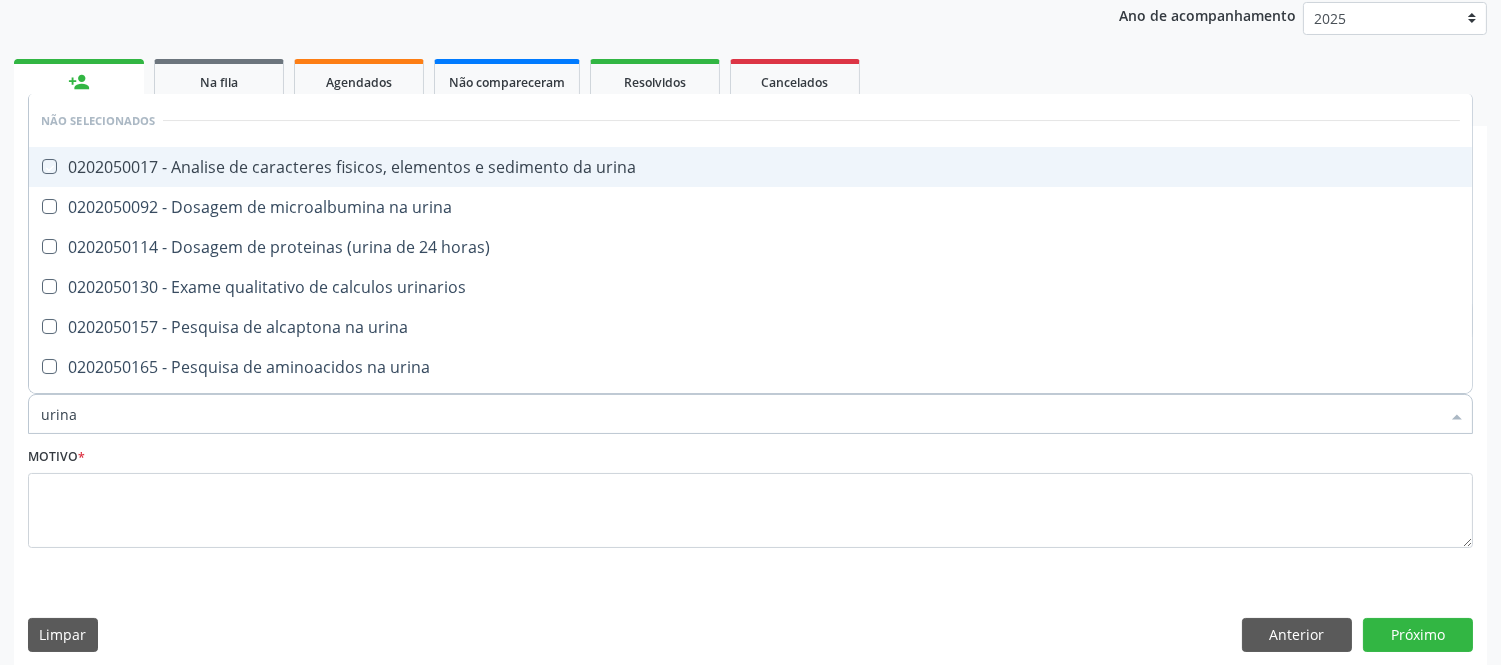 checkbox on "true" 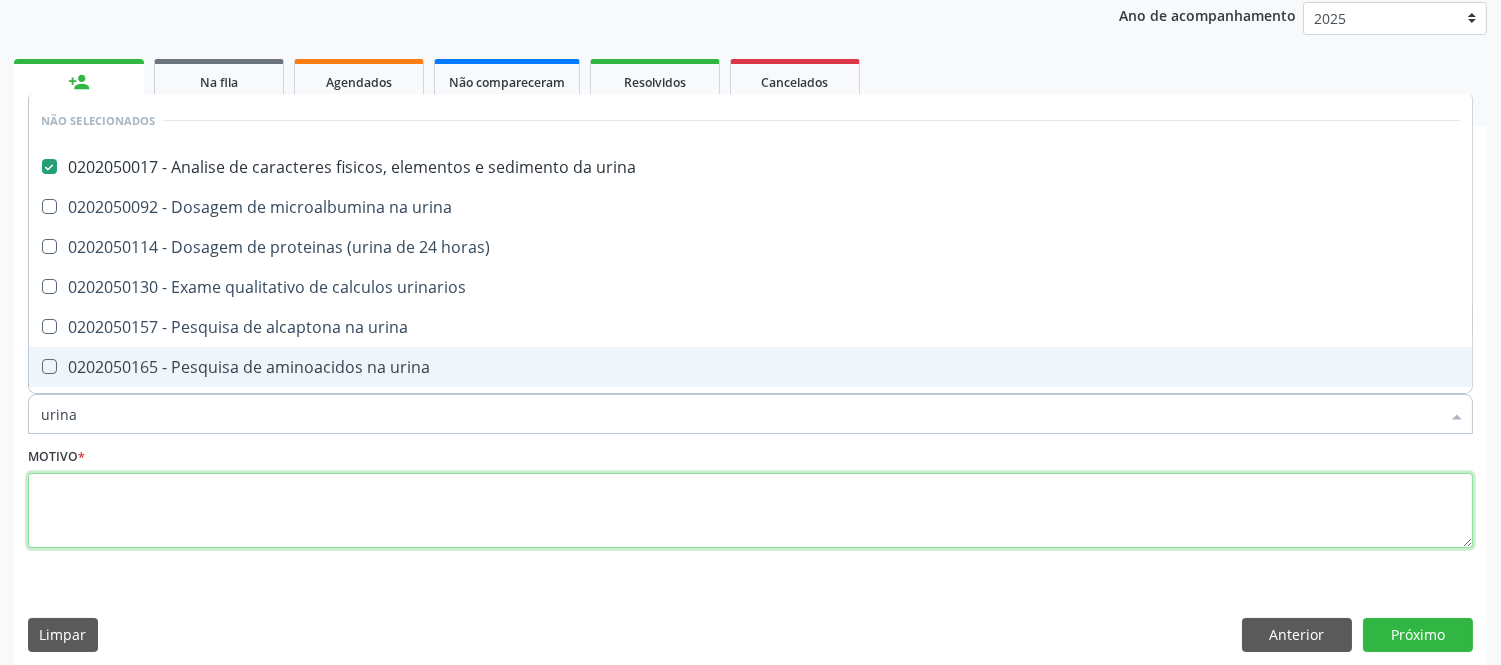 click at bounding box center (750, 511) 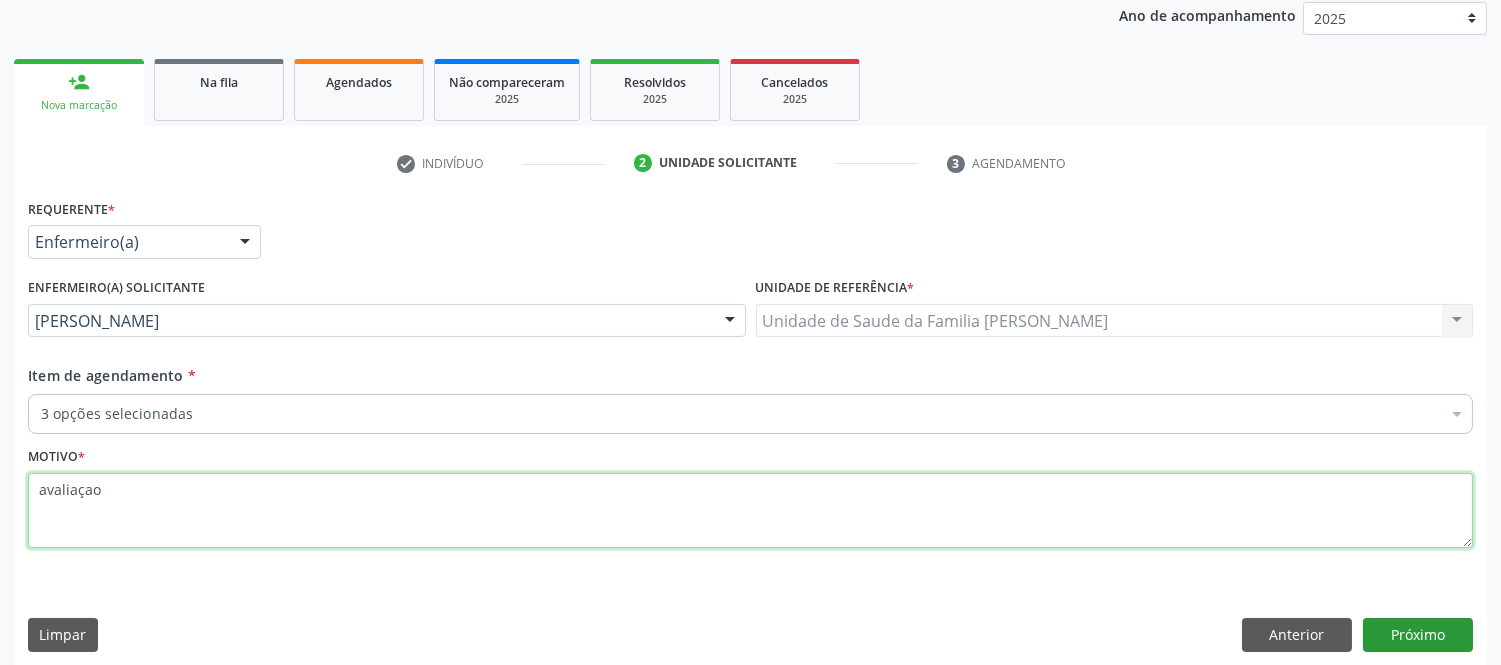 type on "avaliaçao" 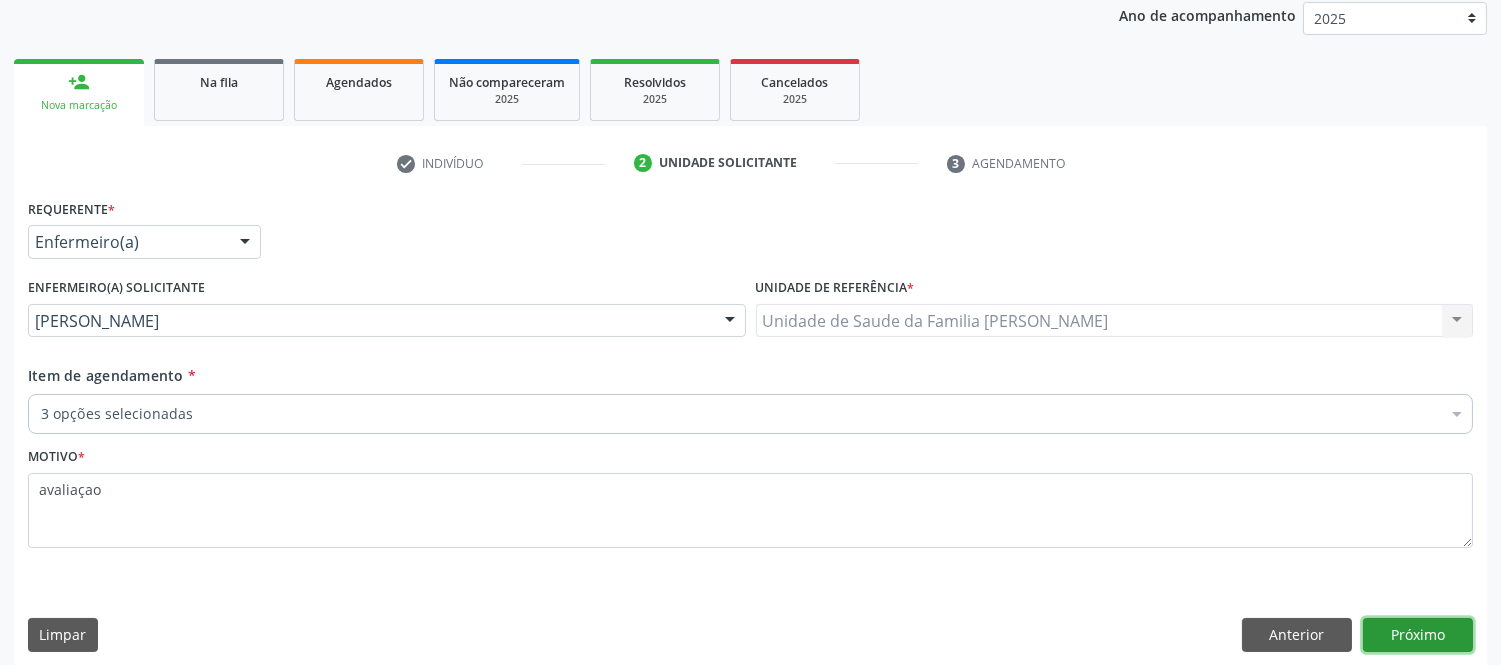 click on "Próximo" at bounding box center (1418, 635) 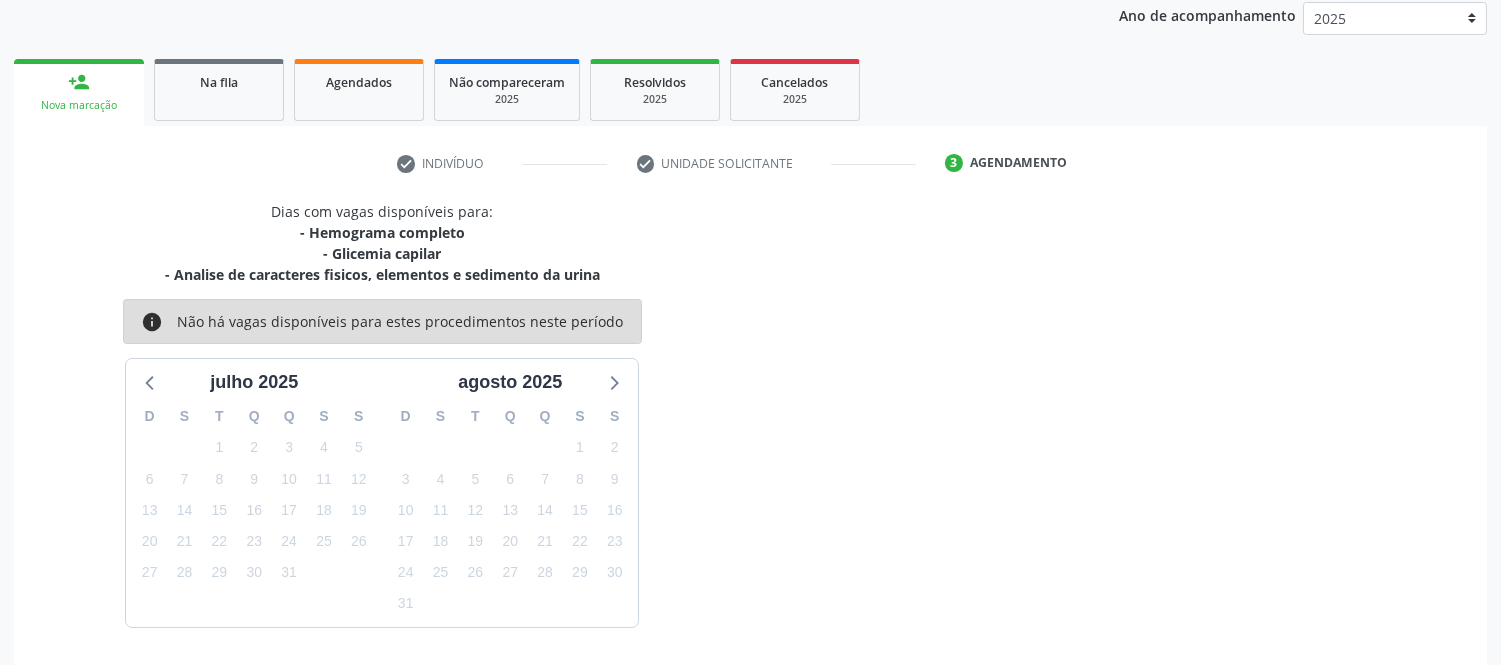 scroll, scrollTop: 305, scrollLeft: 0, axis: vertical 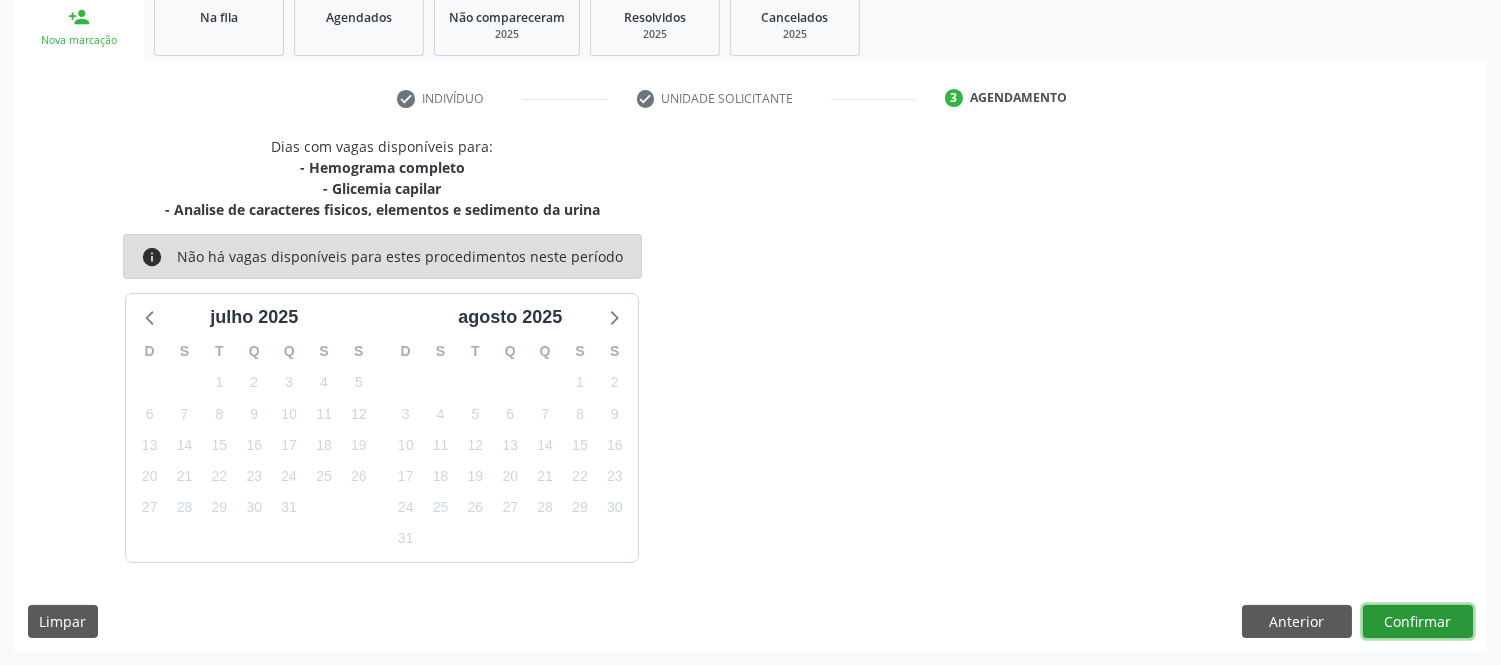 click on "Confirmar" at bounding box center (1418, 622) 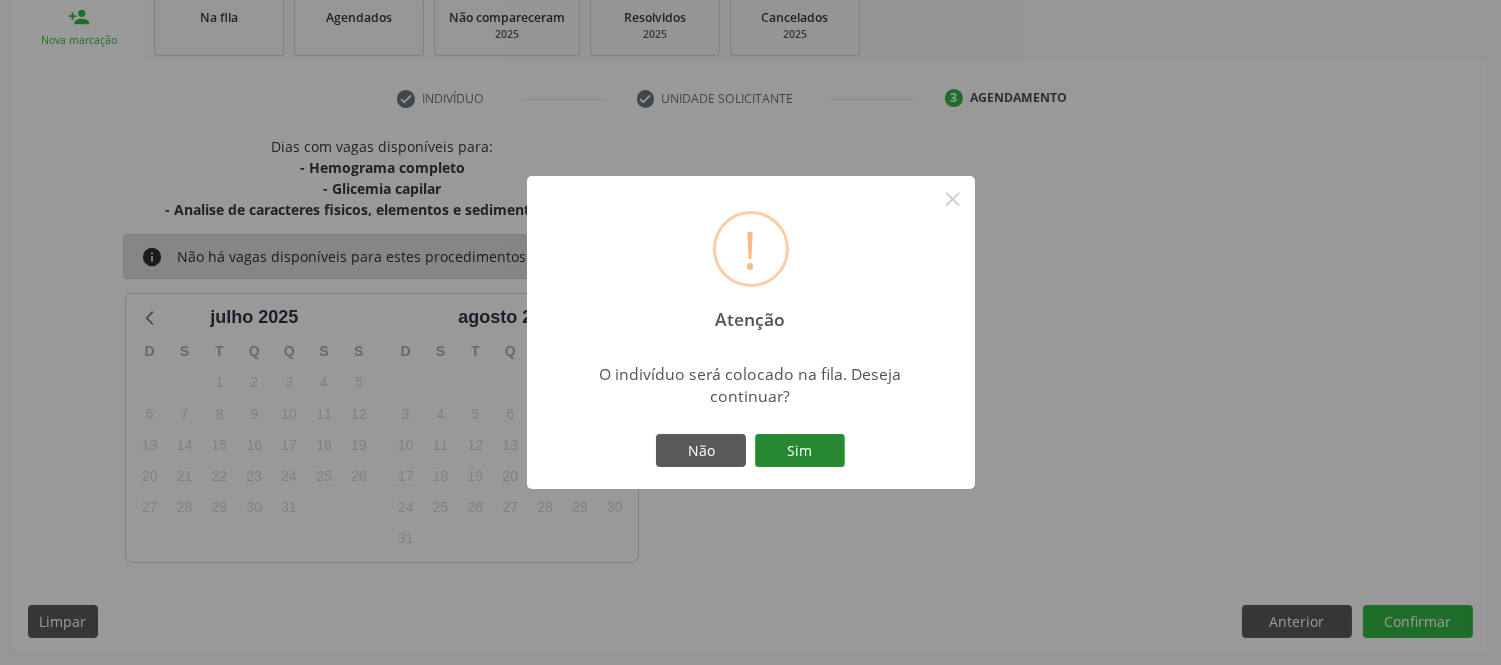 click on "Sim" at bounding box center (800, 451) 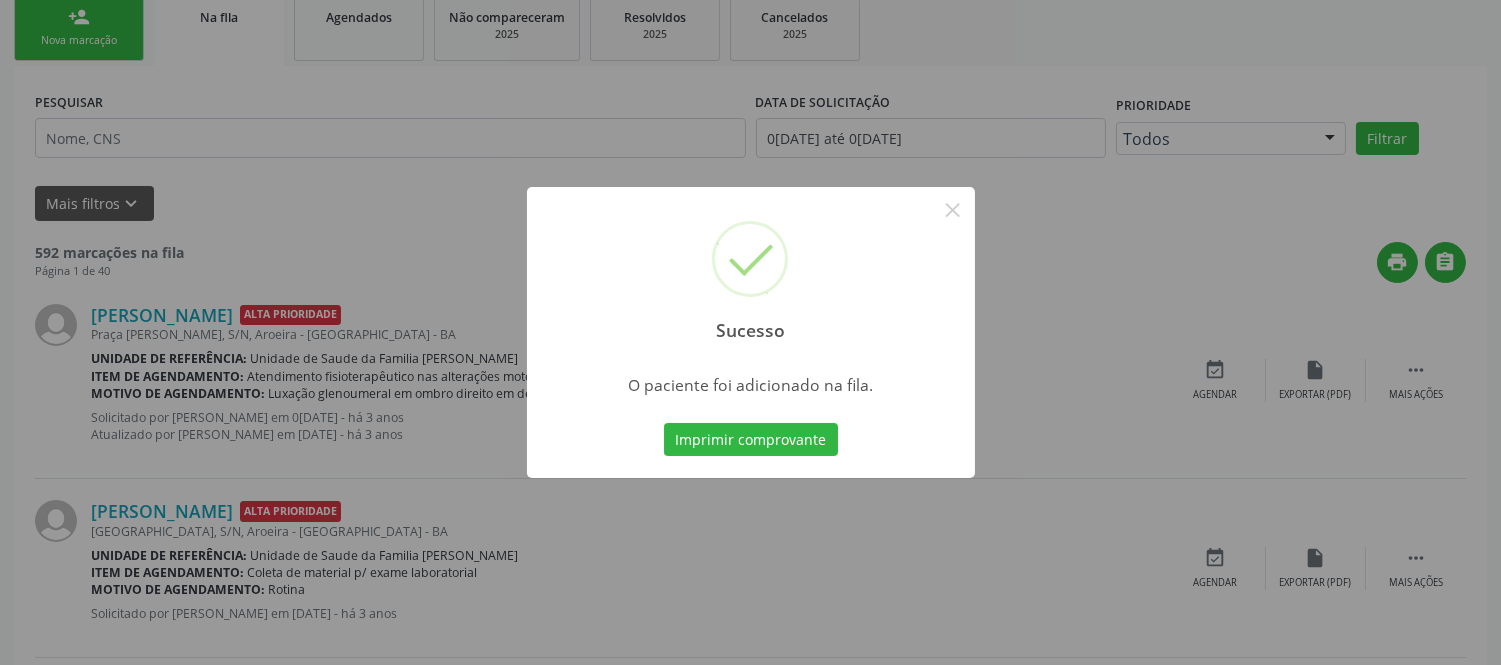 scroll, scrollTop: 1, scrollLeft: 0, axis: vertical 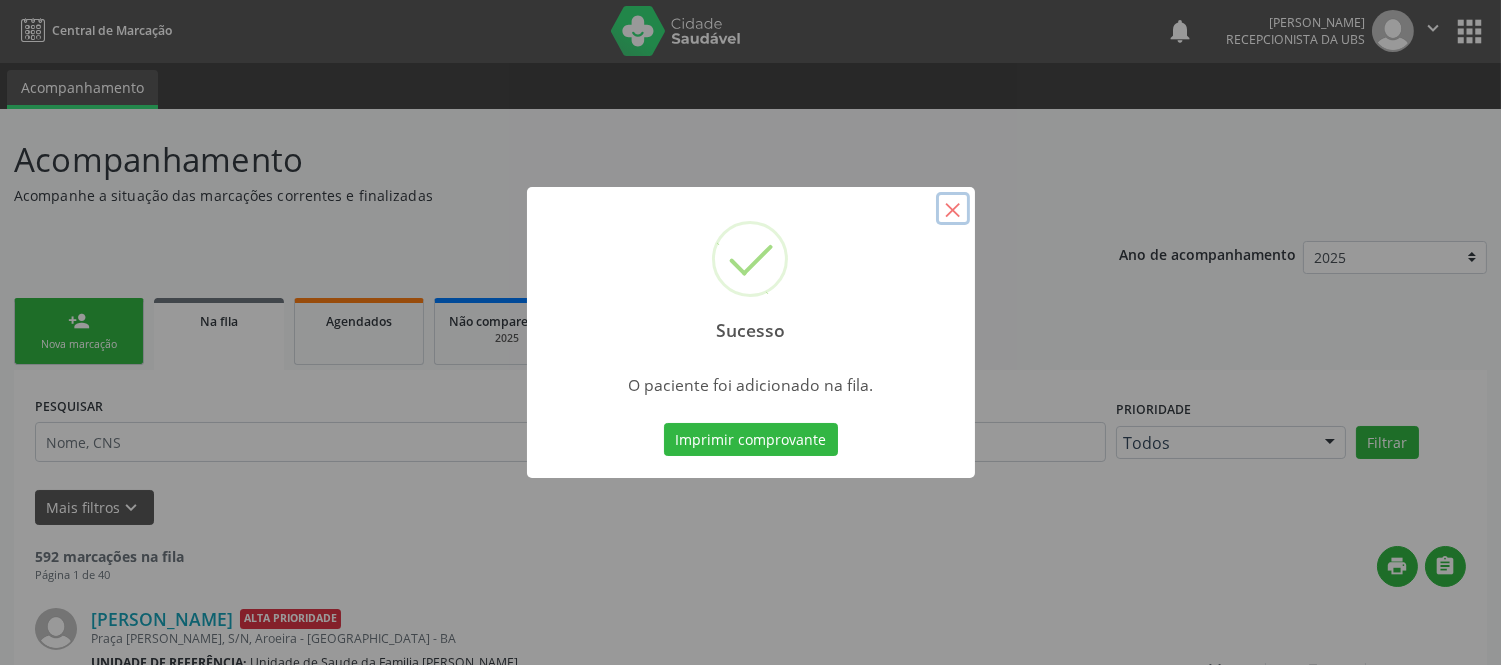 click on "×" at bounding box center [953, 209] 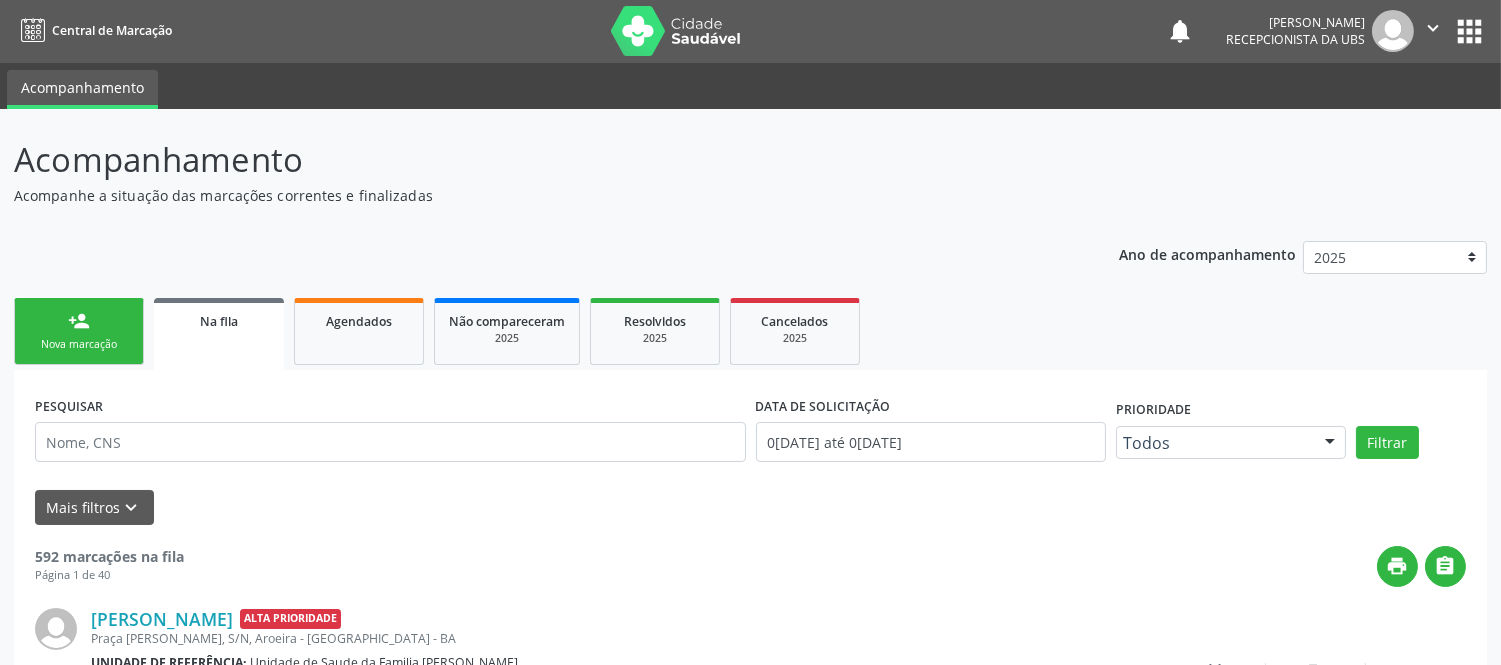scroll, scrollTop: 112, scrollLeft: 0, axis: vertical 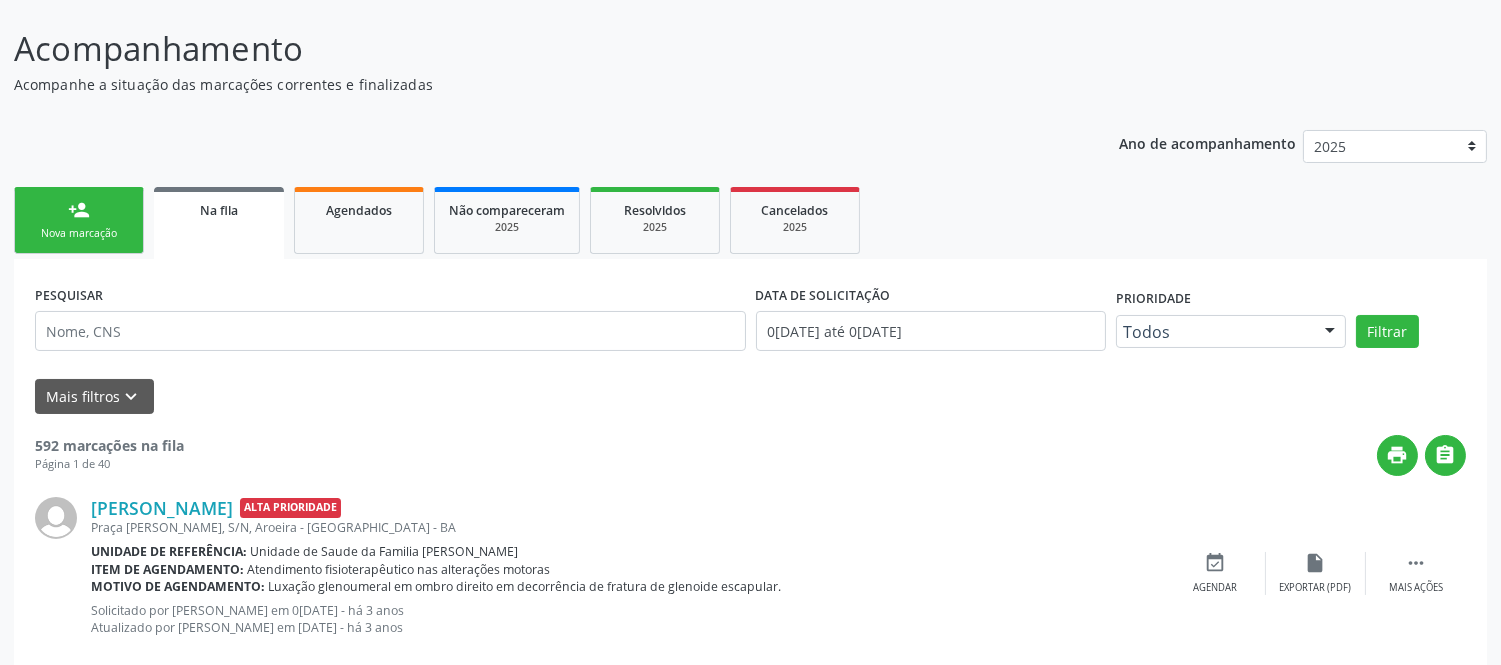 click on "person_add" at bounding box center (79, 210) 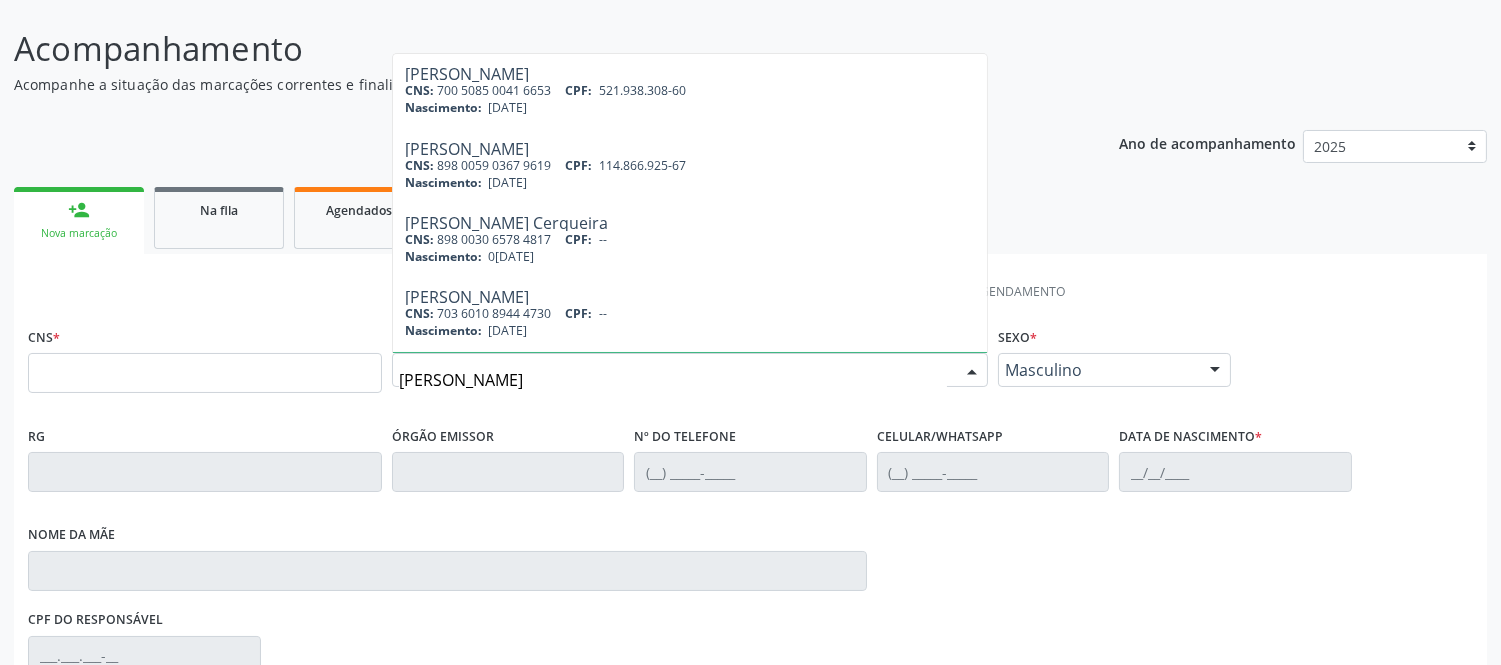 type on "ana julia pezan" 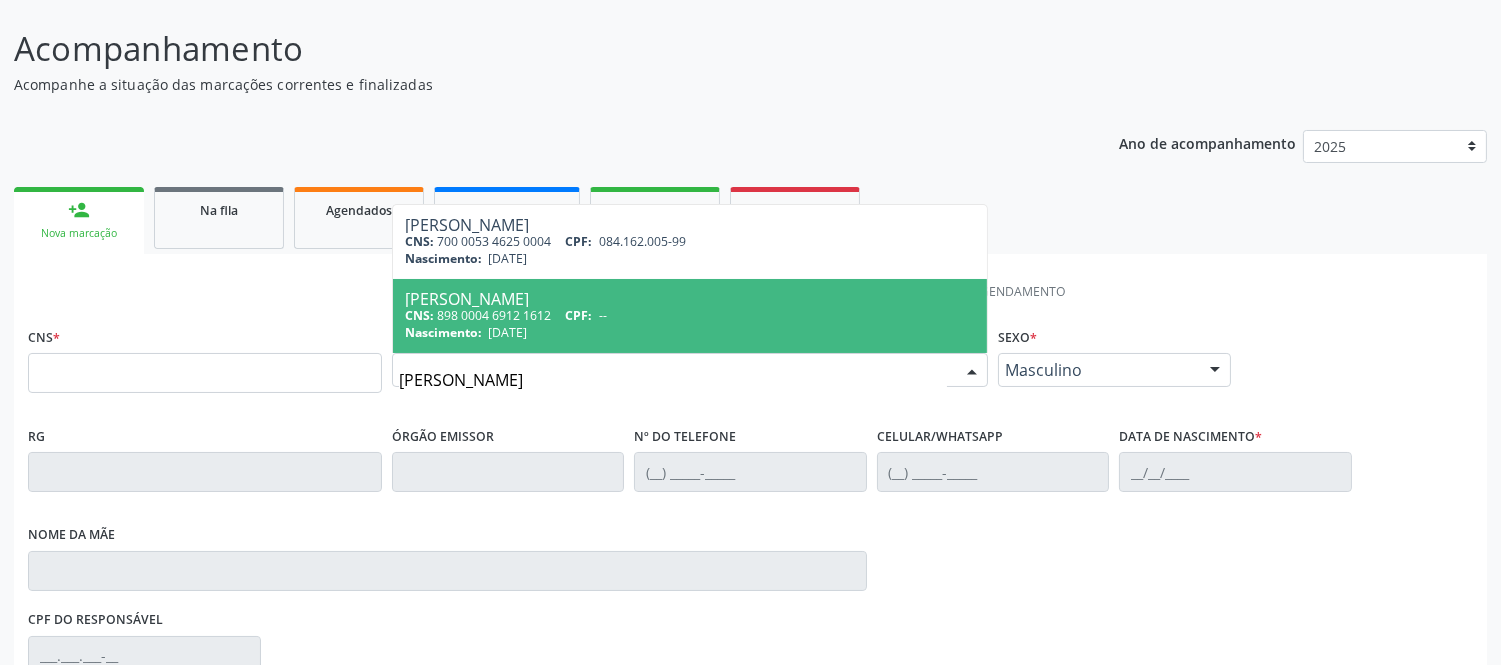 click on "Ana Julia Pezan Zito" at bounding box center [690, 299] 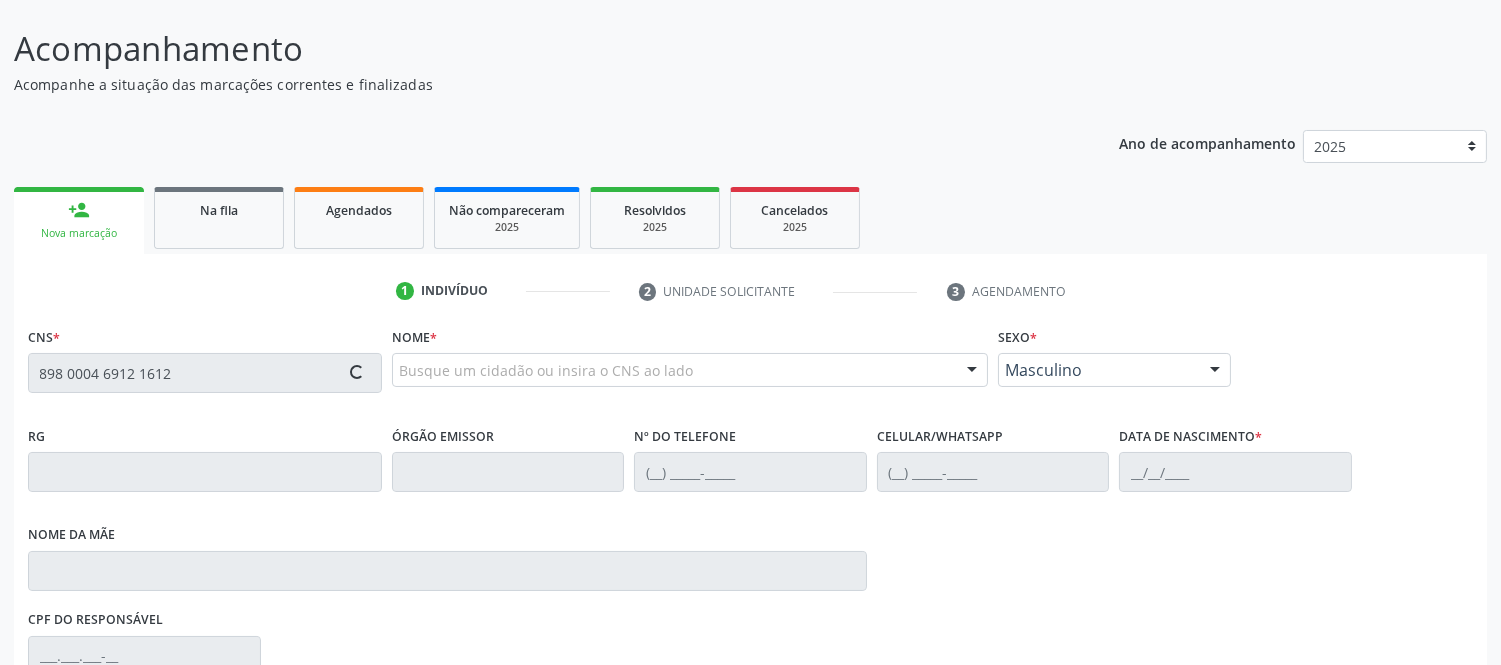 scroll, scrollTop: 404, scrollLeft: 0, axis: vertical 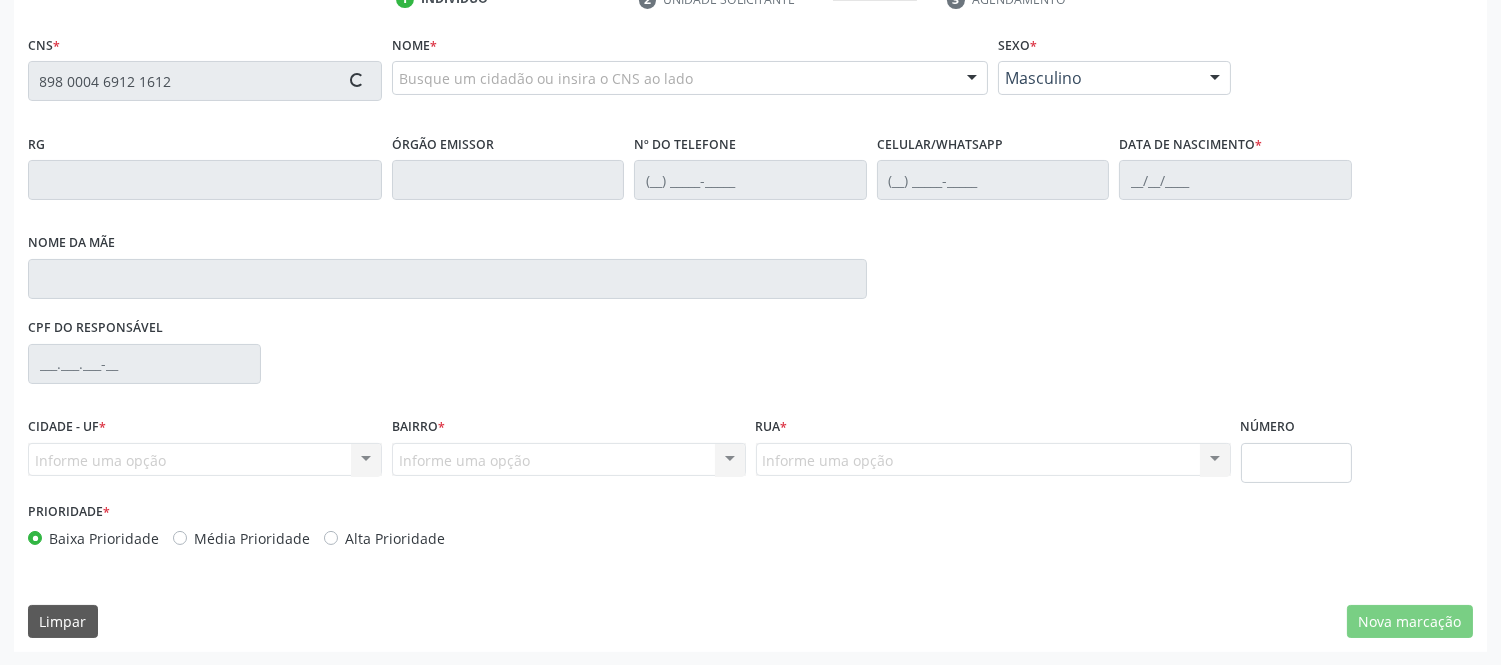 type on "898 0004 6912 1612" 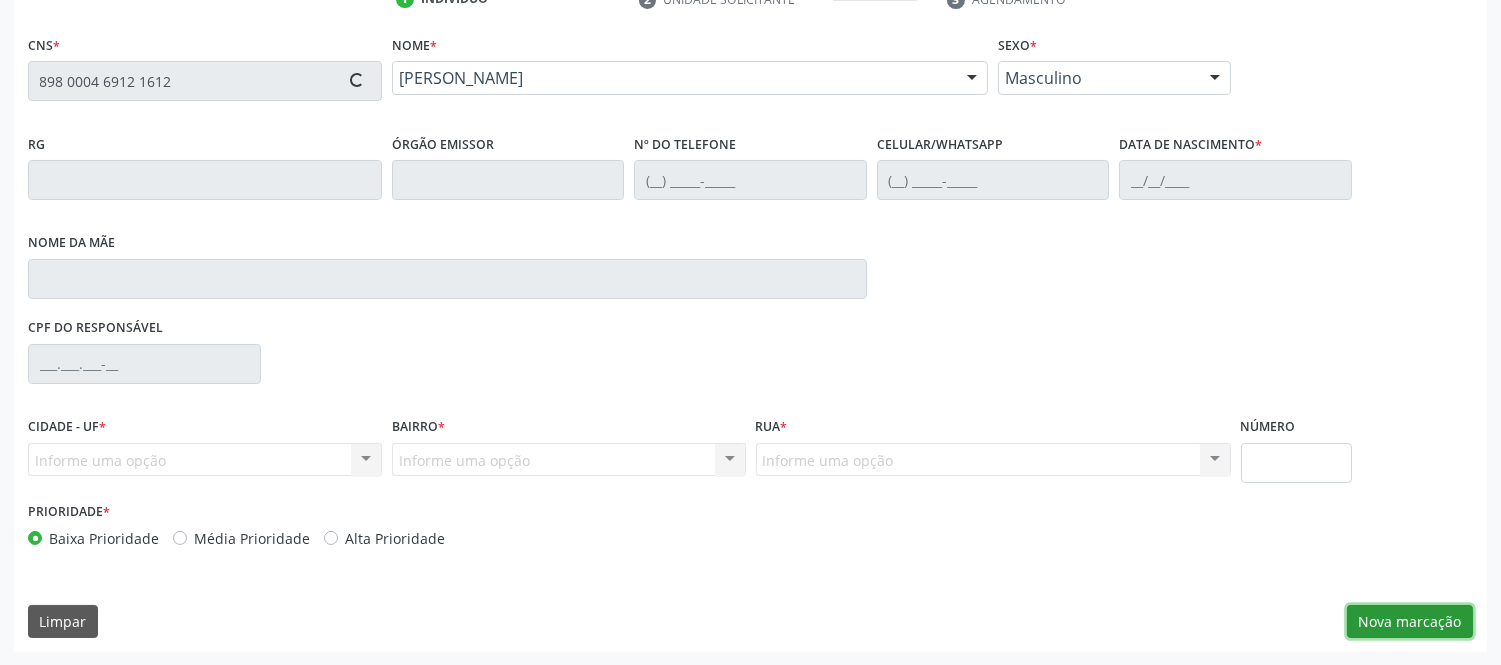 click on "Nova marcação" at bounding box center (1410, 622) 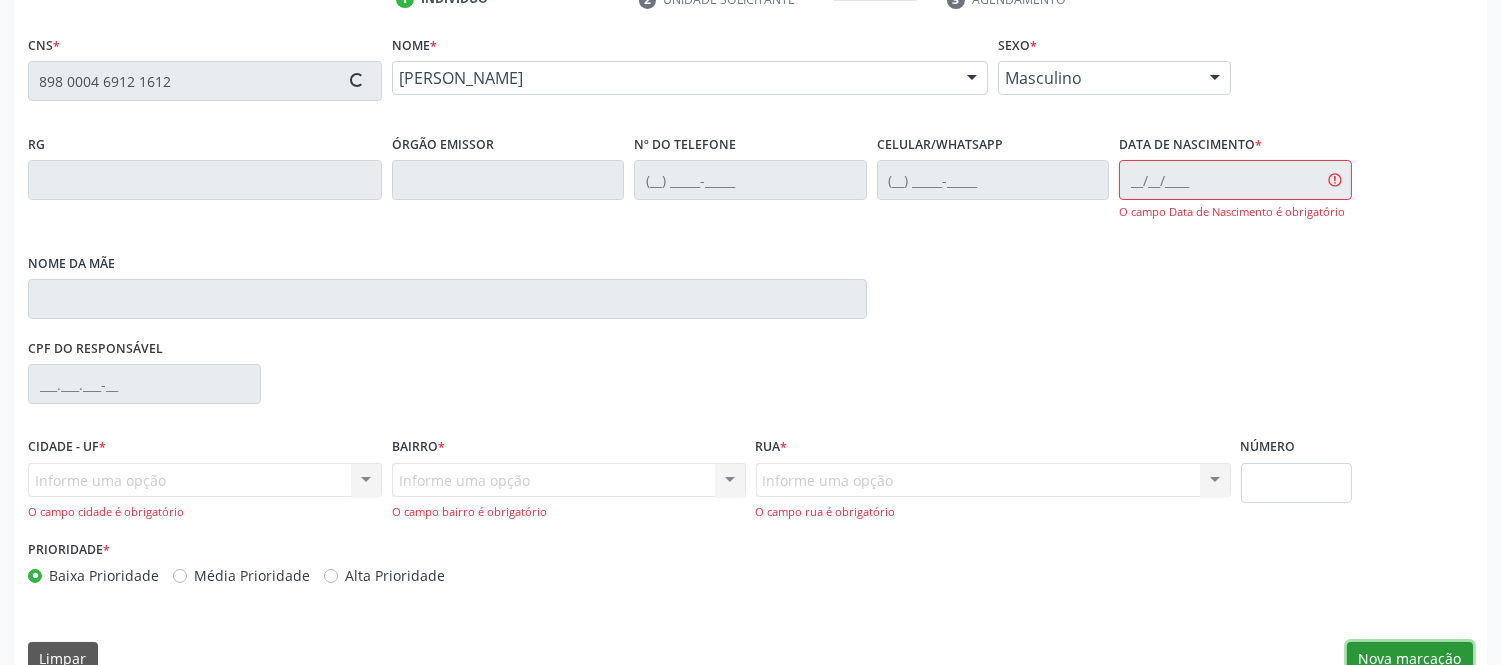type on "(74) 3632-2014" 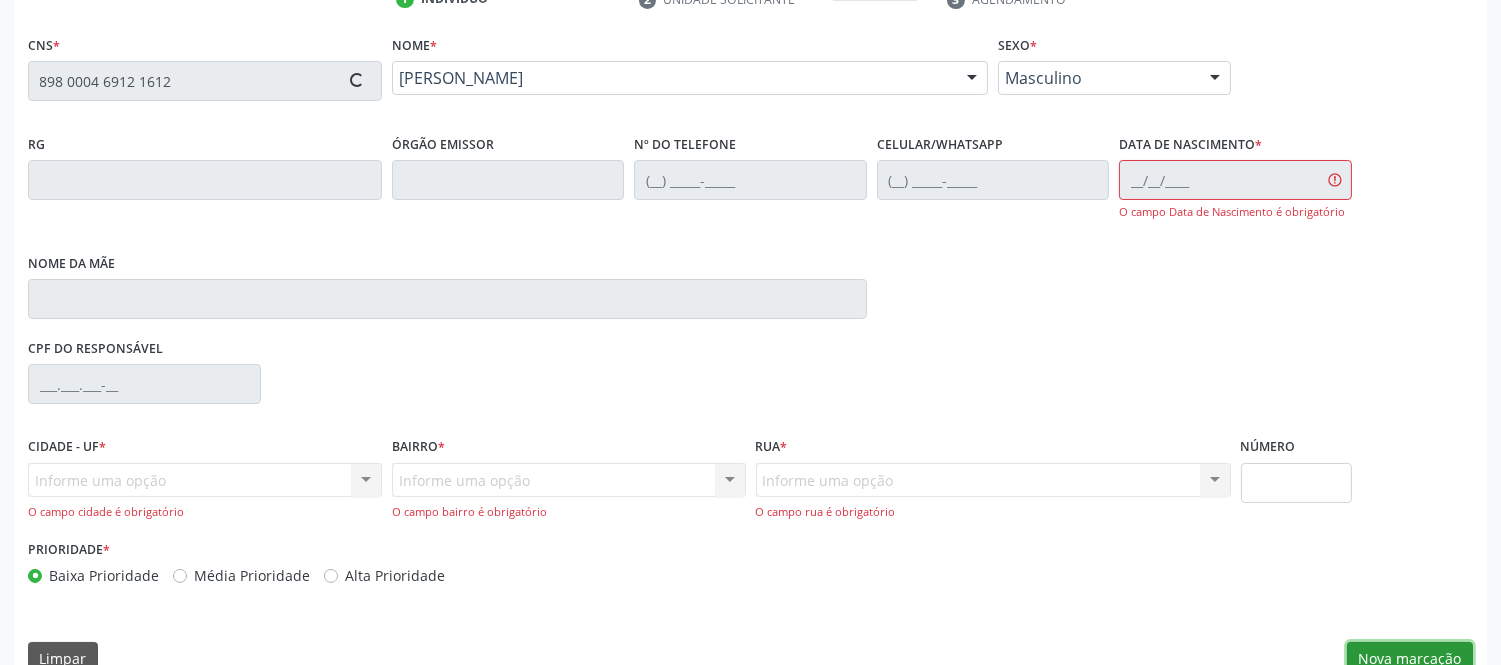 type on "(74) 3632-2014" 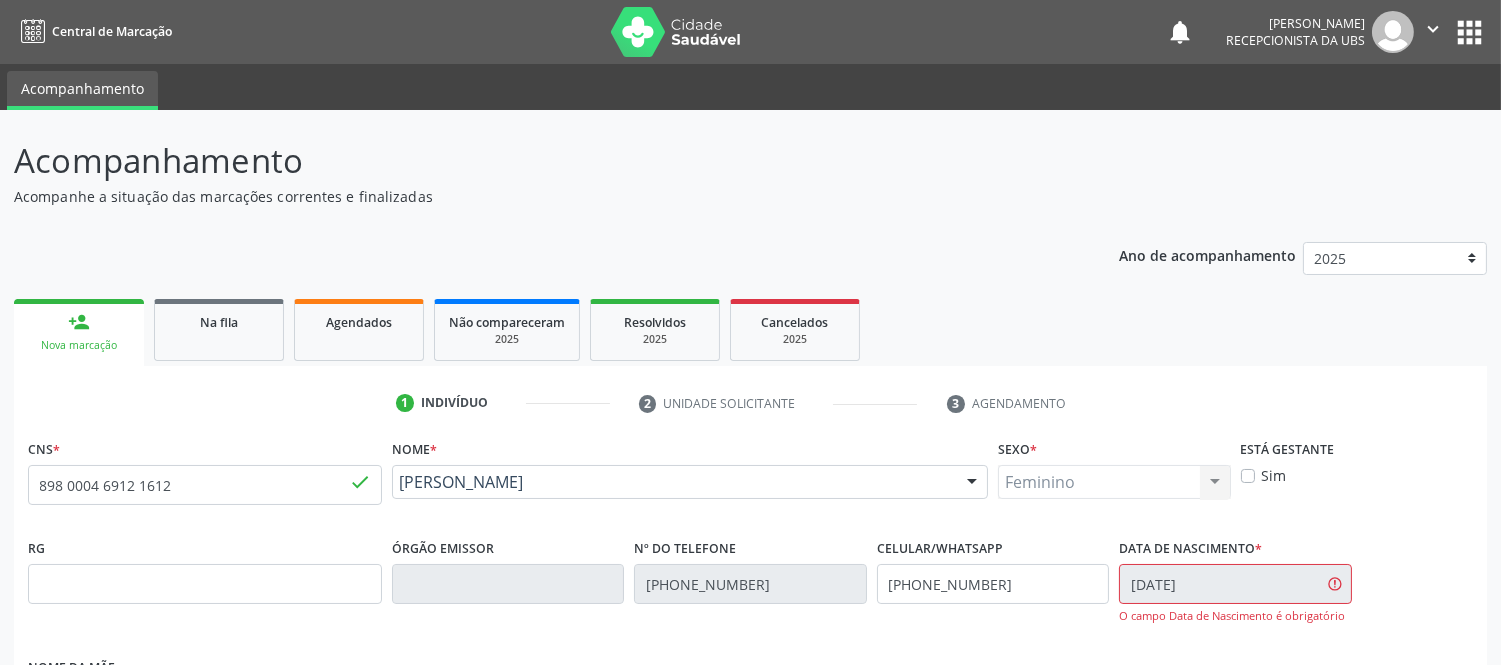 scroll, scrollTop: 424, scrollLeft: 0, axis: vertical 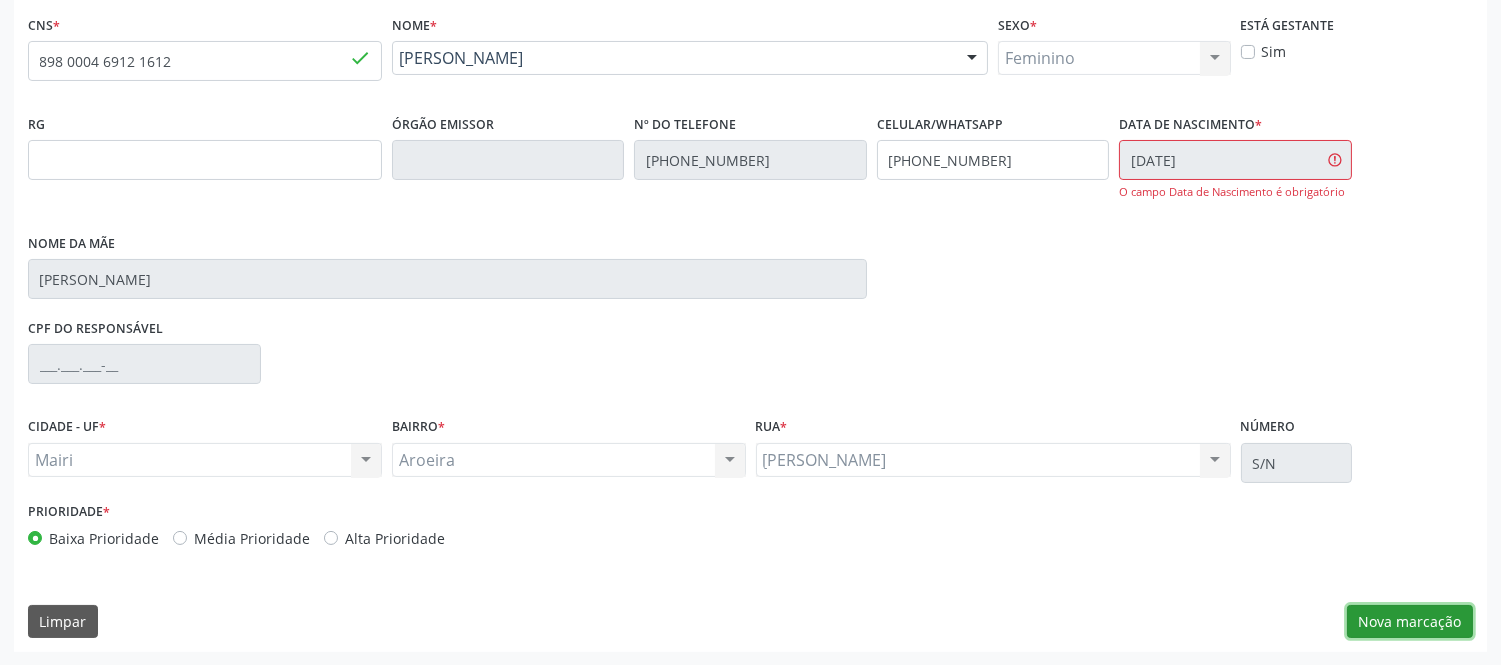 click on "Nova marcação" at bounding box center [1410, 622] 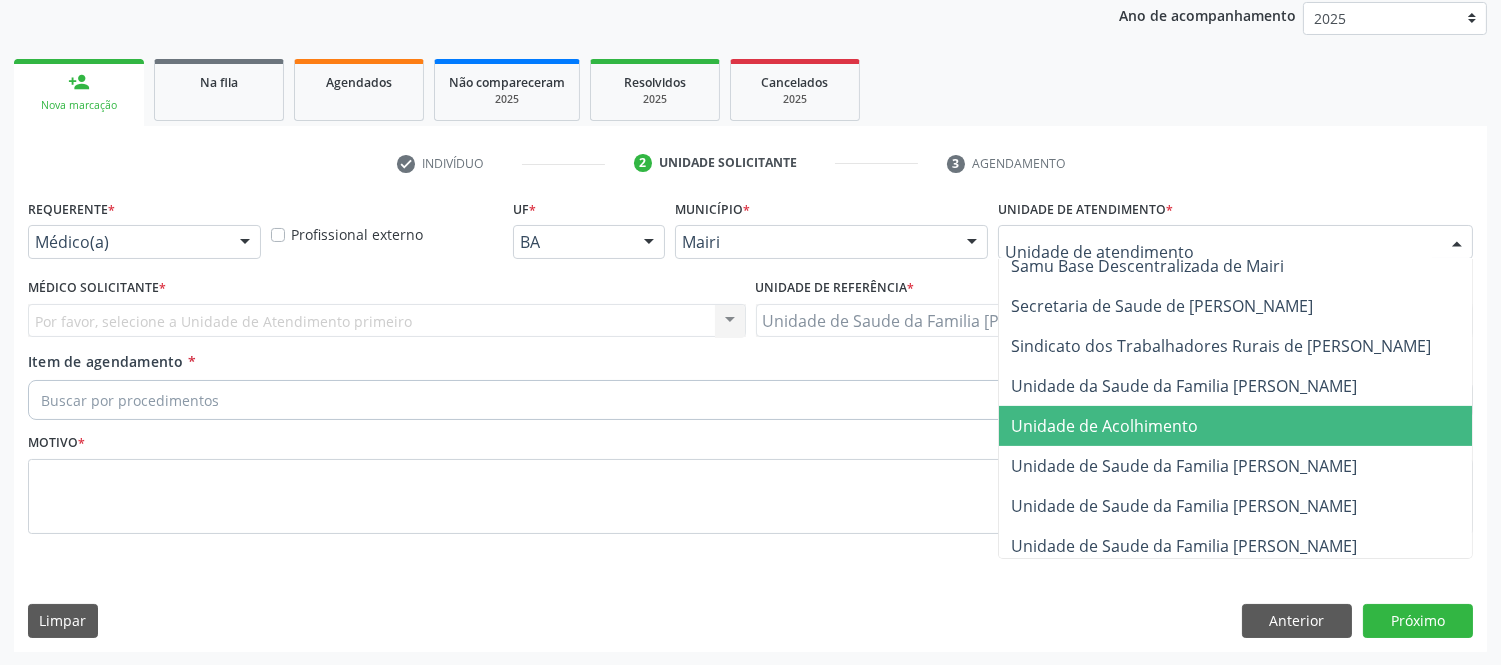 scroll, scrollTop: 1437, scrollLeft: 0, axis: vertical 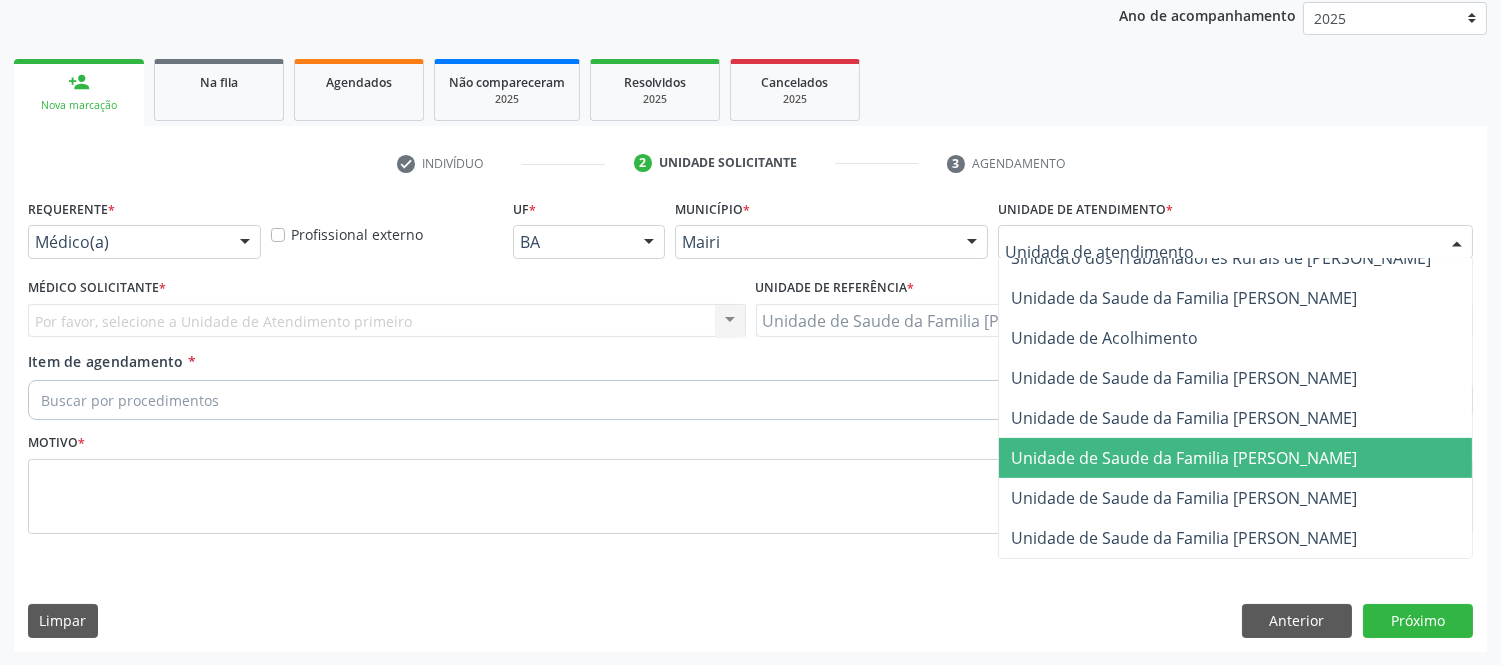 click on "Unidade de Saude da Familia [PERSON_NAME]" at bounding box center (1184, 458) 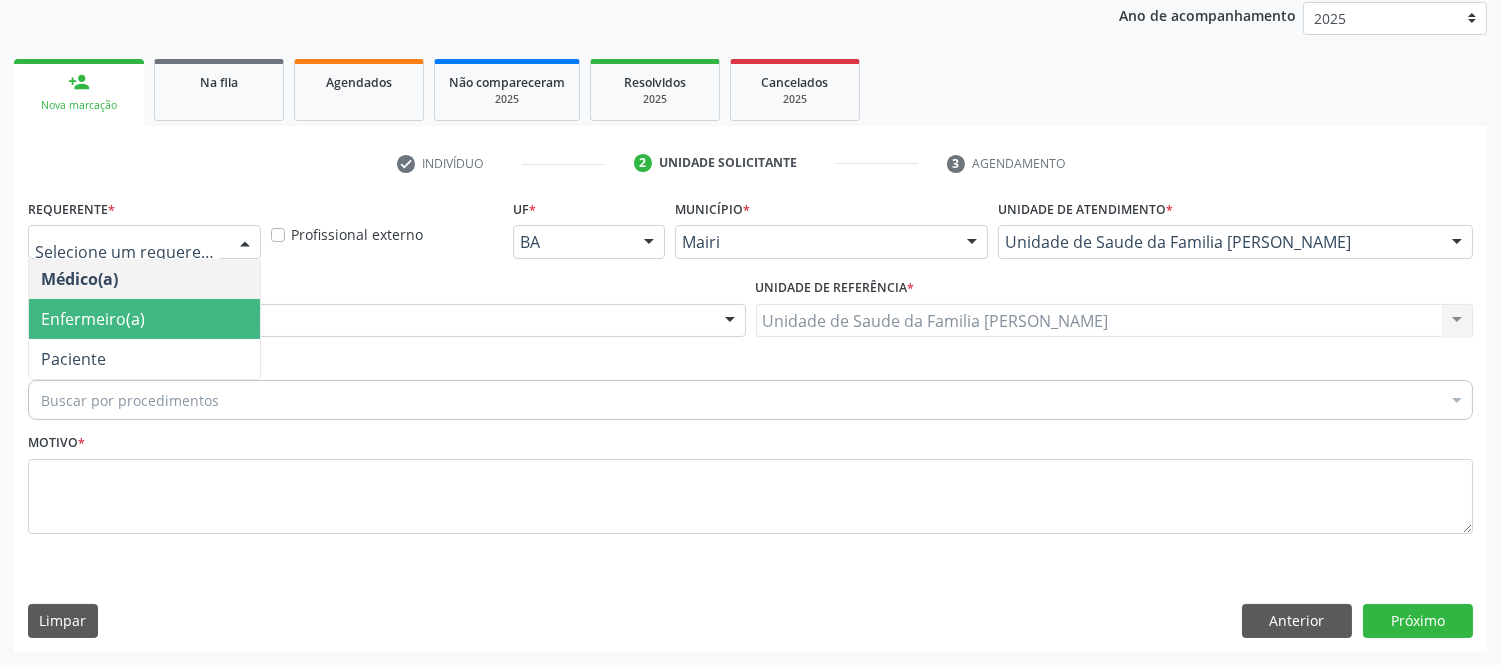 click on "Enfermeiro(a)" at bounding box center [144, 319] 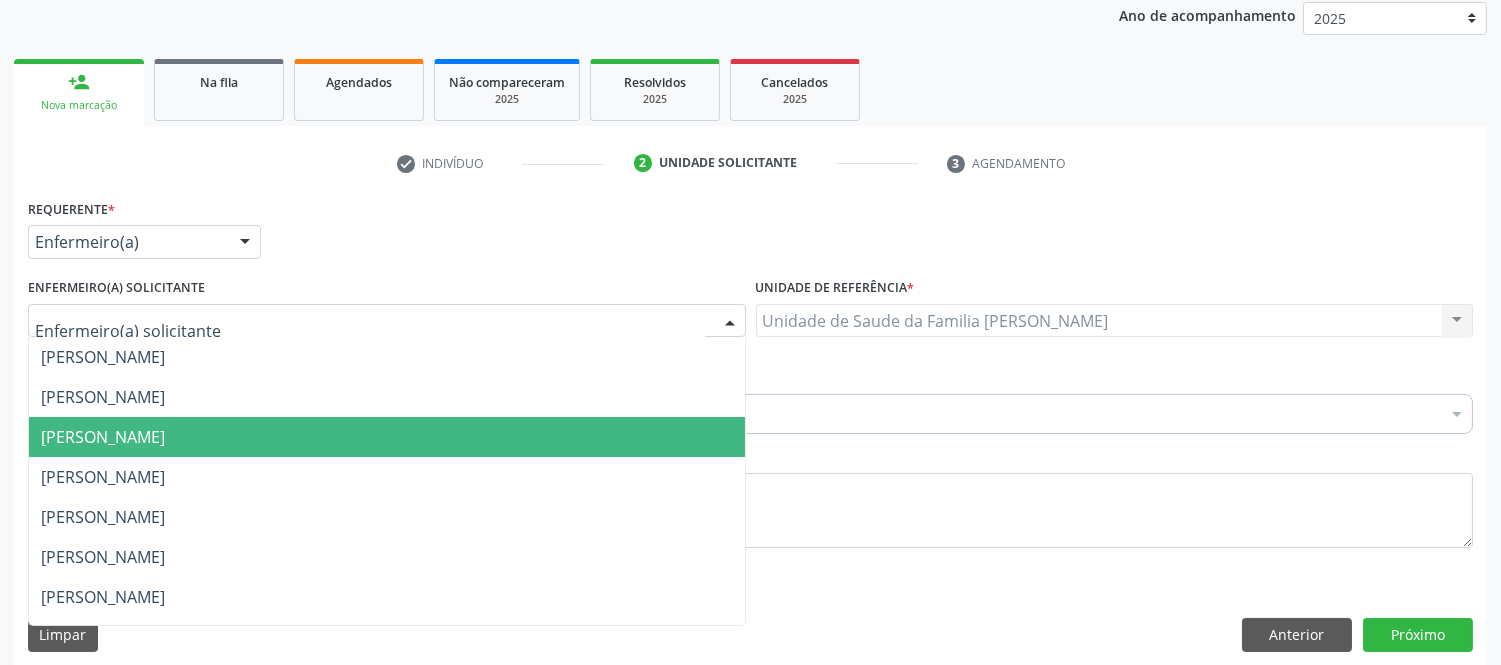 click on "[PERSON_NAME]" at bounding box center [103, 437] 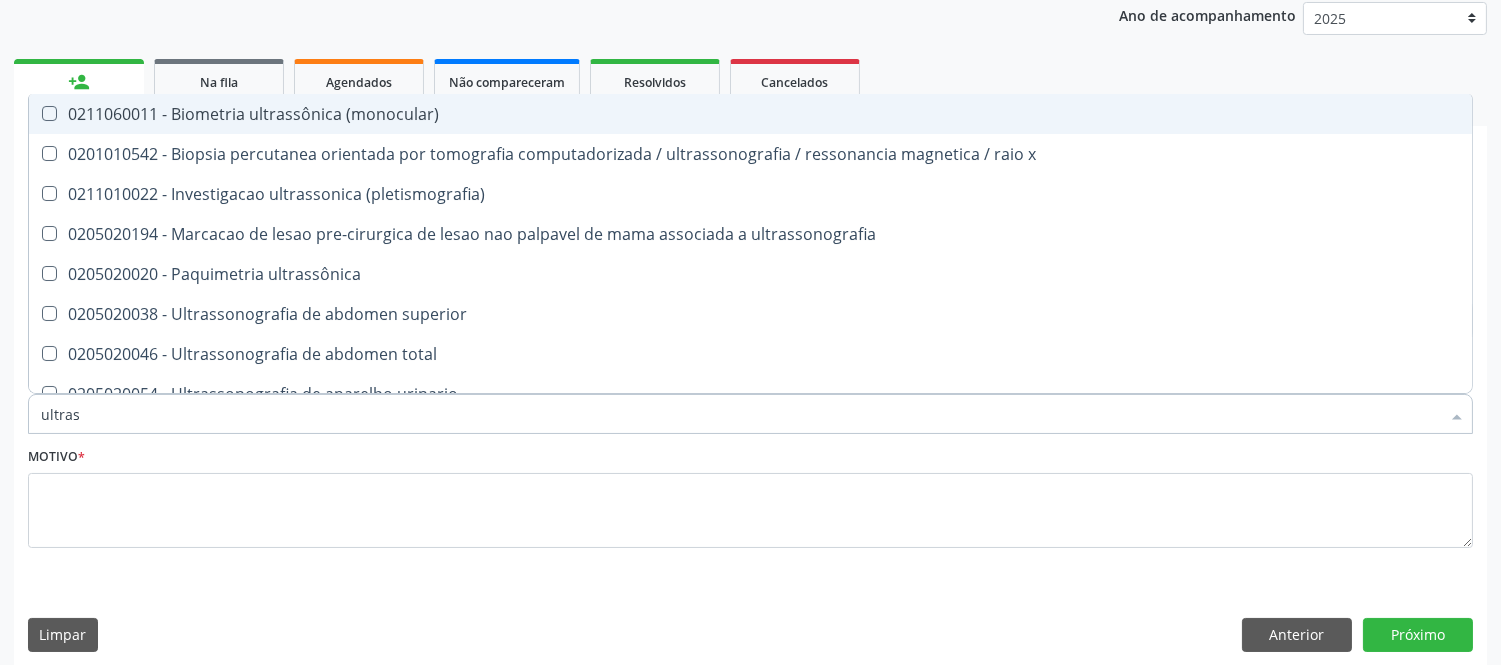 type on "ultrass" 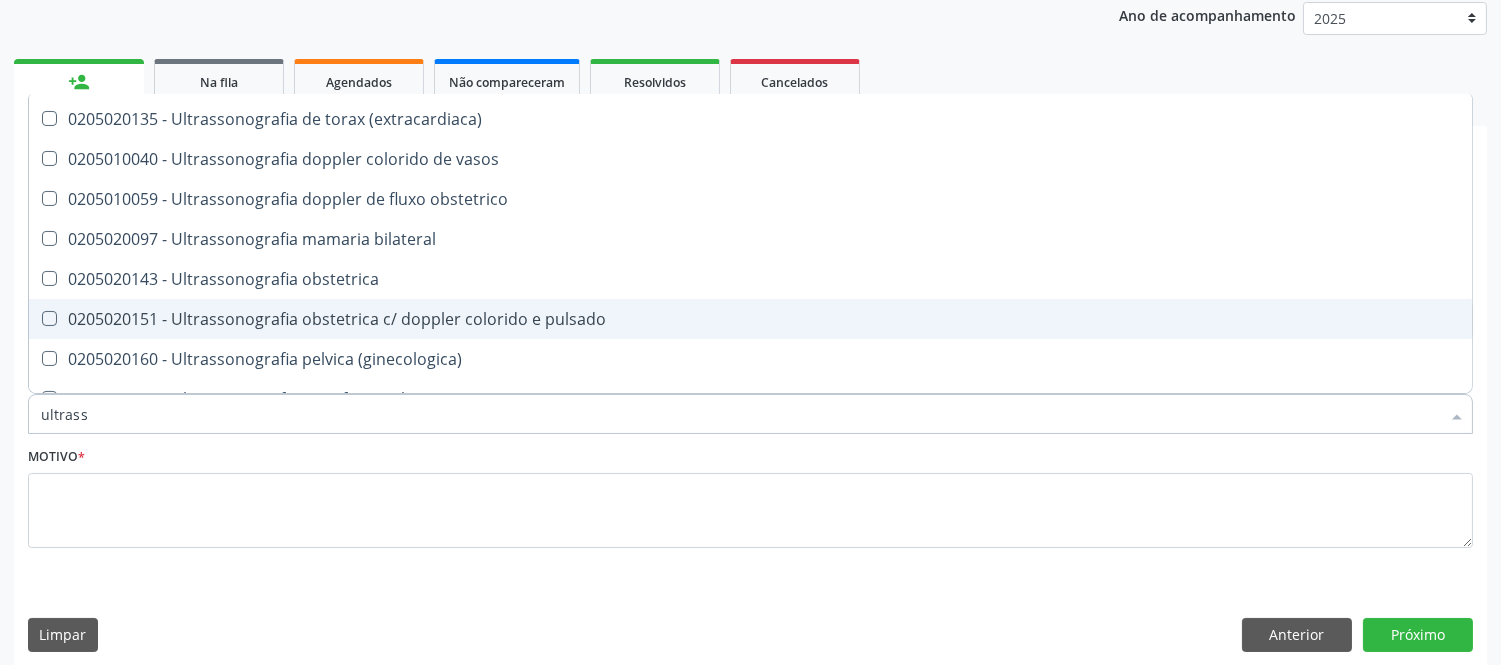 scroll, scrollTop: 621, scrollLeft: 0, axis: vertical 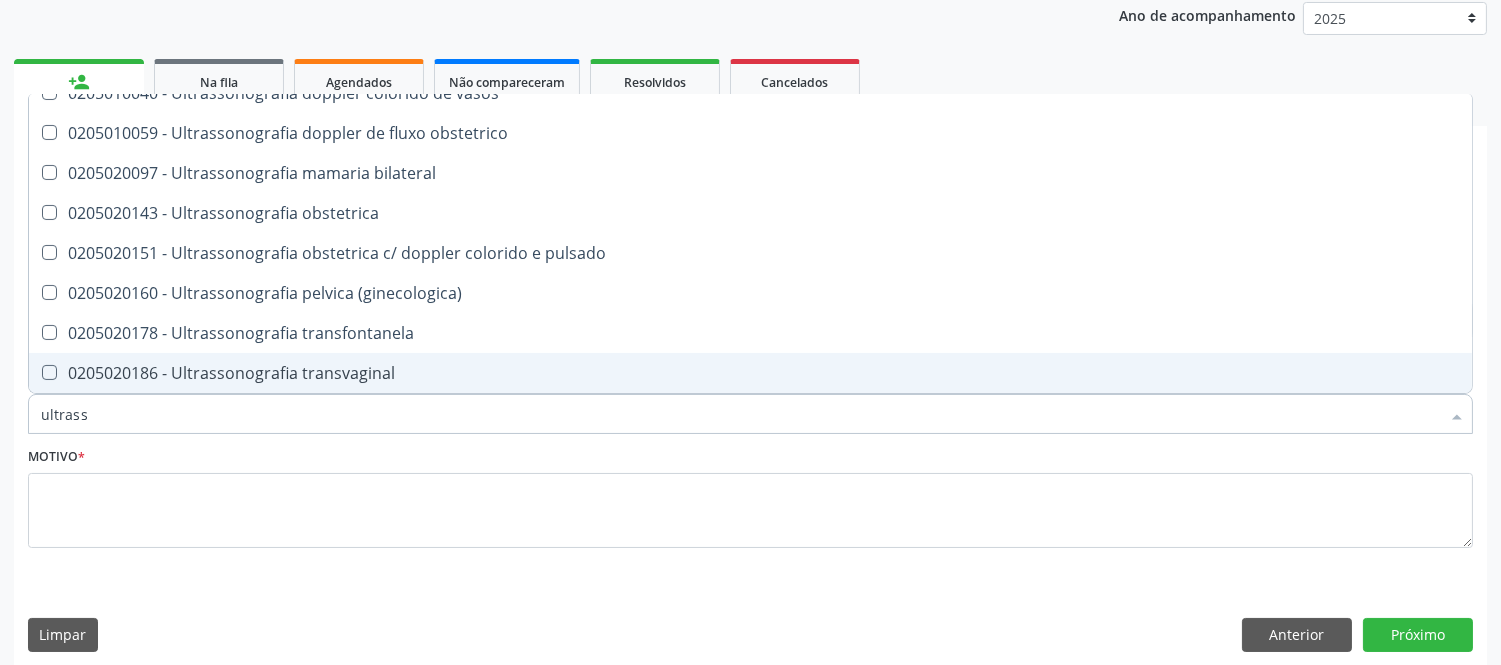 click on "0205020186 - Ultrassonografia transvaginal" at bounding box center (750, 373) 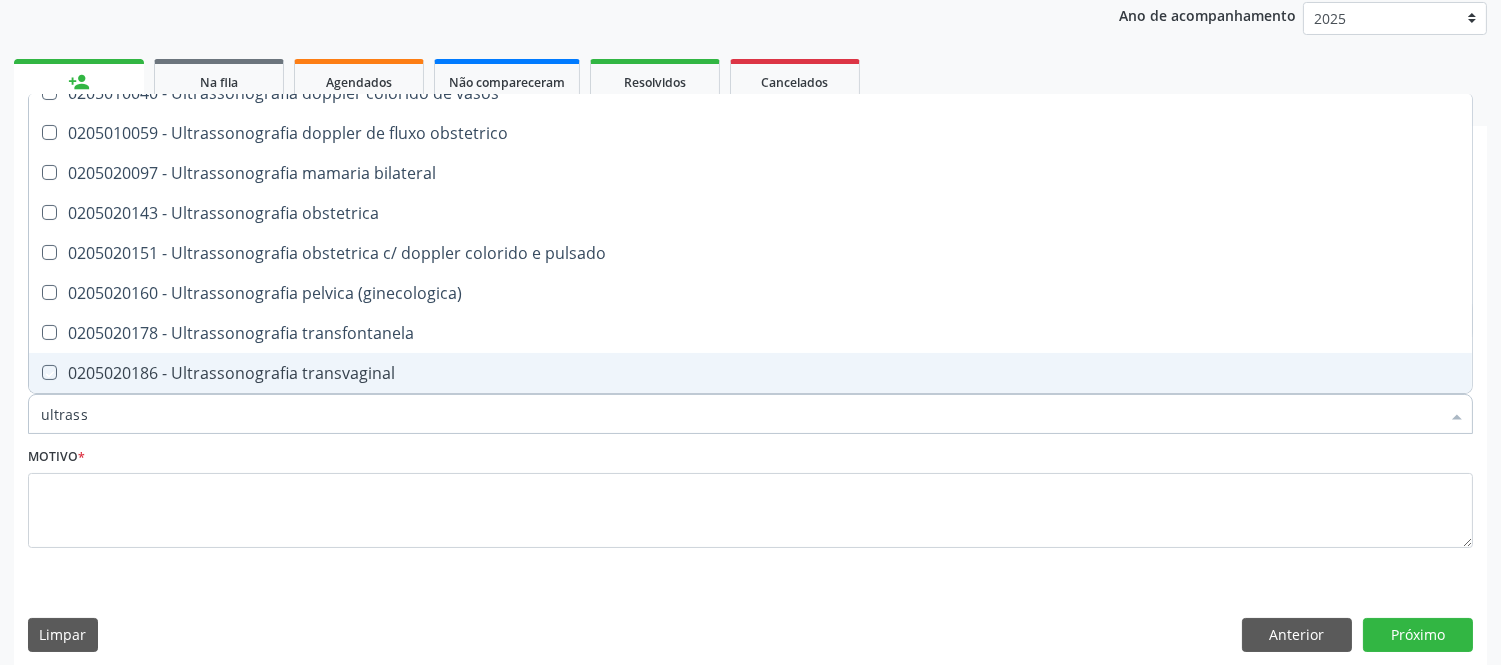 checkbox on "true" 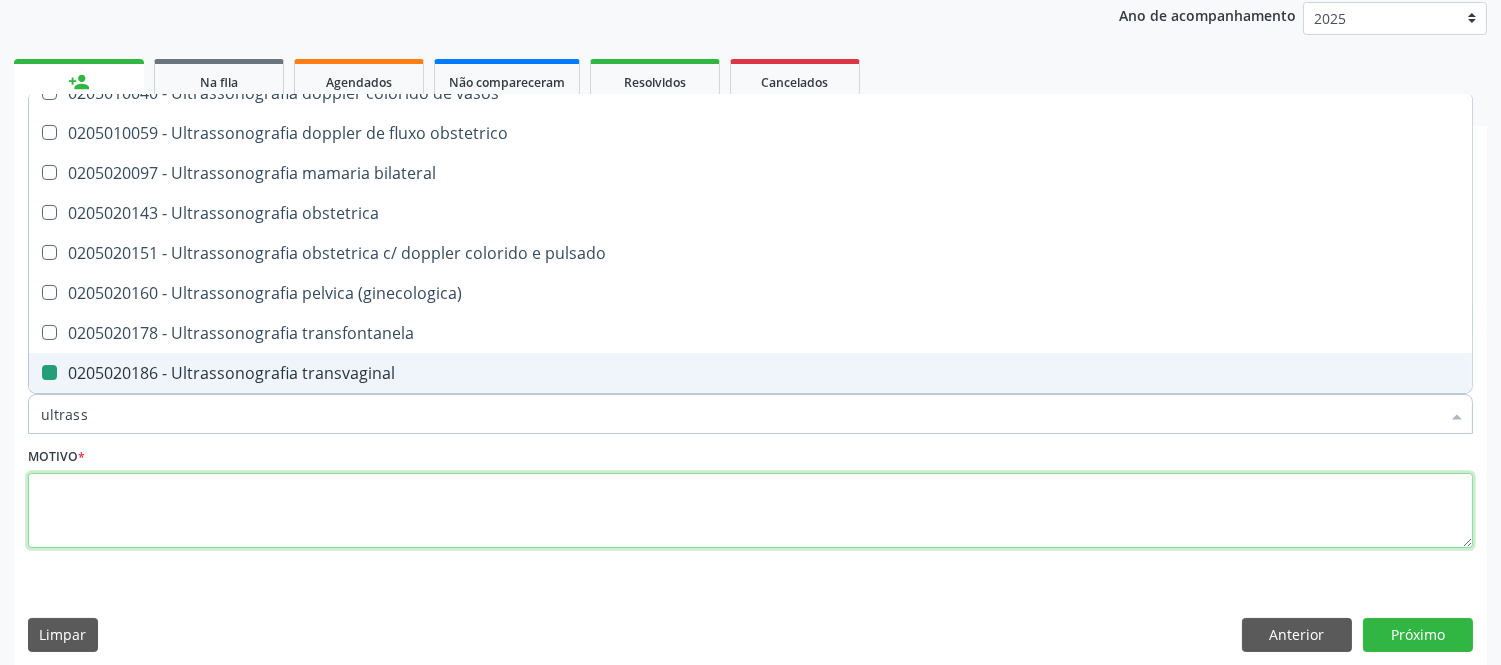 click at bounding box center [750, 511] 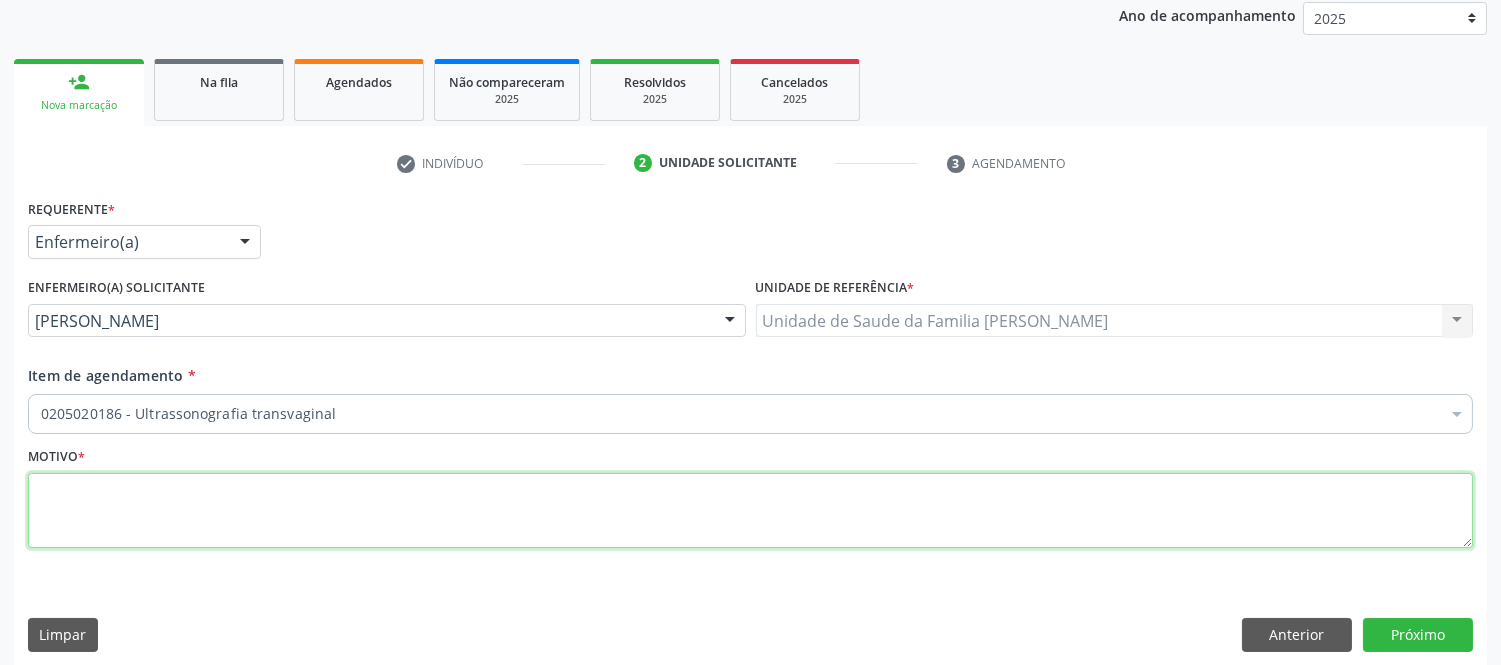 scroll, scrollTop: 0, scrollLeft: 0, axis: both 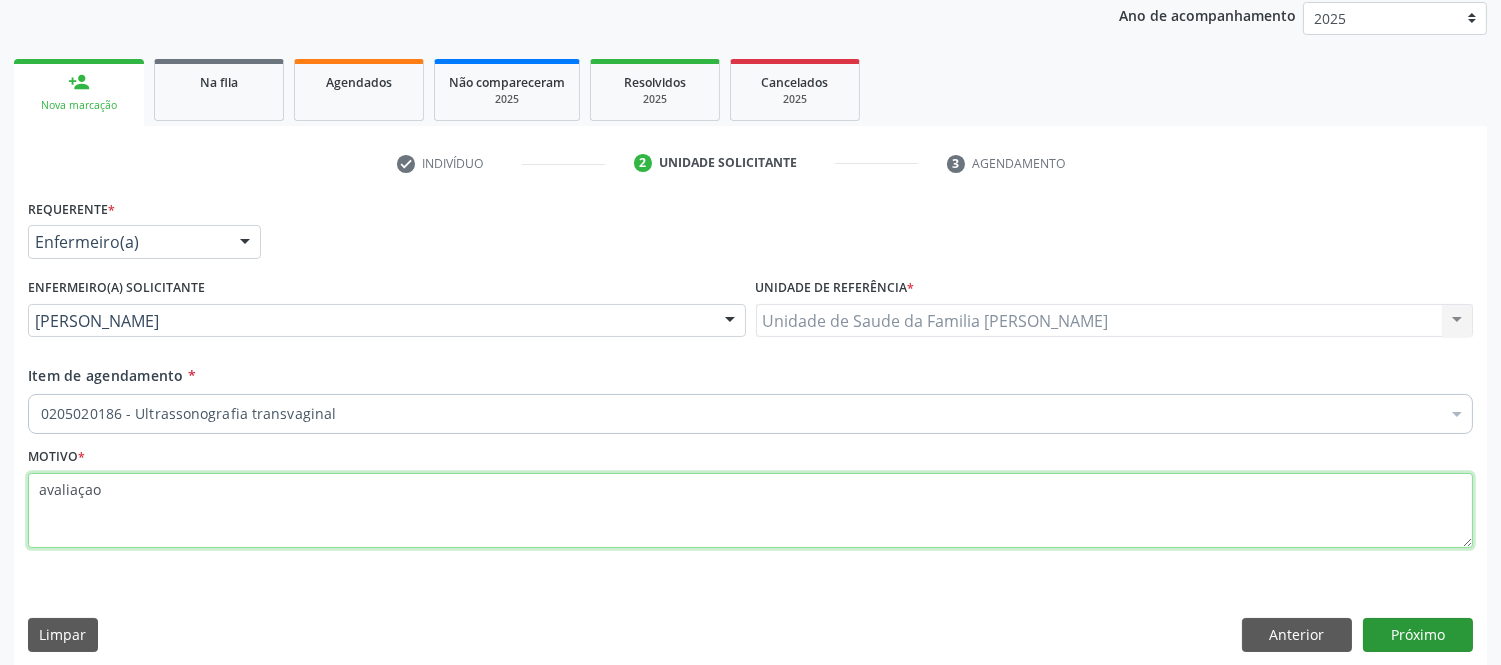 type on "avaliaçao" 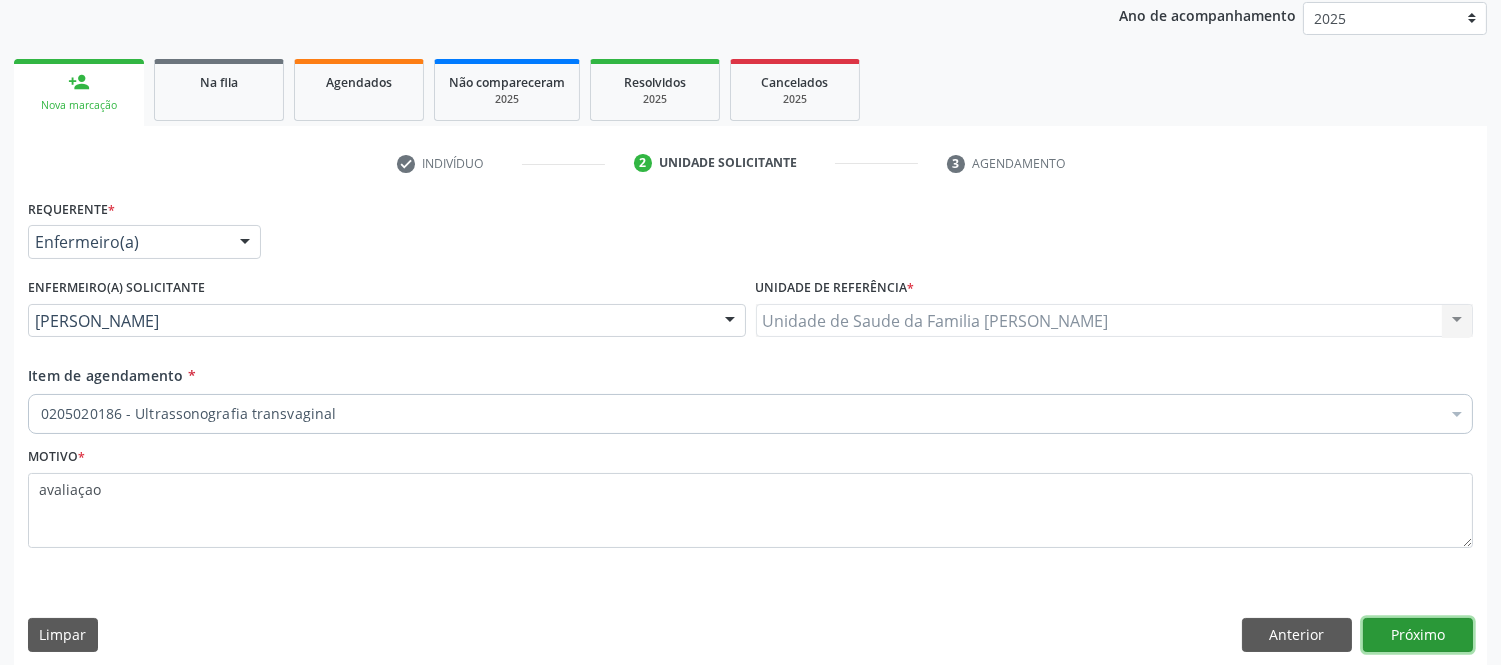 click on "Próximo" at bounding box center [1418, 635] 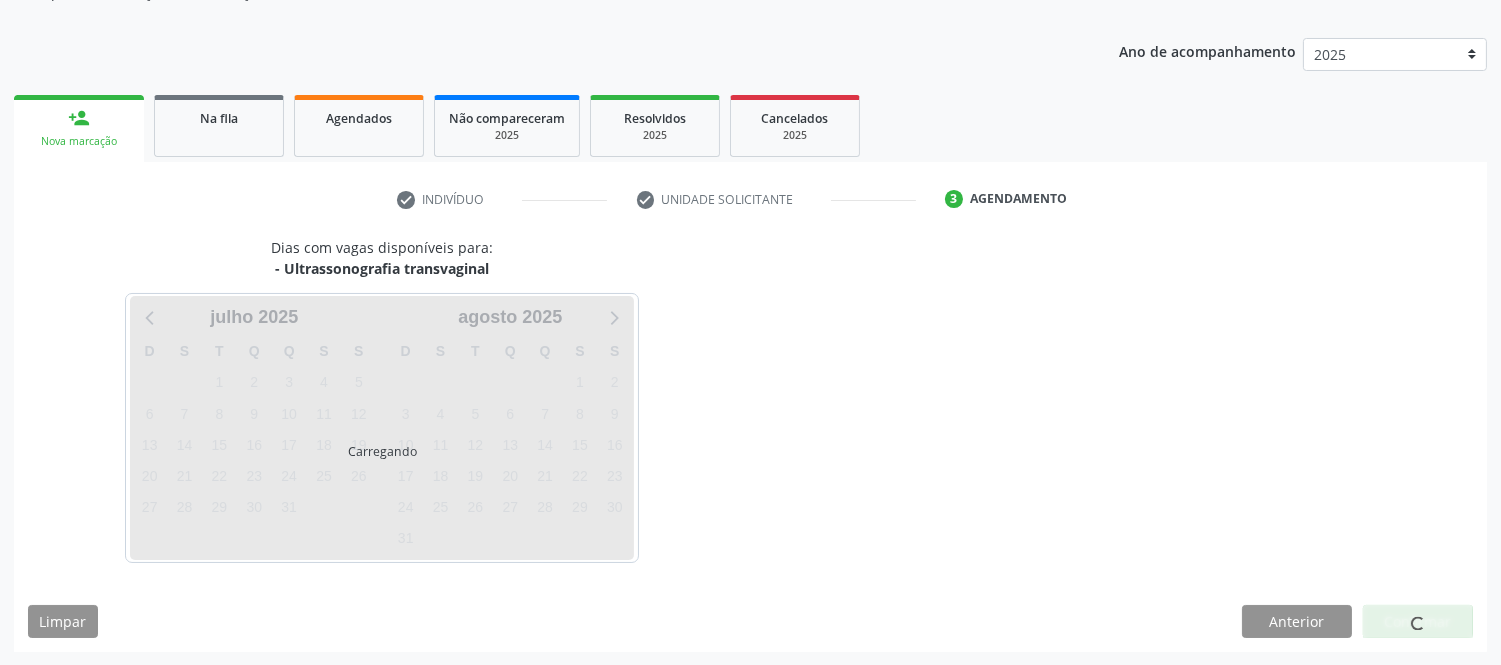 scroll, scrollTop: 240, scrollLeft: 0, axis: vertical 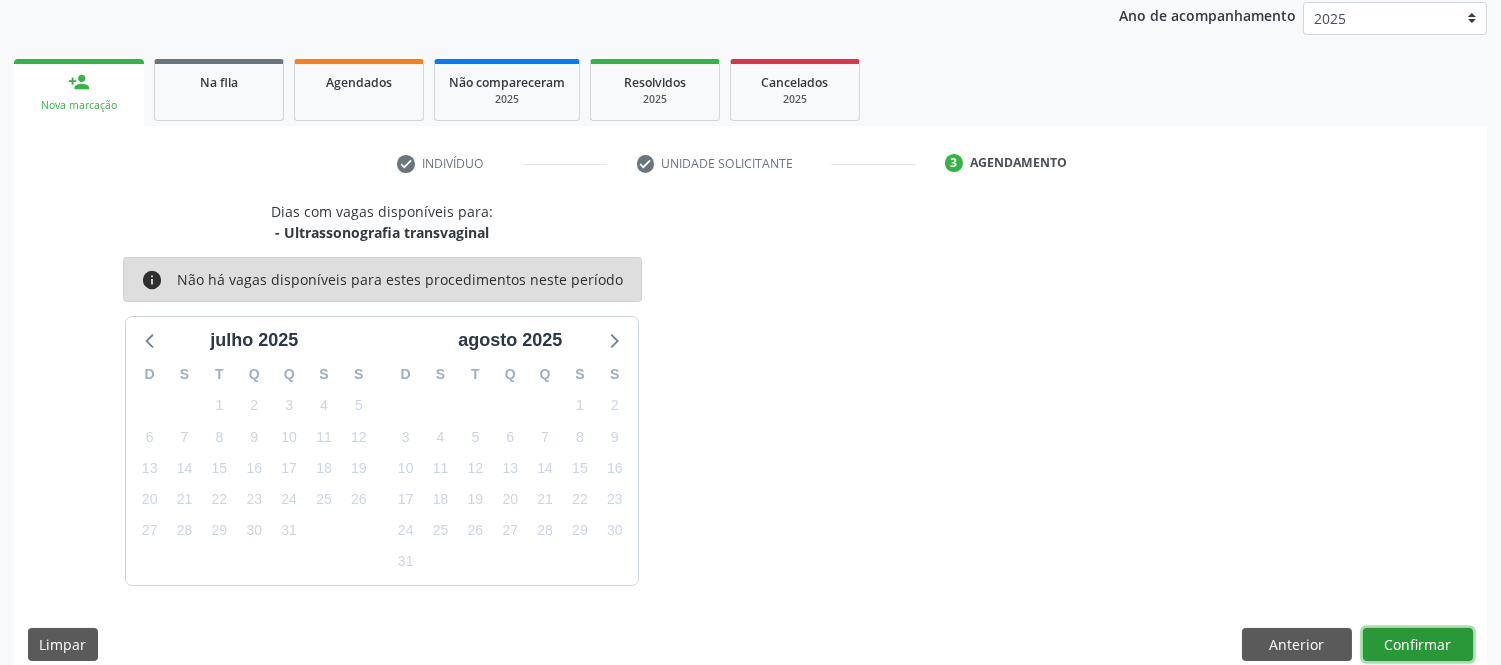 click on "Confirmar" at bounding box center (1418, 645) 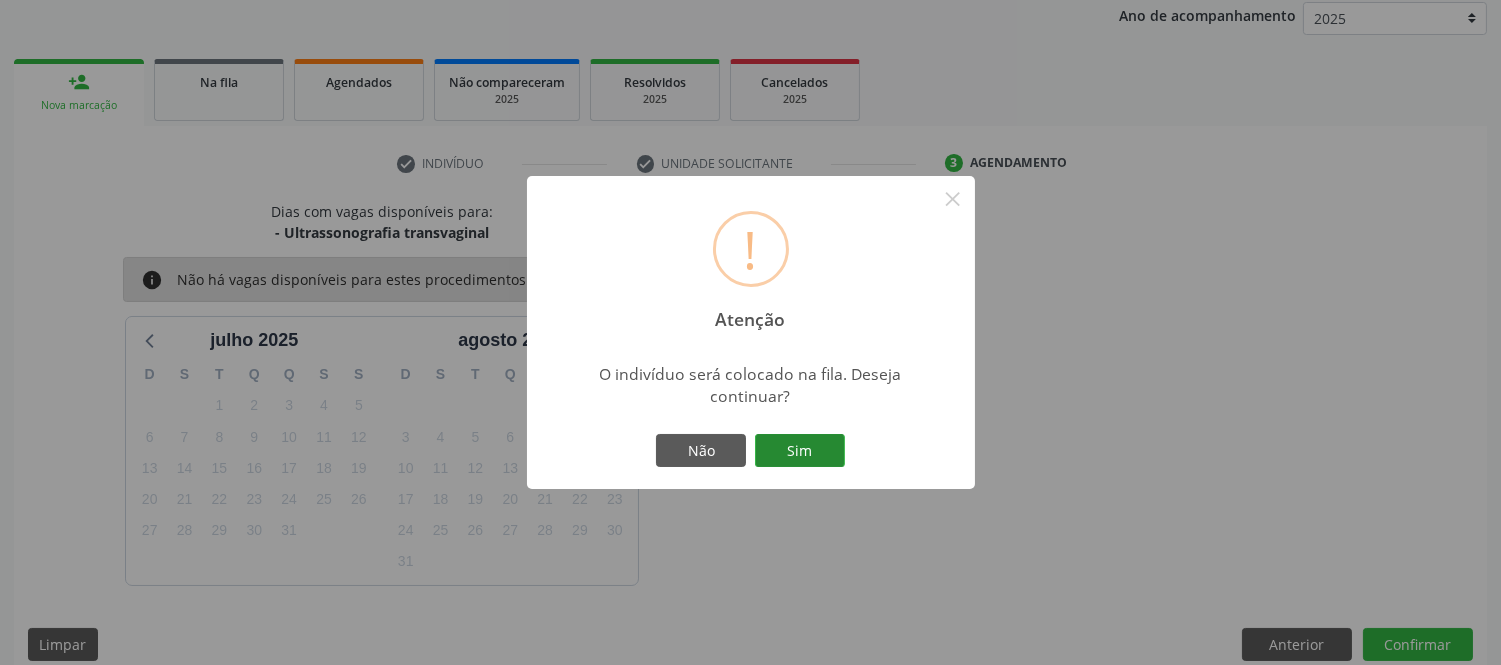 click on "Sim" at bounding box center (800, 451) 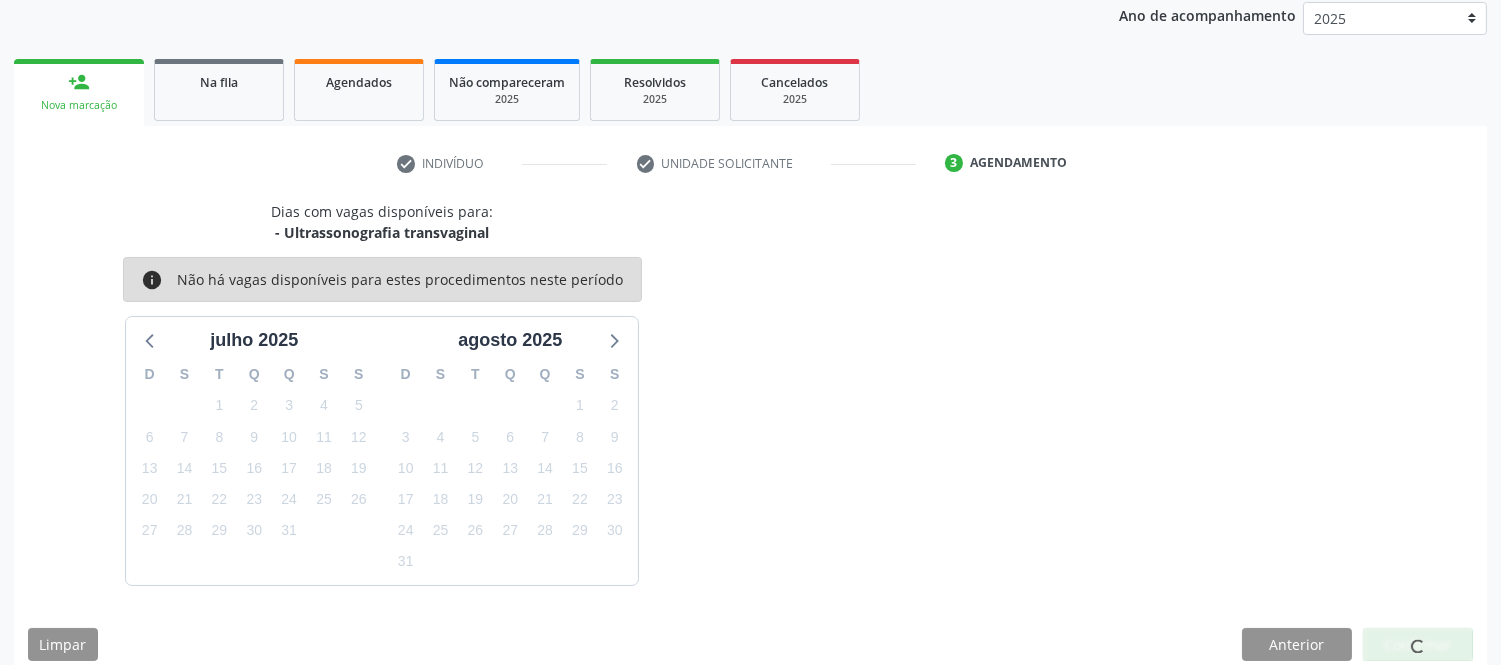 scroll, scrollTop: 1, scrollLeft: 0, axis: vertical 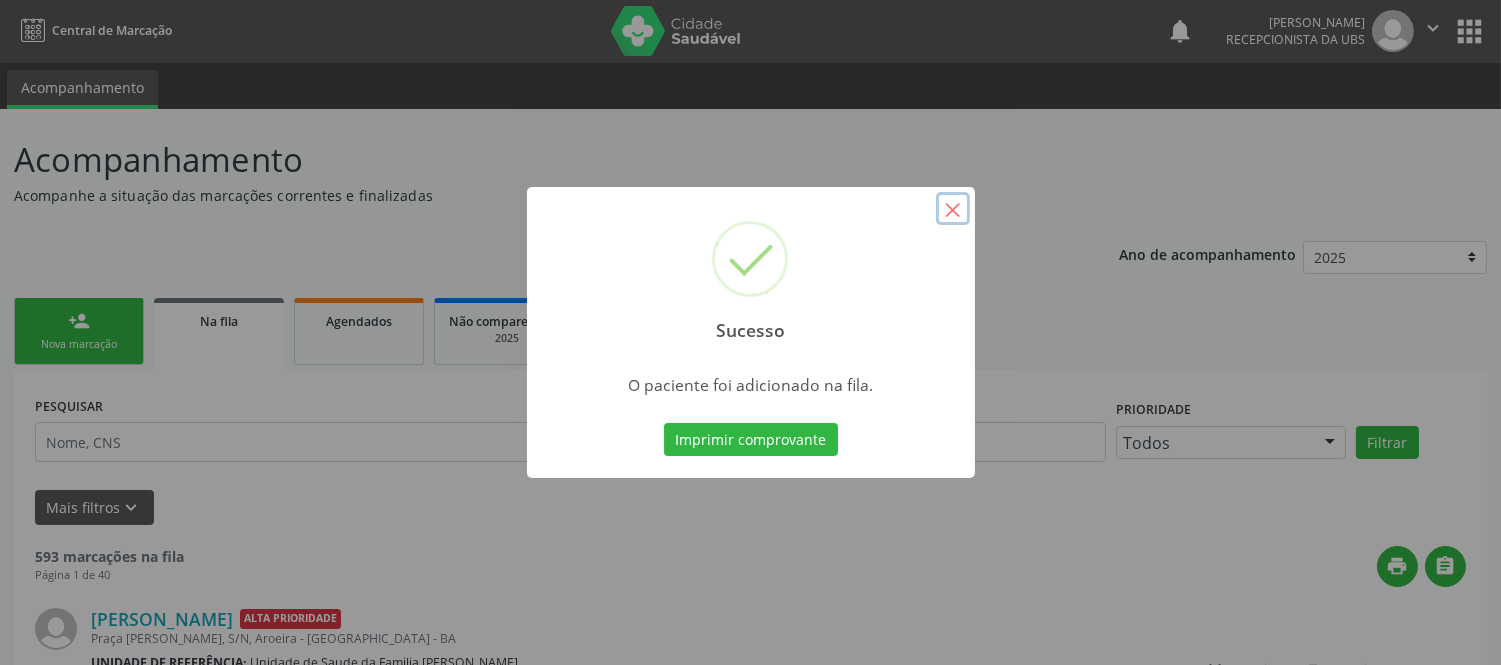click on "×" at bounding box center (953, 209) 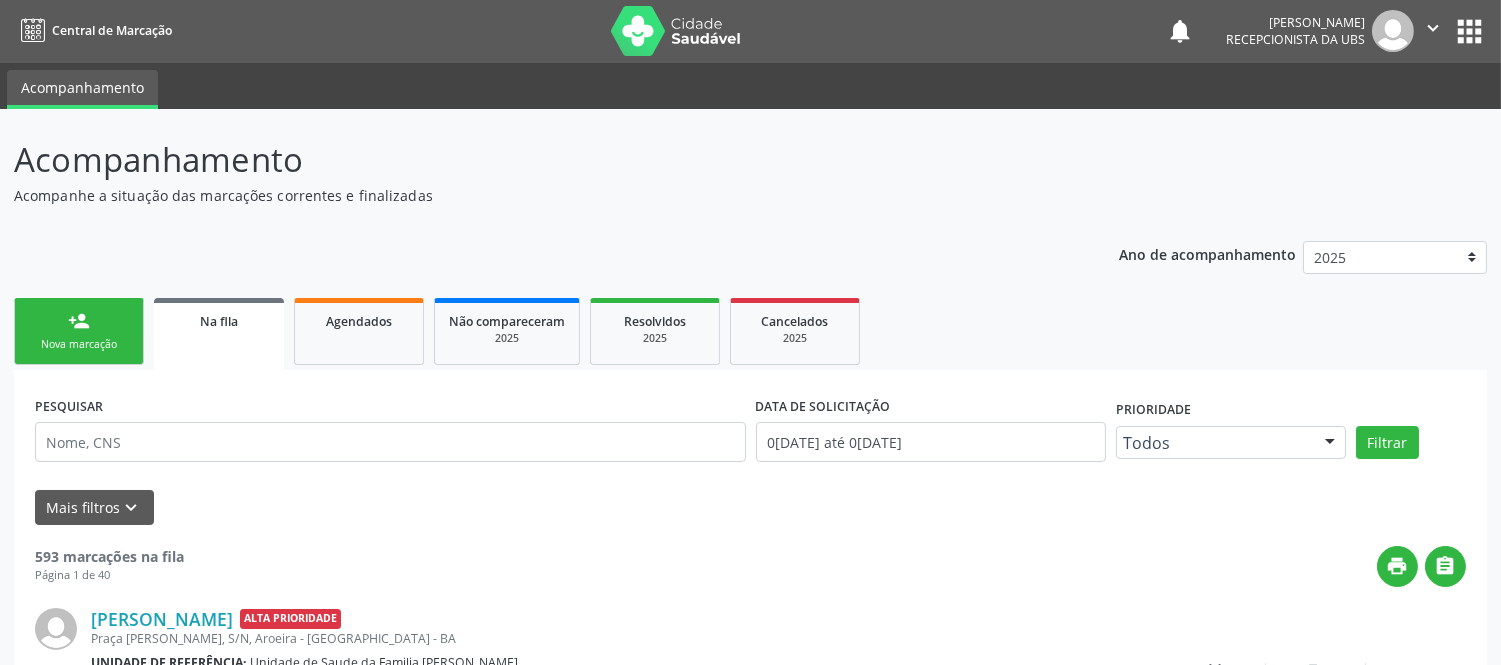 drag, startPoint x: 76, startPoint y: 330, endPoint x: 117, endPoint y: 320, distance: 42.201897 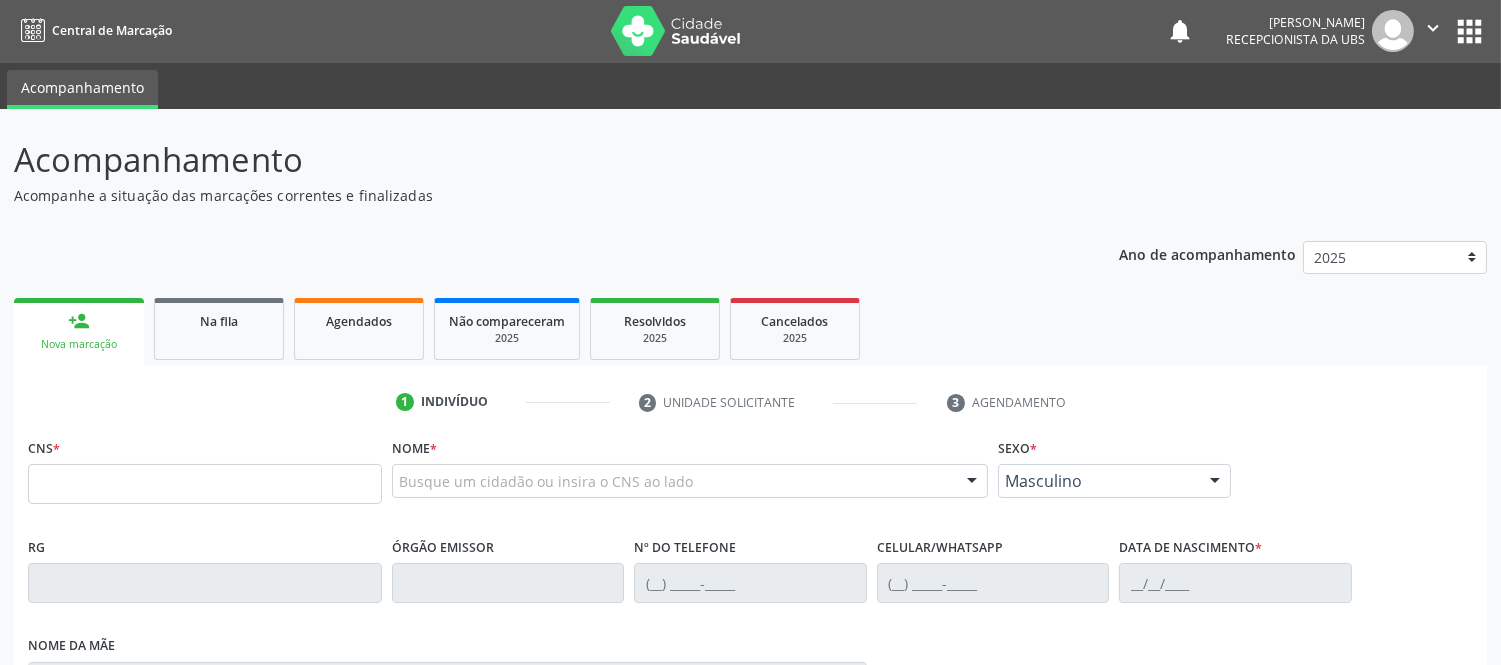 scroll, scrollTop: 223, scrollLeft: 0, axis: vertical 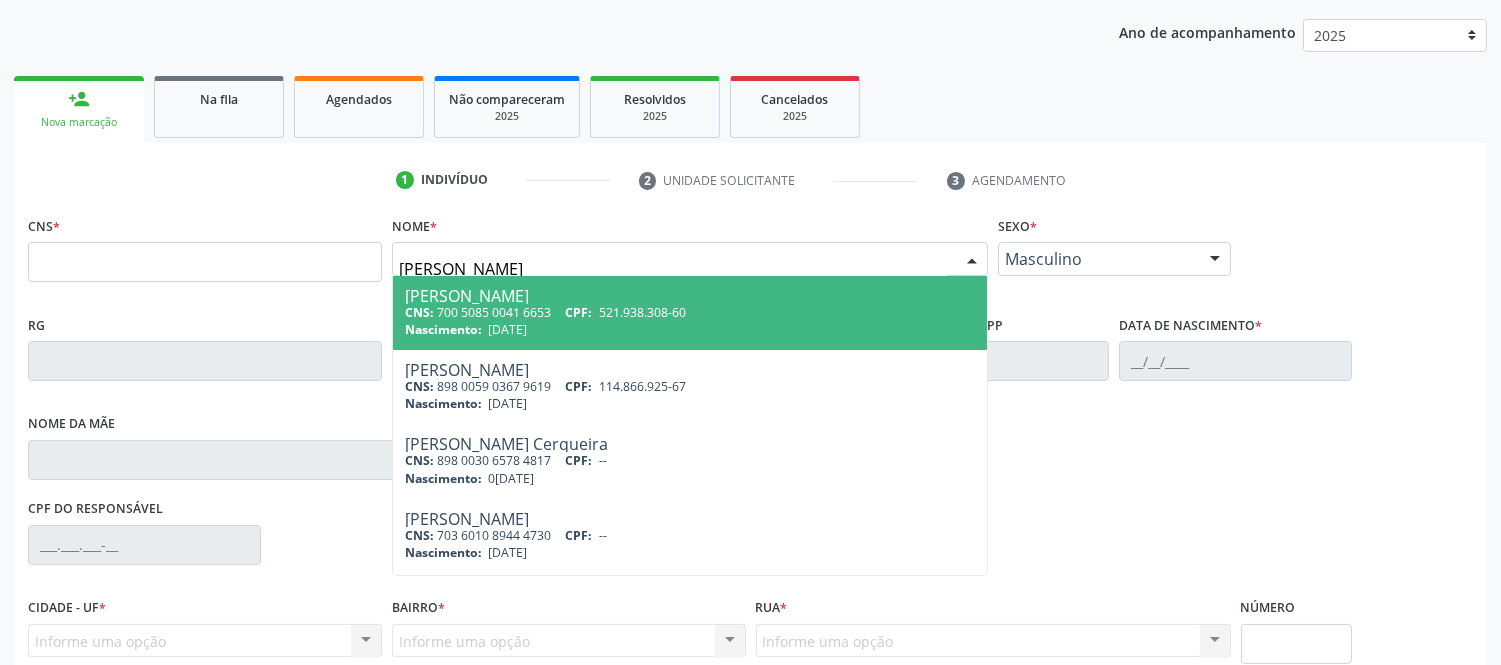 type on "ana julia pezan" 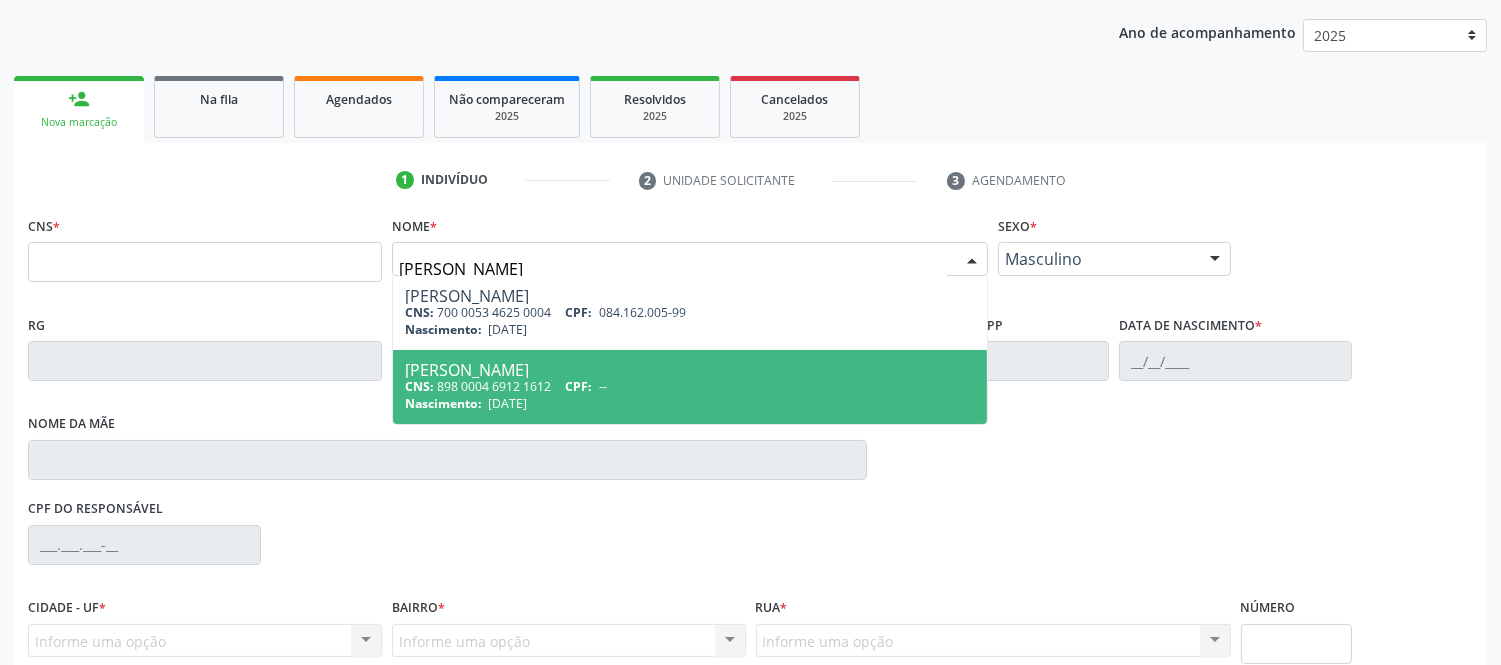 click on "Ana Julia Pezan Zito" at bounding box center (690, 370) 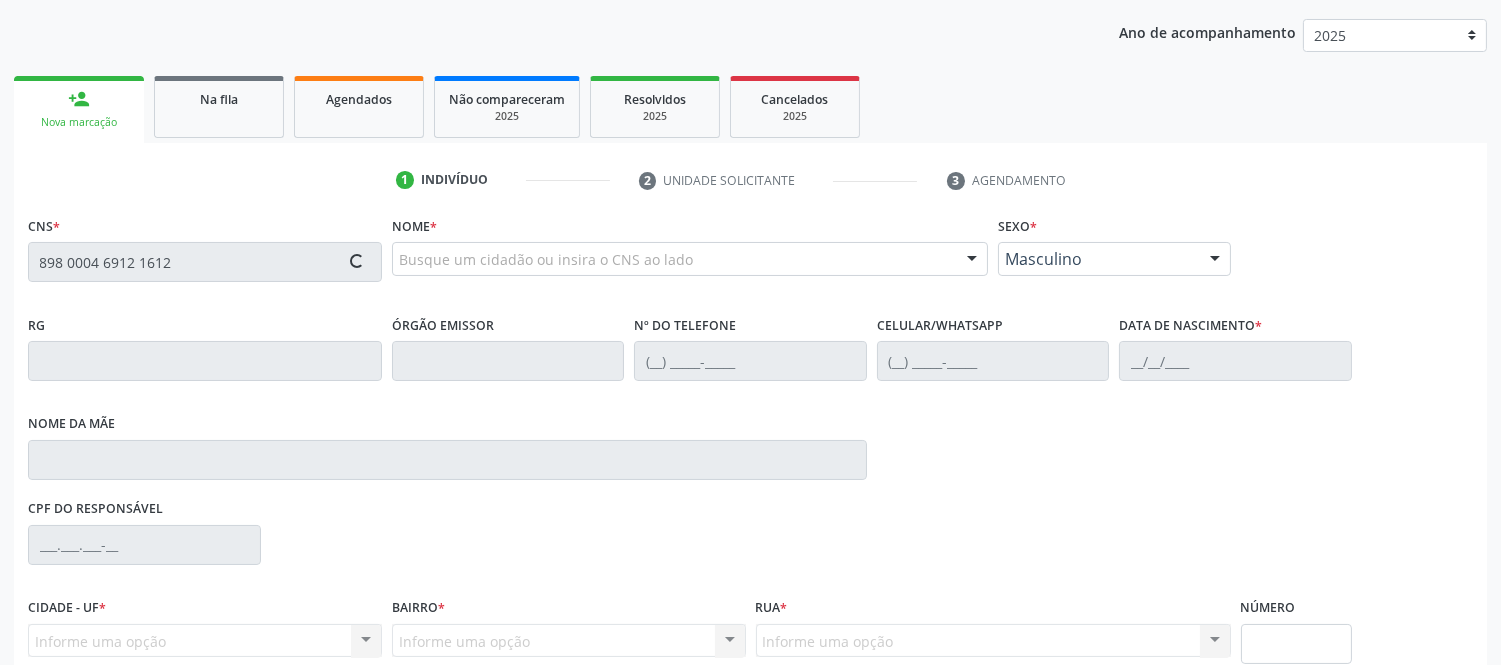 scroll, scrollTop: 404, scrollLeft: 0, axis: vertical 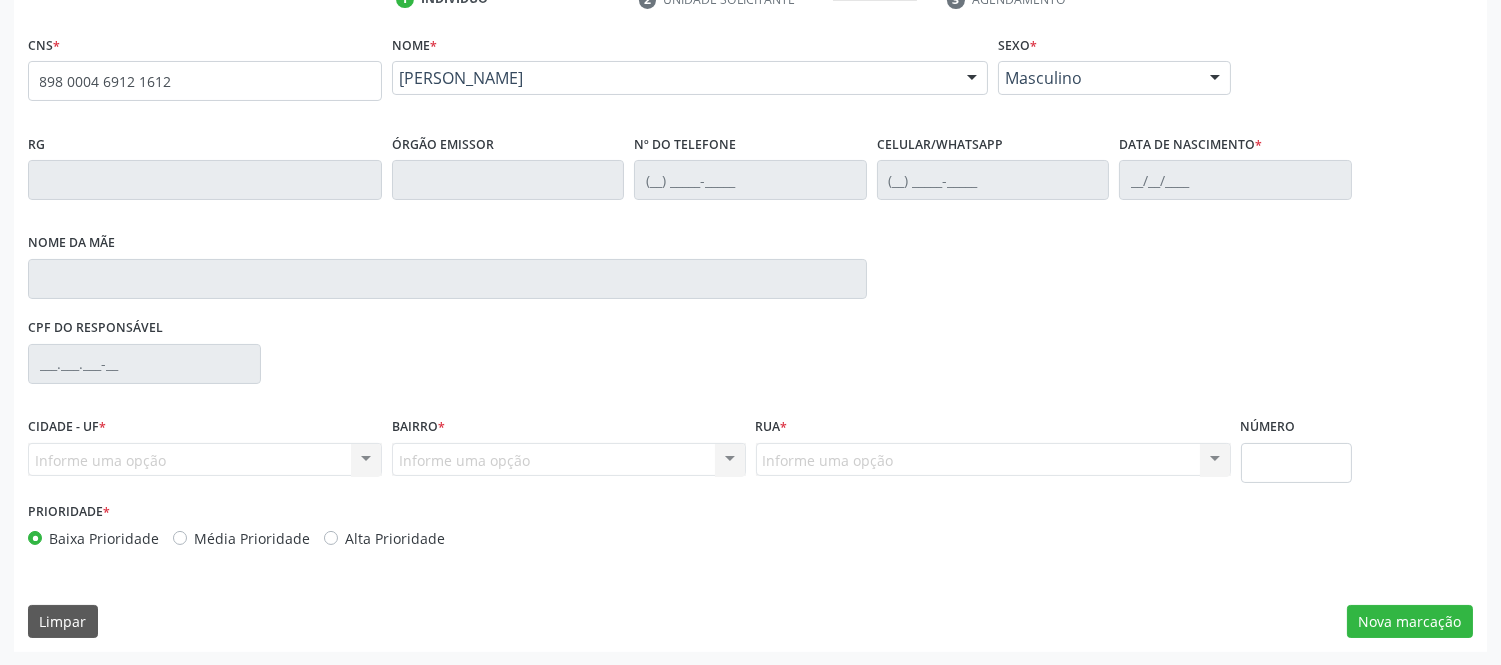 type on "898 0004 6912 1612" 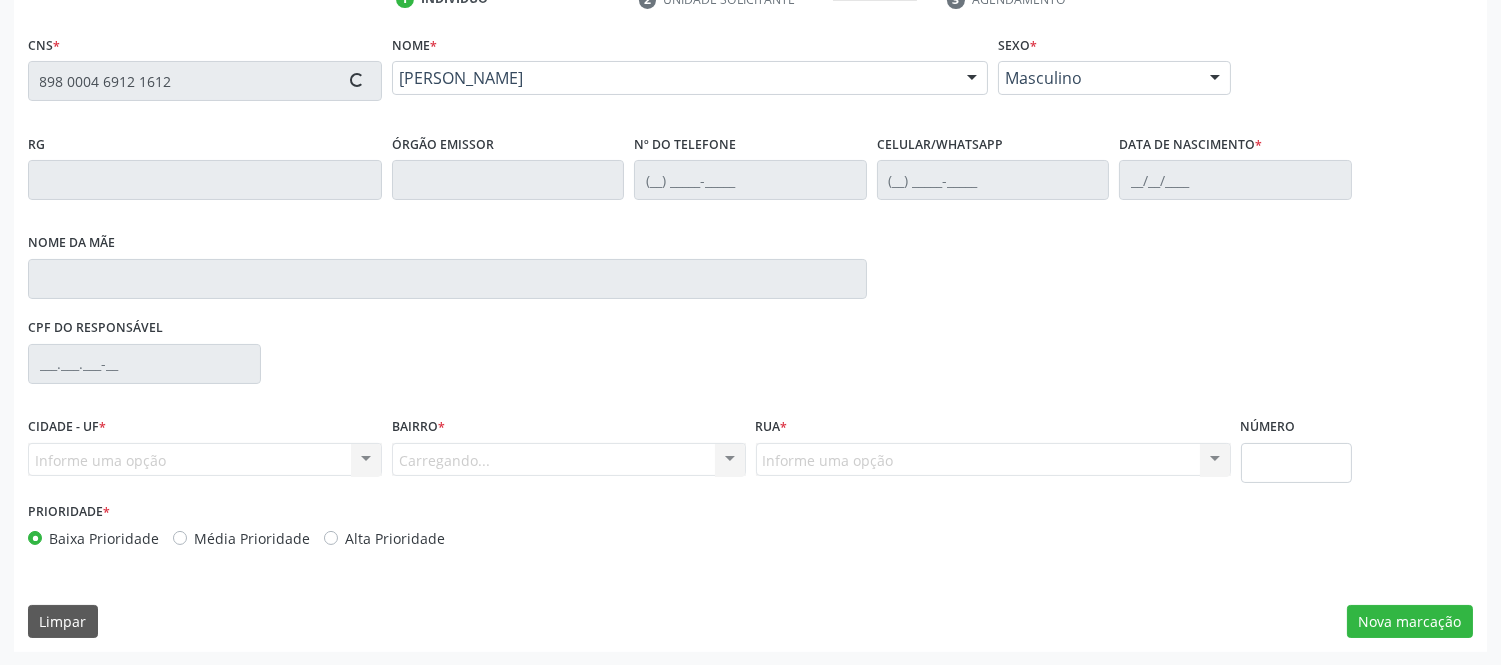 scroll, scrollTop: 0, scrollLeft: 0, axis: both 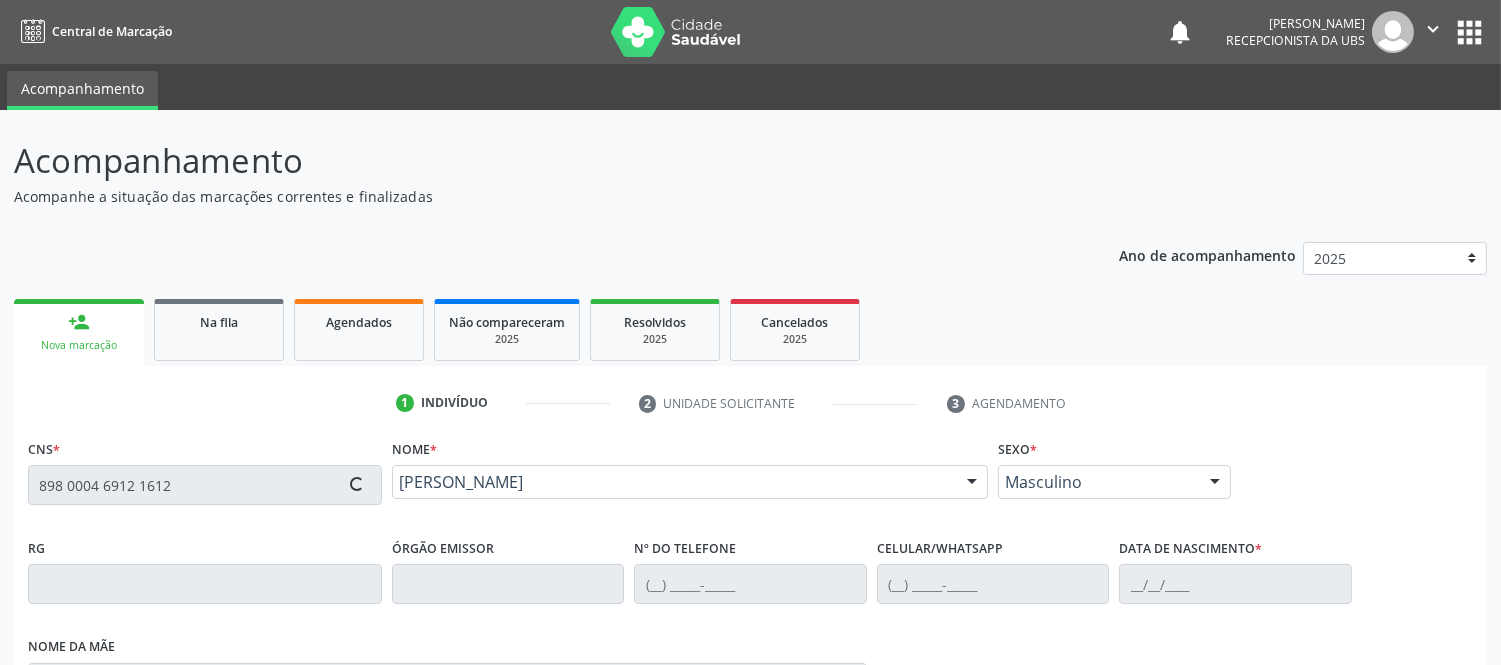 type on "(74) 3632-2014" 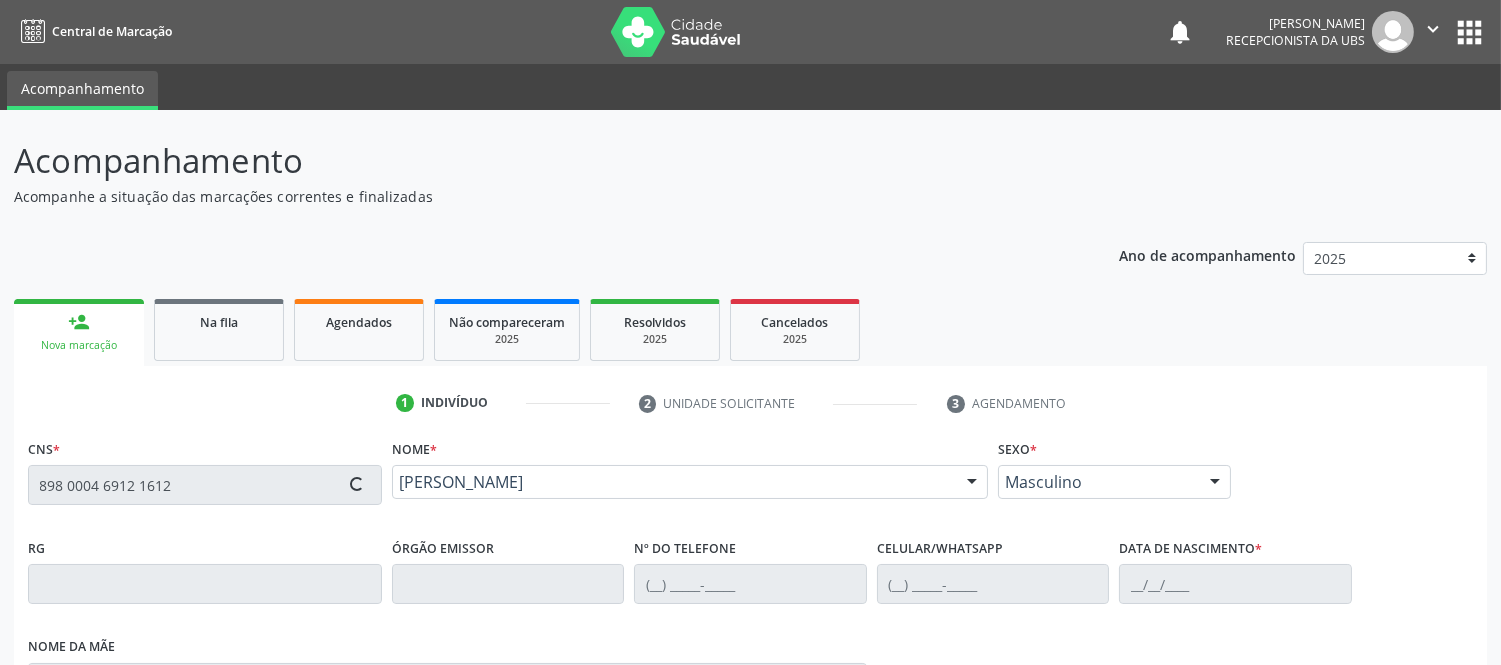 type on "(74) 3632-2014" 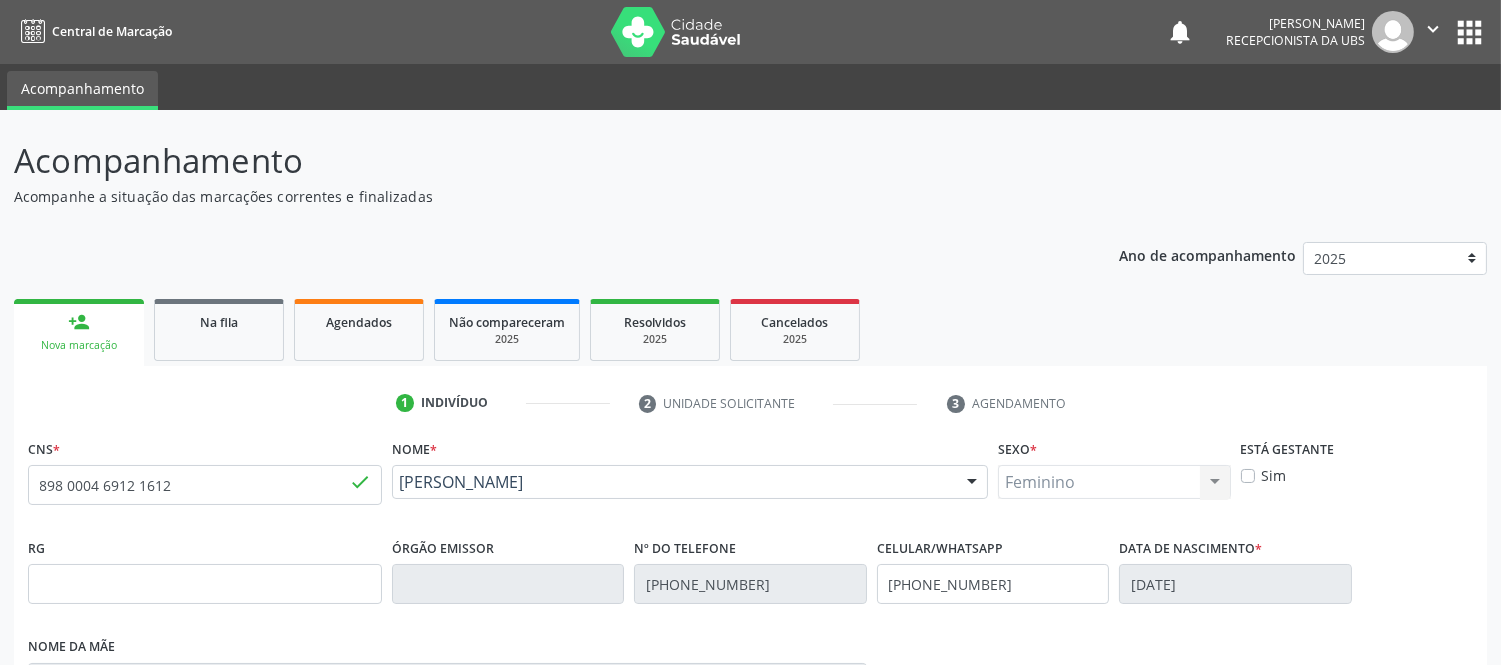 scroll, scrollTop: 404, scrollLeft: 0, axis: vertical 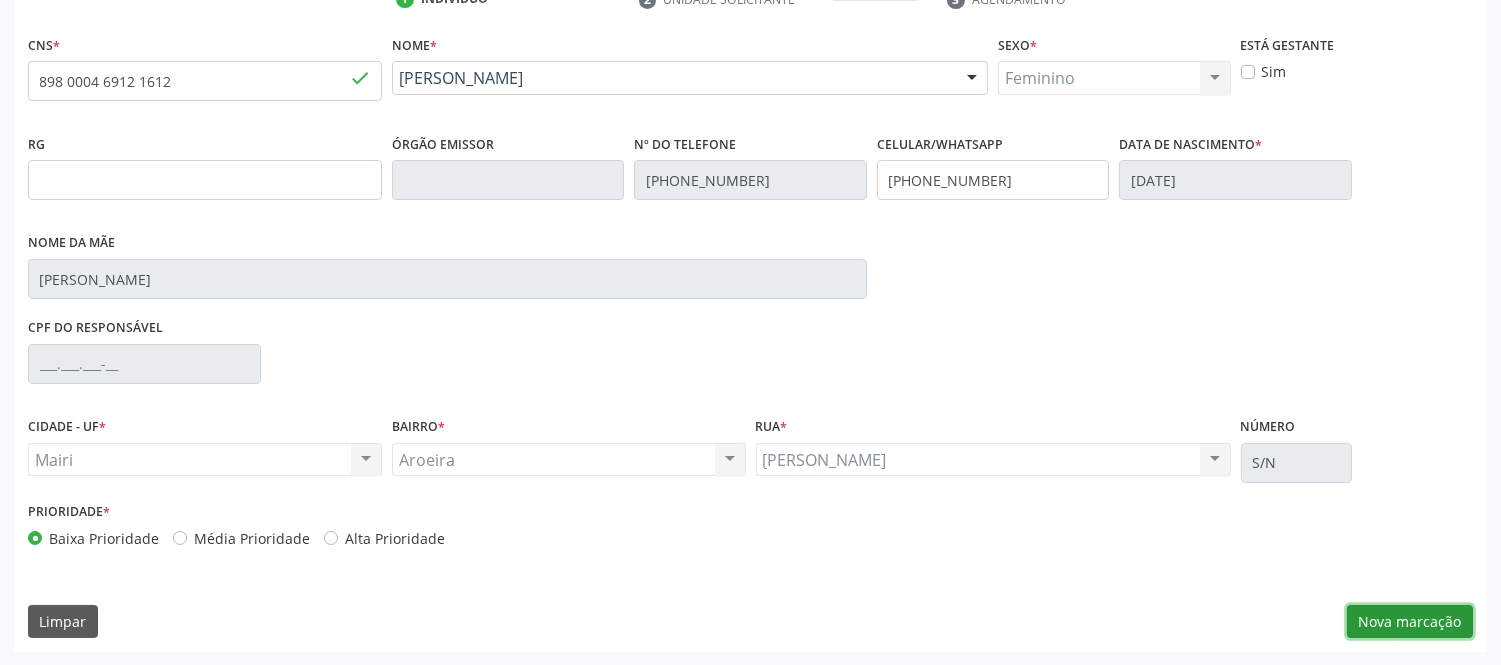 click on "Nova marcação" at bounding box center [1410, 622] 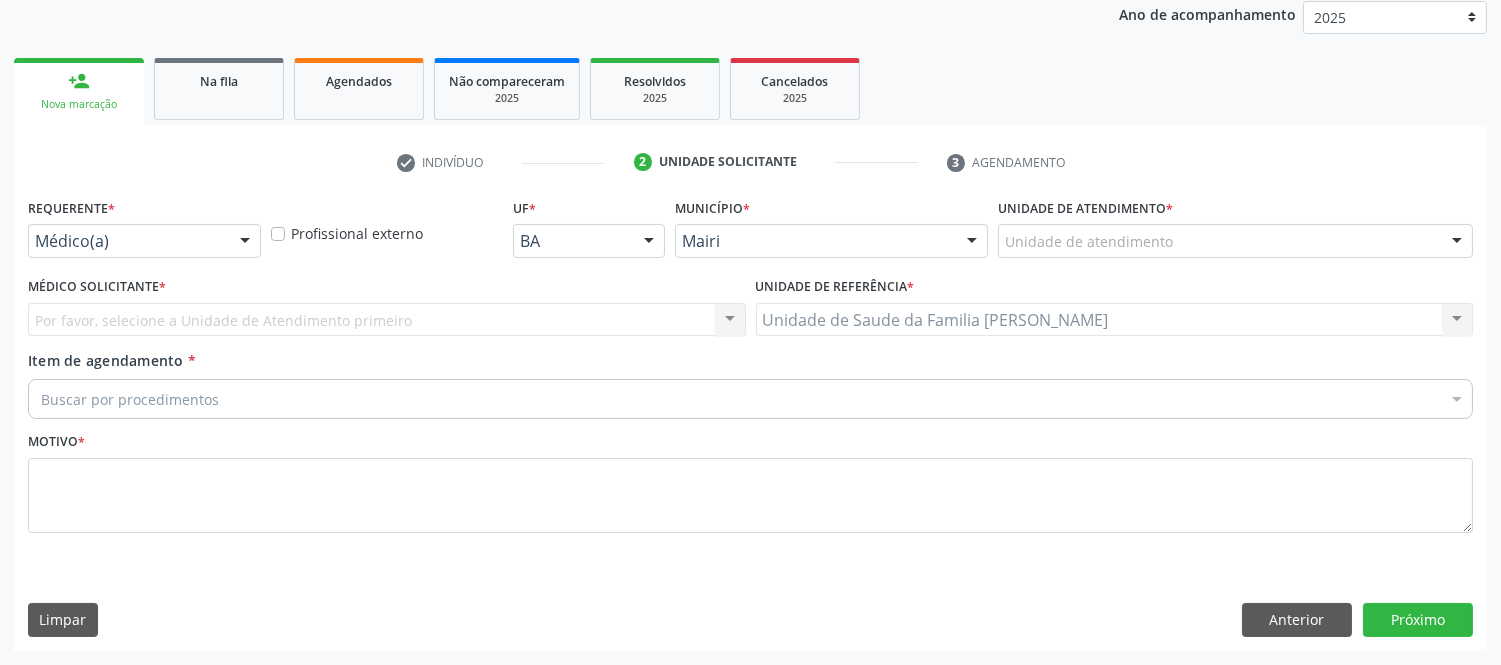 scroll, scrollTop: 240, scrollLeft: 0, axis: vertical 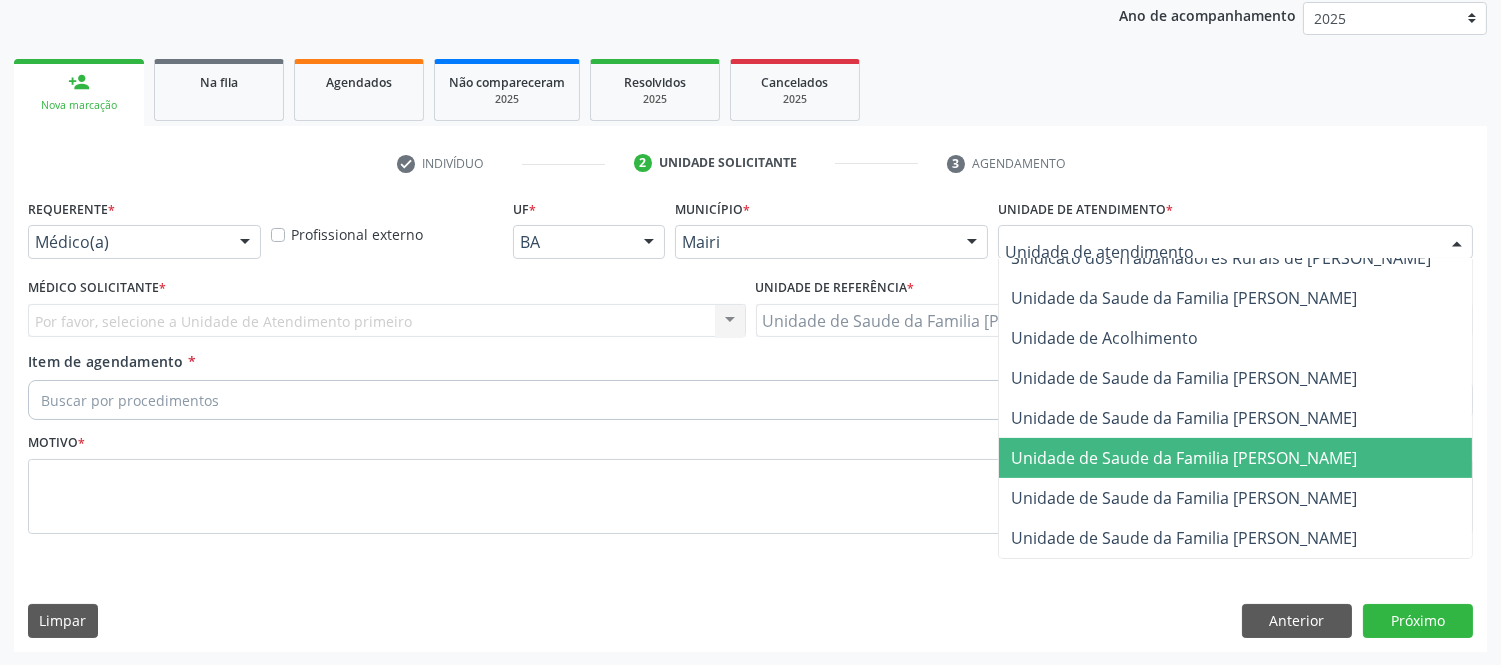 click on "Unidade de Saude da Familia [PERSON_NAME]" at bounding box center (1184, 458) 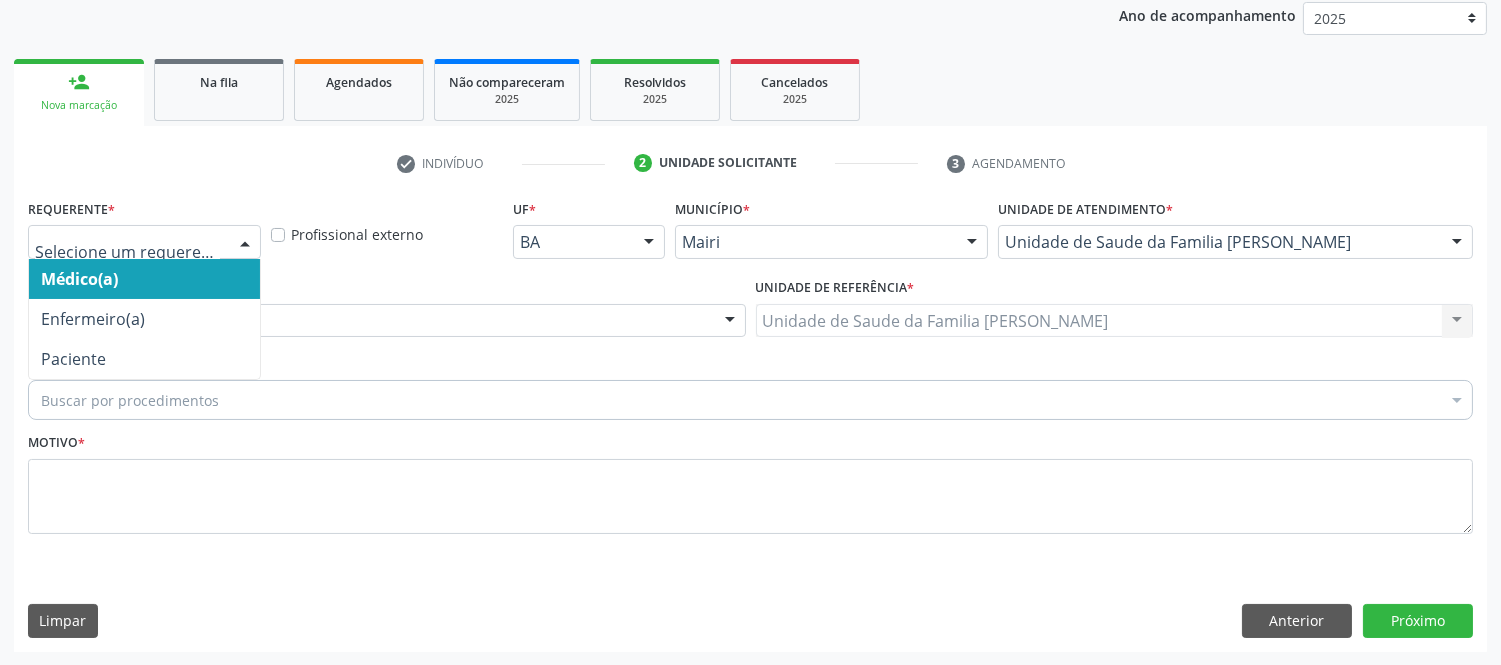 click at bounding box center (144, 242) 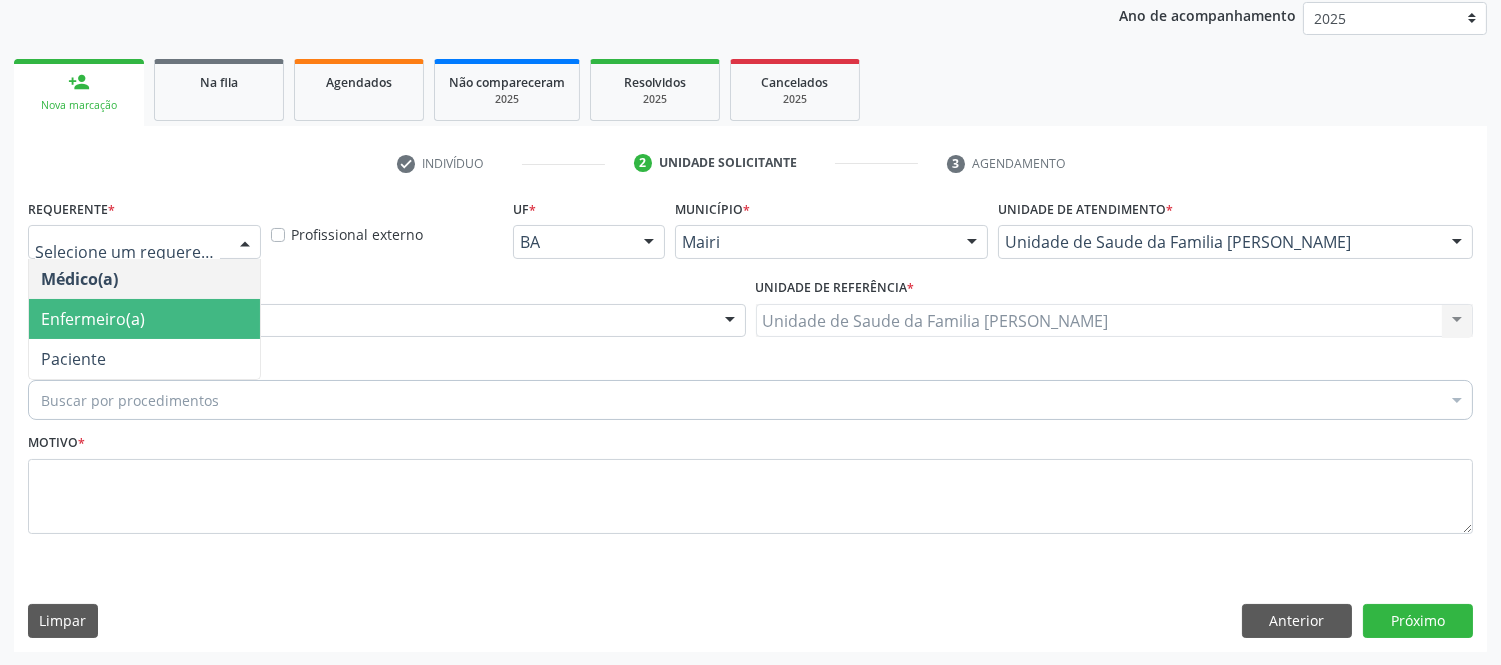 click on "Enfermeiro(a)" at bounding box center (93, 319) 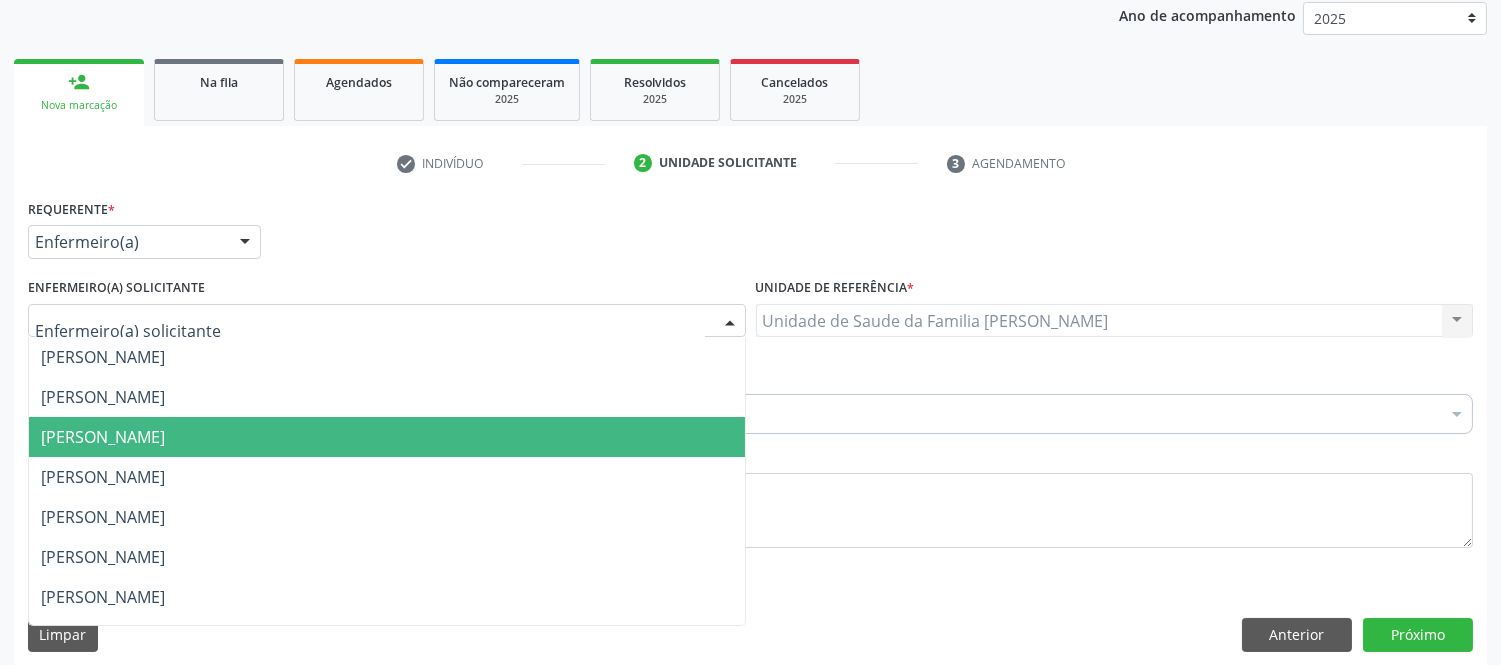 click on "[PERSON_NAME]" at bounding box center [103, 437] 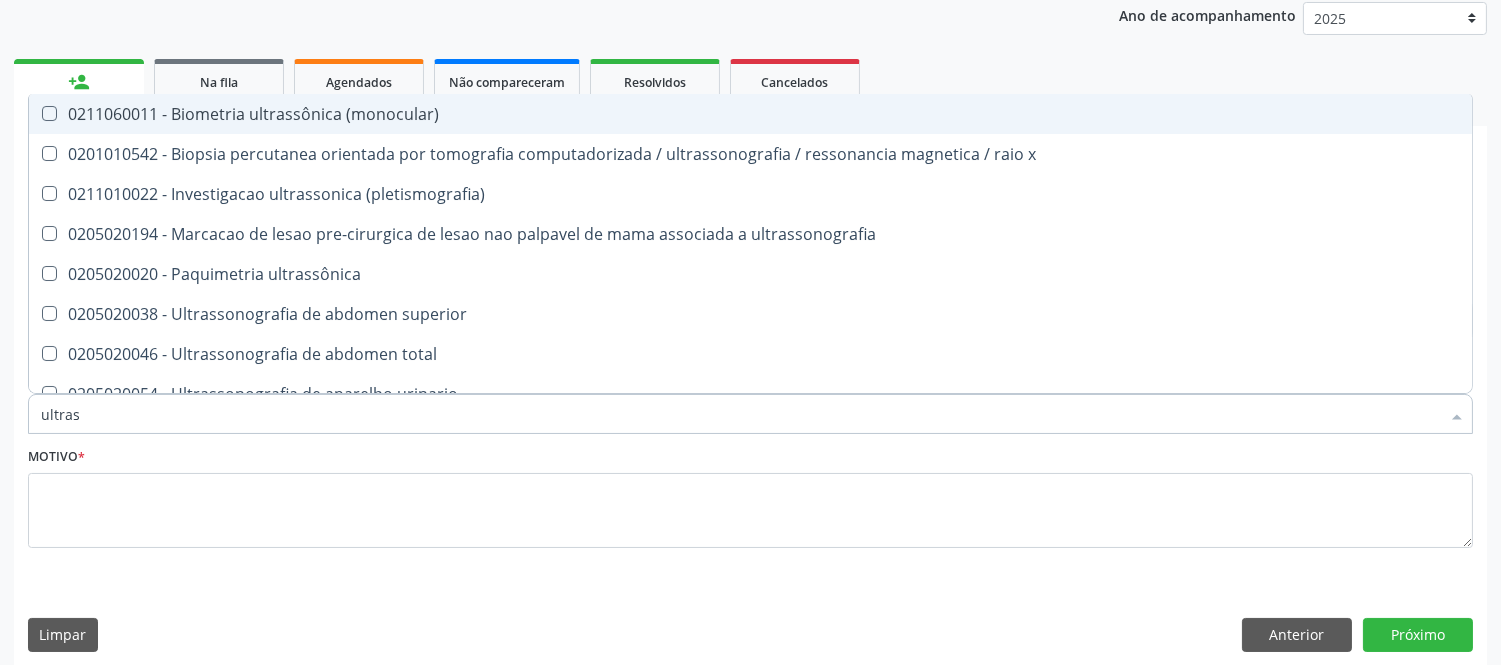 type on "ultrass" 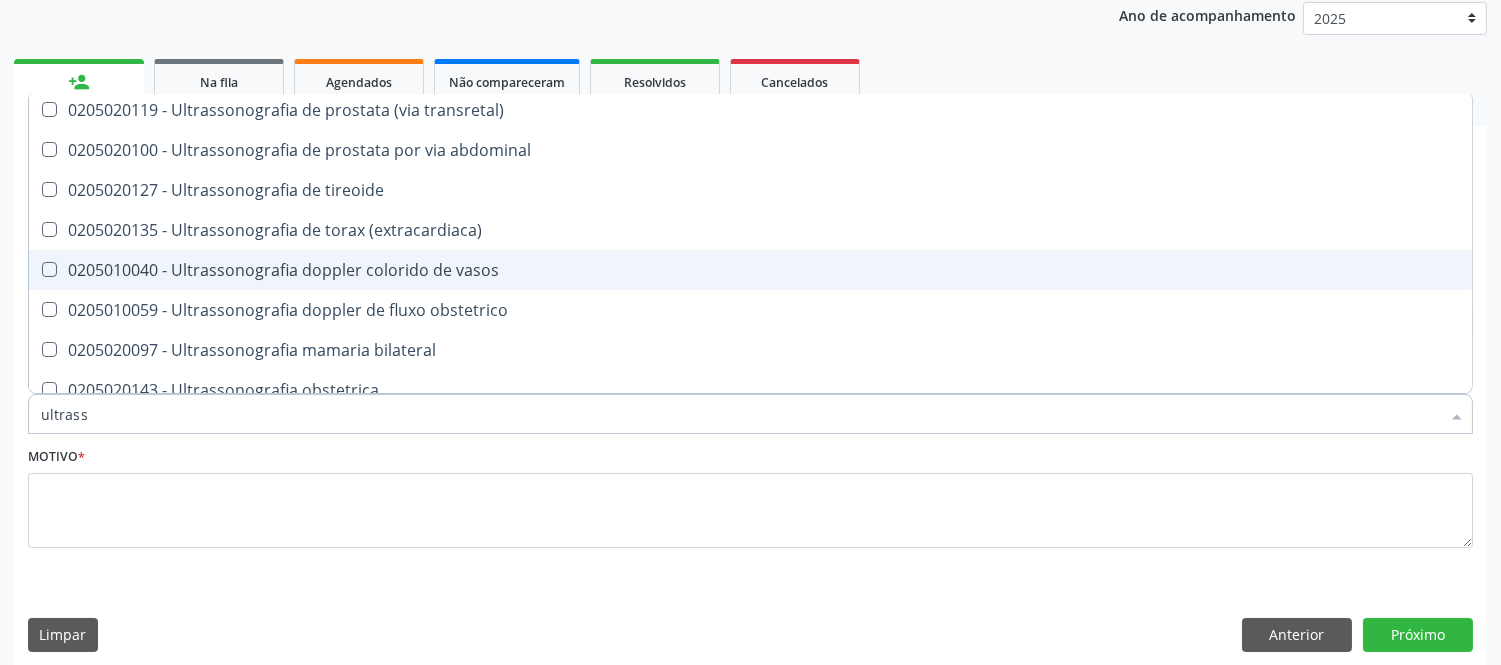 scroll, scrollTop: 621, scrollLeft: 0, axis: vertical 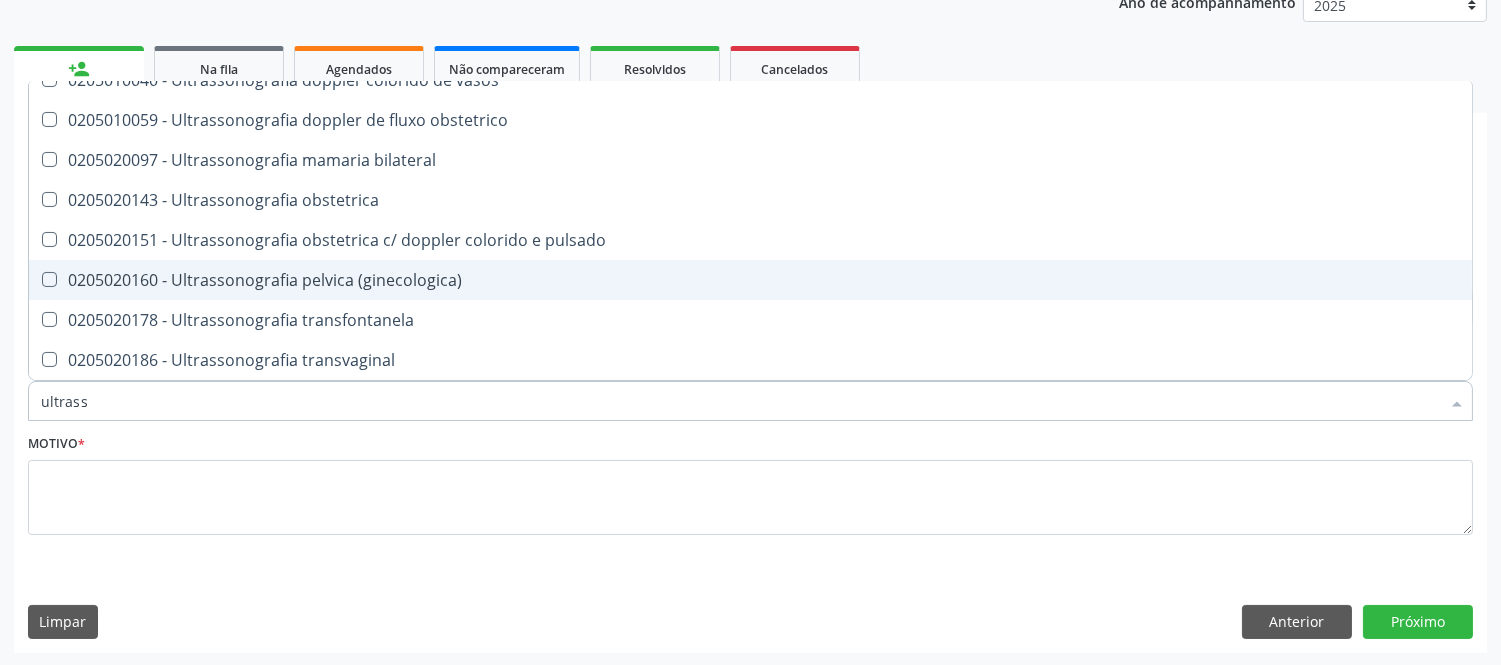 click on "0205020160 - Ultrassonografia pelvica (ginecologica)" at bounding box center [750, 280] 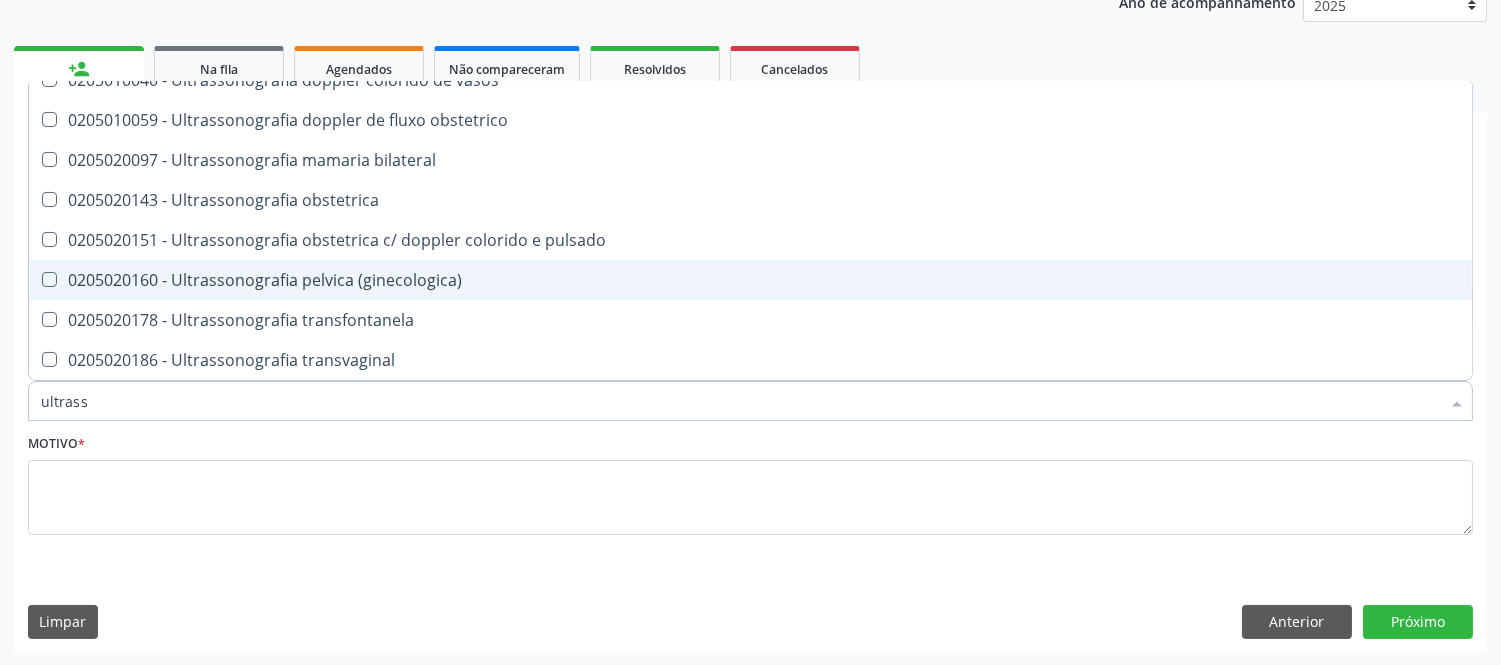 checkbox on "true" 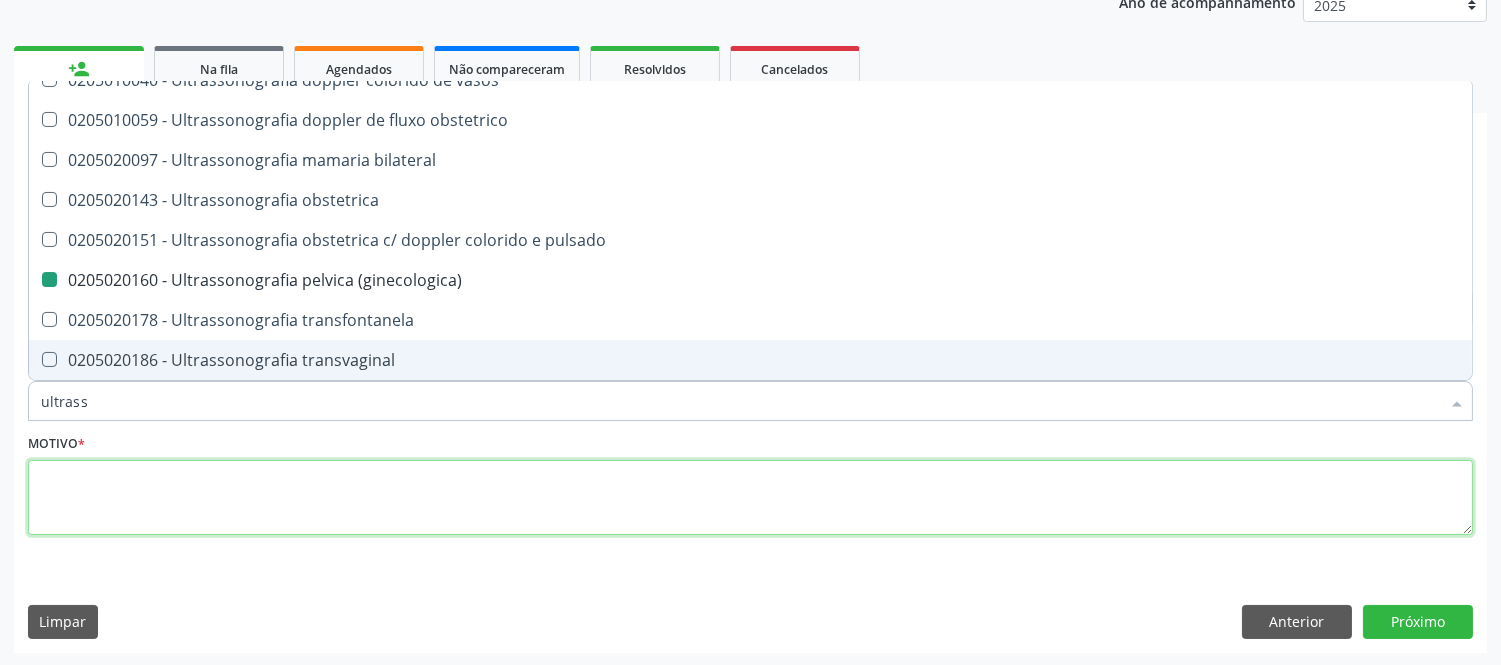 click at bounding box center (750, 498) 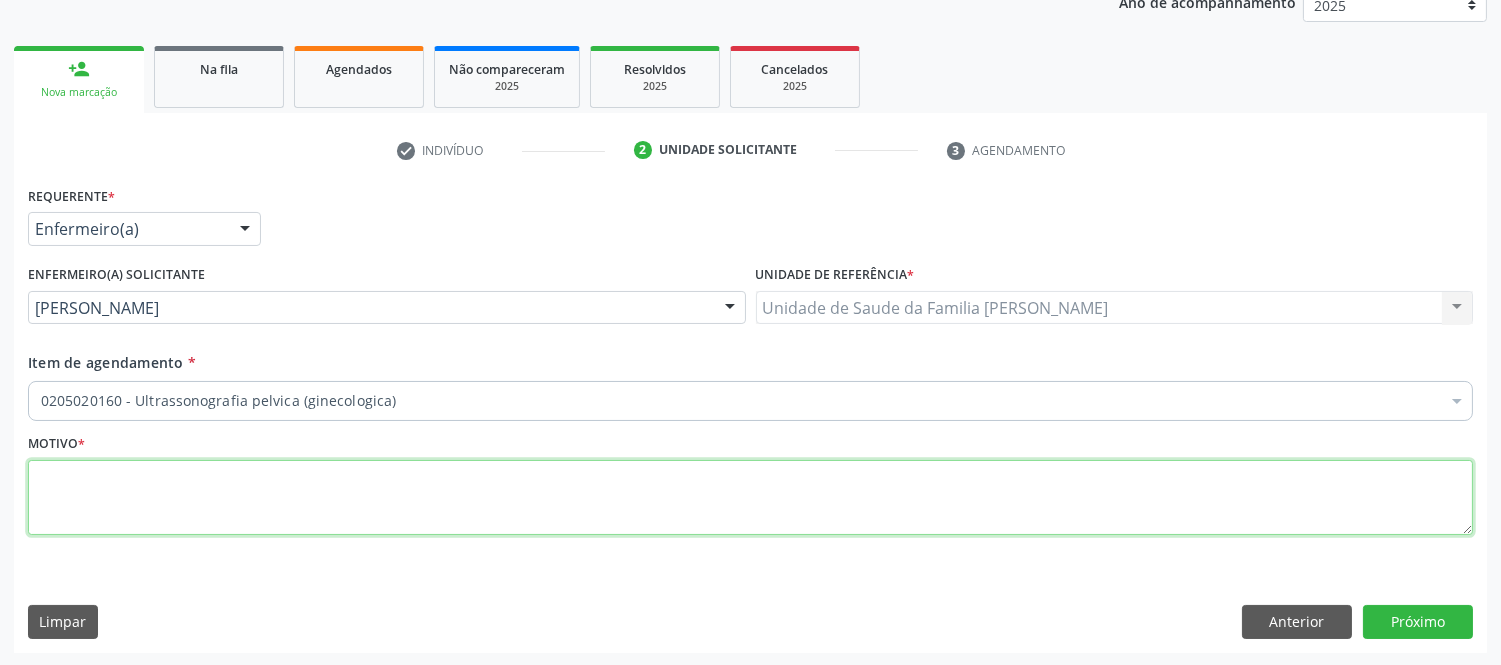 scroll, scrollTop: 0, scrollLeft: 0, axis: both 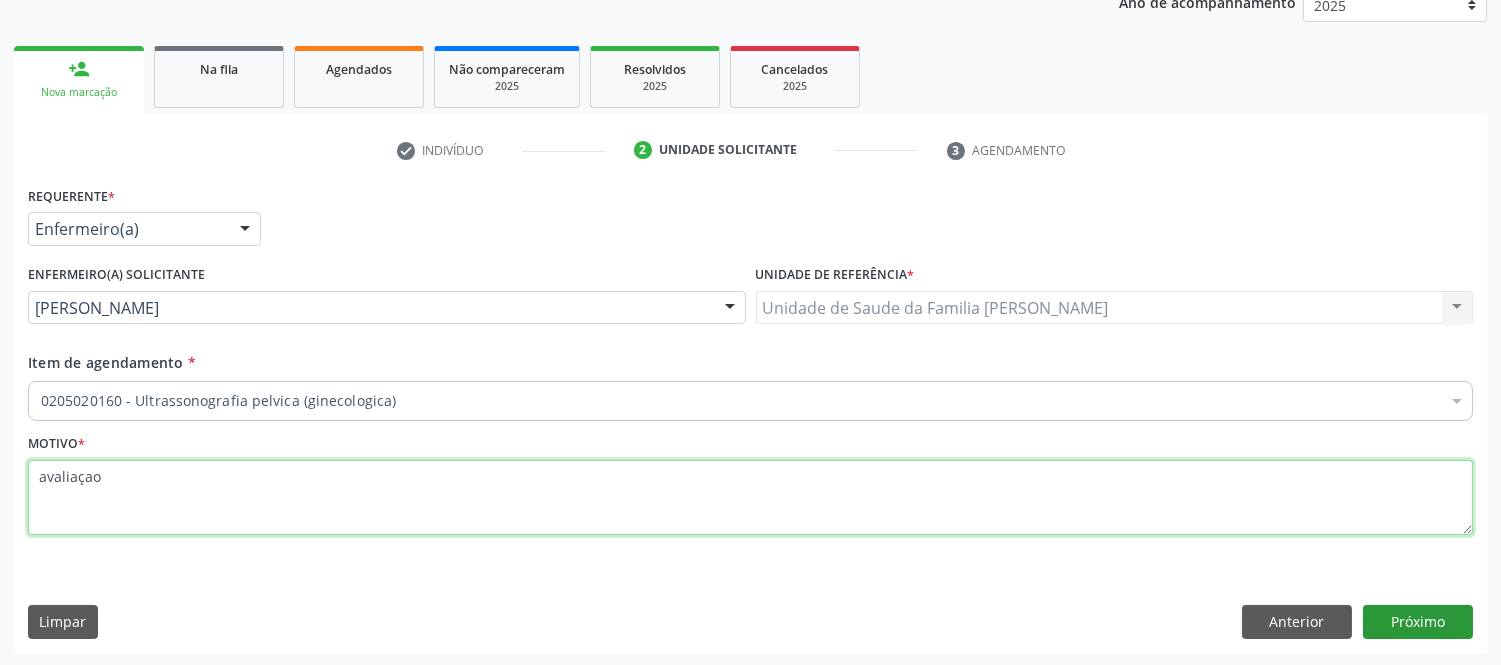 type on "avaliaçao" 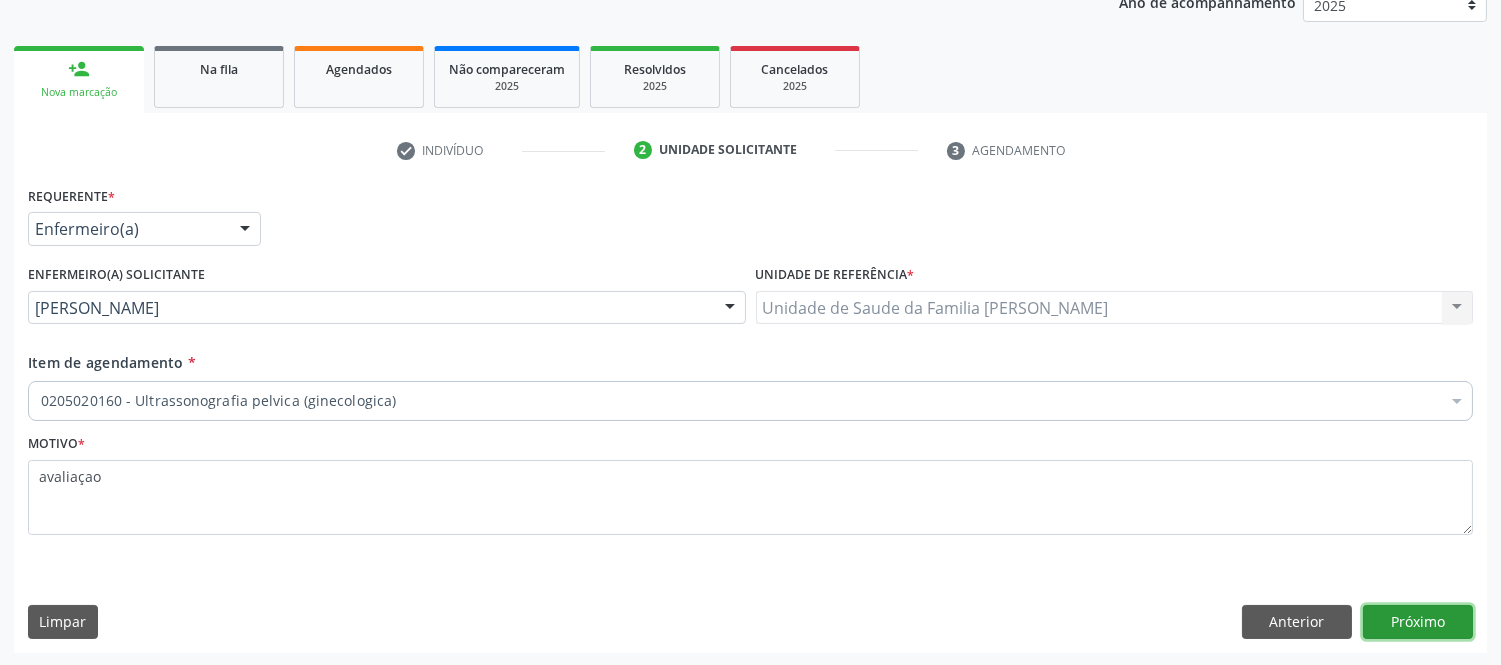 click on "Próximo" at bounding box center [1418, 622] 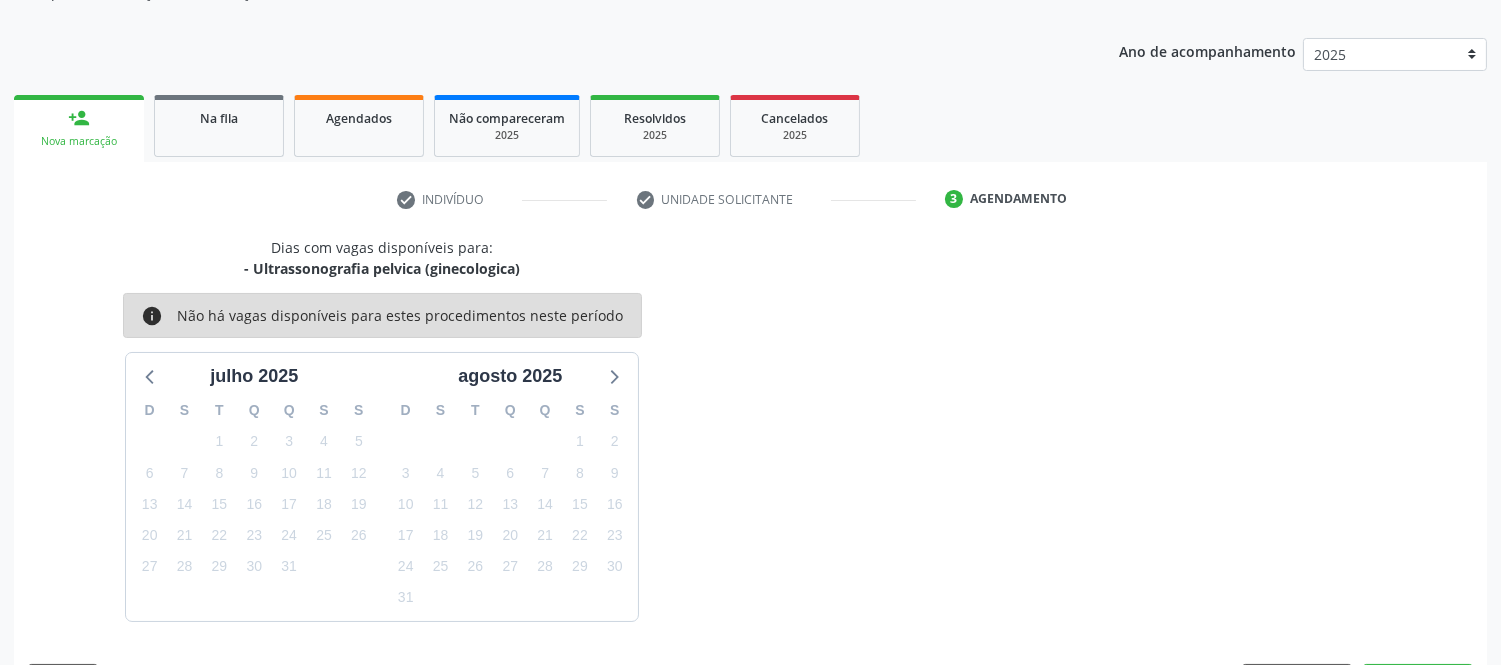 scroll, scrollTop: 253, scrollLeft: 0, axis: vertical 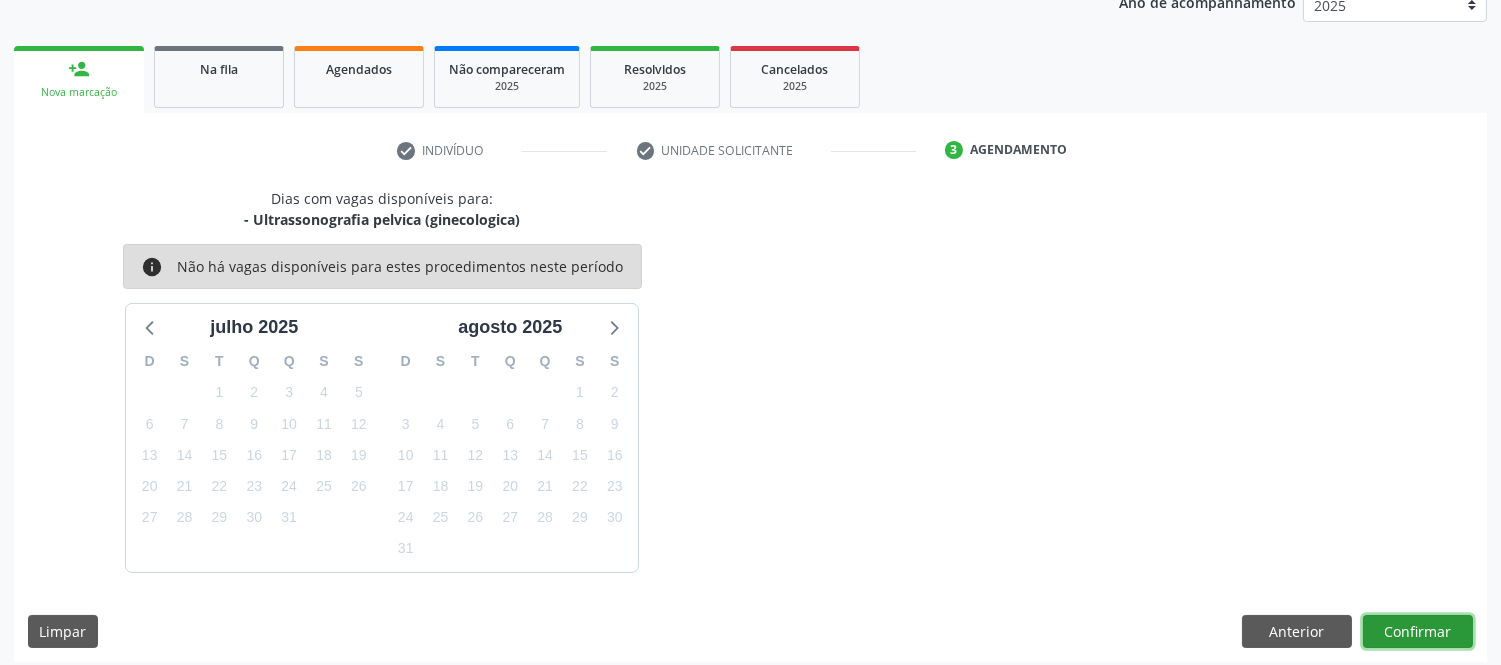 click on "Confirmar" at bounding box center (1418, 632) 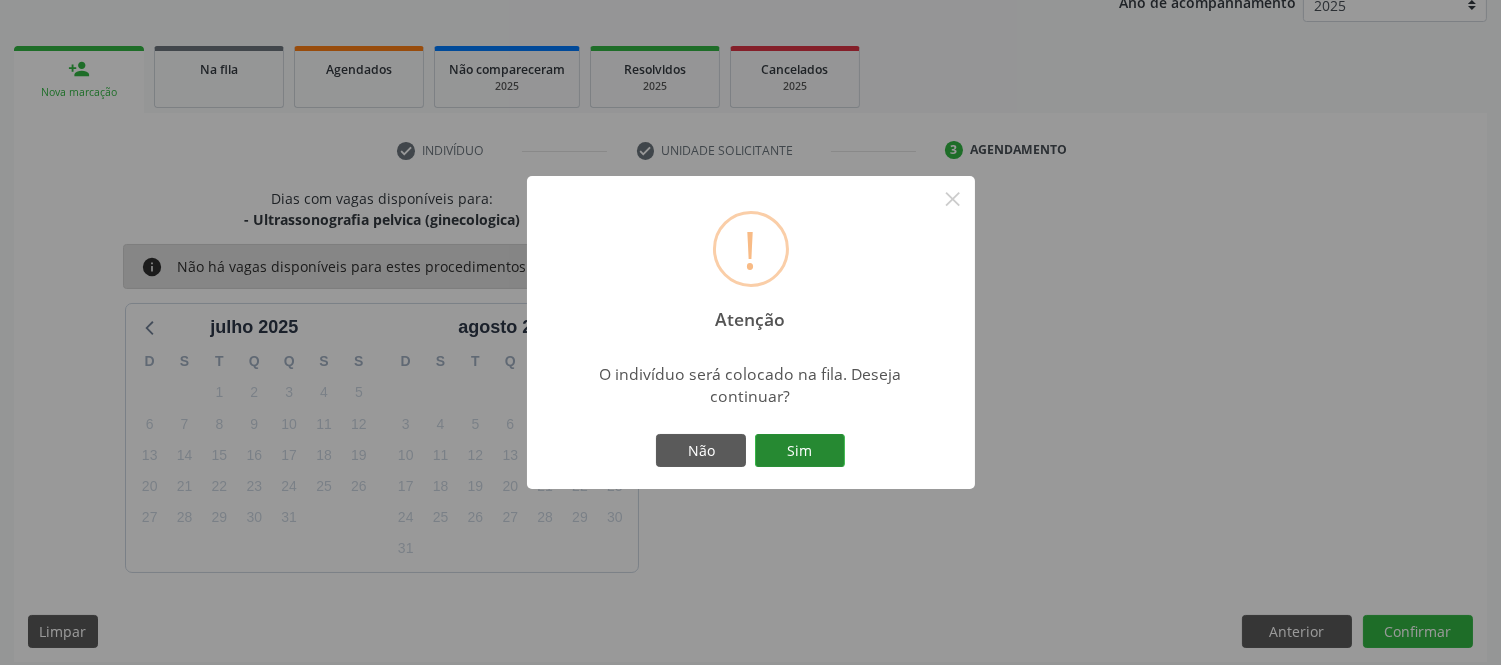 click on "Sim" at bounding box center (800, 451) 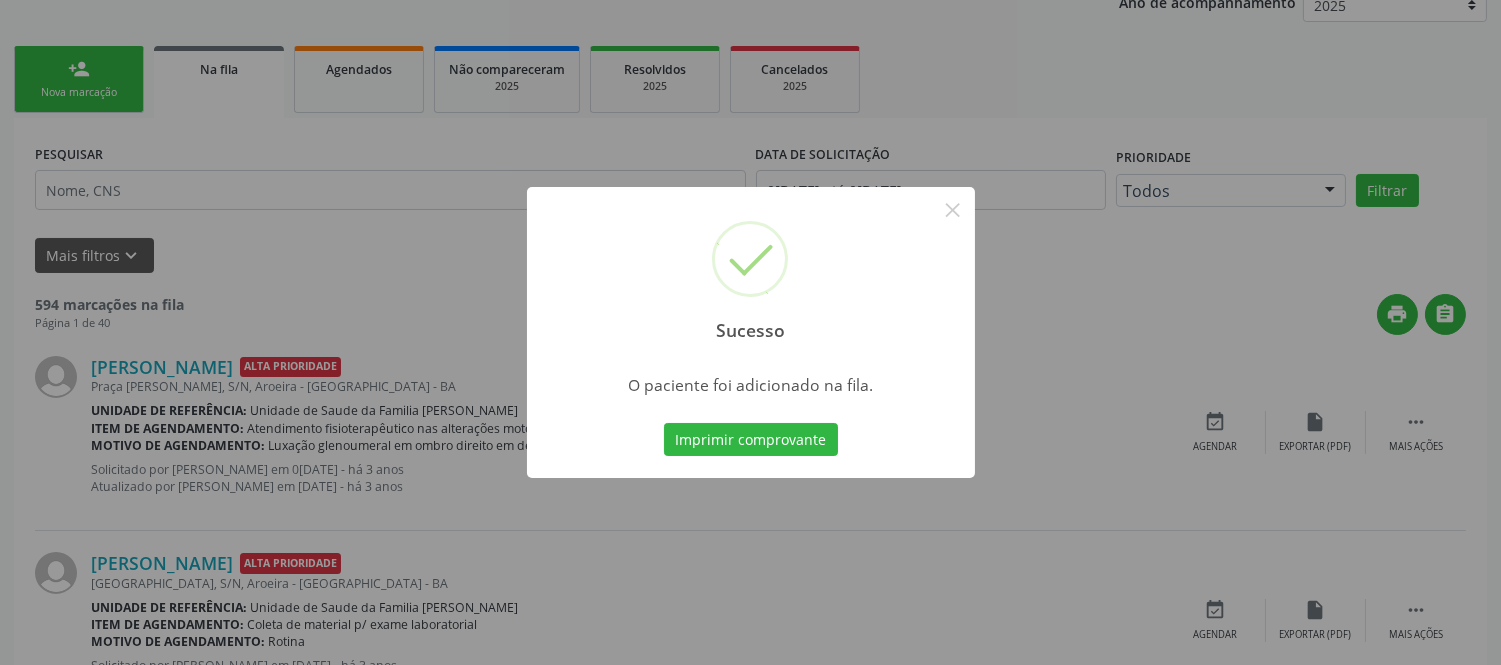 scroll, scrollTop: 1, scrollLeft: 0, axis: vertical 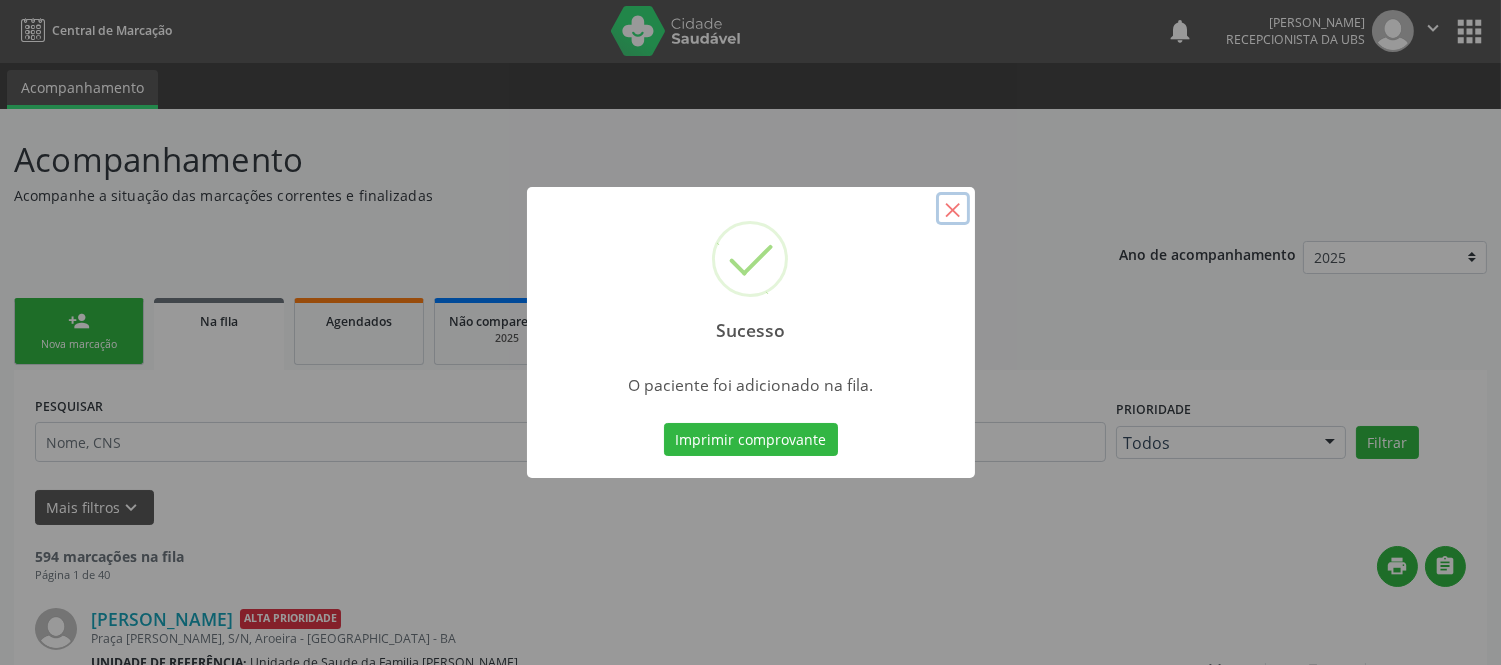 click on "×" at bounding box center (953, 209) 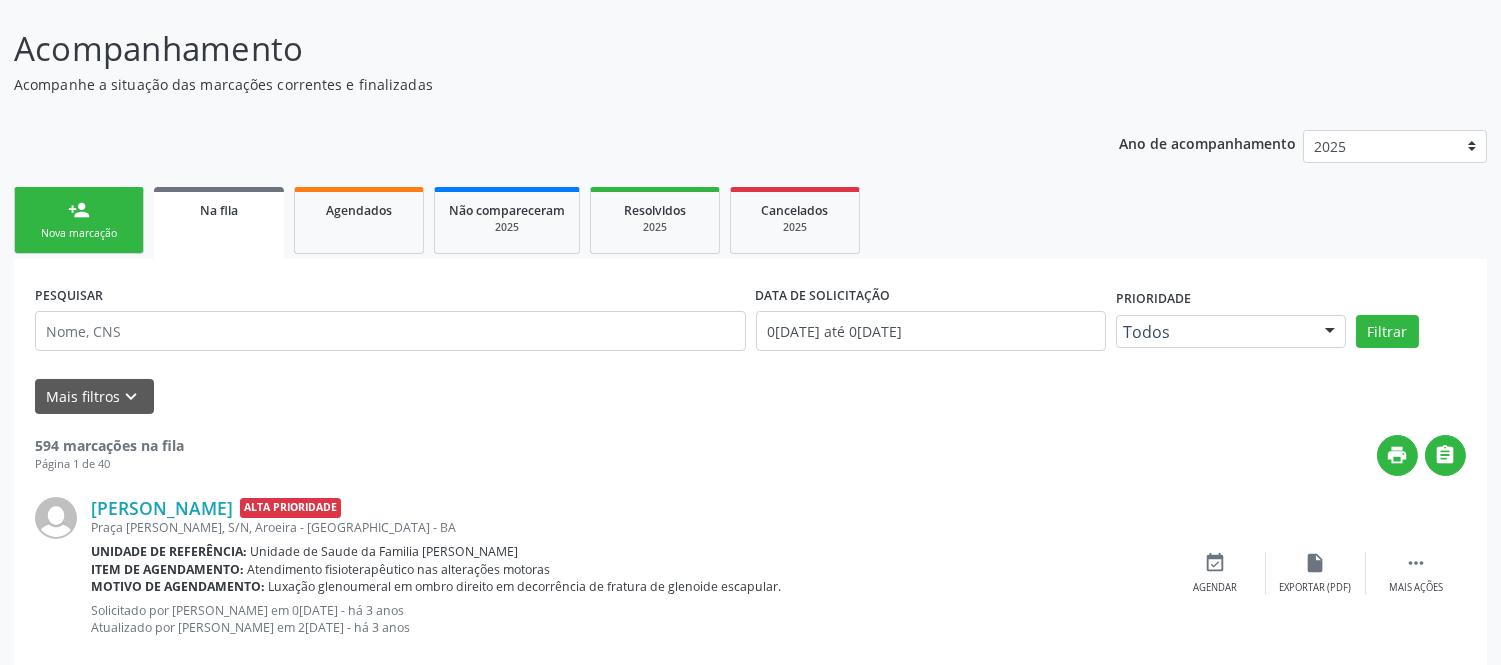 scroll, scrollTop: 223, scrollLeft: 0, axis: vertical 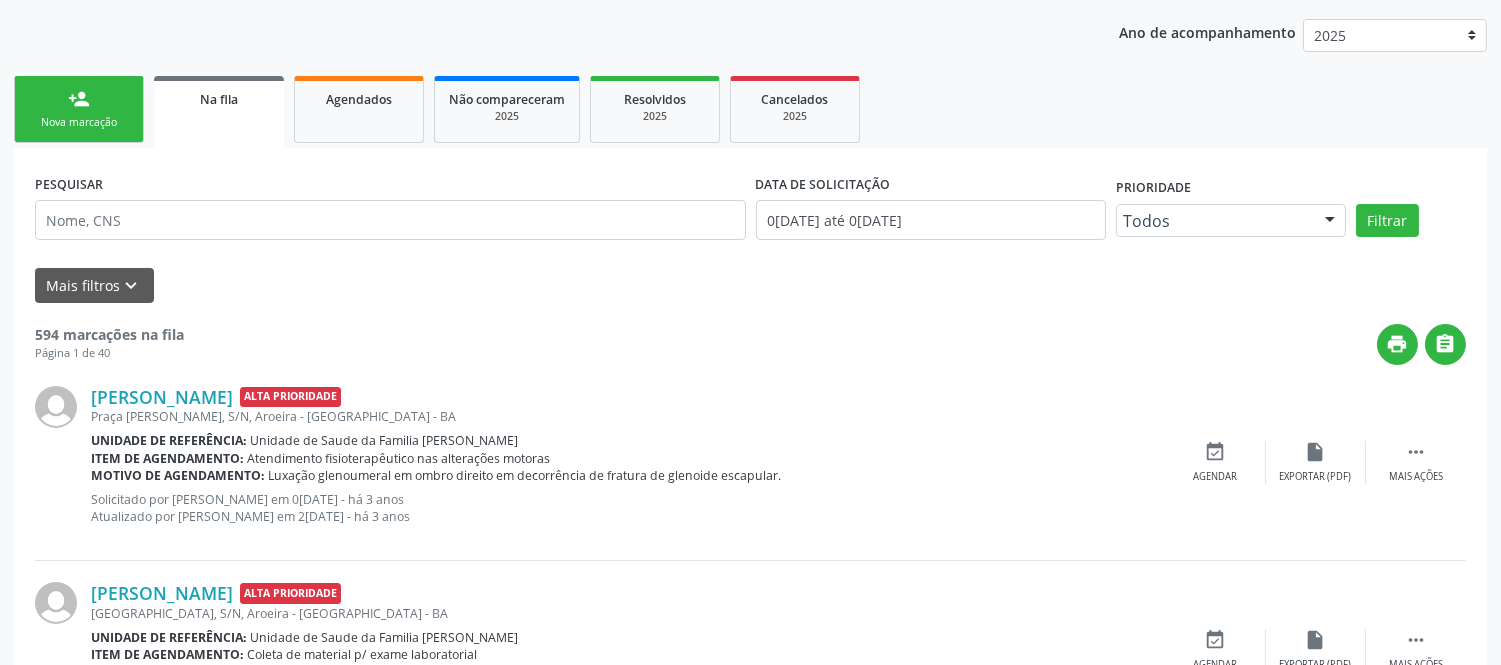 click on "person_add
Nova marcação" at bounding box center (79, 109) 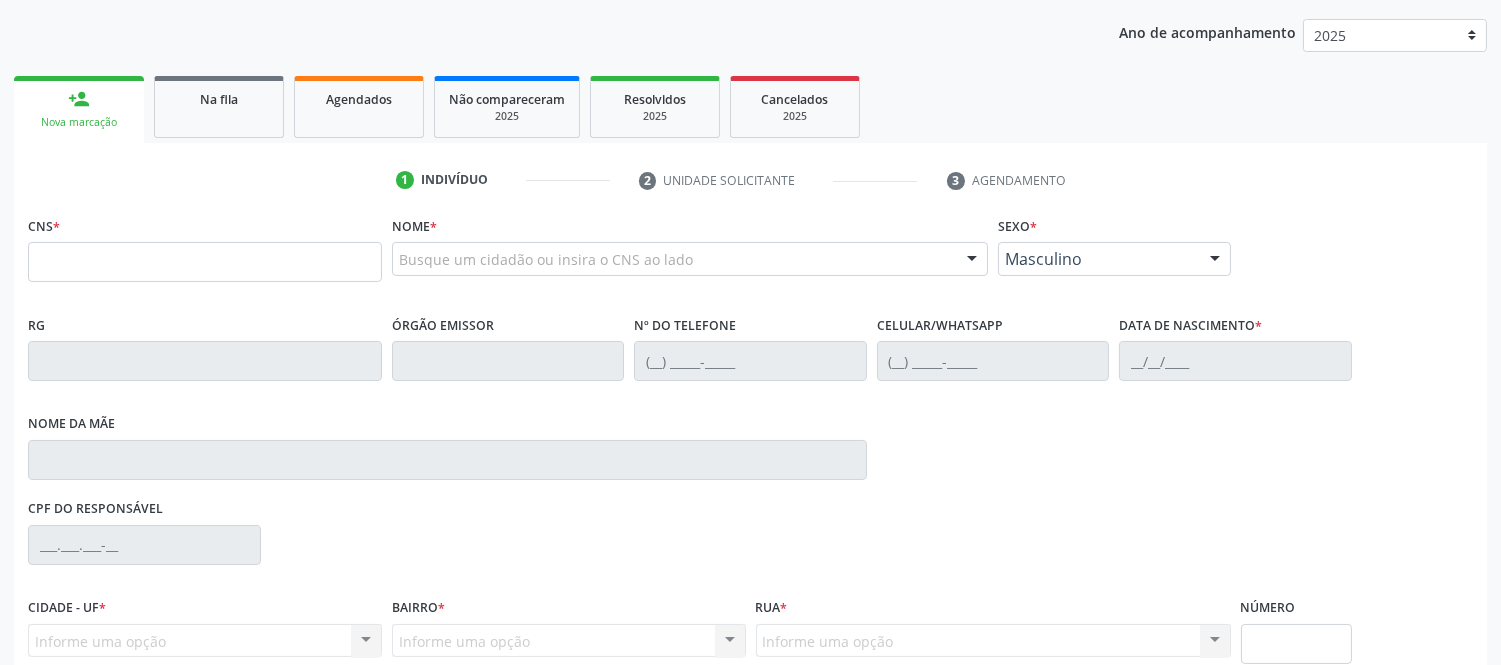 click on "person_add
Nova marcação" at bounding box center (79, 109) 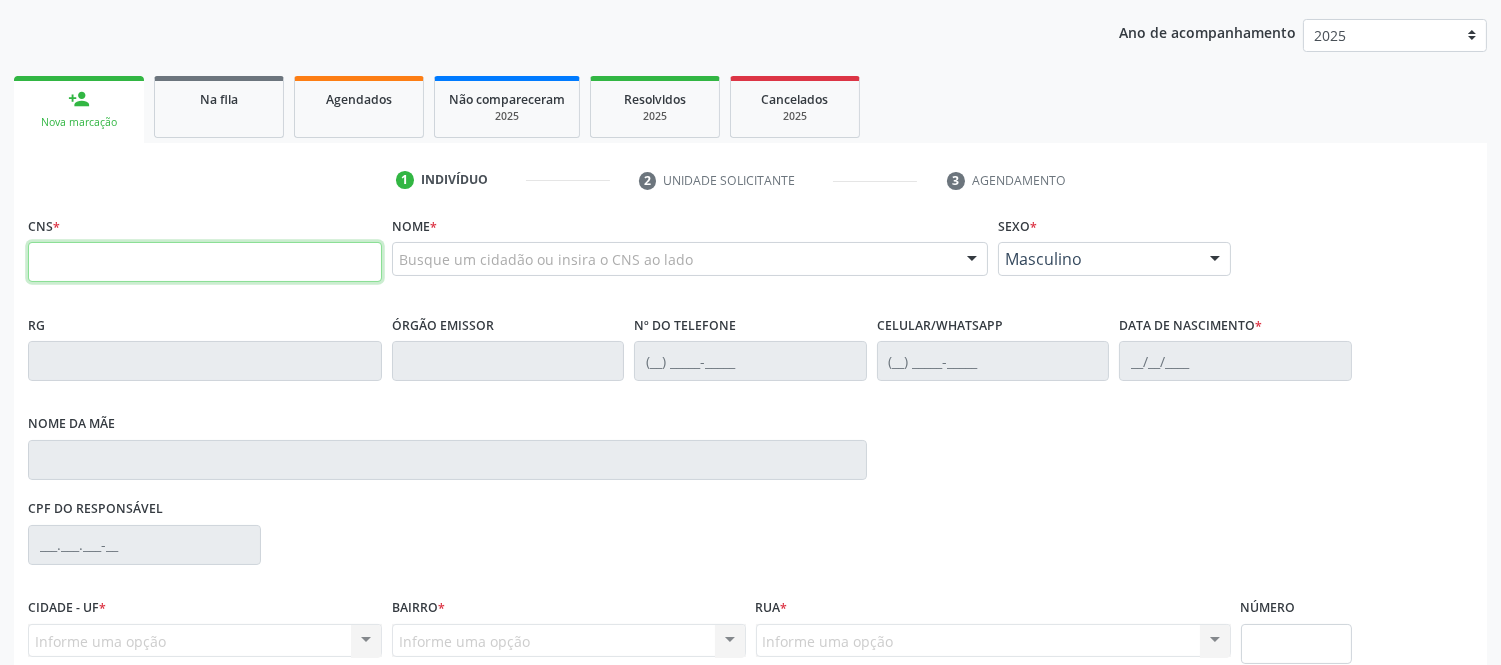 click at bounding box center [205, 262] 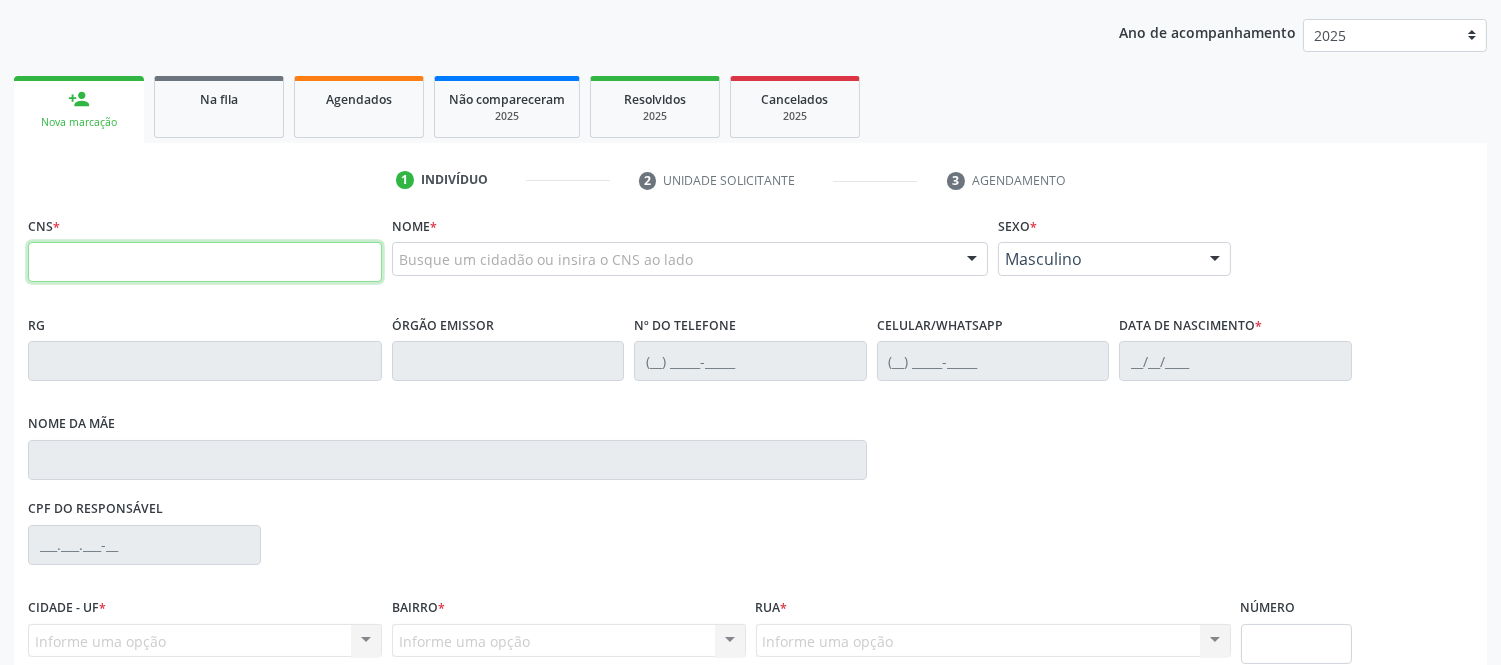 scroll, scrollTop: 334, scrollLeft: 0, axis: vertical 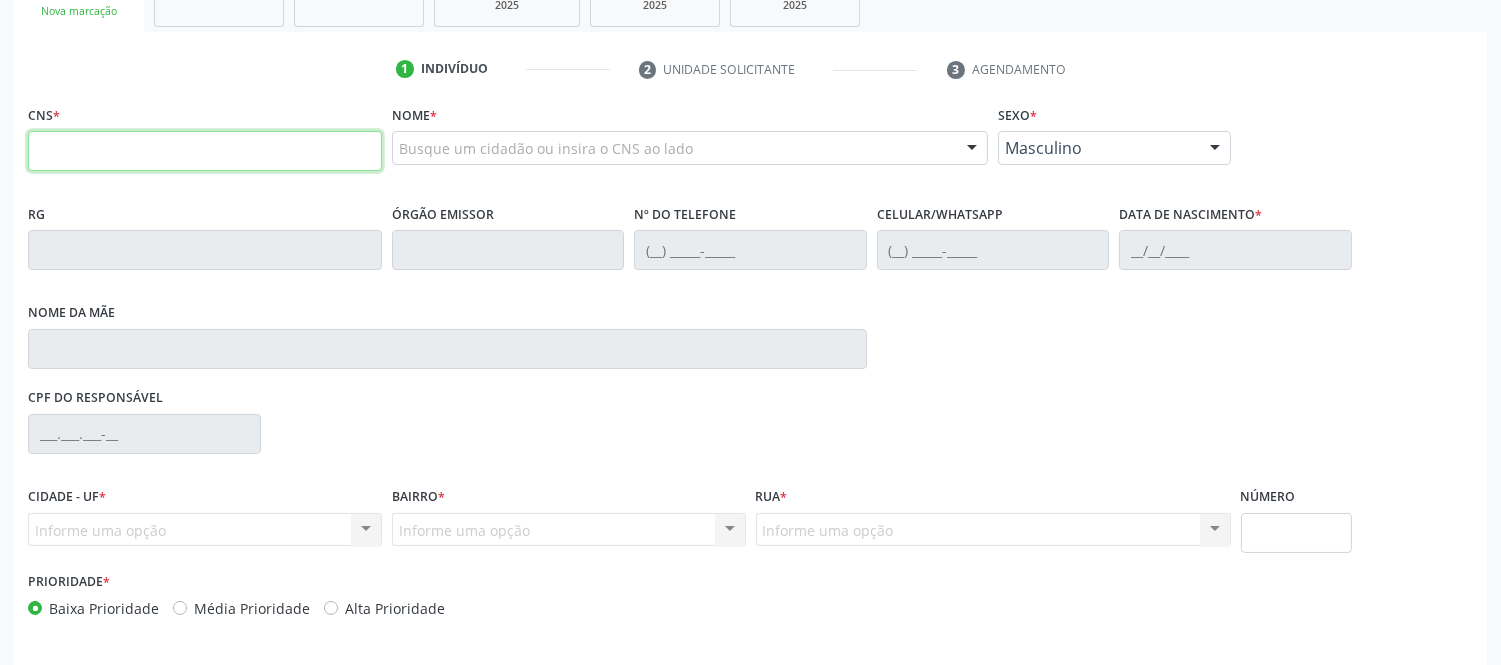 click at bounding box center [205, 151] 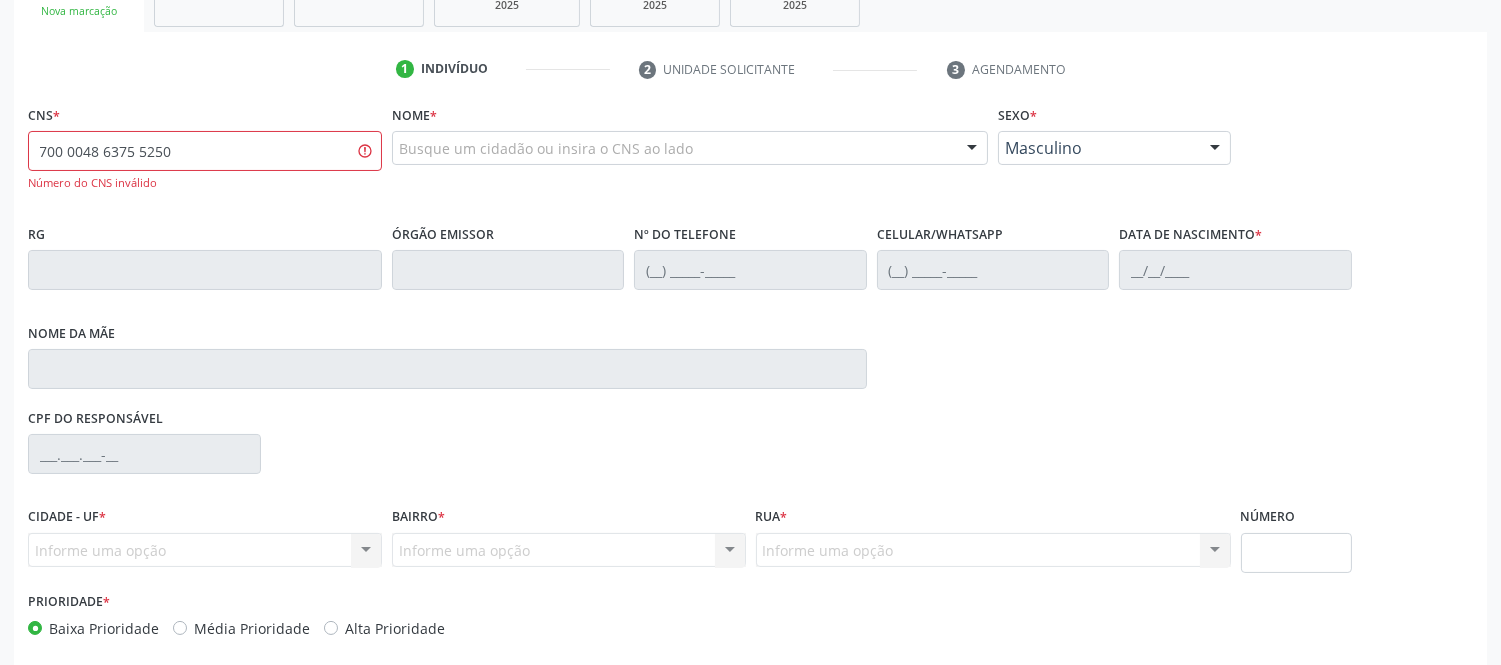 click on "Busque um cidadão ou insira o CNS ao lado" at bounding box center [690, 148] 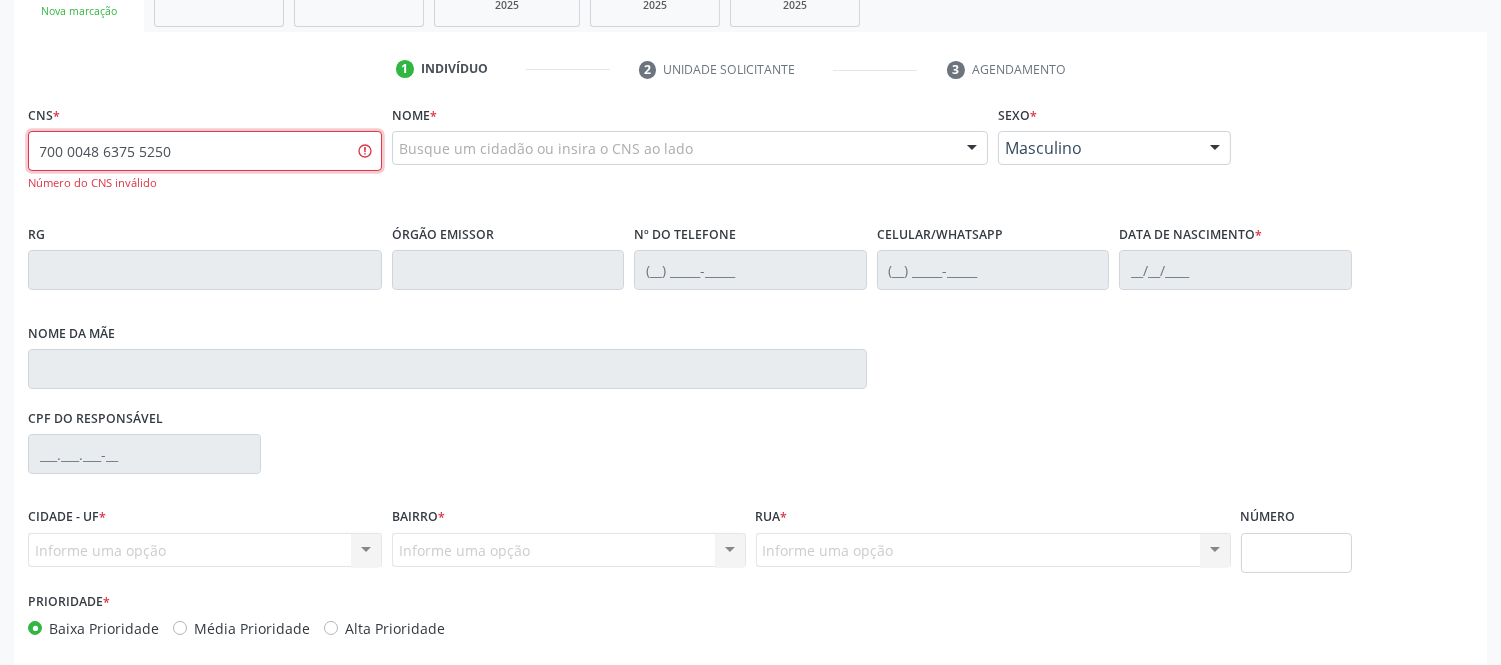 drag, startPoint x: 337, startPoint y: 150, endPoint x: 356, endPoint y: 146, distance: 19.416489 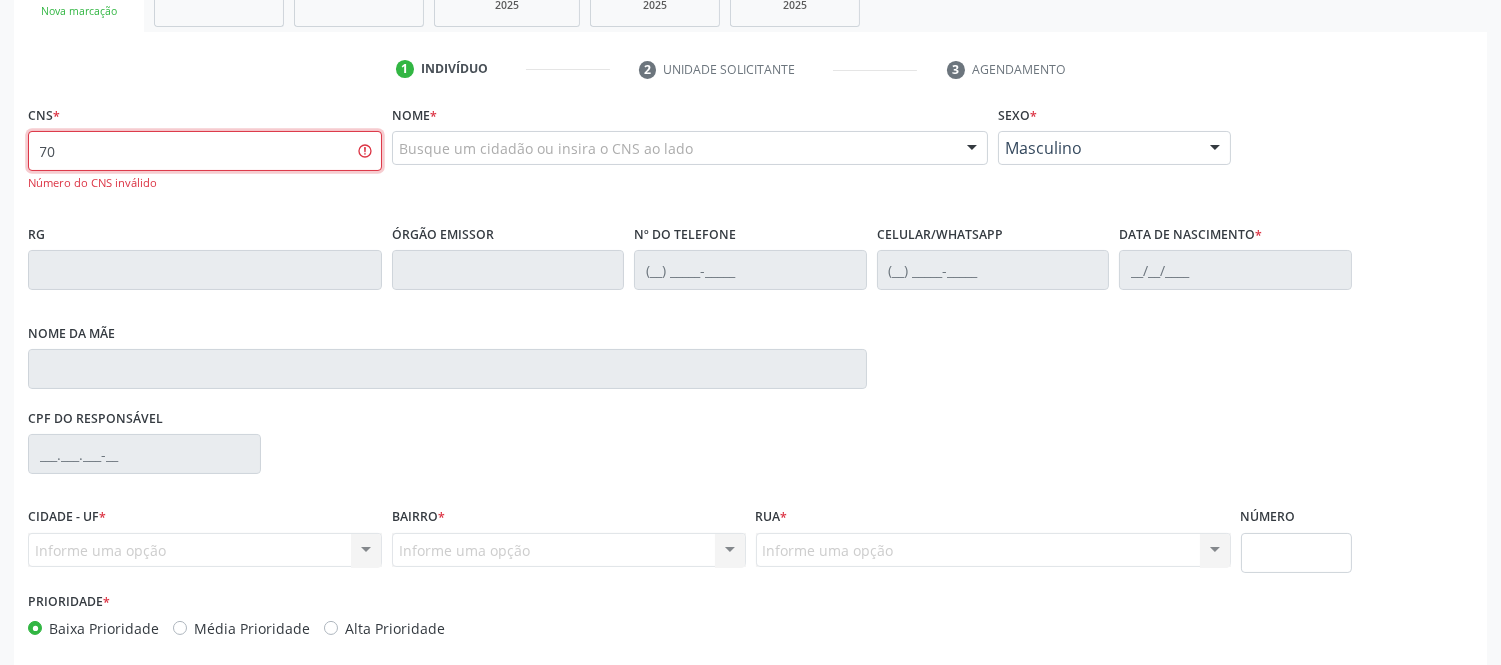 type on "7" 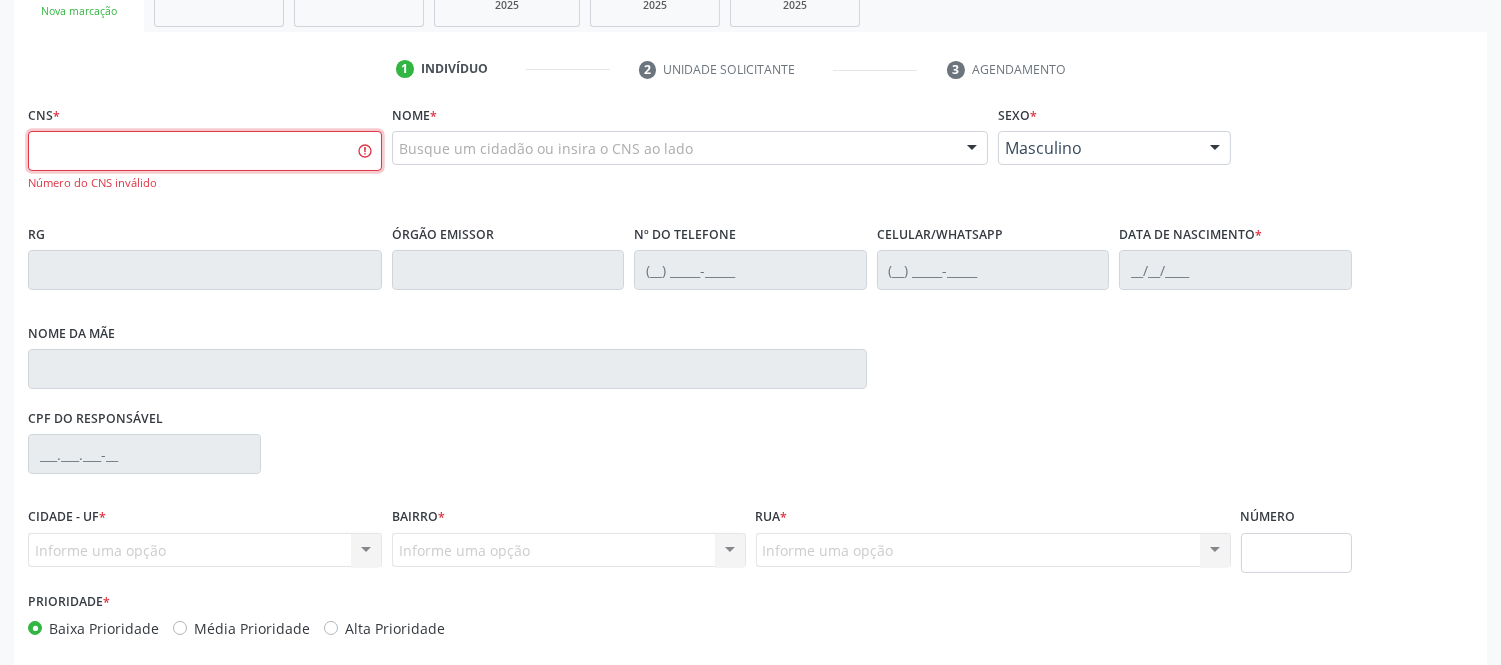 type 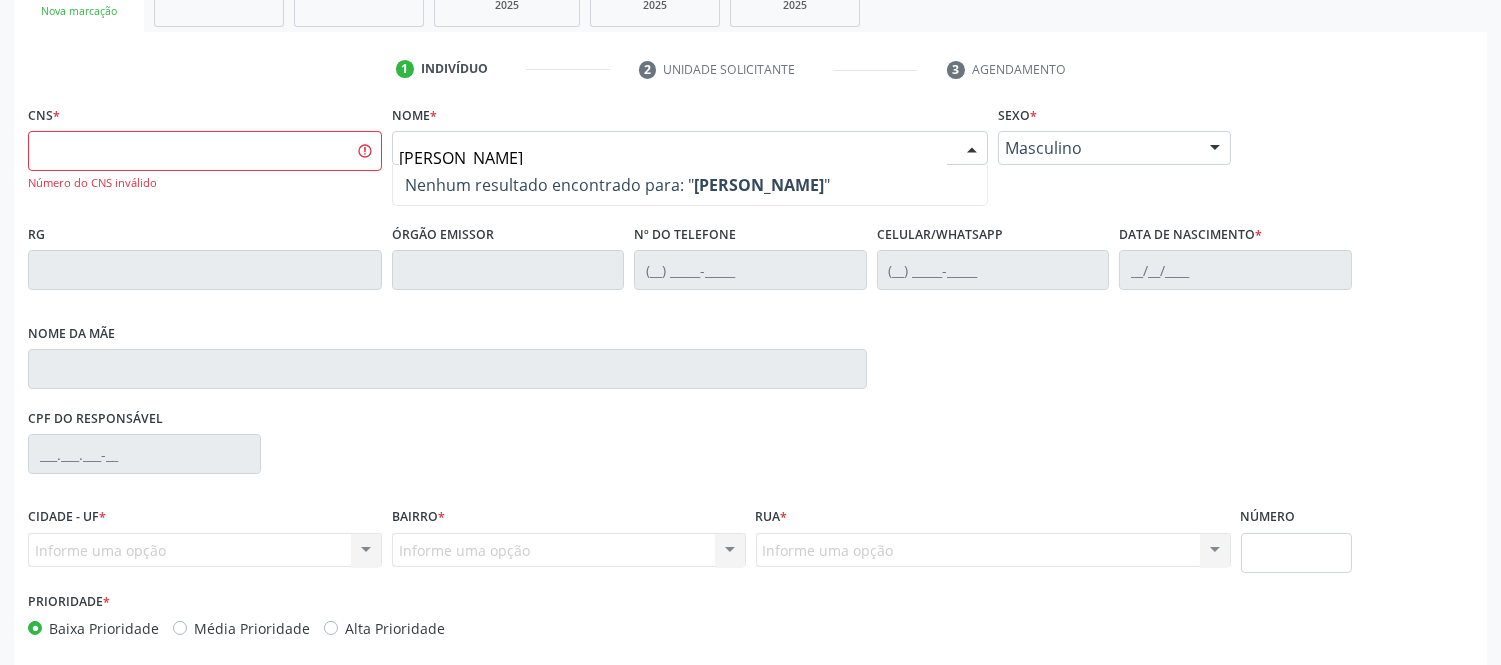 type on "ana julia pezan" 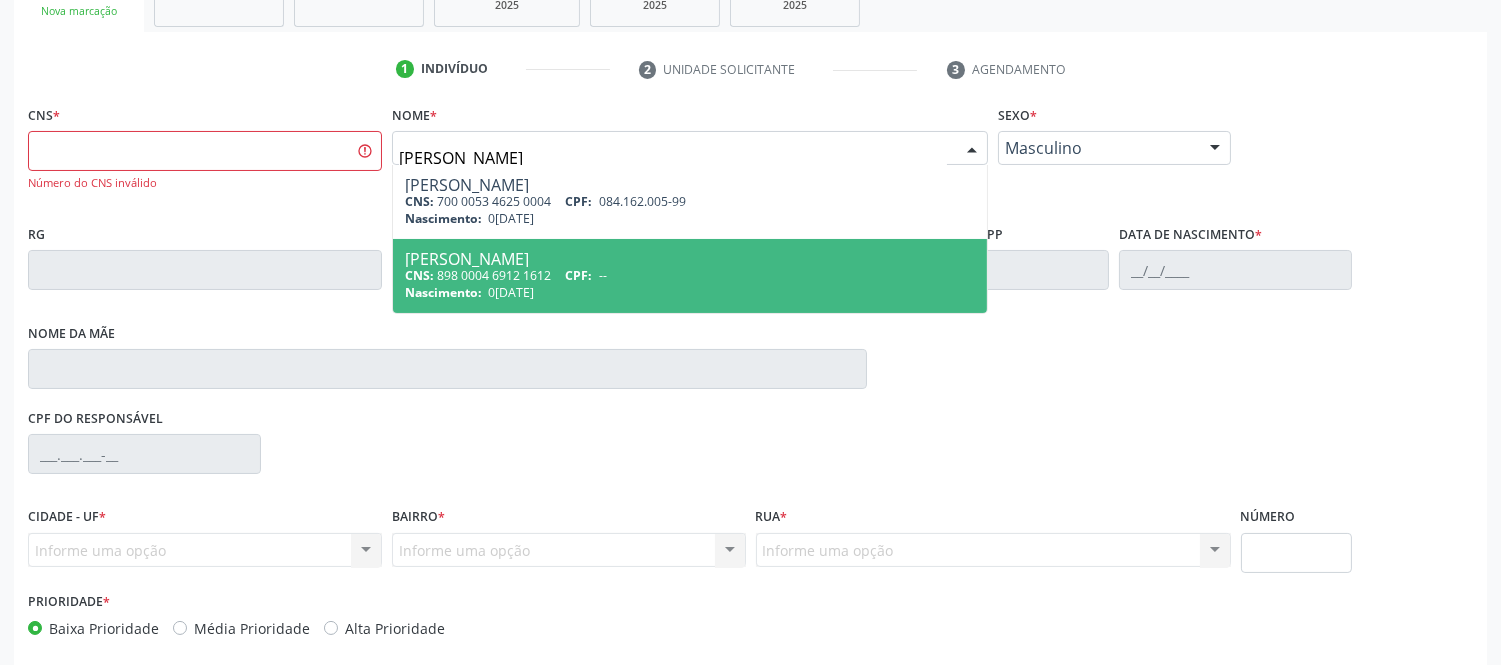 click on "Ana Julia Pezan Zito" at bounding box center [690, 259] 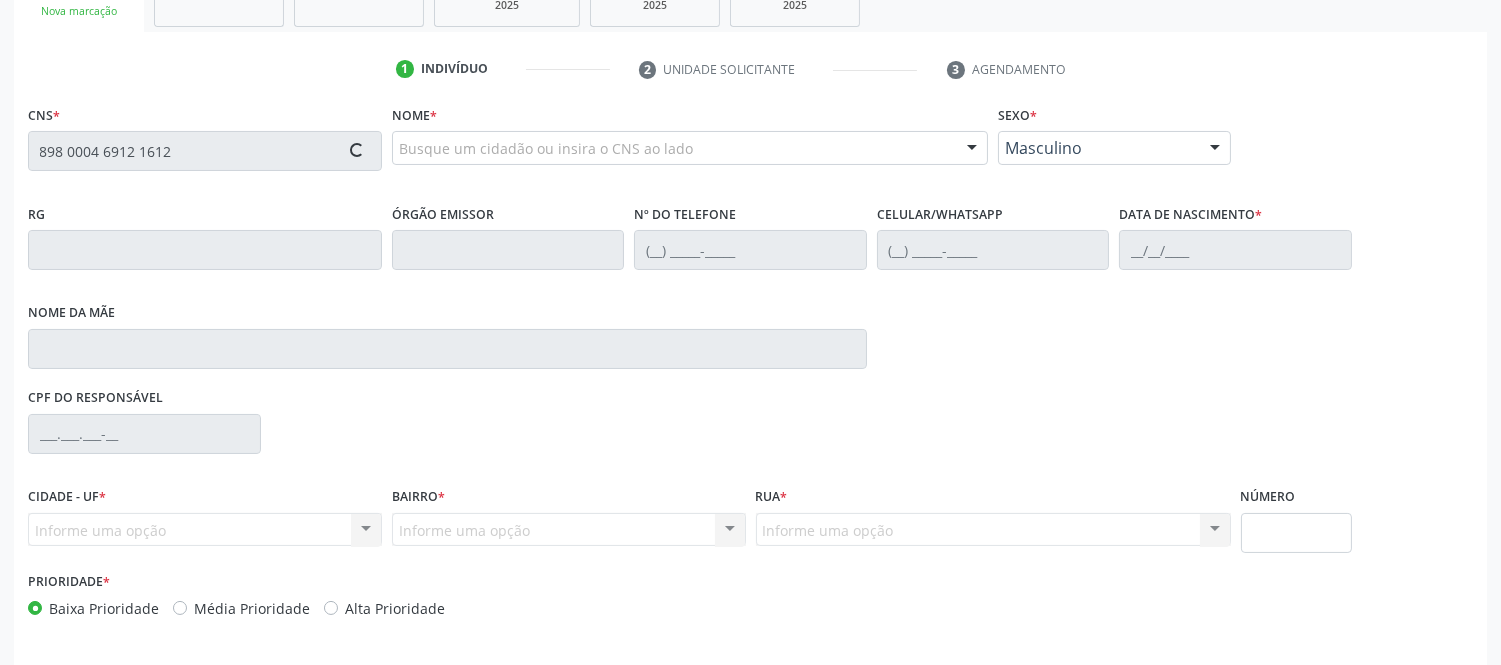 type on "898 0004 6912 1612" 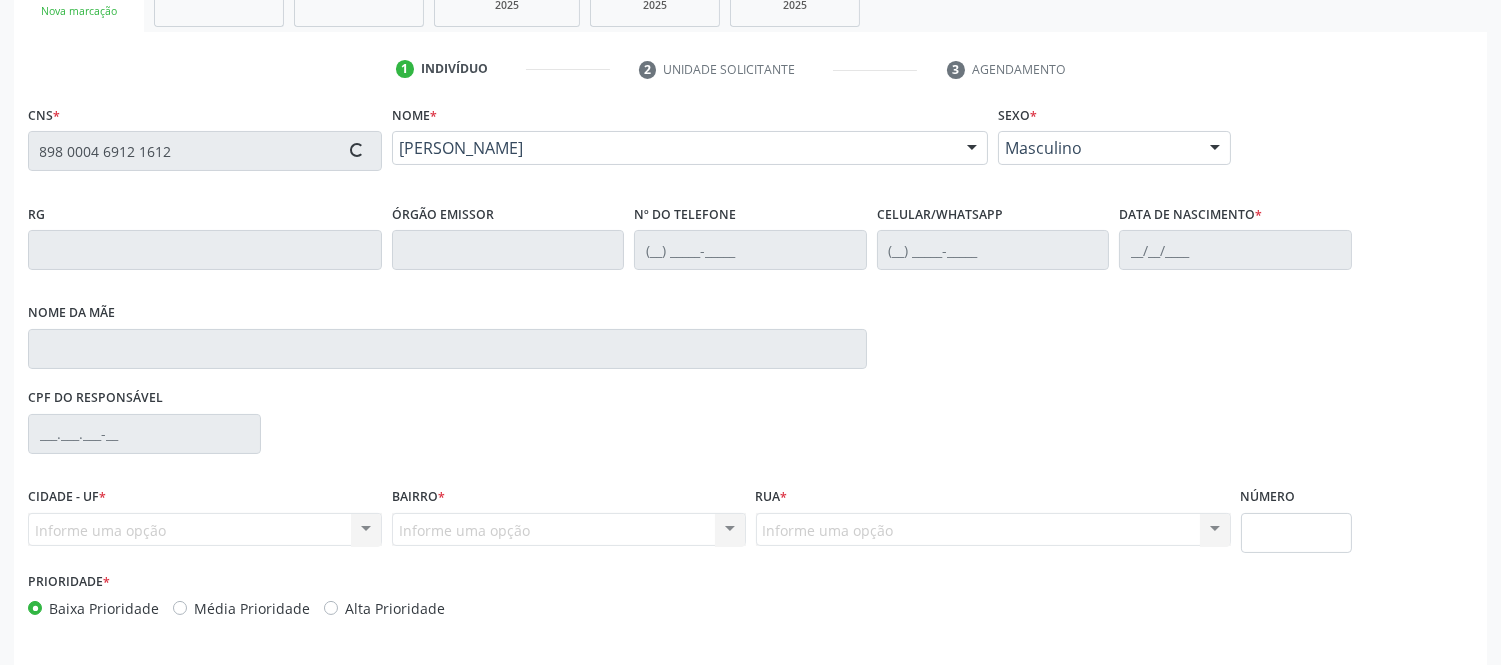 scroll, scrollTop: 404, scrollLeft: 0, axis: vertical 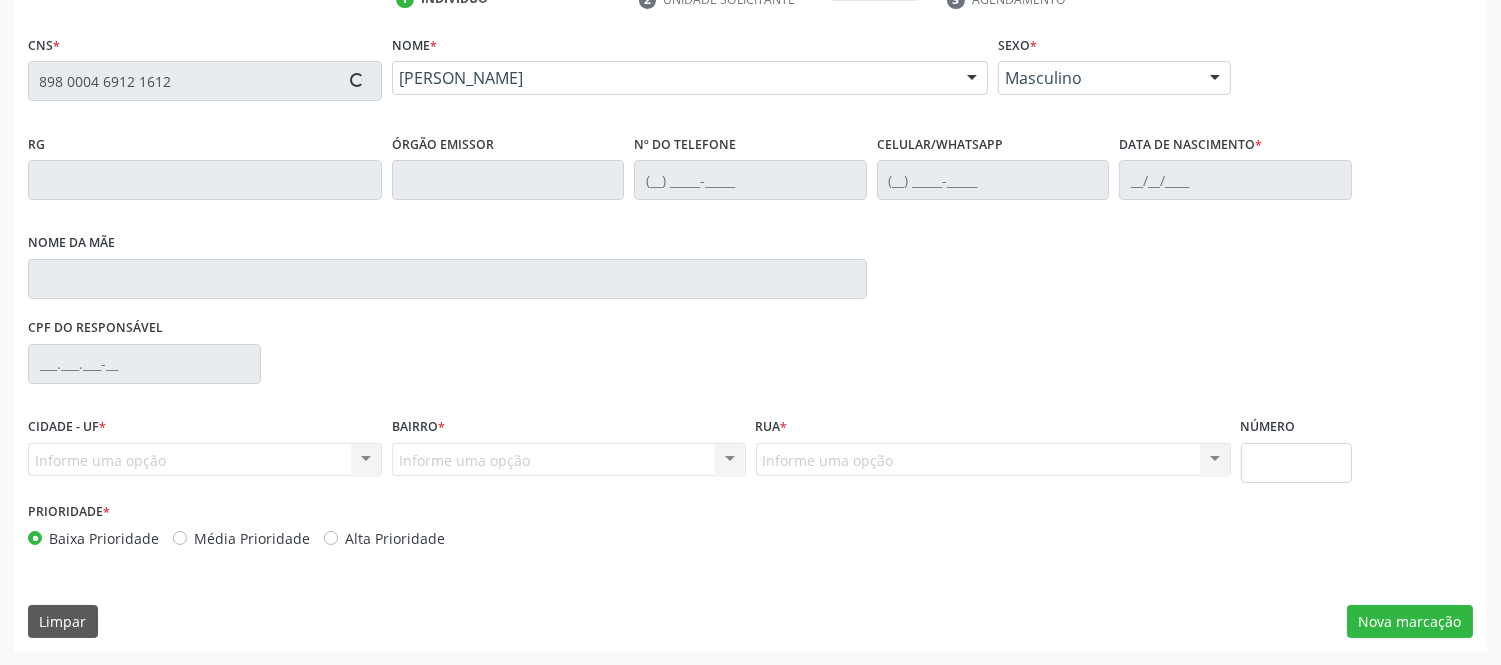type on "(74) 3632-2014" 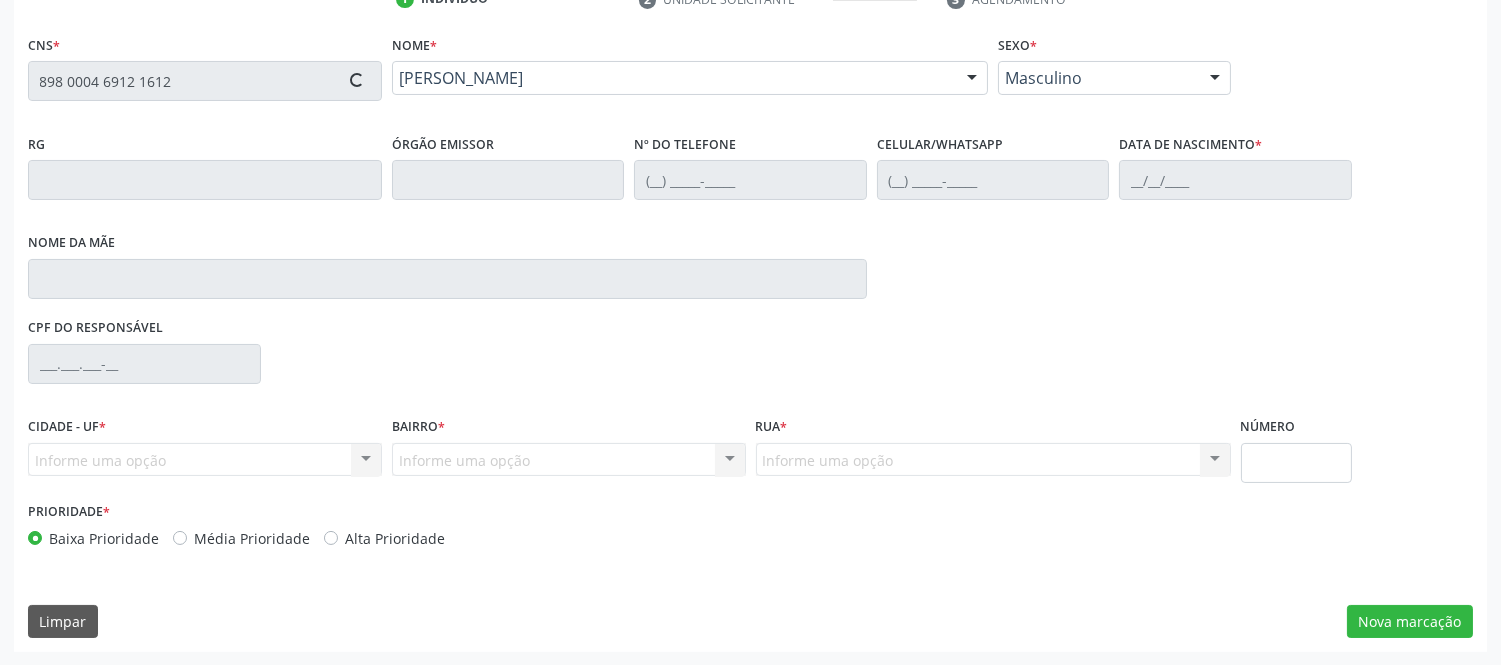 type on "(74) 3632-2014" 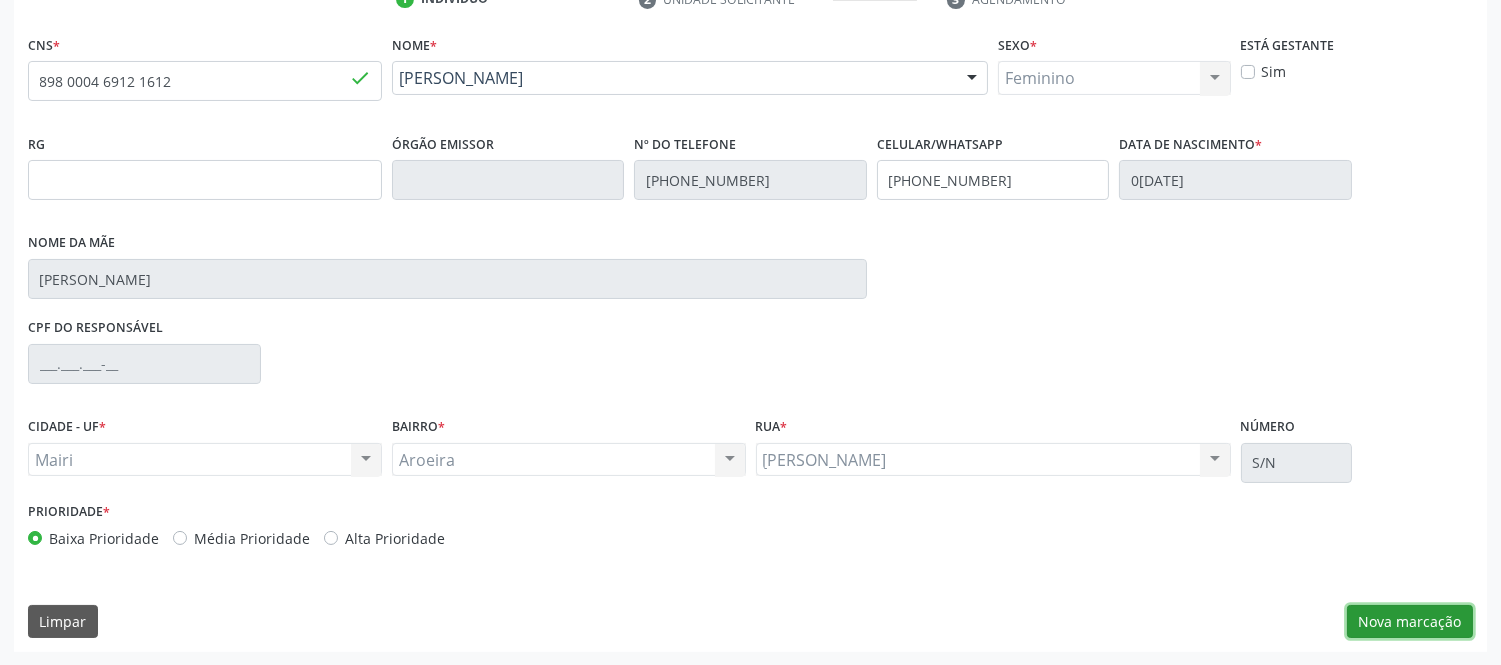 click on "Nova marcação" at bounding box center (1410, 622) 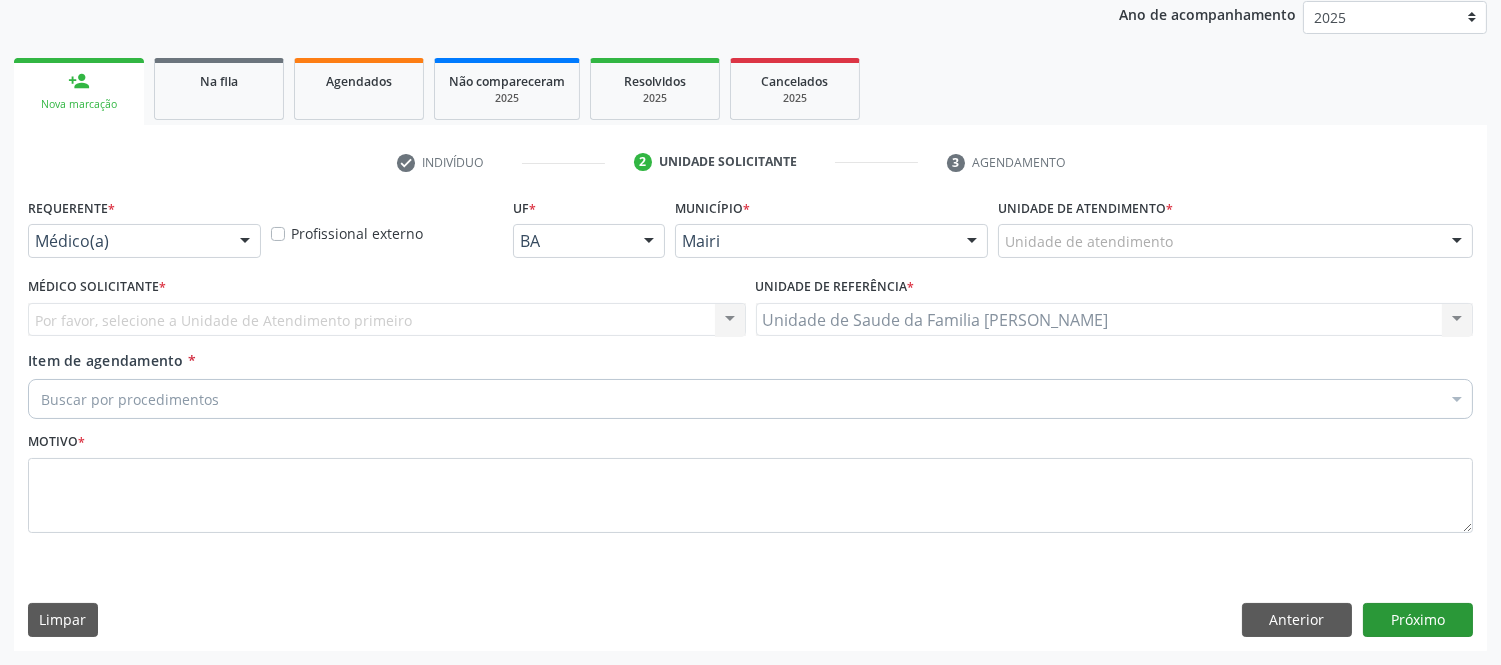 scroll, scrollTop: 240, scrollLeft: 0, axis: vertical 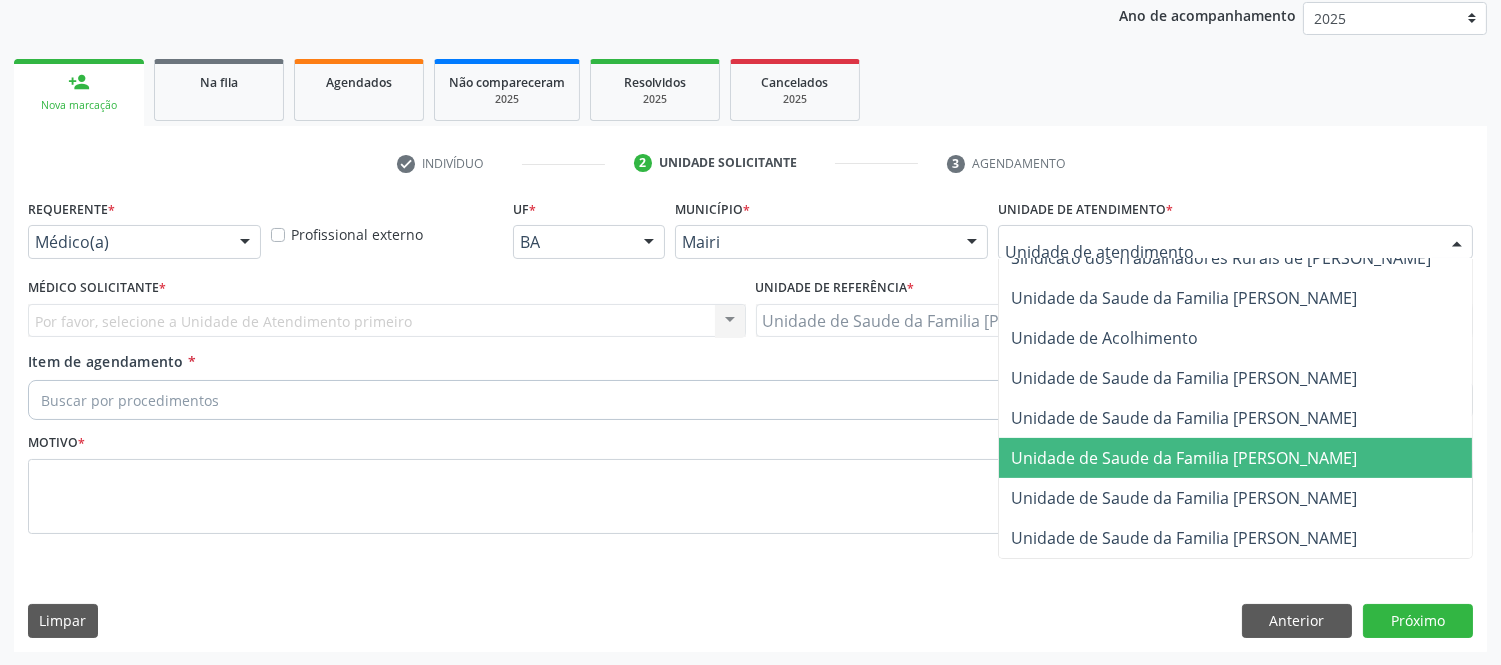 click on "Unidade de Saude da Familia [PERSON_NAME]" at bounding box center [1184, 458] 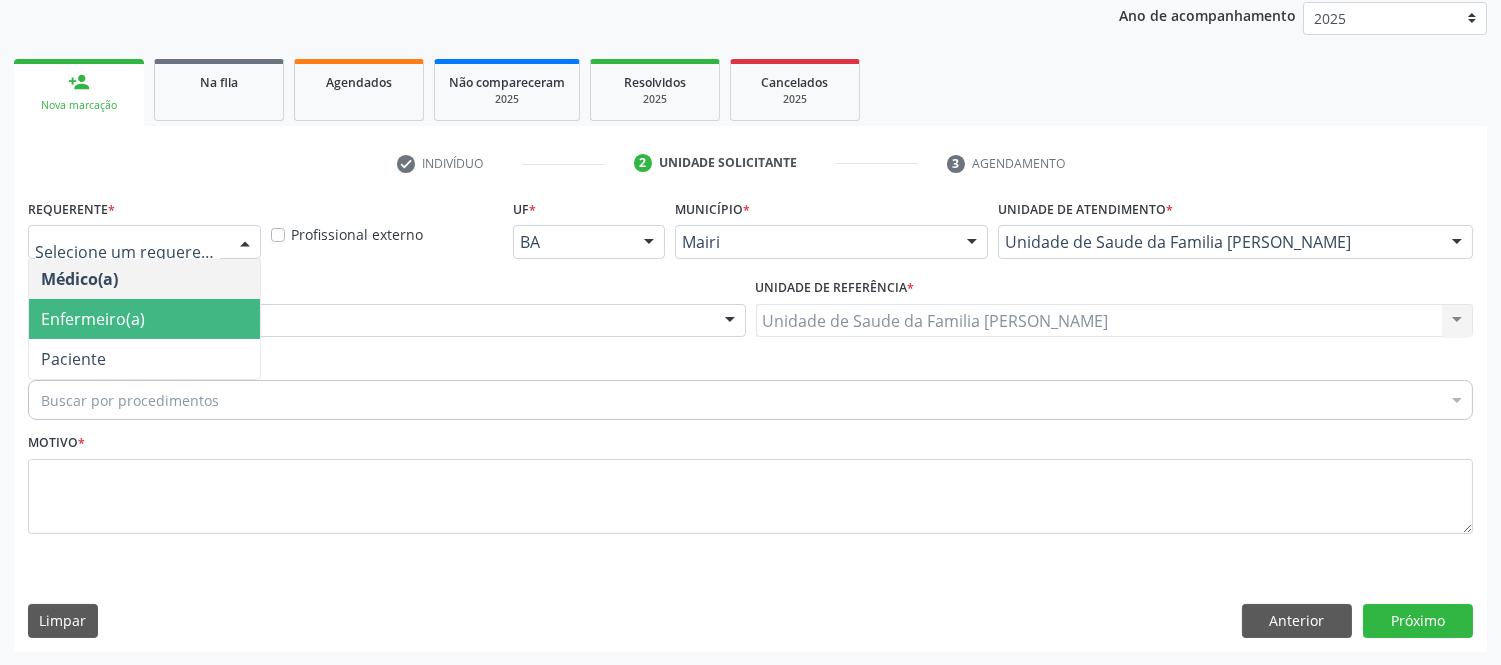 click on "Enfermeiro(a)" at bounding box center (93, 319) 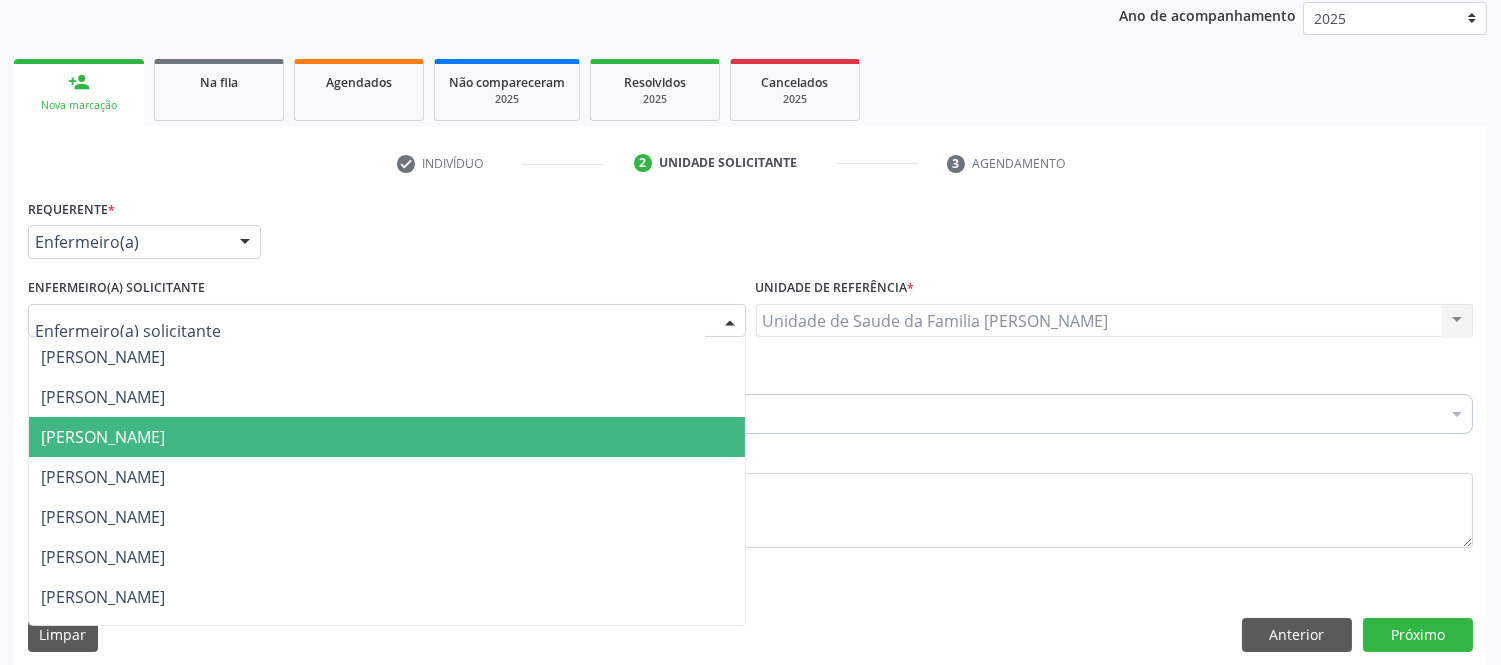 click on "[PERSON_NAME]" at bounding box center (103, 437) 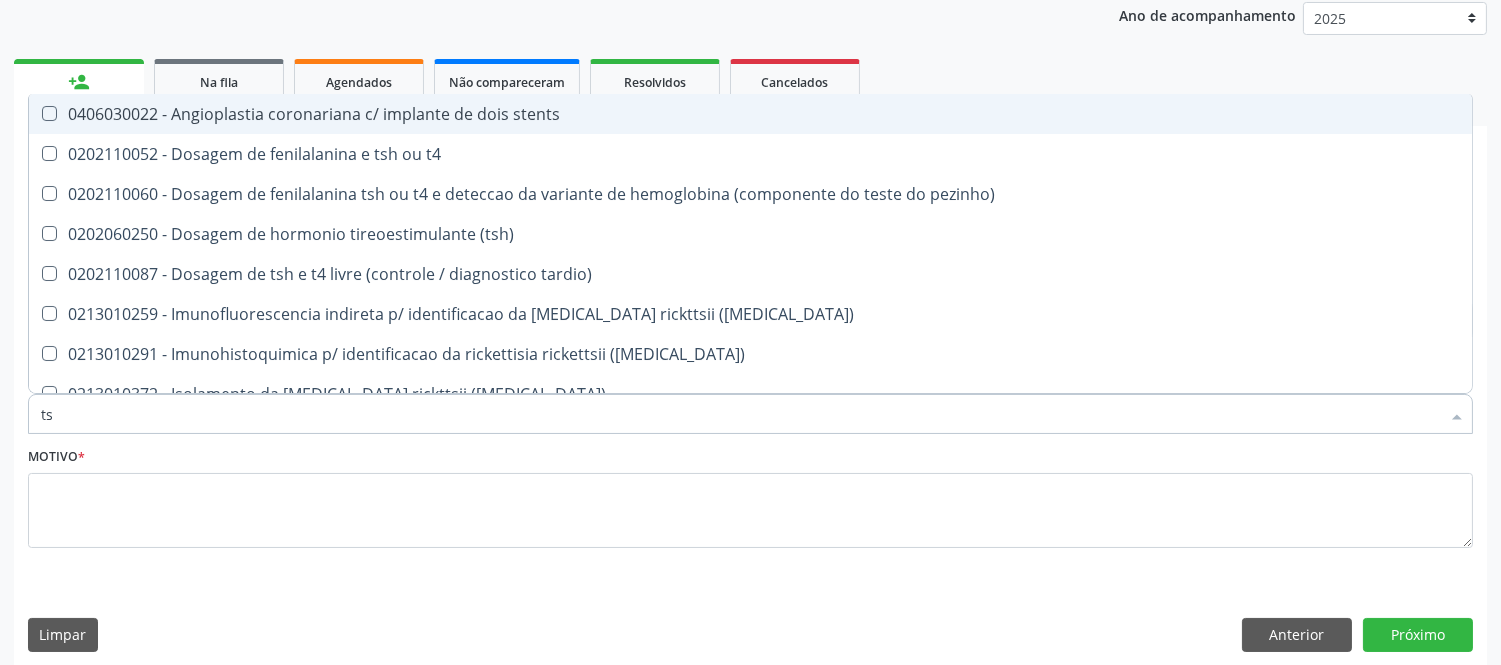 type on "tsh" 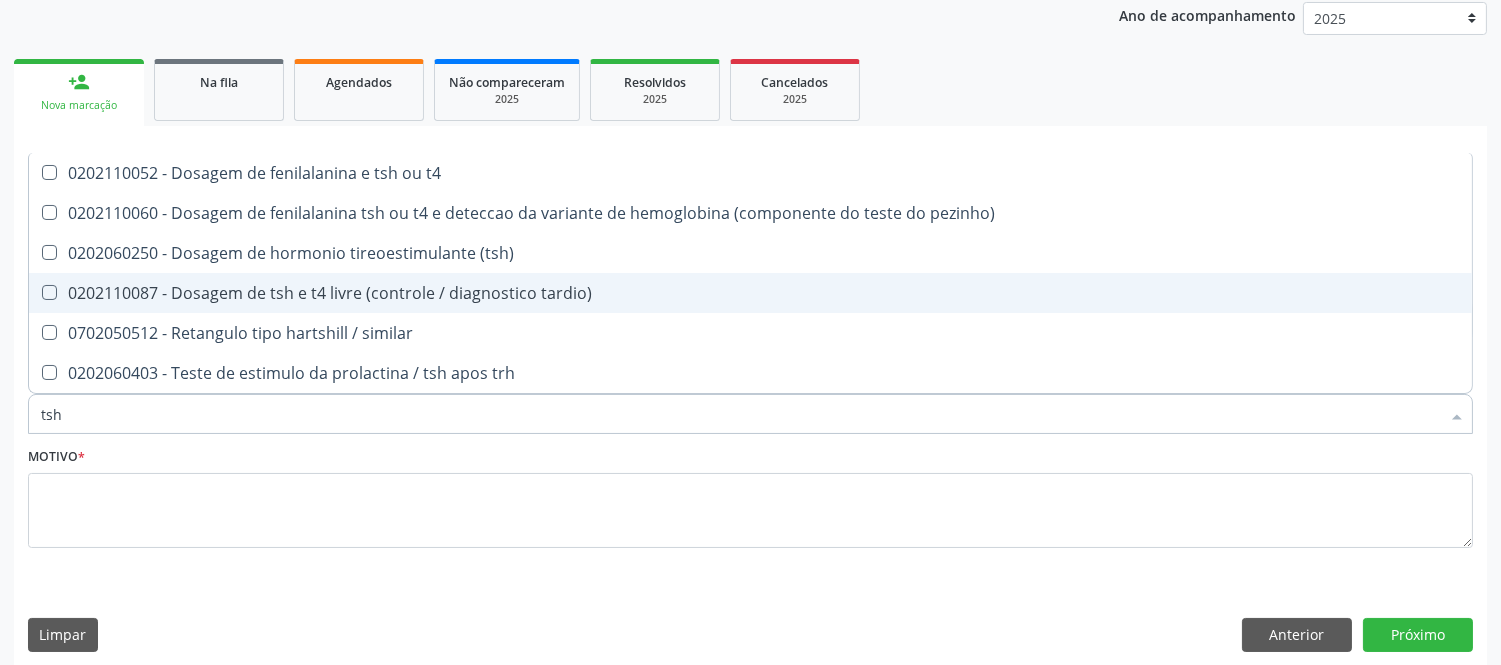 click on "0202110087 - Dosagem de tsh e t4 livre (controle / diagnostico tardio)" at bounding box center [750, 293] 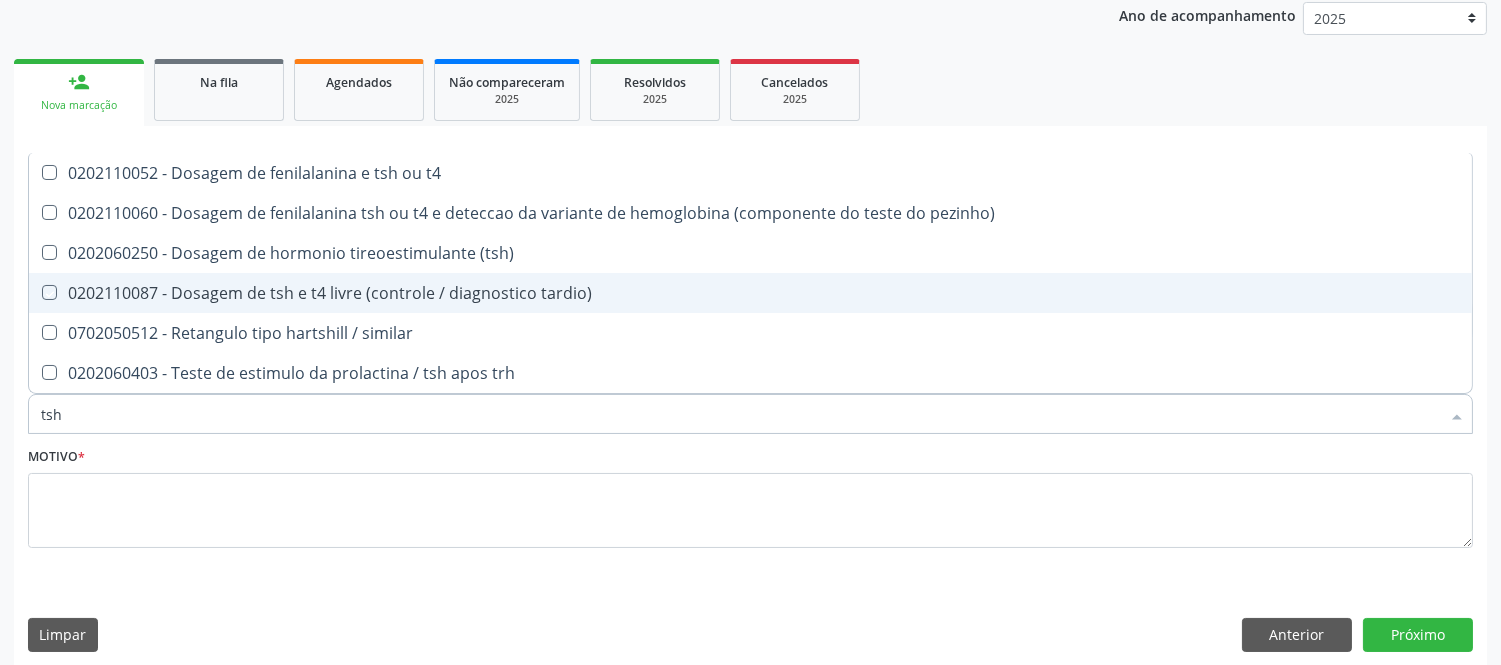 checkbox on "true" 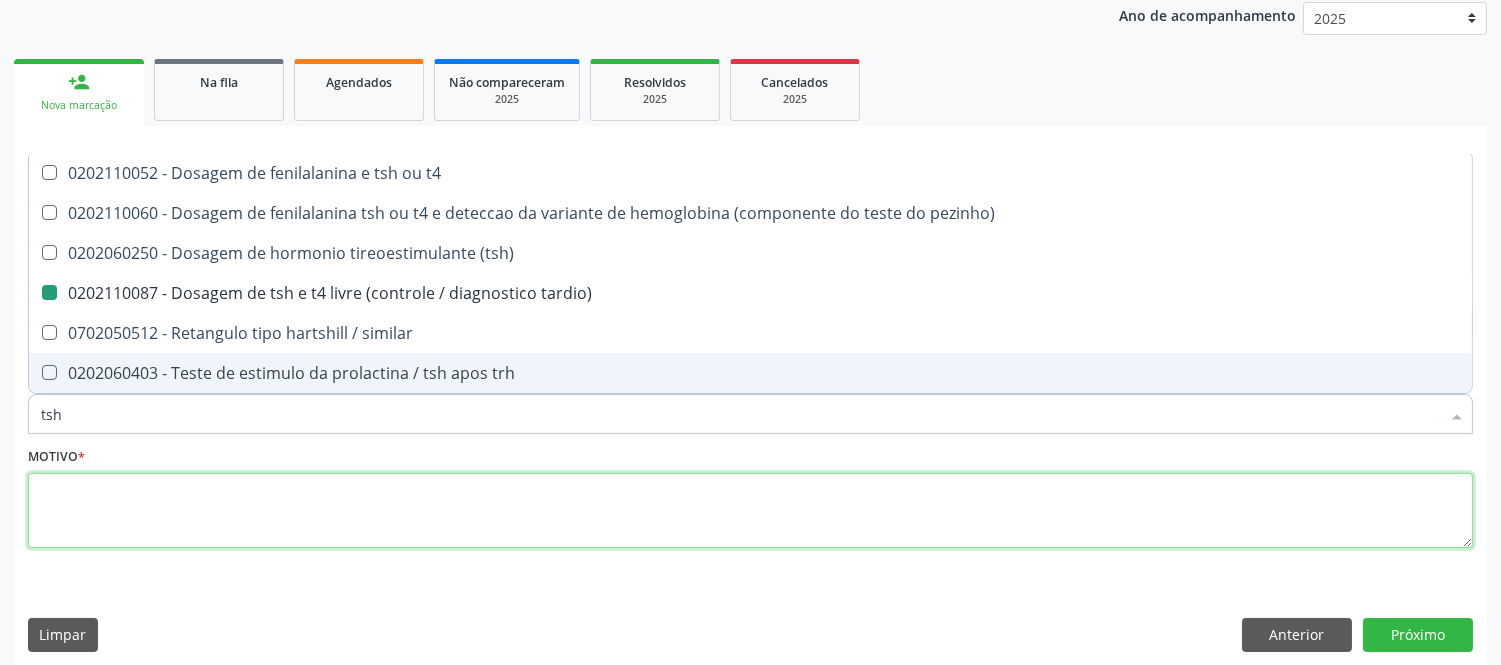 click at bounding box center [750, 511] 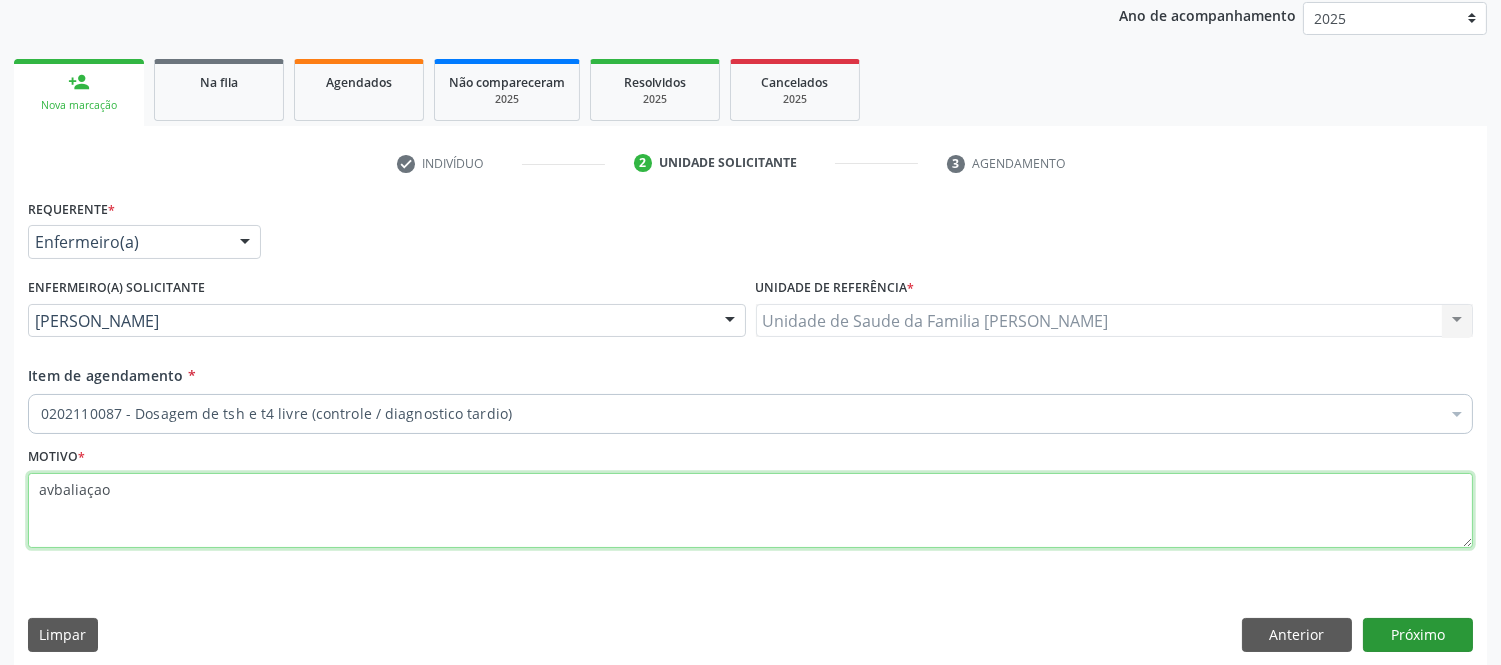type on "avbaliaçao" 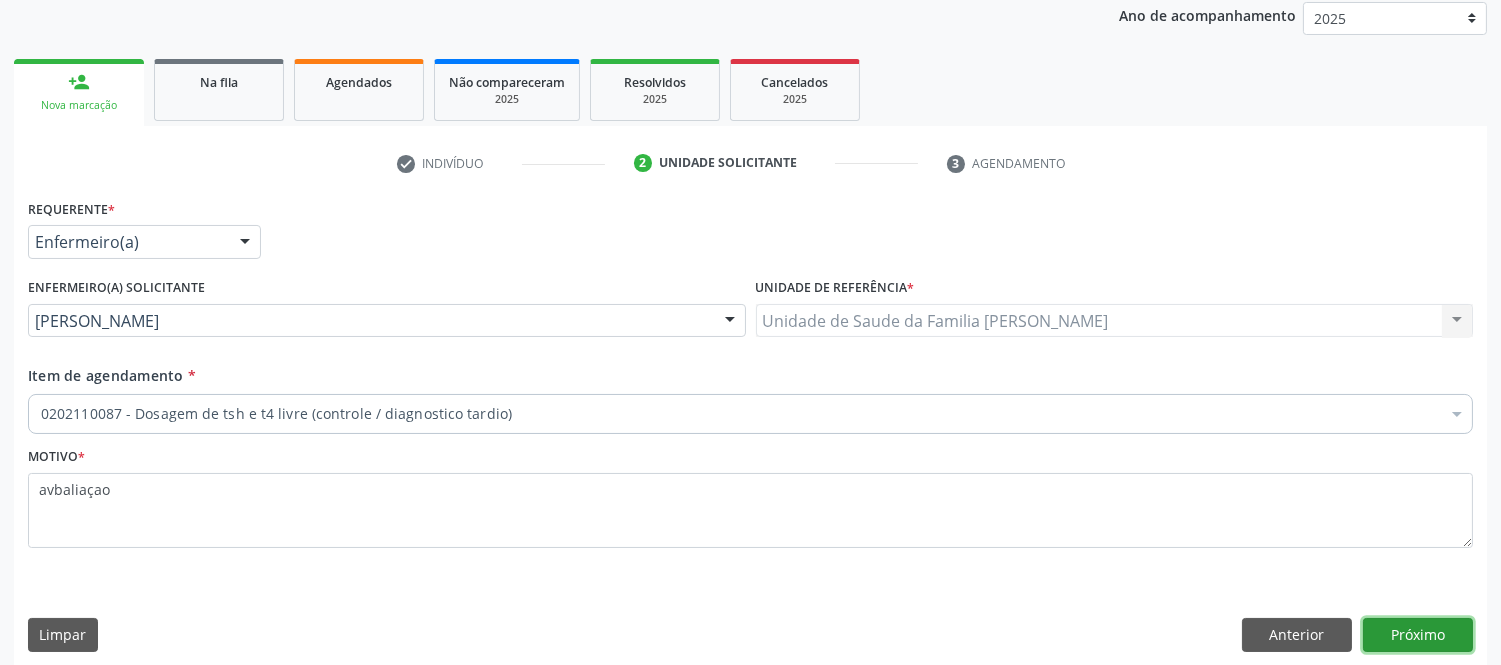 click on "Próximo" at bounding box center [1418, 635] 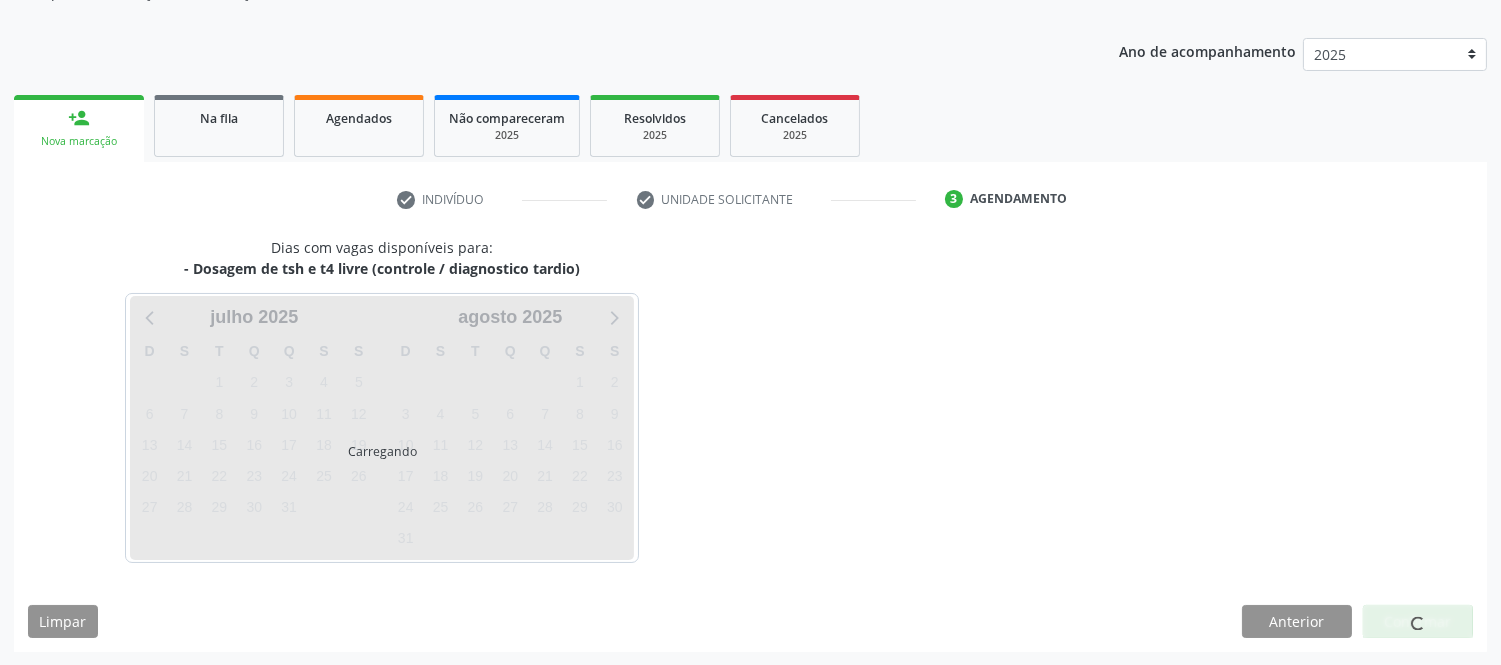 scroll, scrollTop: 240, scrollLeft: 0, axis: vertical 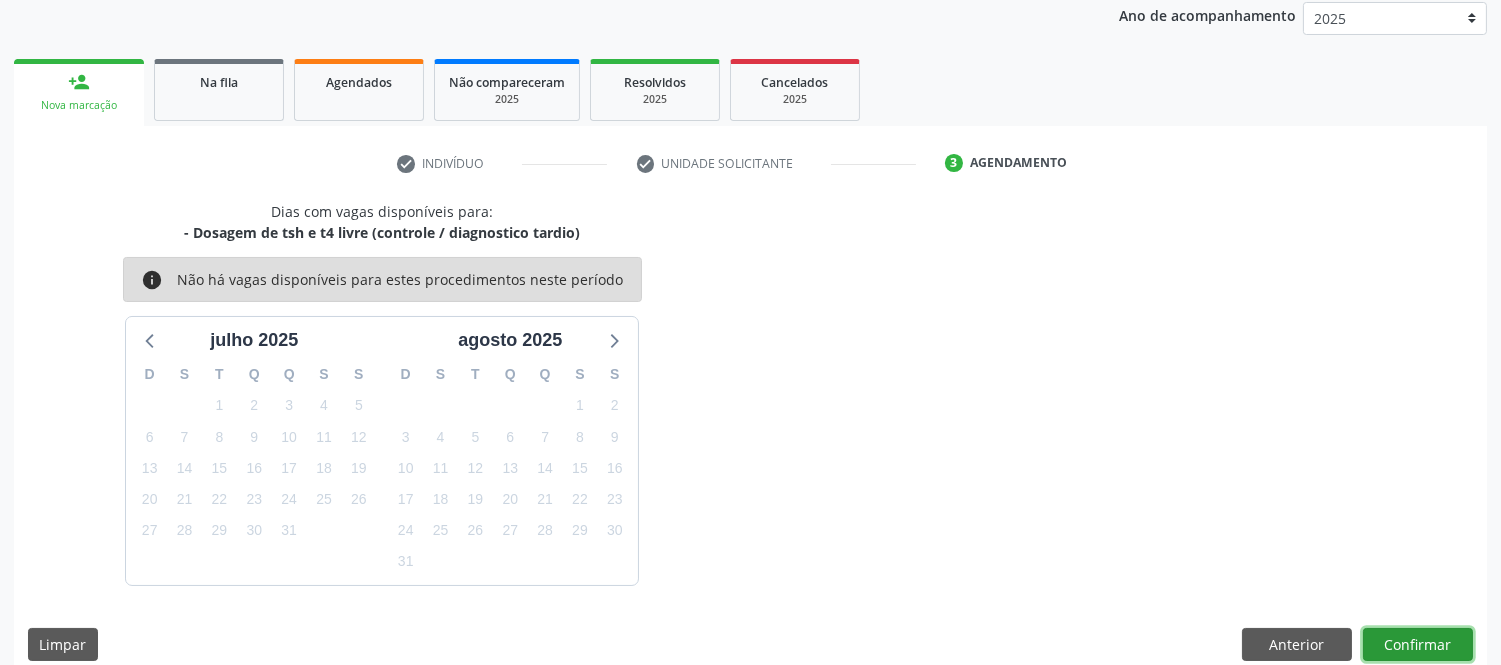 click on "Confirmar" at bounding box center [1418, 645] 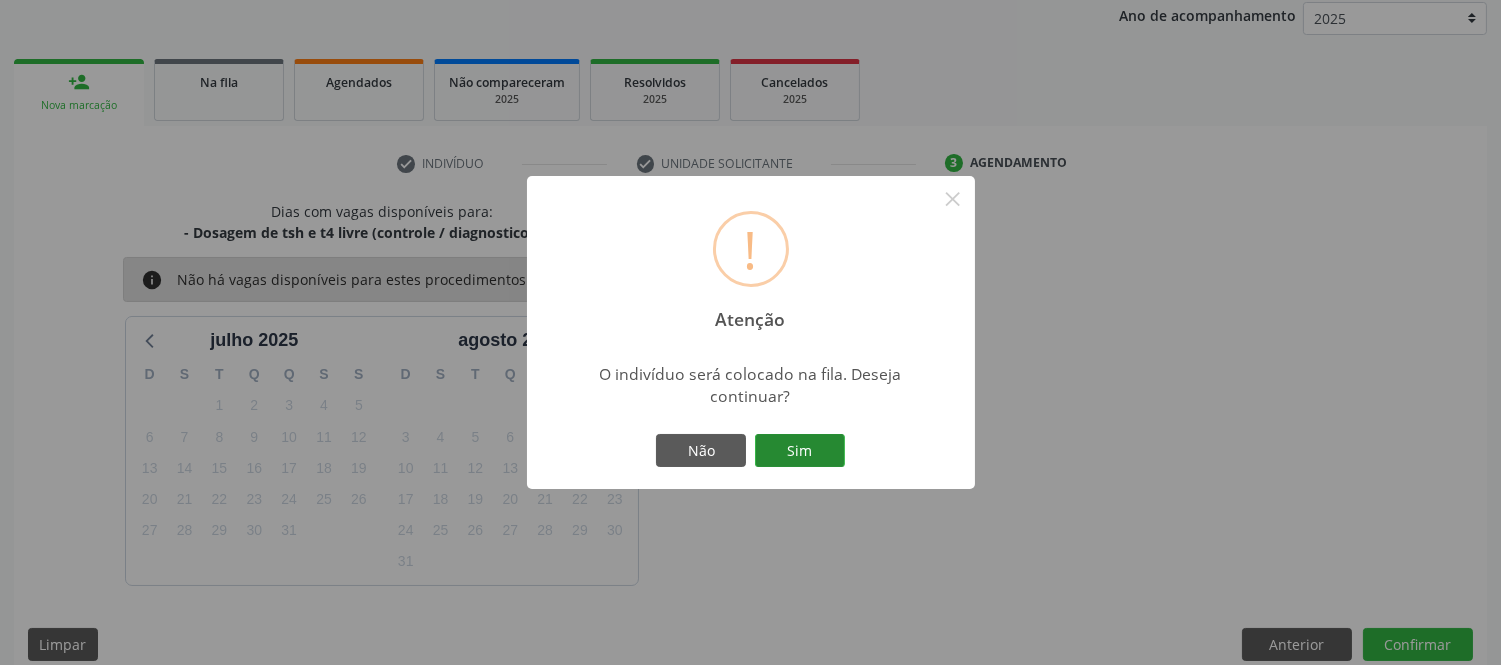 click on "Sim" at bounding box center (800, 451) 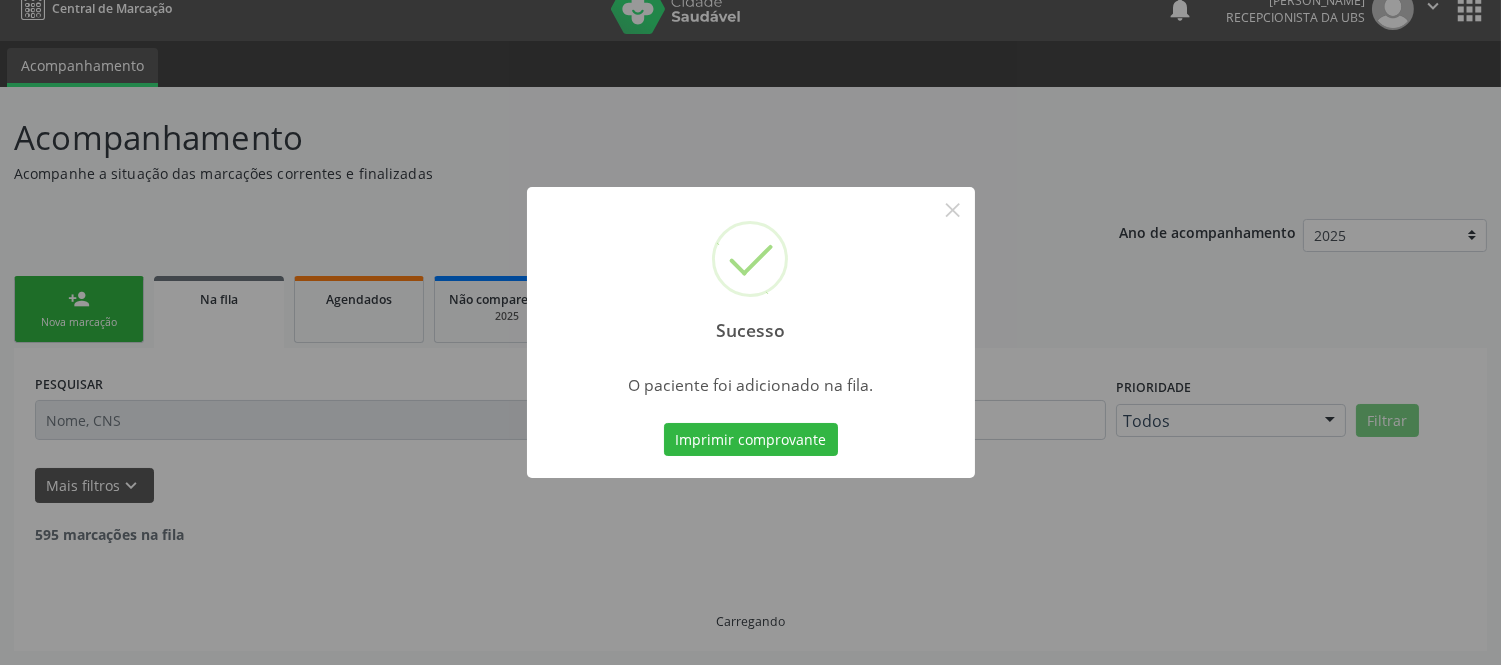 scroll, scrollTop: 1, scrollLeft: 0, axis: vertical 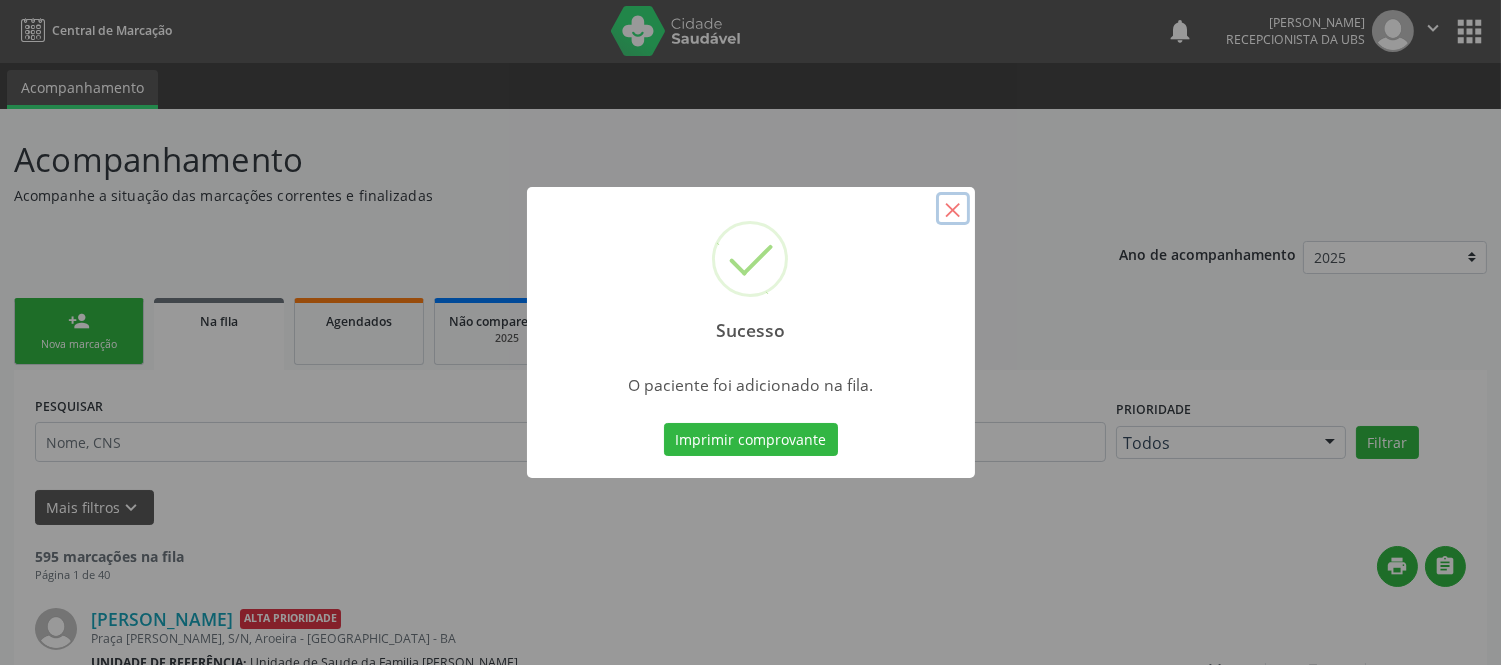 click on "×" at bounding box center (953, 209) 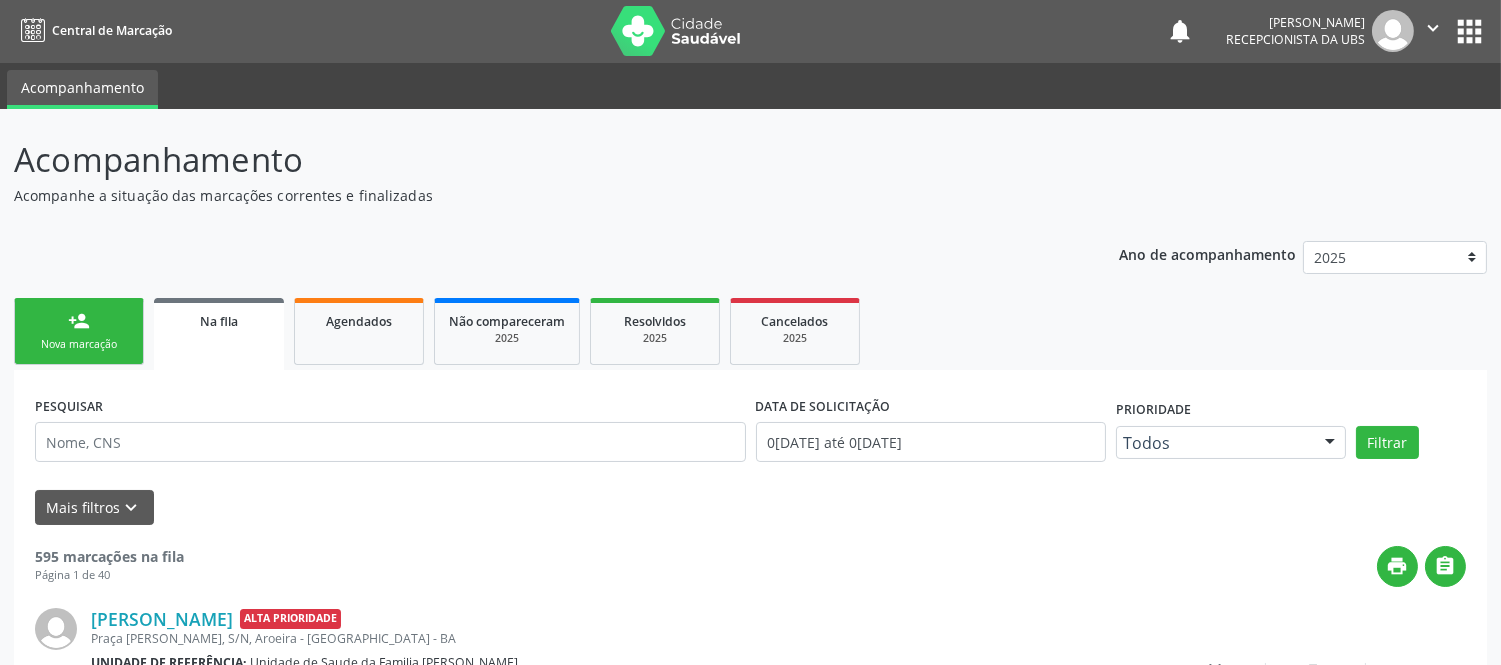 click on "×" at bounding box center (851, 270) 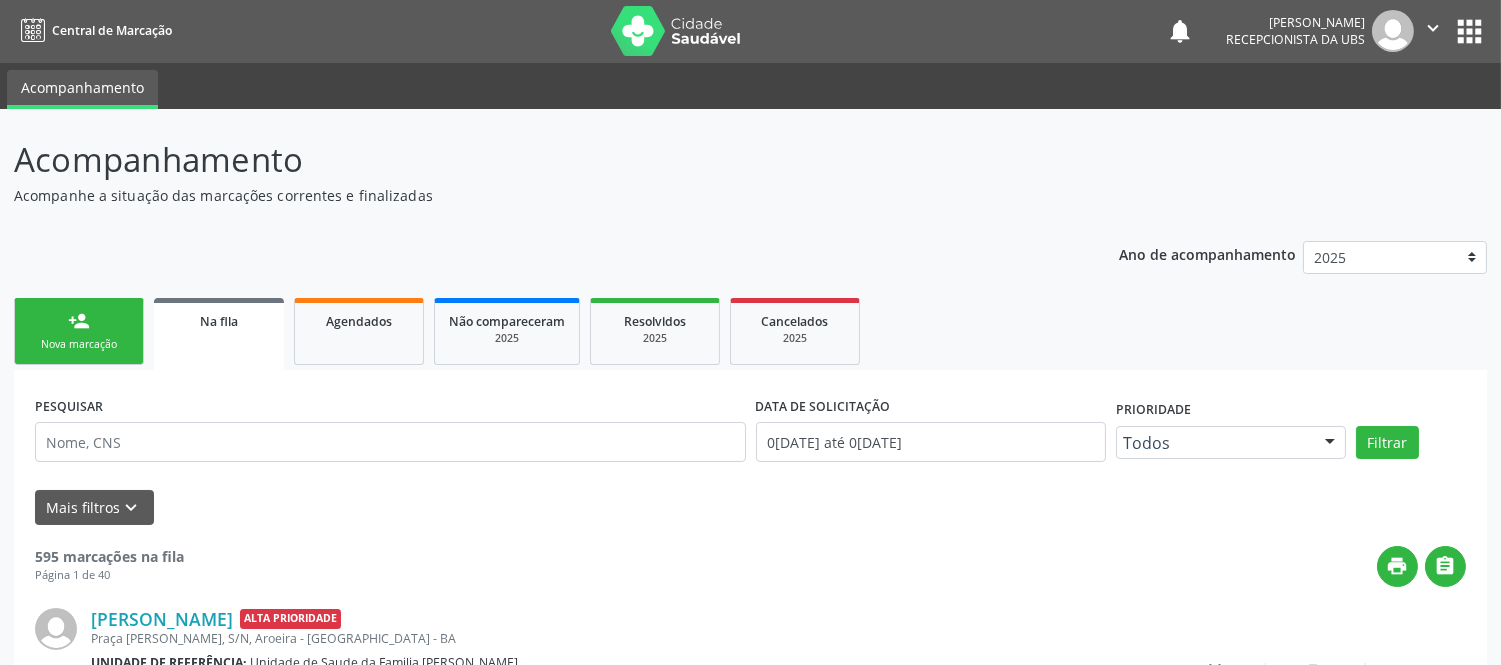 click on "person_add" at bounding box center [79, 321] 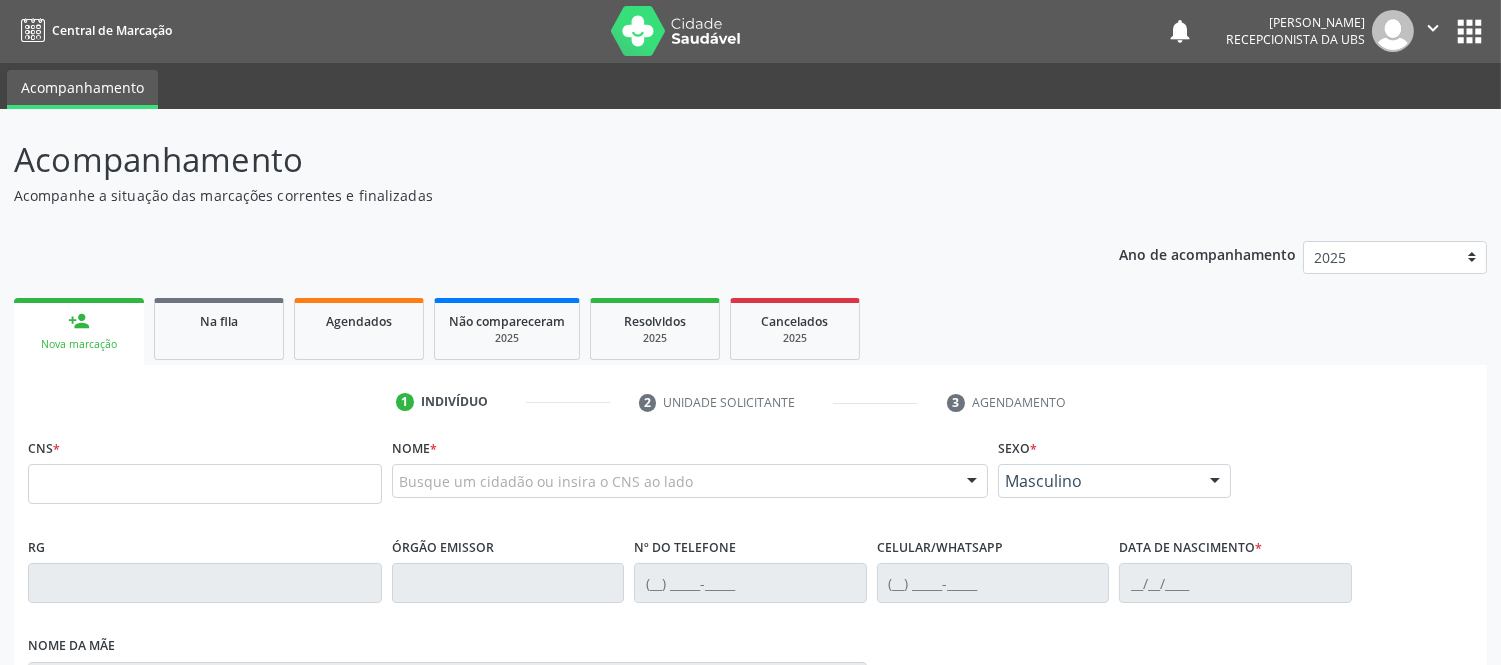 scroll, scrollTop: 223, scrollLeft: 0, axis: vertical 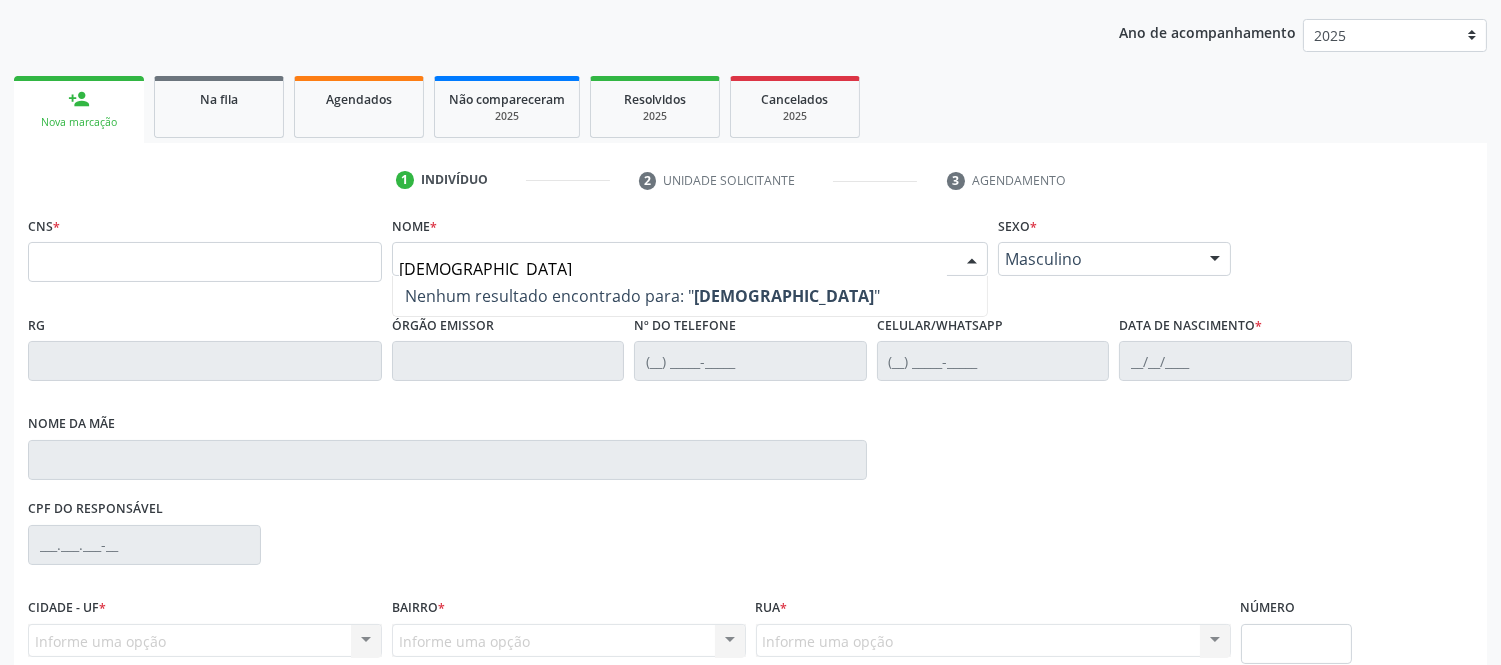 type on "elizangela" 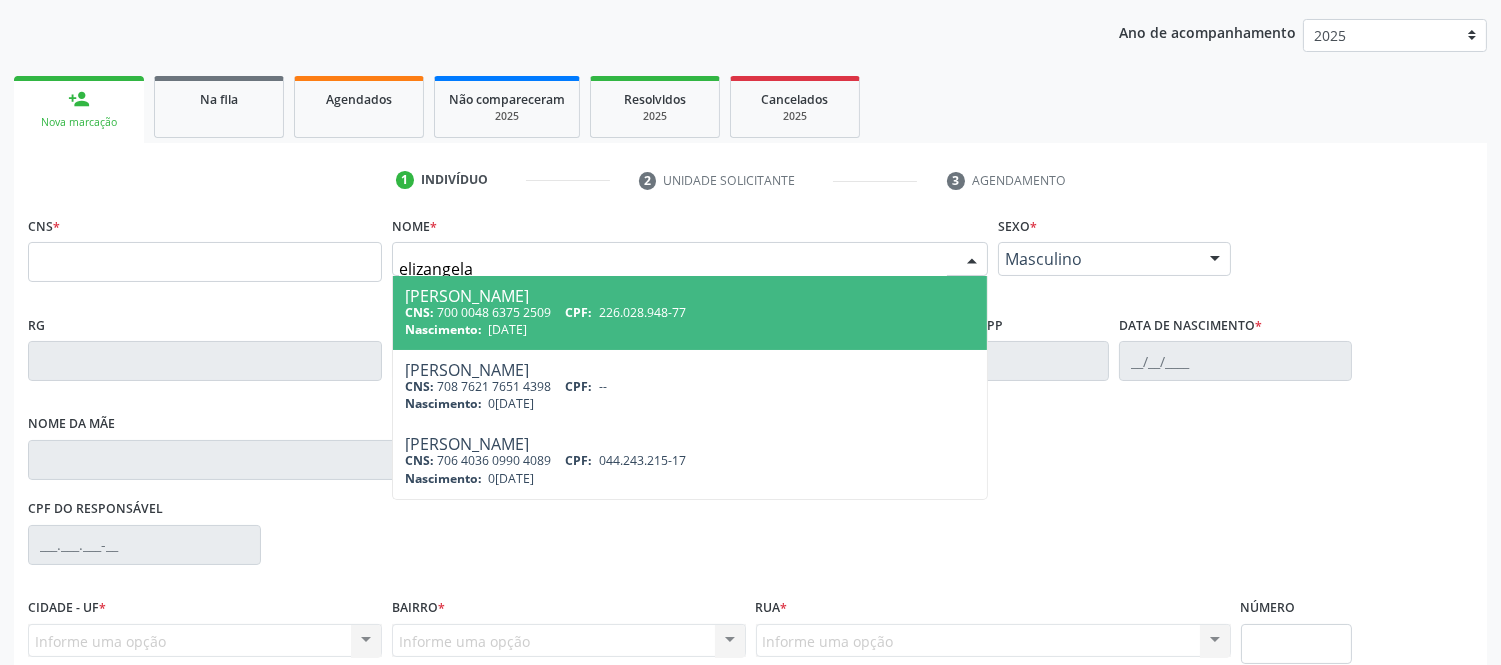 click on "Elizangela Gonsalves Pezan" at bounding box center [690, 296] 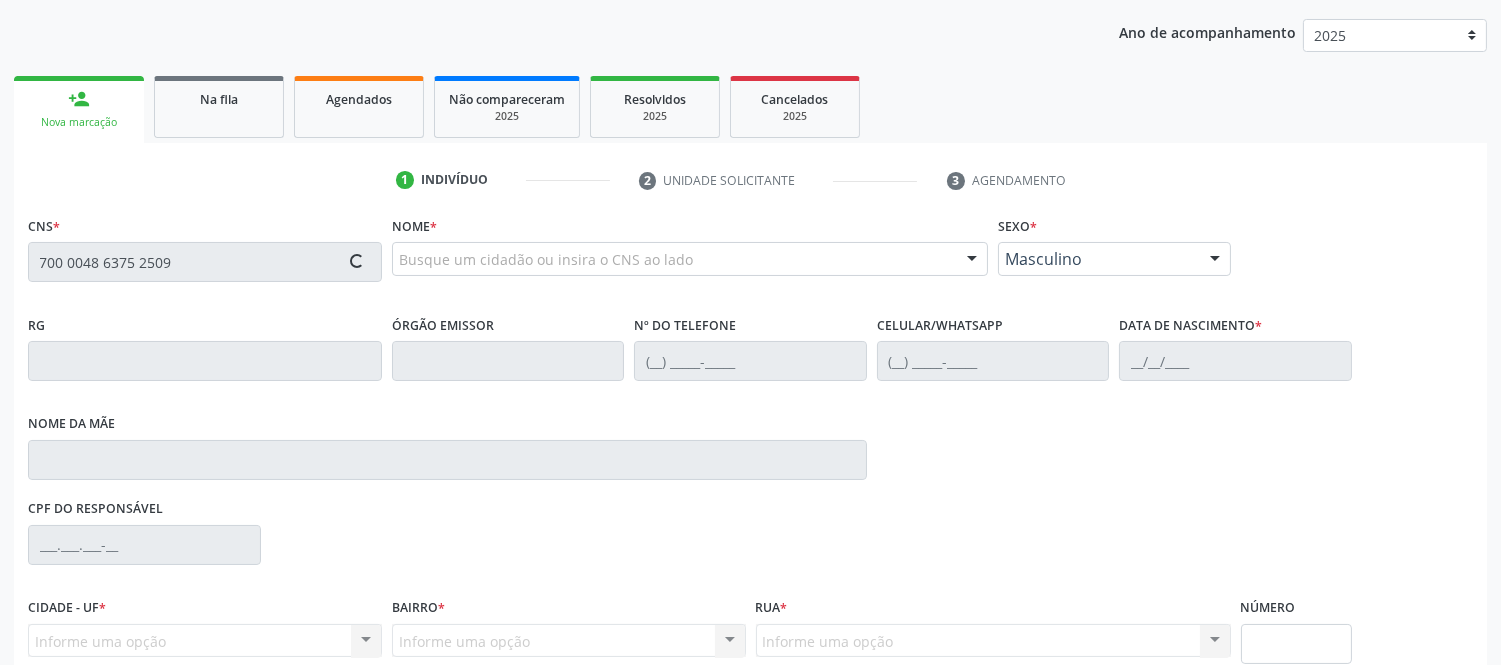 type on "700 0048 6375 2509" 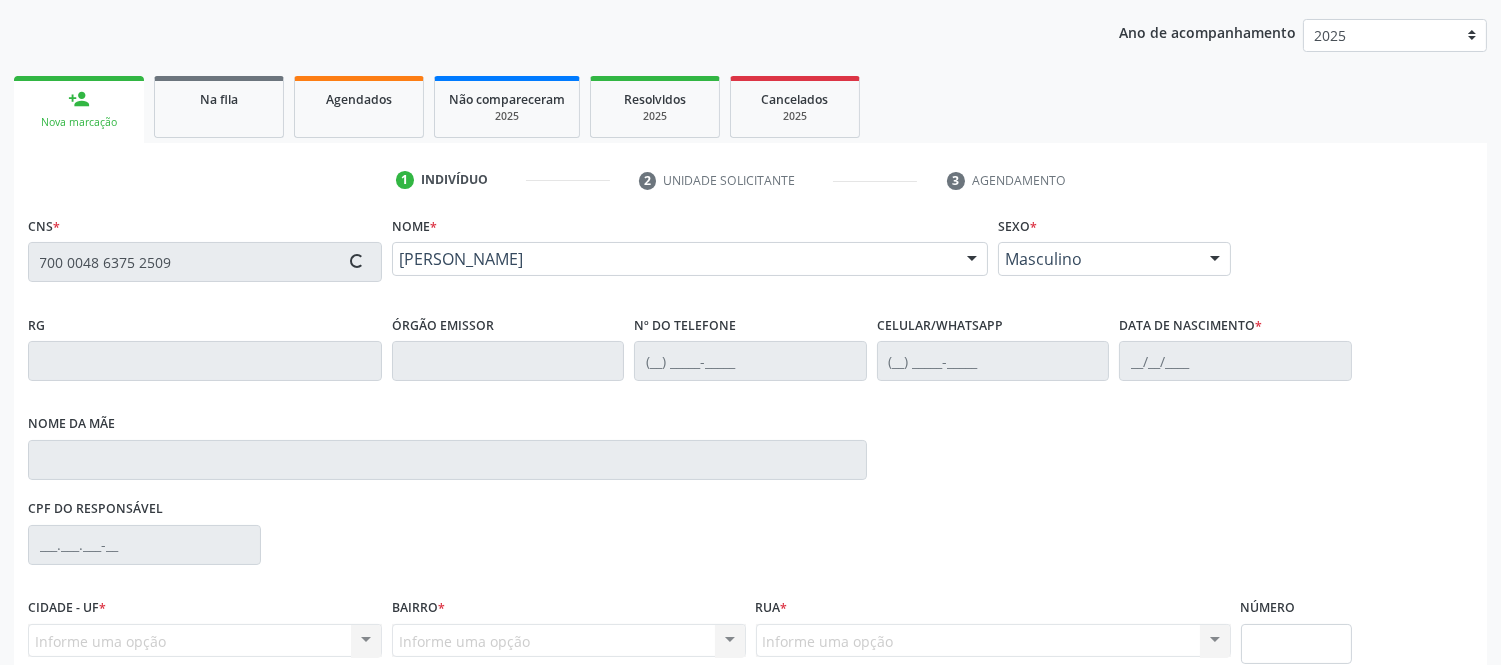 scroll, scrollTop: 404, scrollLeft: 0, axis: vertical 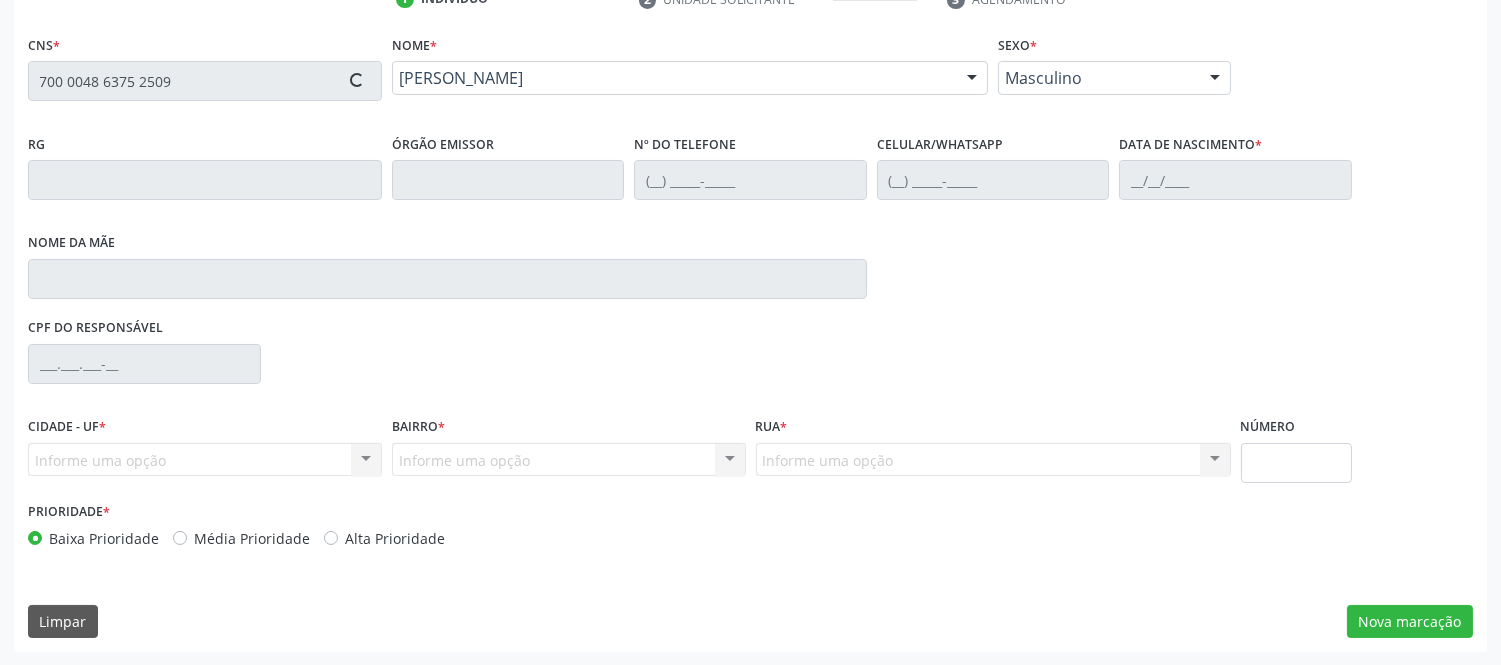 type on "(75) 99877-9716" 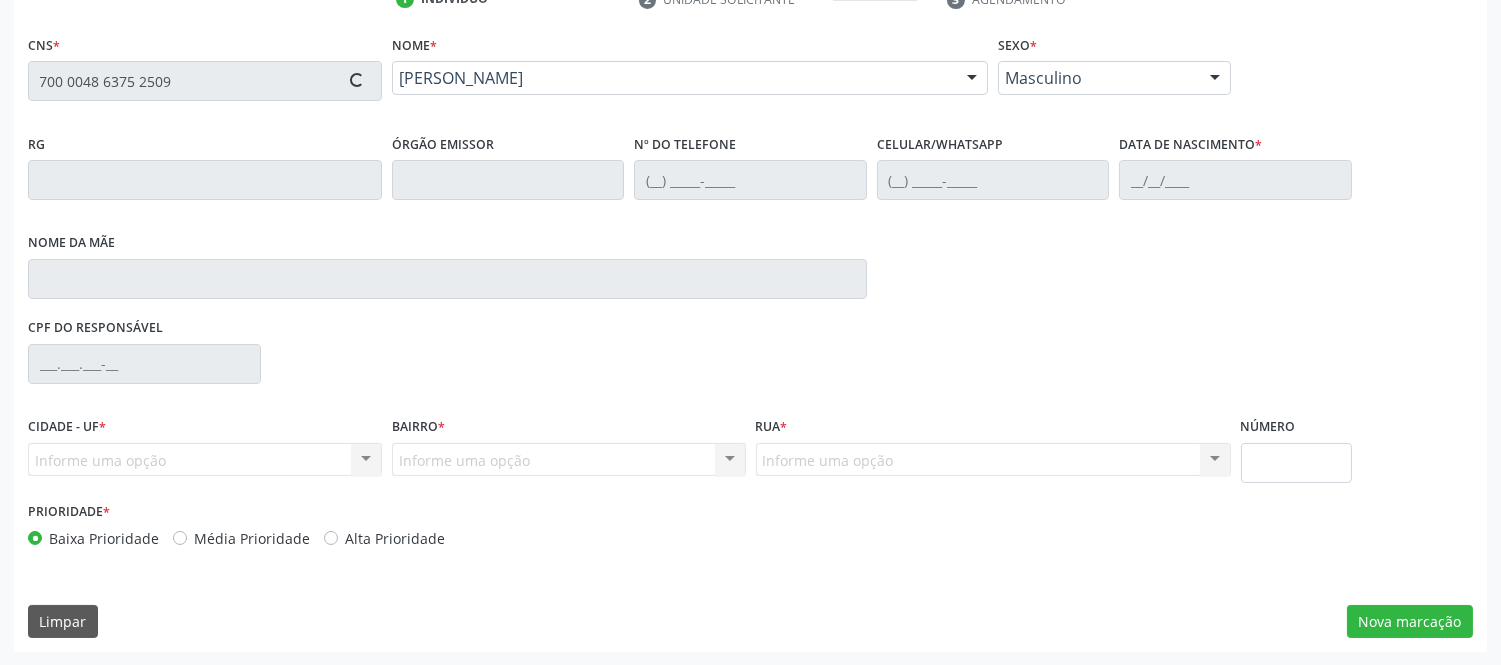 type on "24/12/1982" 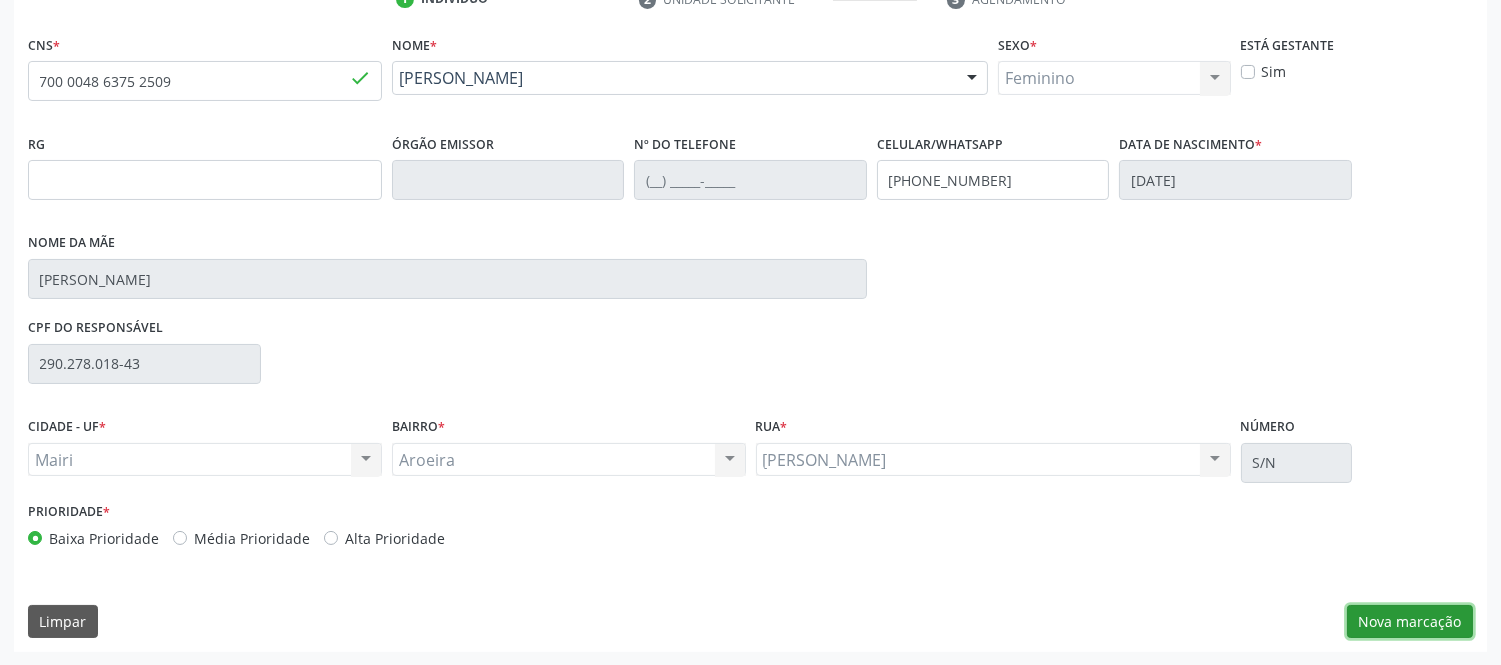 click on "Nova marcação" at bounding box center (1410, 622) 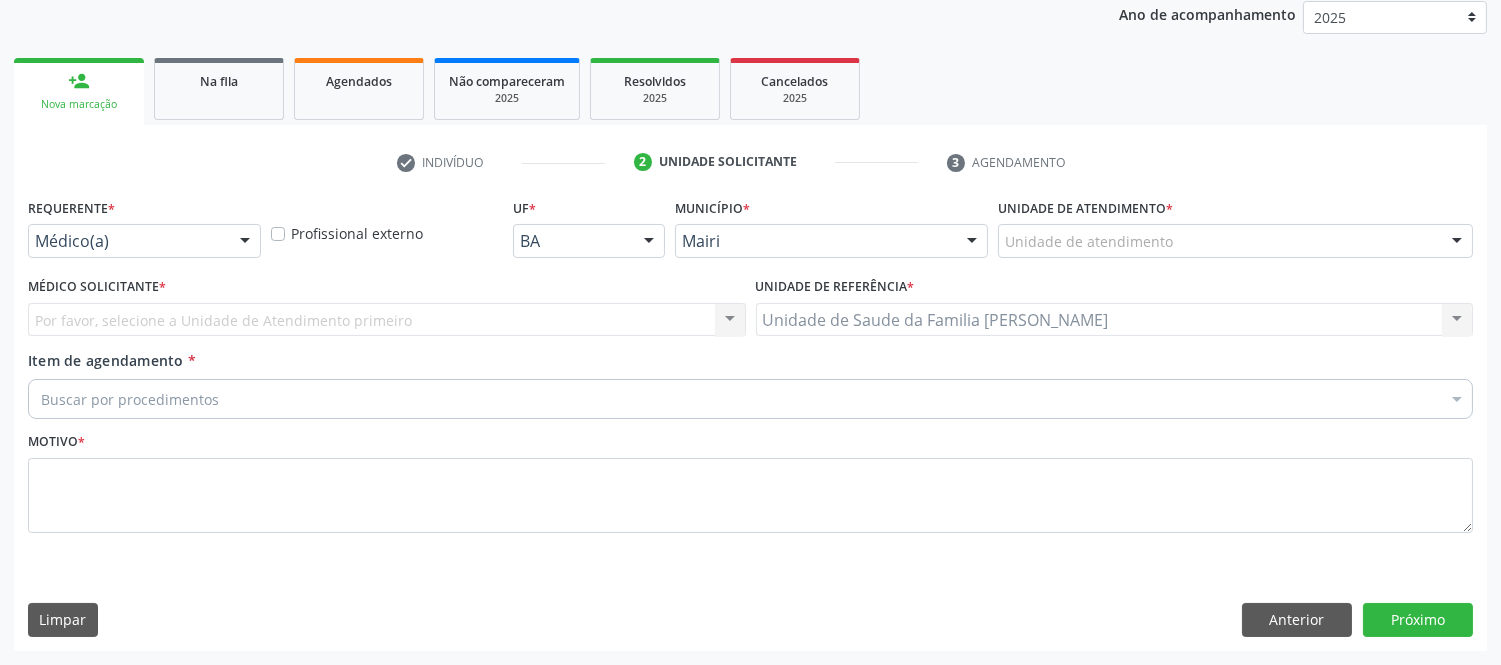 scroll, scrollTop: 240, scrollLeft: 0, axis: vertical 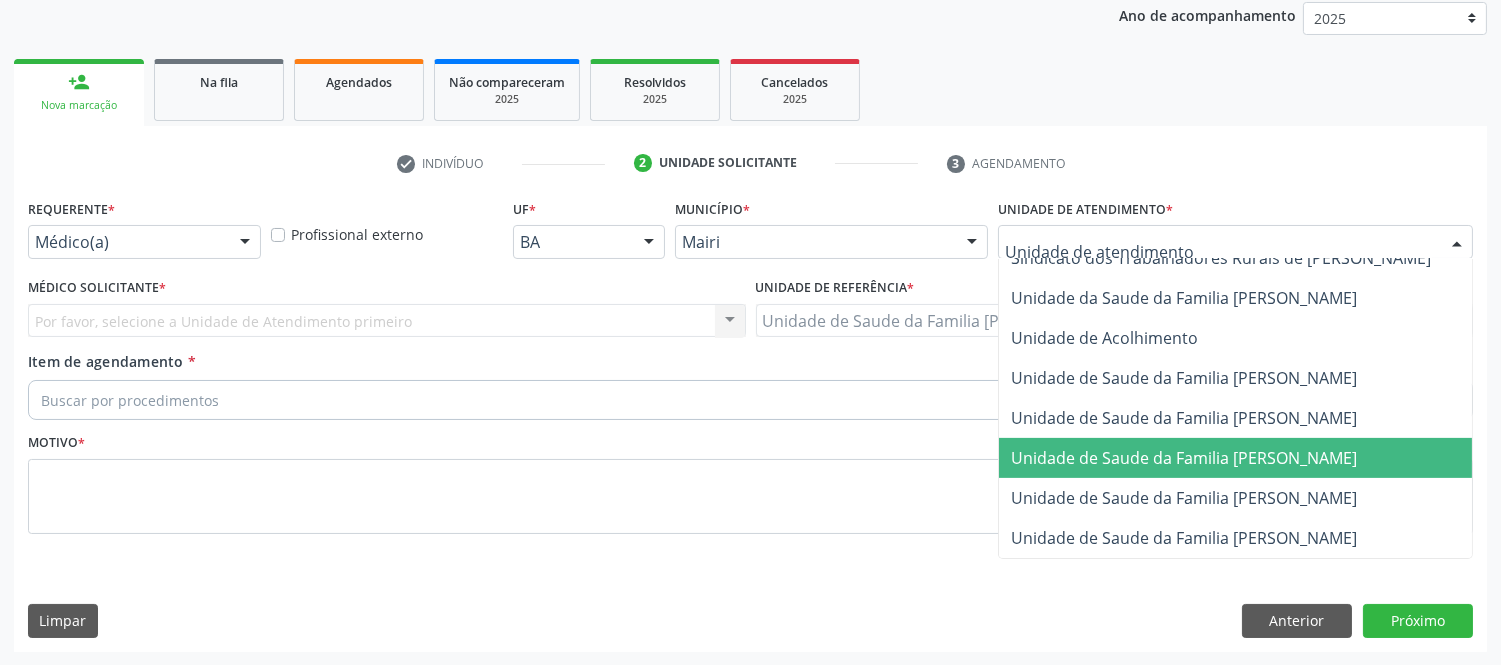 click on "Unidade de Saude da Familia [PERSON_NAME]" at bounding box center [1184, 458] 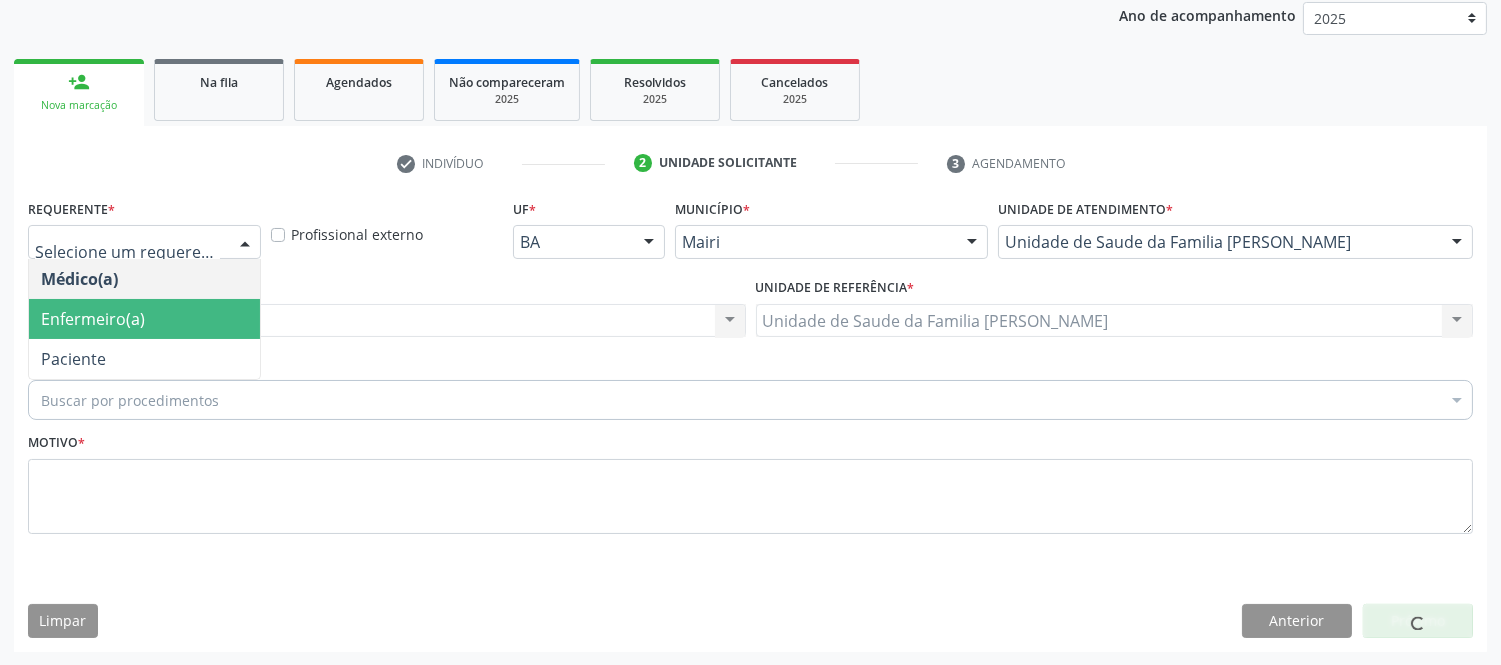 click on "Enfermeiro(a)" at bounding box center [93, 319] 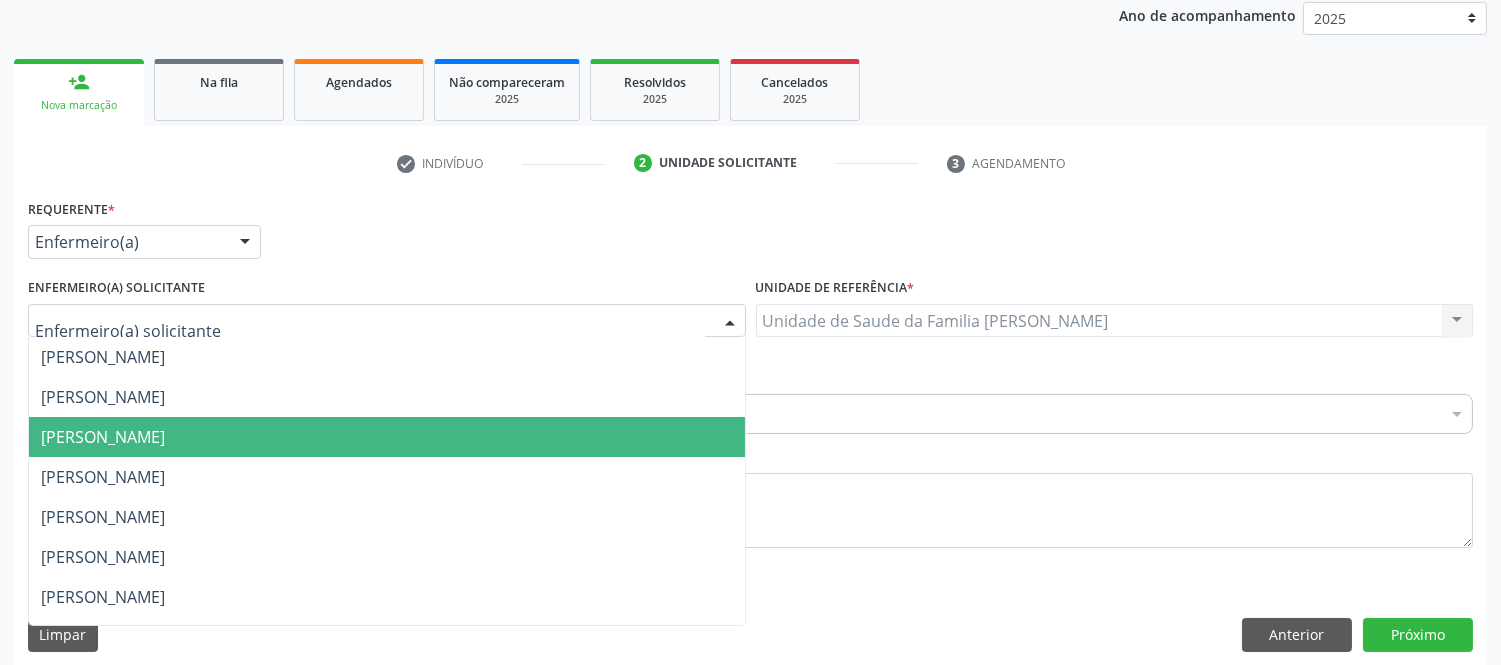 click on "[PERSON_NAME]" at bounding box center [103, 437] 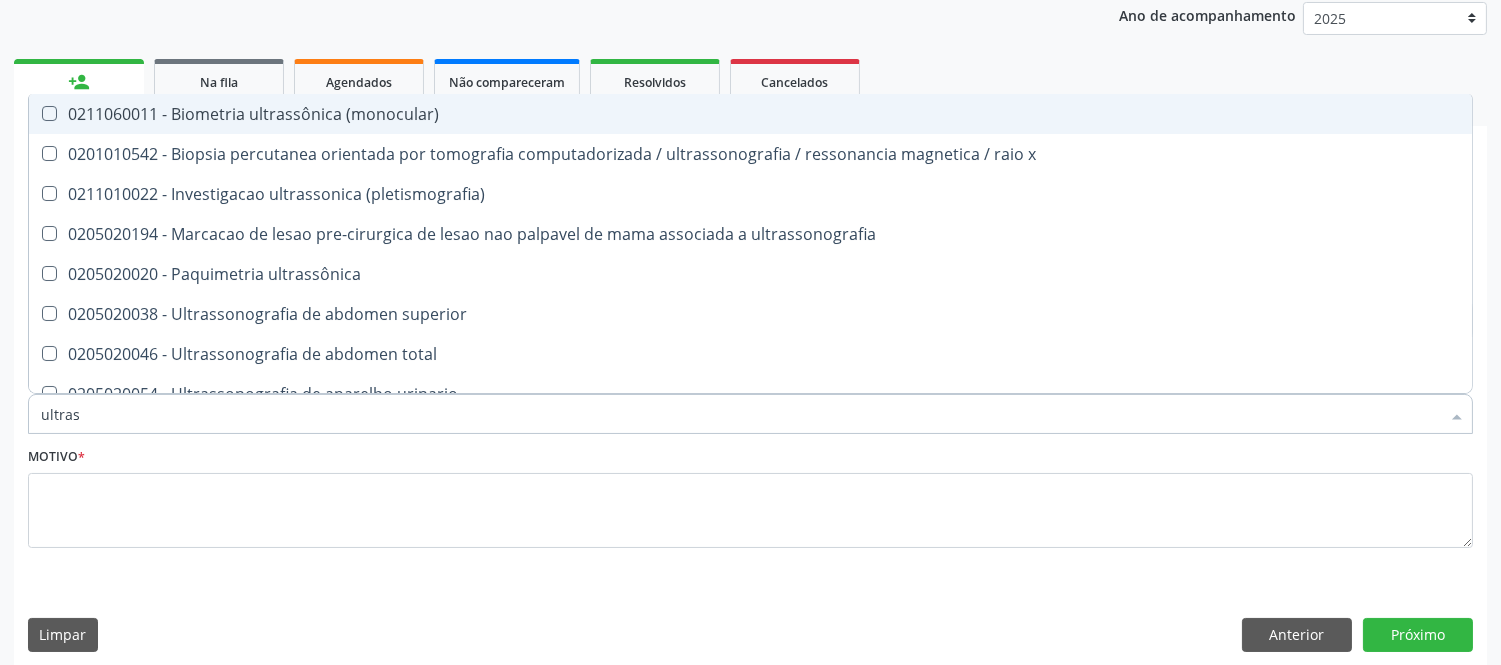 type on "ultrass" 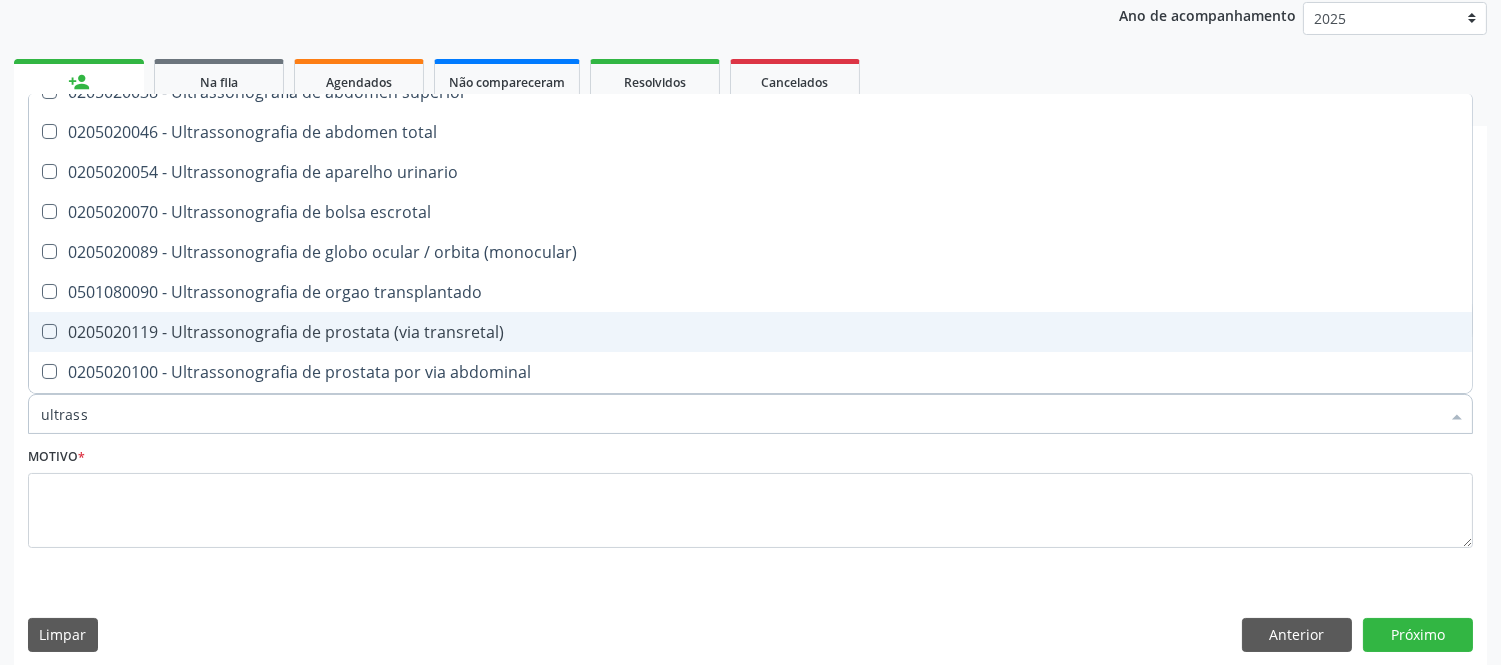 scroll, scrollTop: 333, scrollLeft: 0, axis: vertical 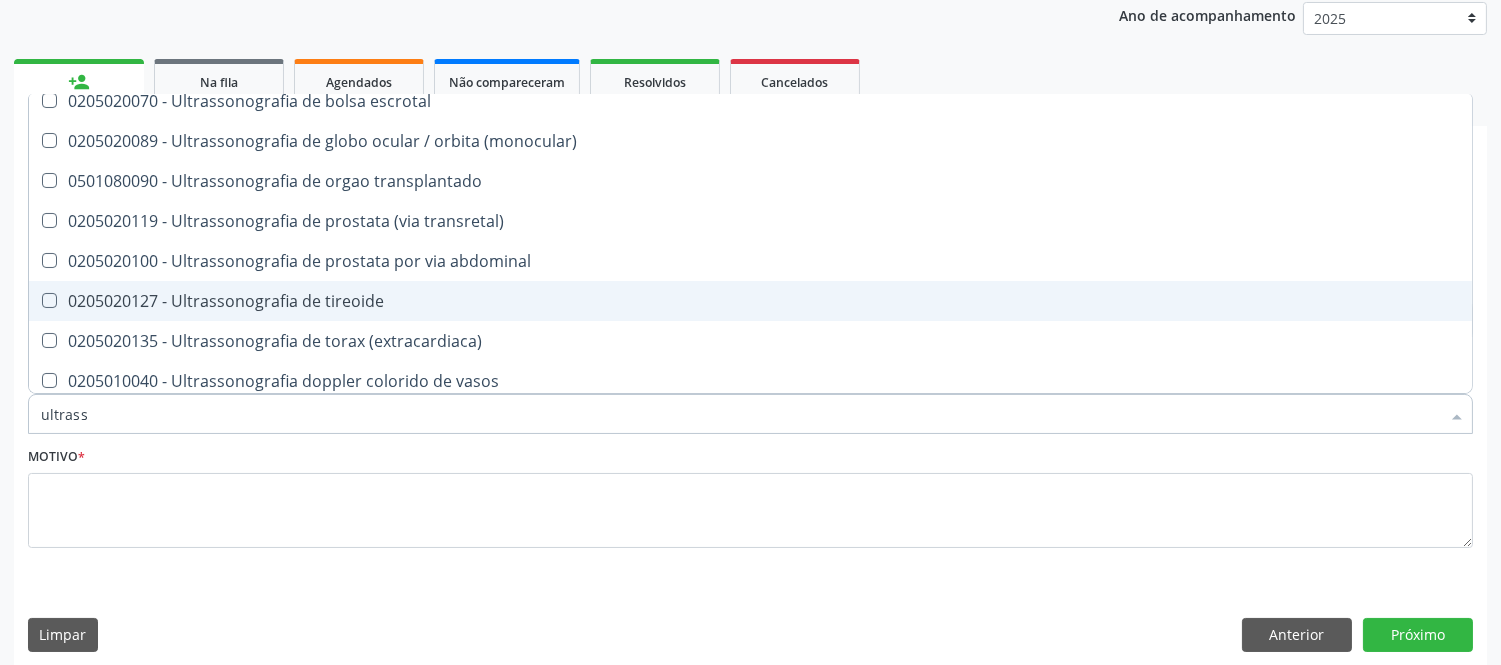 click on "0205020127 - Ultrassonografia de tireoide" at bounding box center (750, 301) 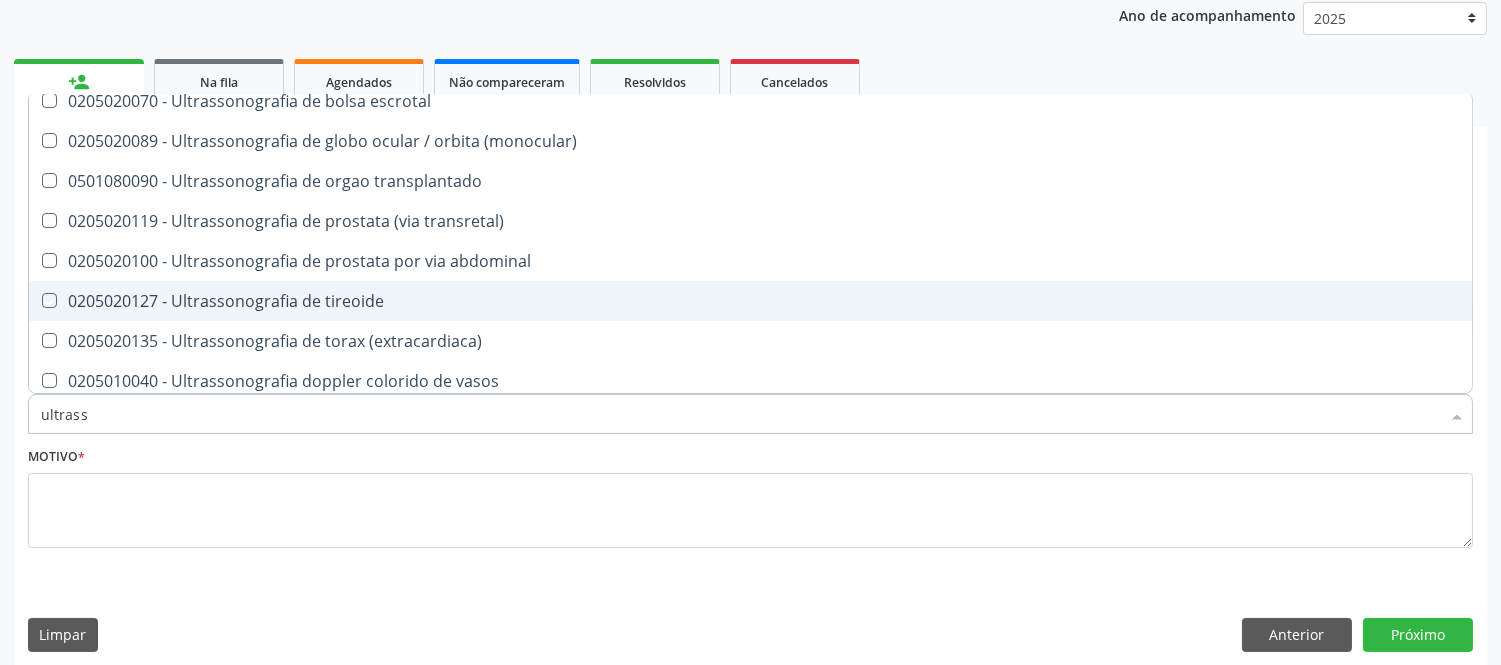 checkbox on "true" 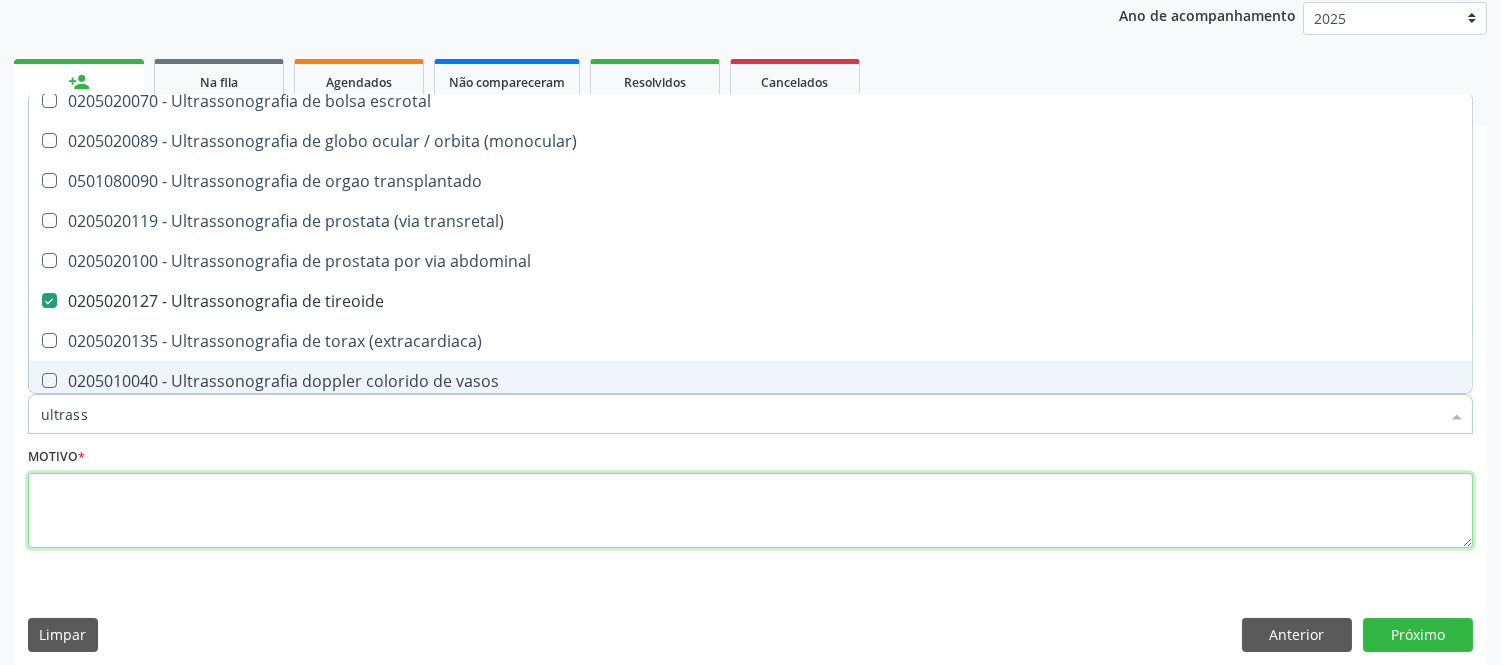 click at bounding box center [750, 511] 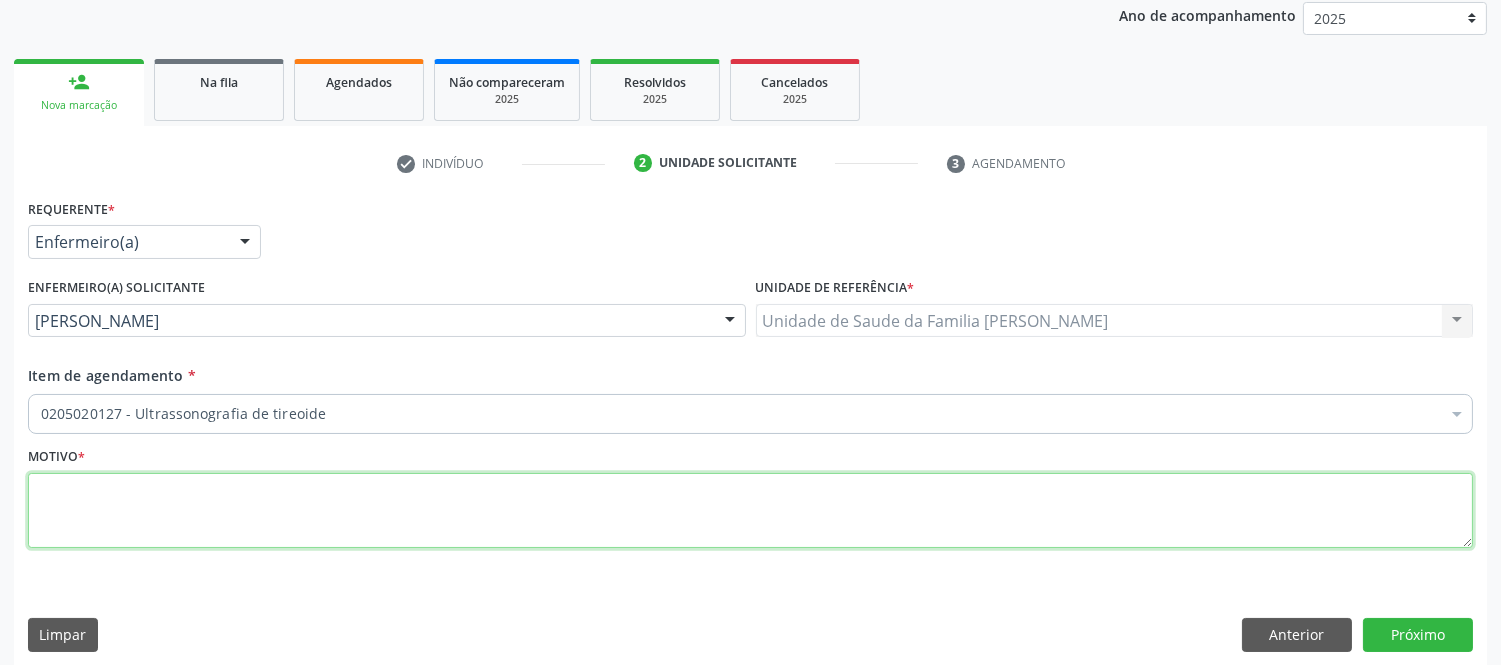 scroll, scrollTop: 0, scrollLeft: 0, axis: both 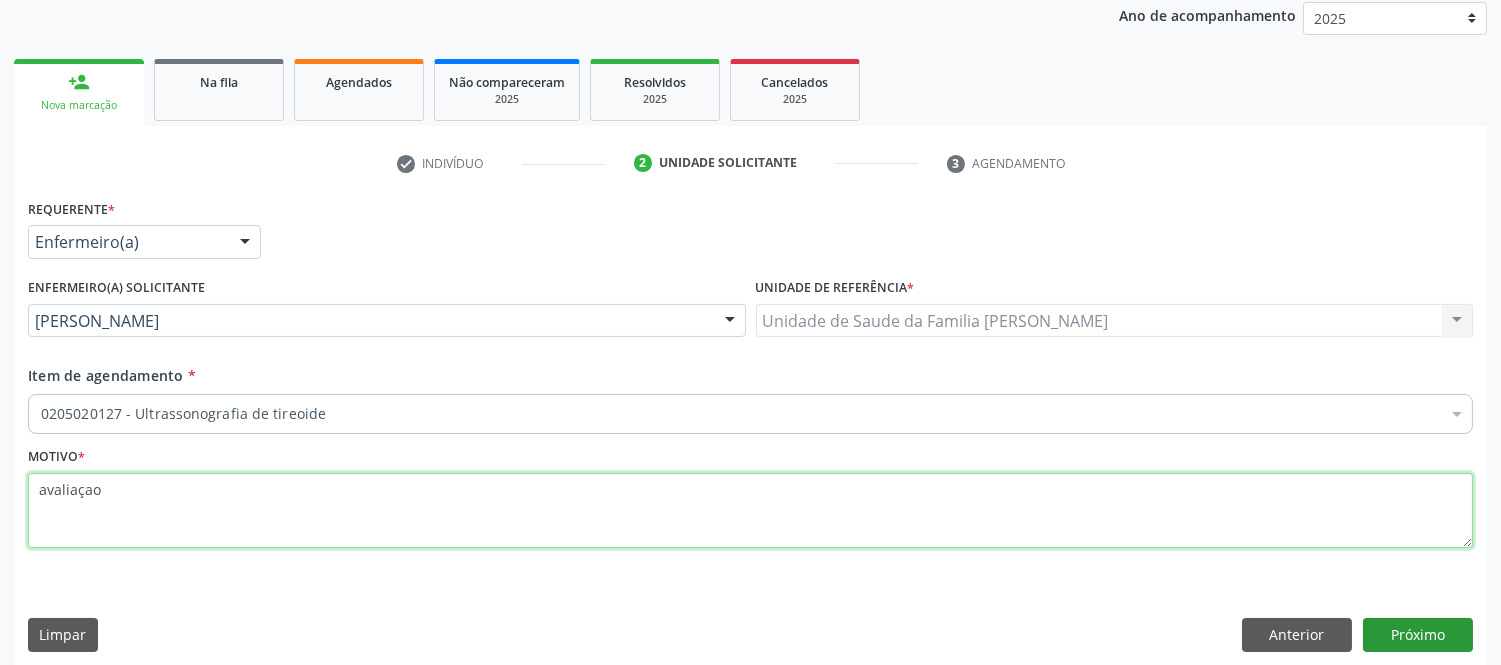 type on "avaliaçao" 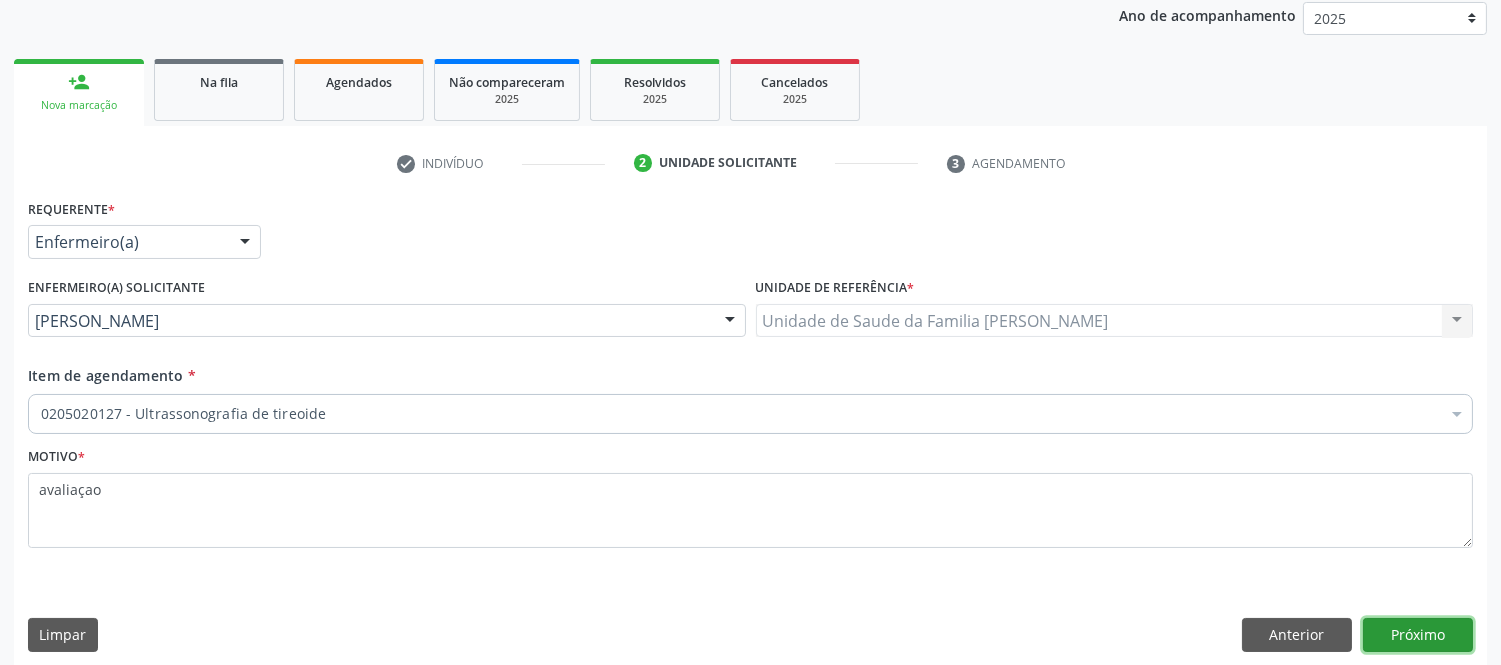 click on "Próximo" at bounding box center [1418, 635] 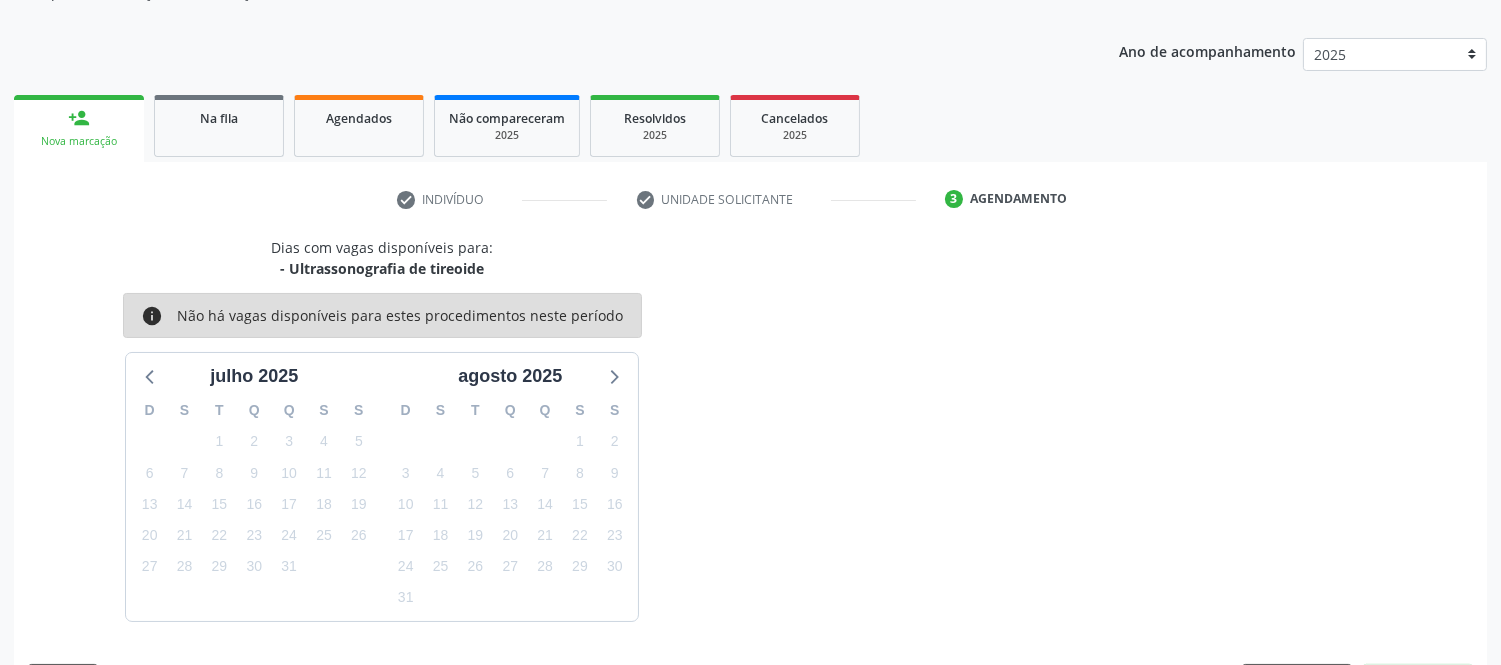 scroll, scrollTop: 240, scrollLeft: 0, axis: vertical 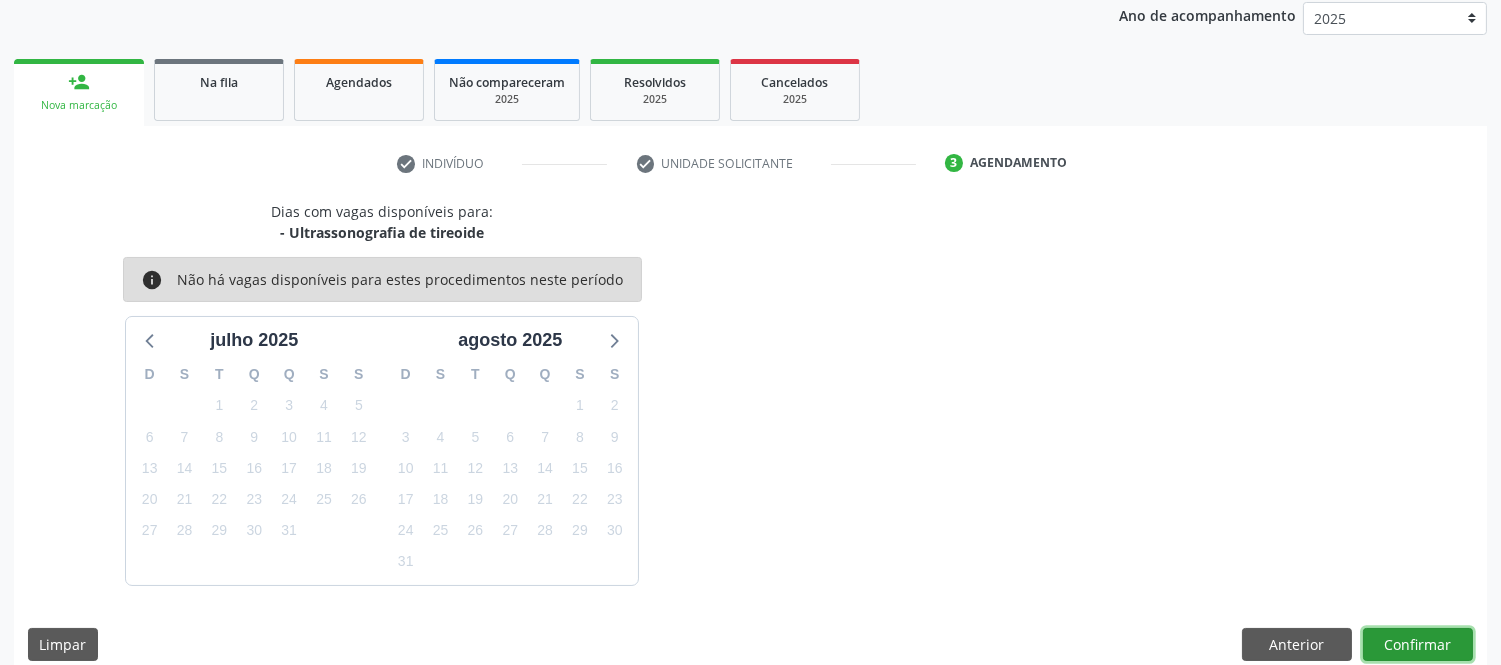 click on "Confirmar" at bounding box center (1418, 645) 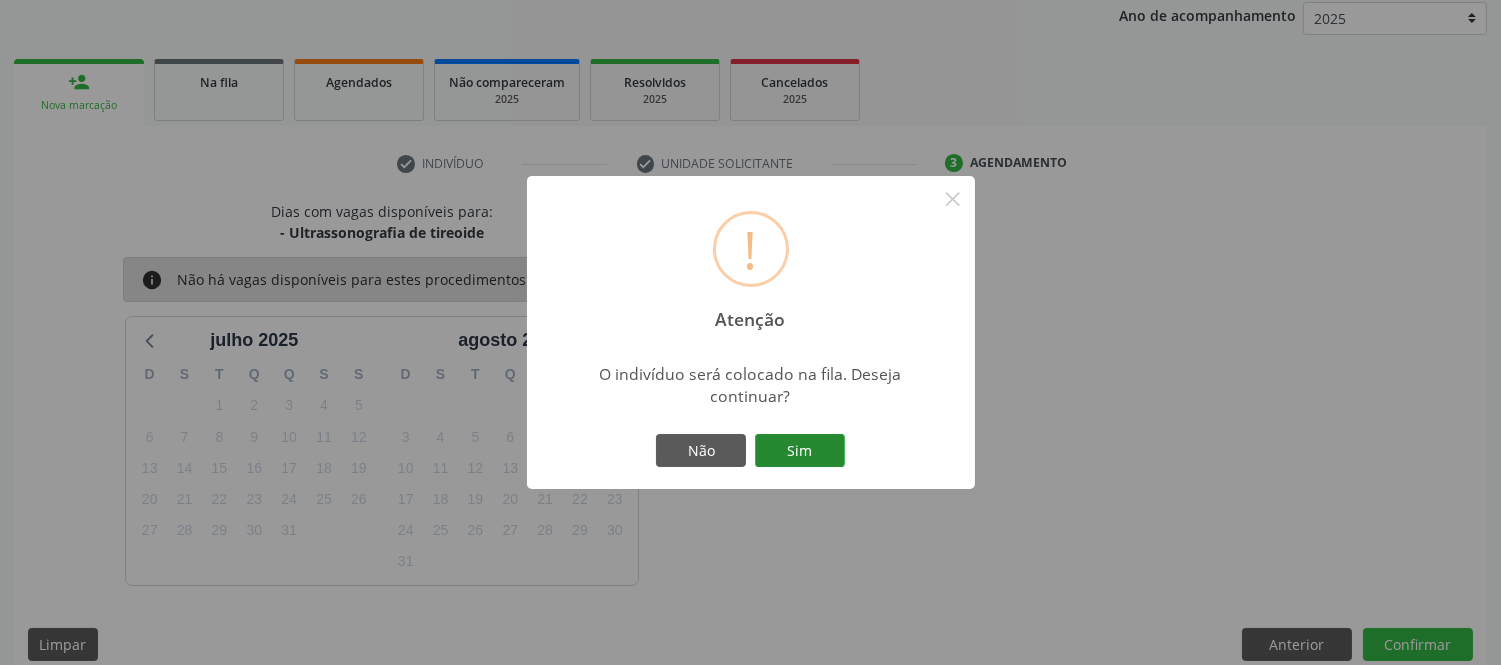 click on "Sim" at bounding box center (800, 451) 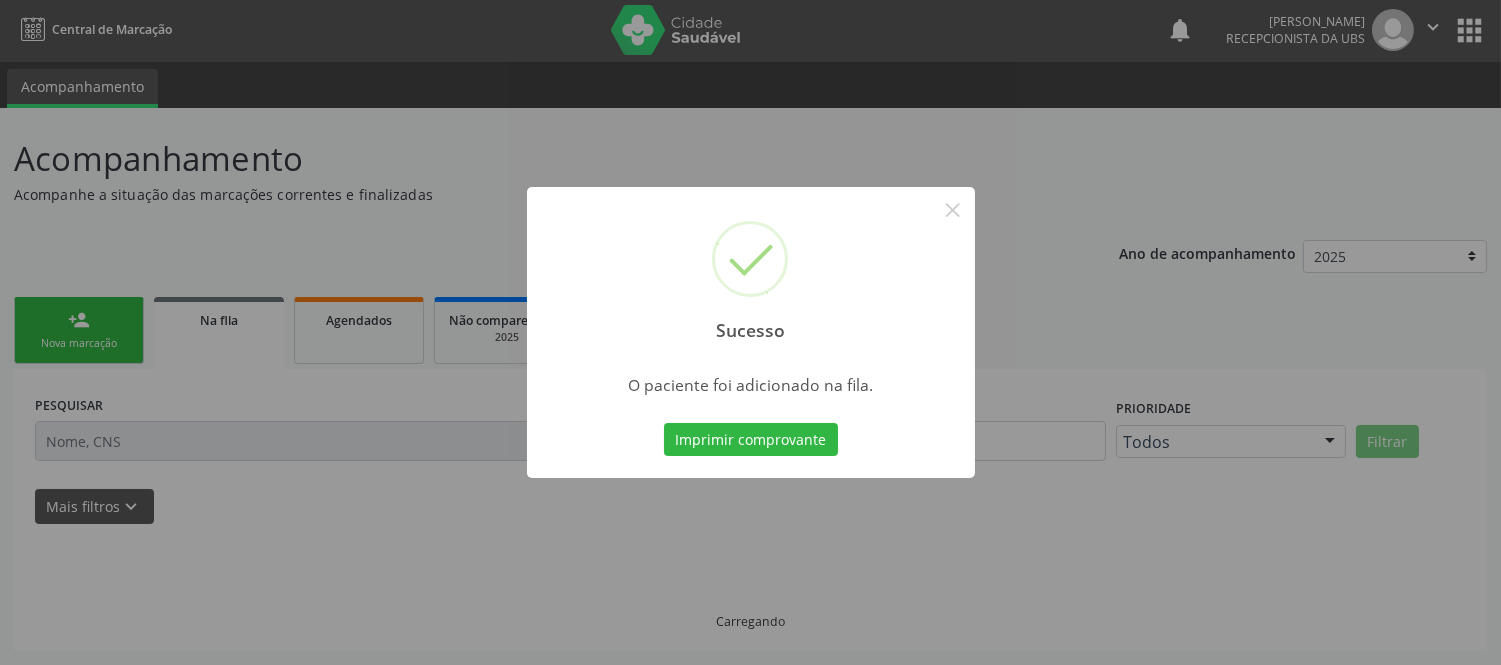 scroll, scrollTop: 1, scrollLeft: 0, axis: vertical 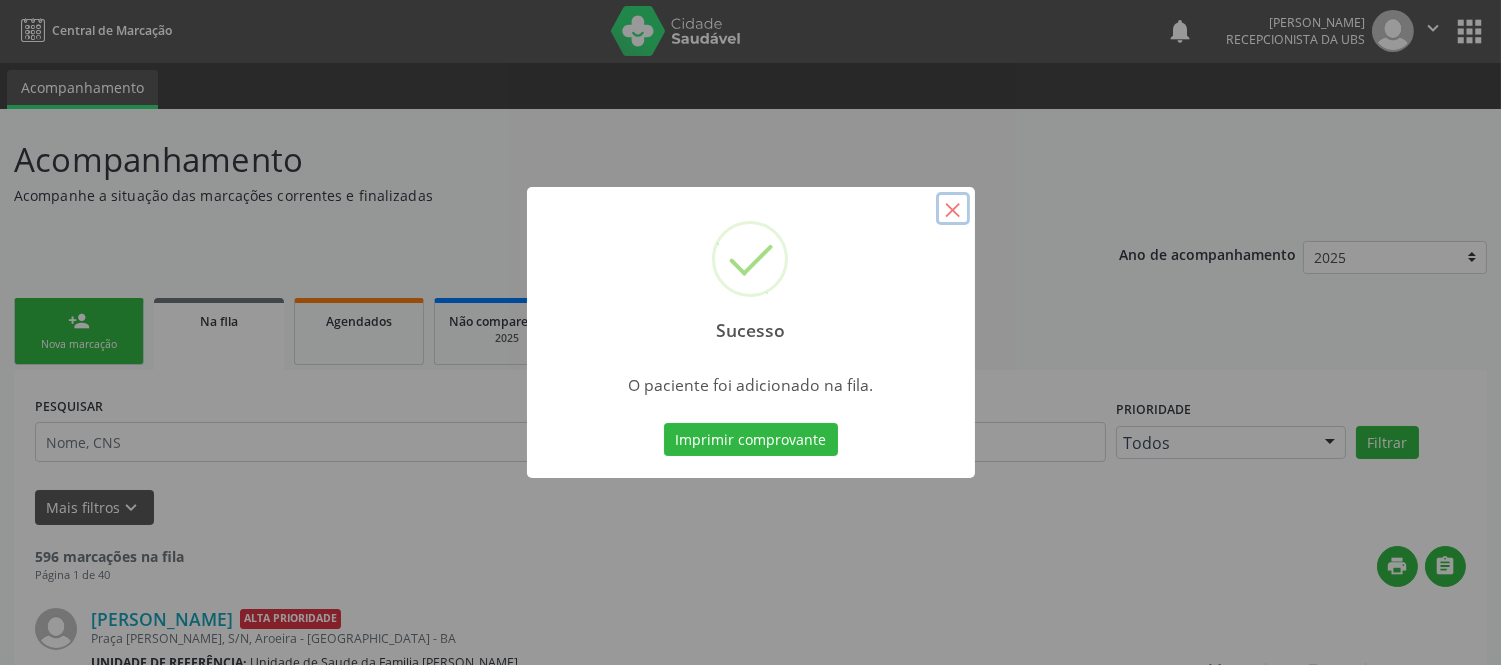 click on "×" at bounding box center (953, 209) 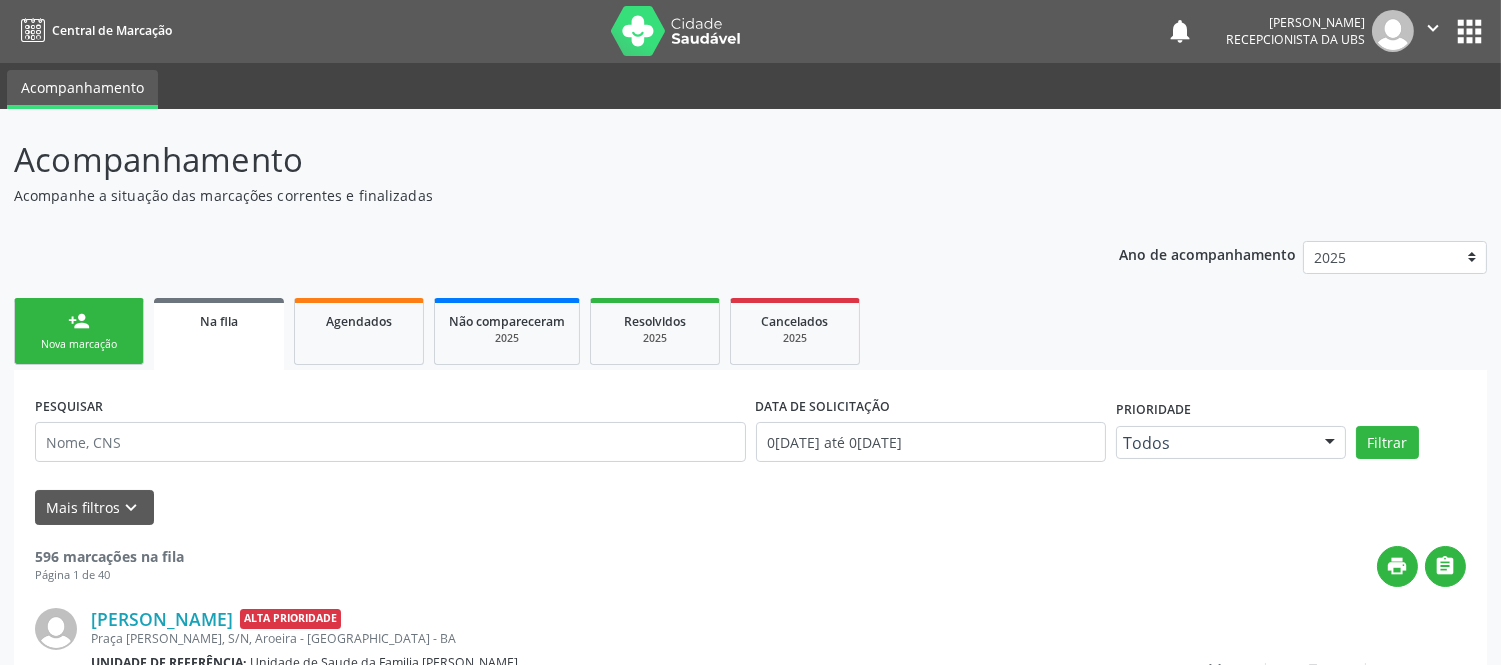 click on "person_add" at bounding box center (79, 321) 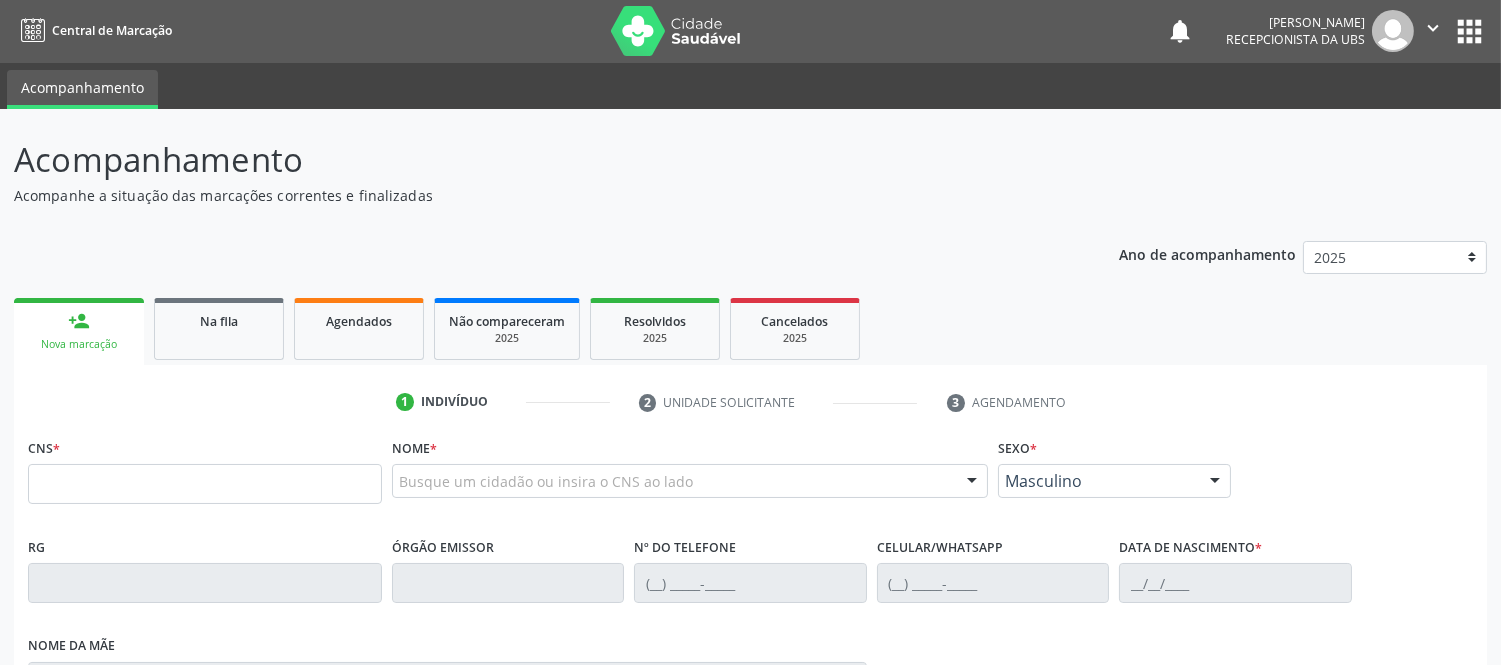 scroll, scrollTop: 112, scrollLeft: 0, axis: vertical 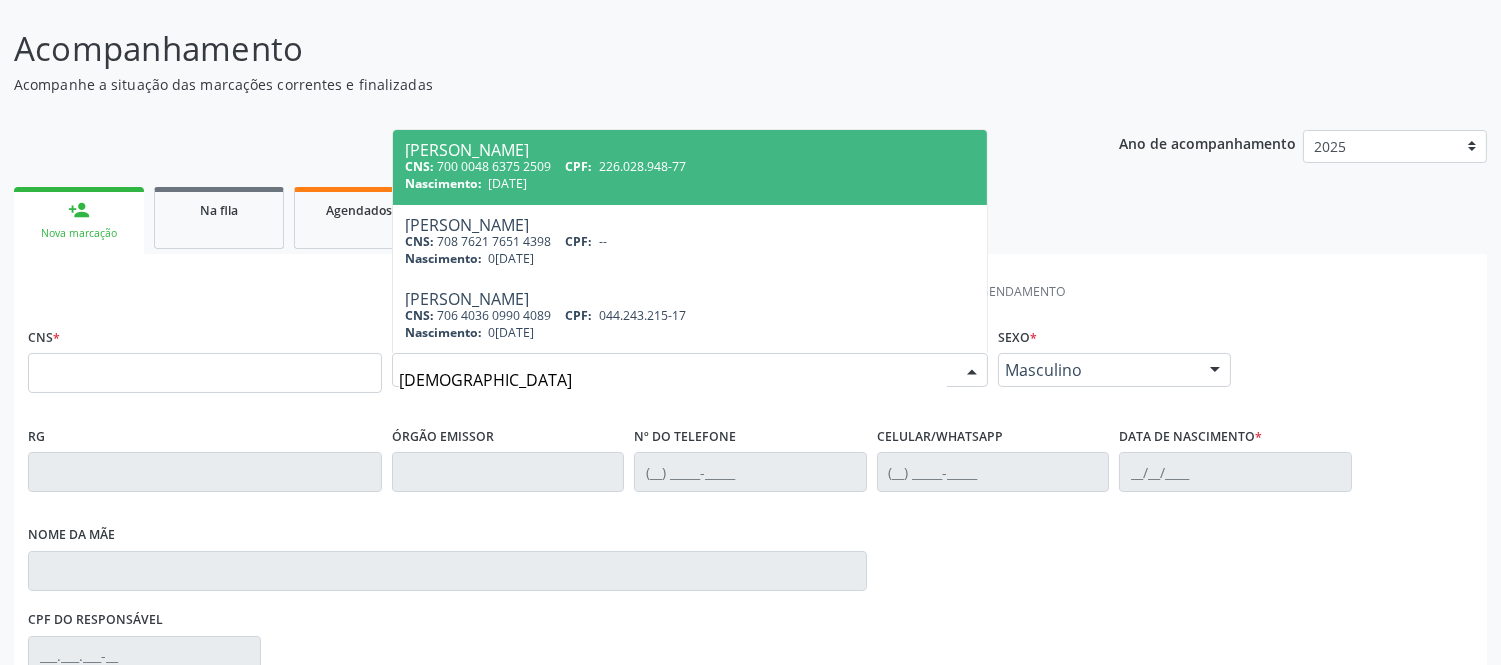 type on "elizanggela" 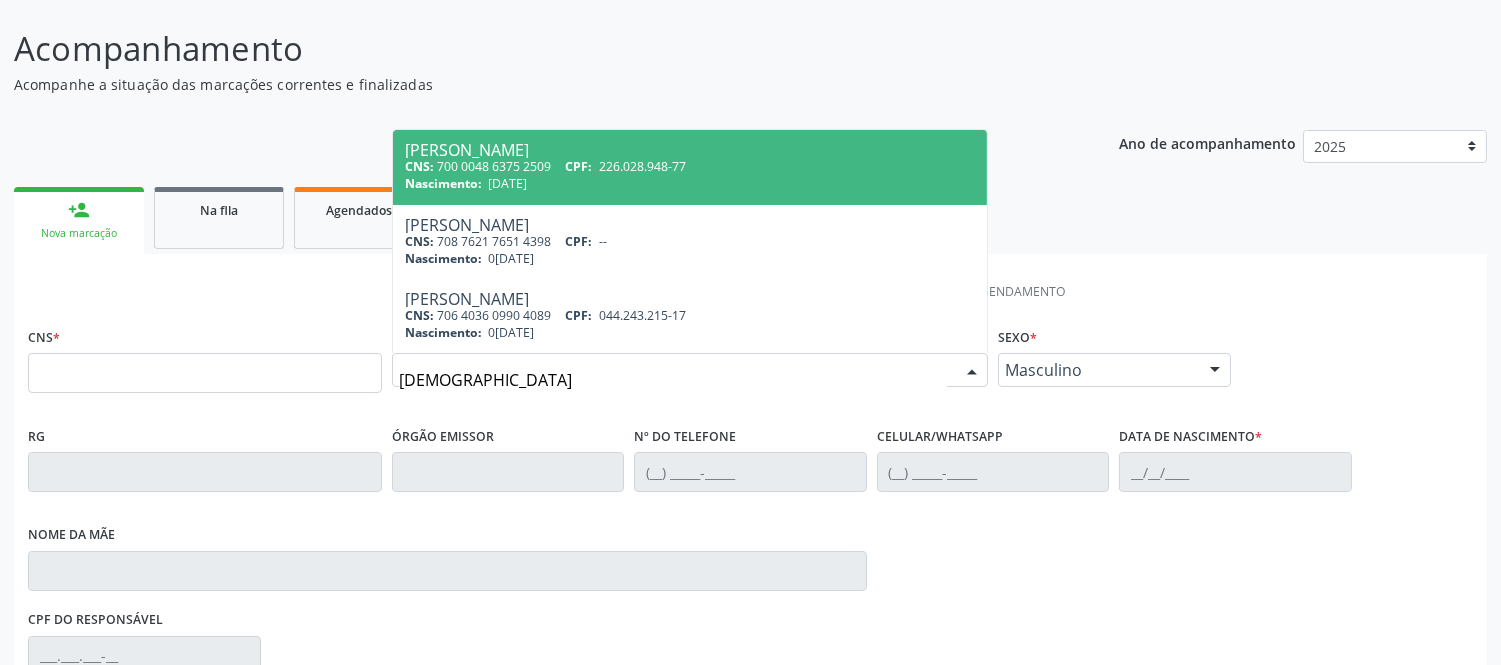 click on "Ano de acompanhamento
2025 2024 2023 2022 2021 2020 2019
person_add
Nova marcação
Na fila   Agendados   Não compareceram
2025
Resolvidos
2025
Cancelados
2025
1
Indivíduo
2
Unidade solicitante
3
Agendamento
CNS
*
Nome
*
elizanggela
Elizangela Gonsalves Pezan
CNS:
700 0048 6375 2509
CPF:
226.028.948-77
Nascimento:
24/12/1982
Elizangela Reis Vitorino
CNS:
708 7621 7651 4398
CPF:    --   Nascimento:
03/02/1974
Elizangela Santos Silva Jesus
CNS:
706 4036 0990 4089
CPF:
044.243.215-17
Nascimento:
07/10/1986
Nenhum resultado encontrado para: " elizanggela  "
Sexo
*" at bounding box center (750, 530) 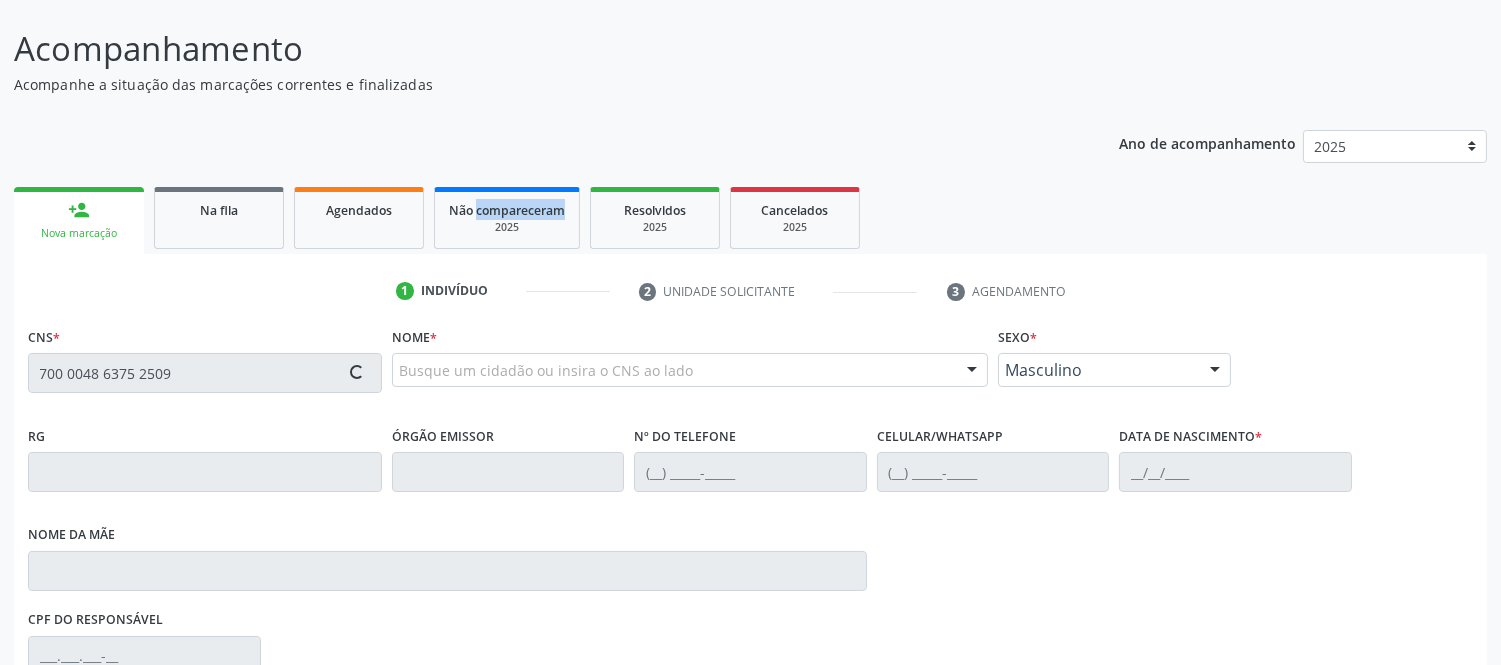 type on "700 0048 6375 2509" 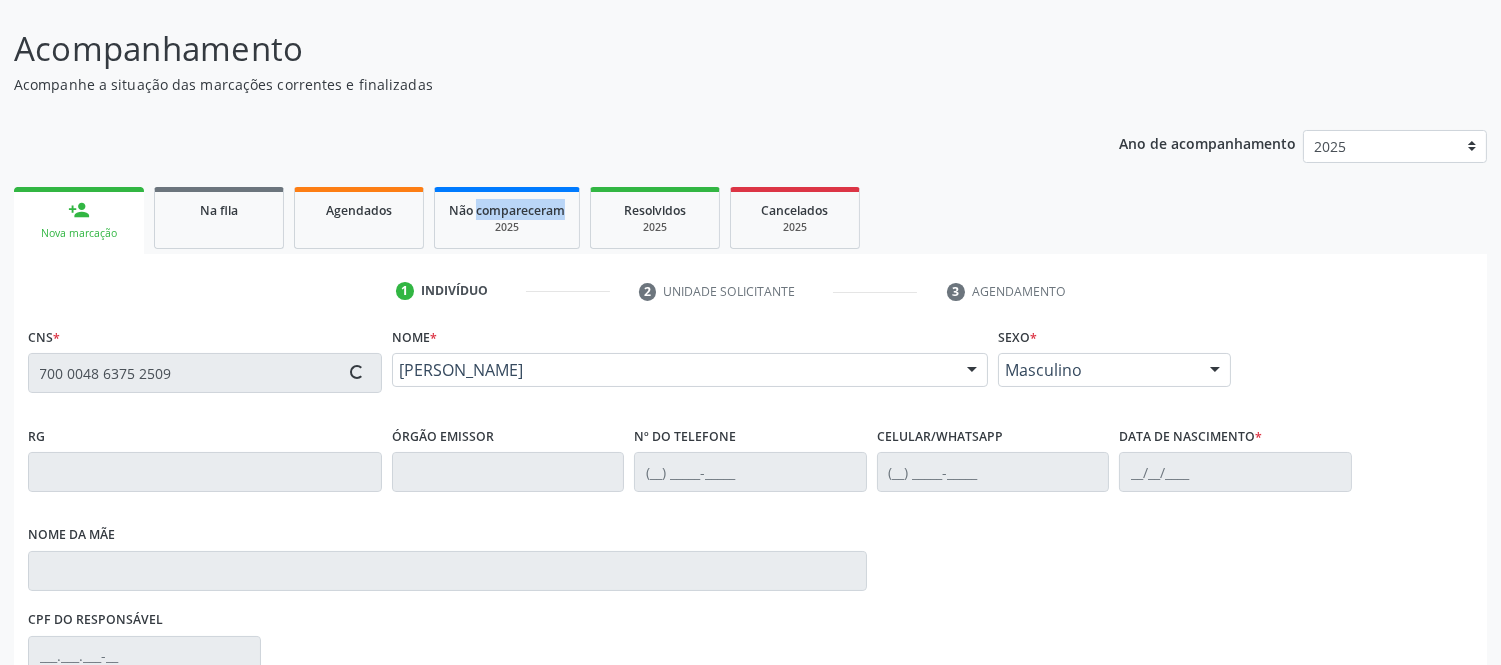 type on "(75) 99877-9716" 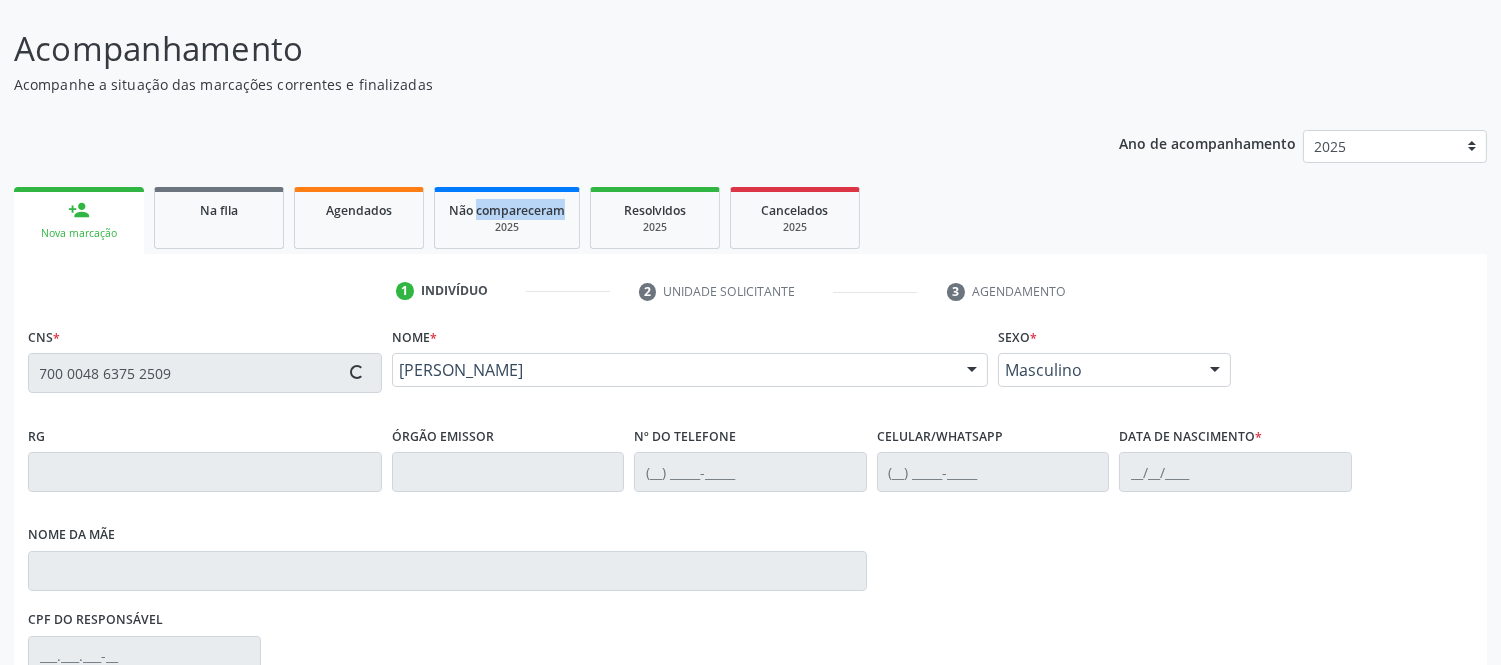type on "(75) 99877-9716" 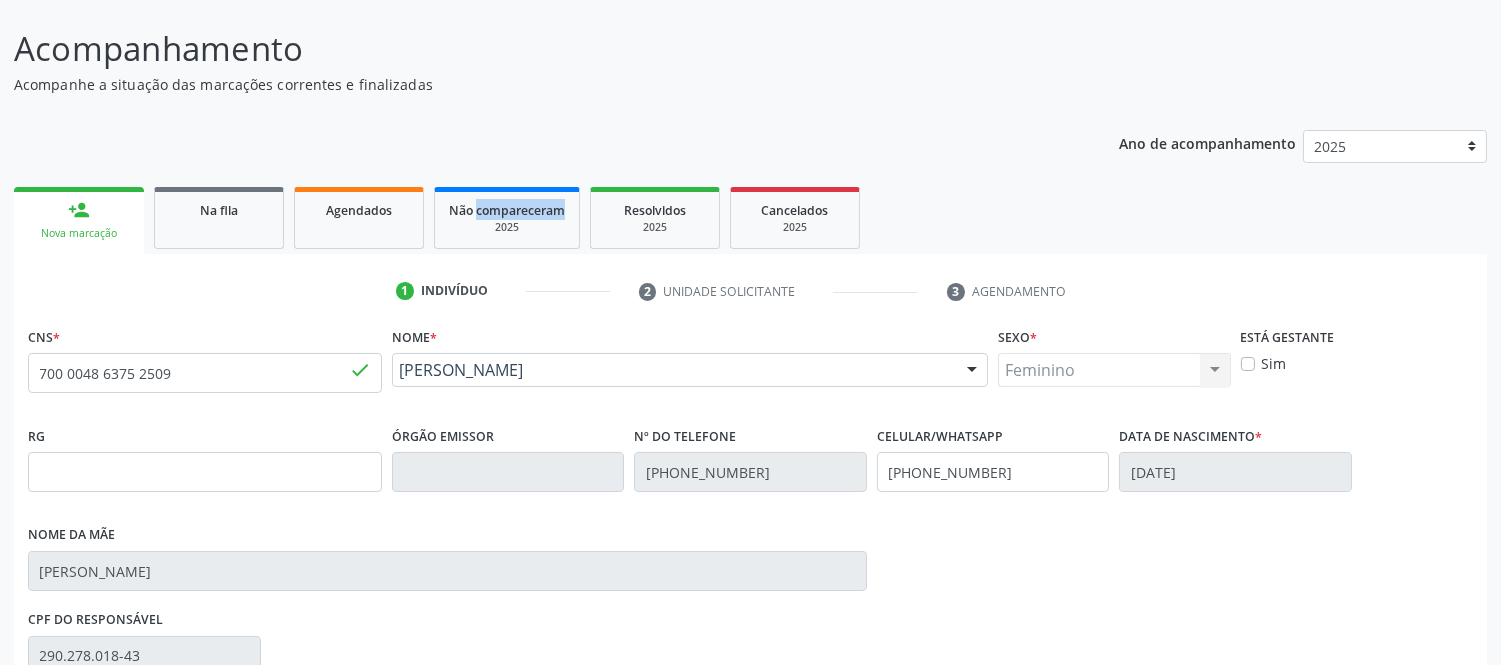 scroll, scrollTop: 404, scrollLeft: 0, axis: vertical 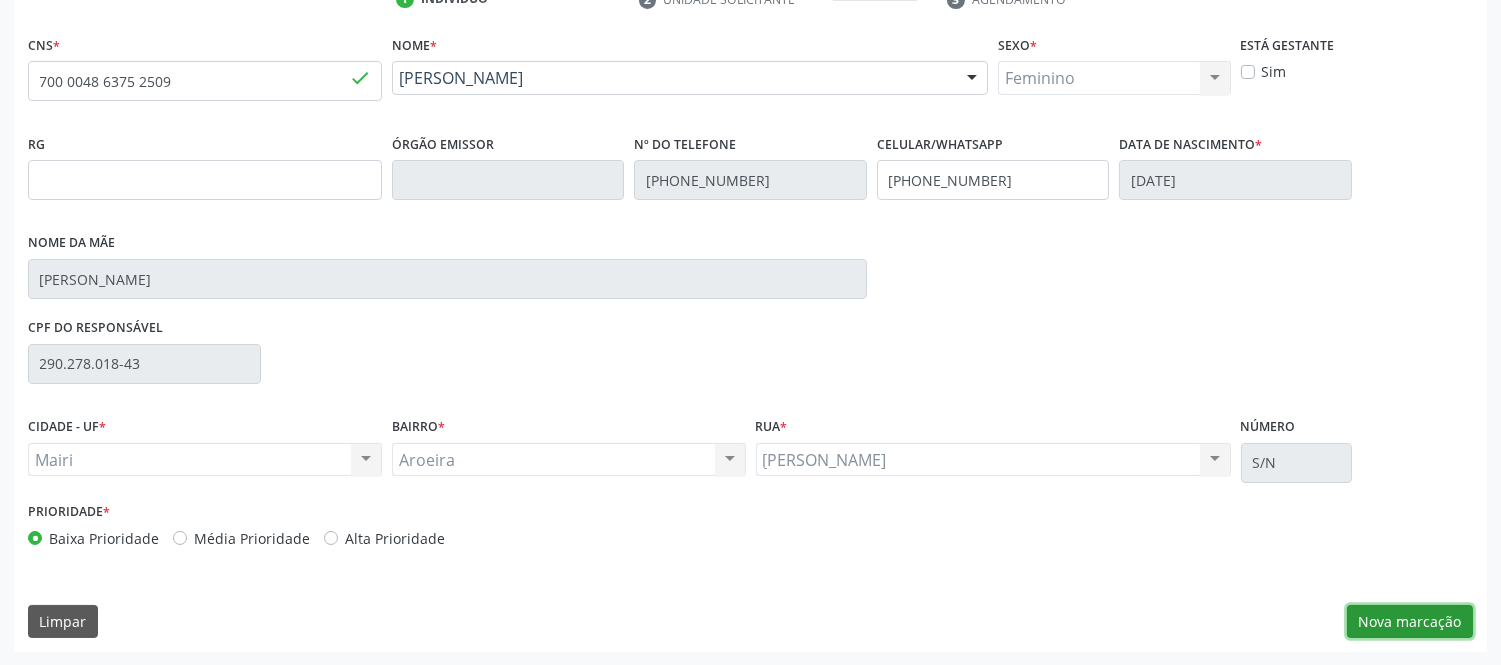 click on "Nova marcação" at bounding box center [1410, 622] 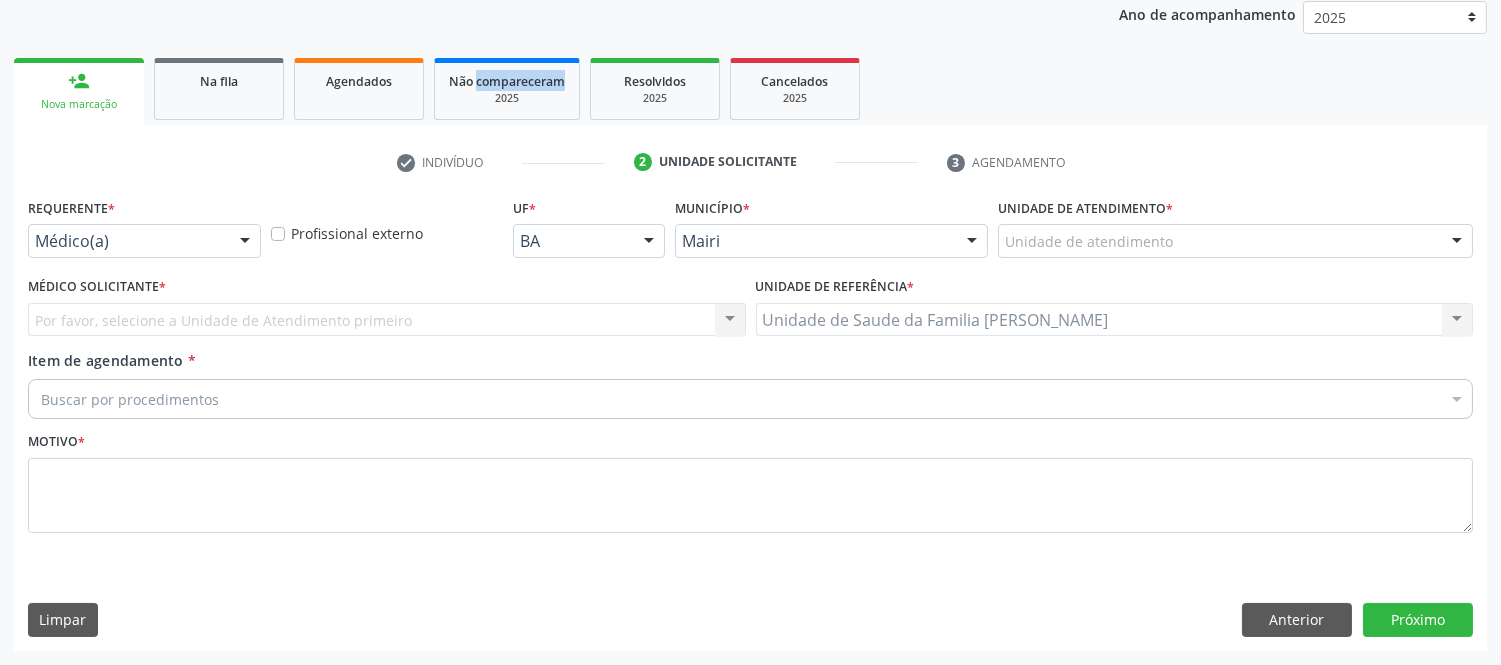 scroll, scrollTop: 240, scrollLeft: 0, axis: vertical 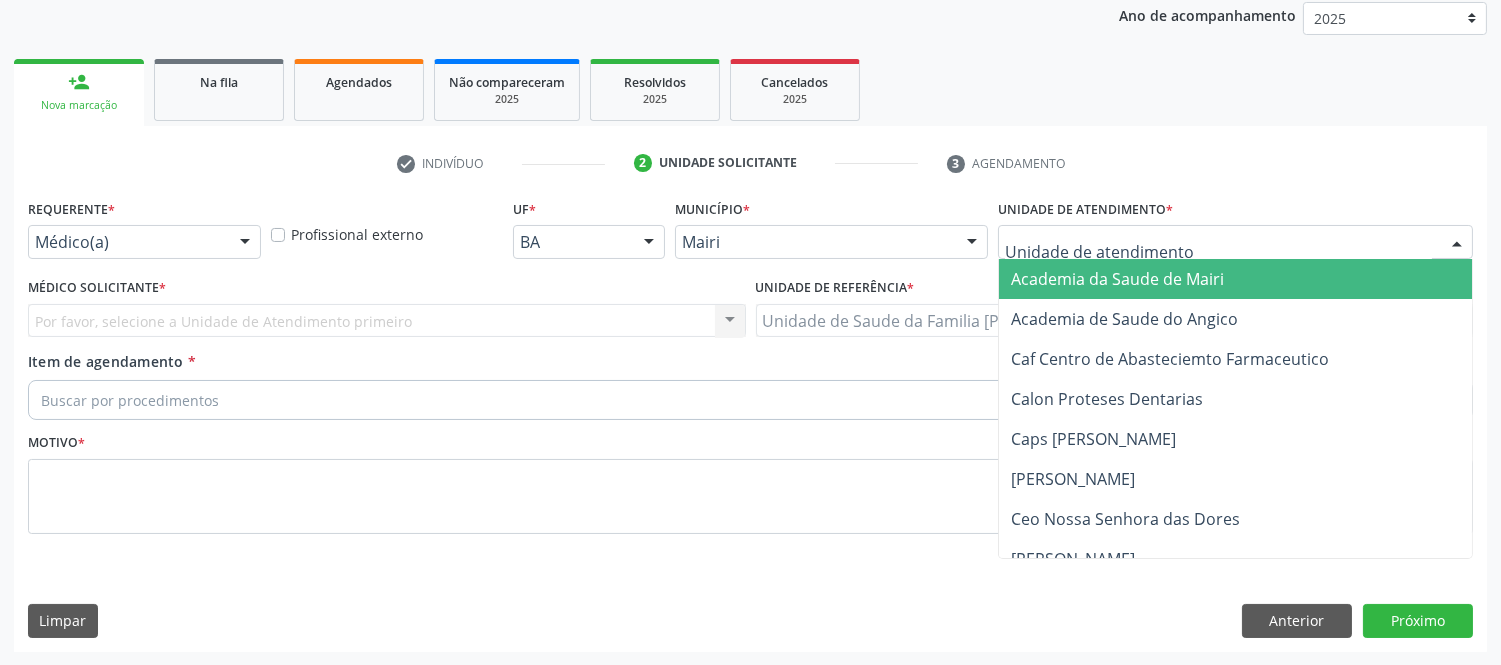 click at bounding box center [1235, 242] 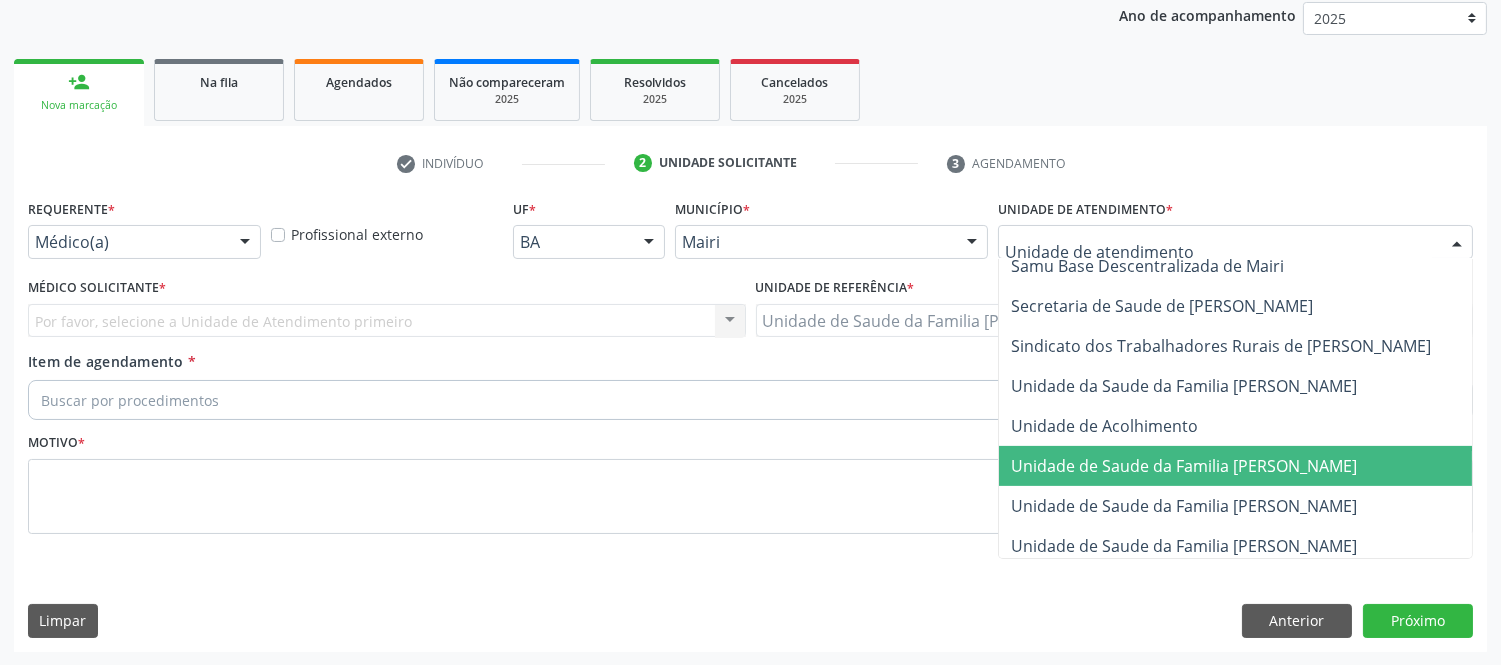 scroll, scrollTop: 1437, scrollLeft: 0, axis: vertical 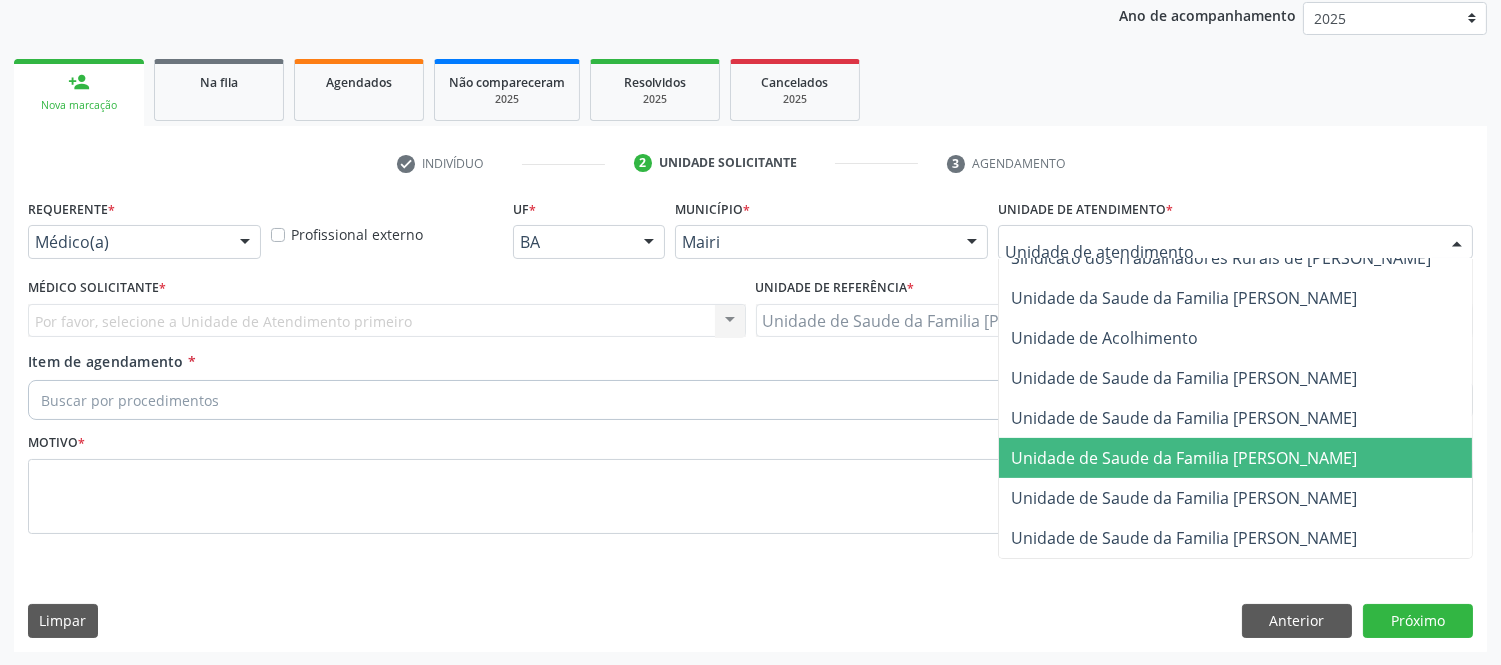 click on "Unidade de Saude da Familia [PERSON_NAME]" at bounding box center (1184, 458) 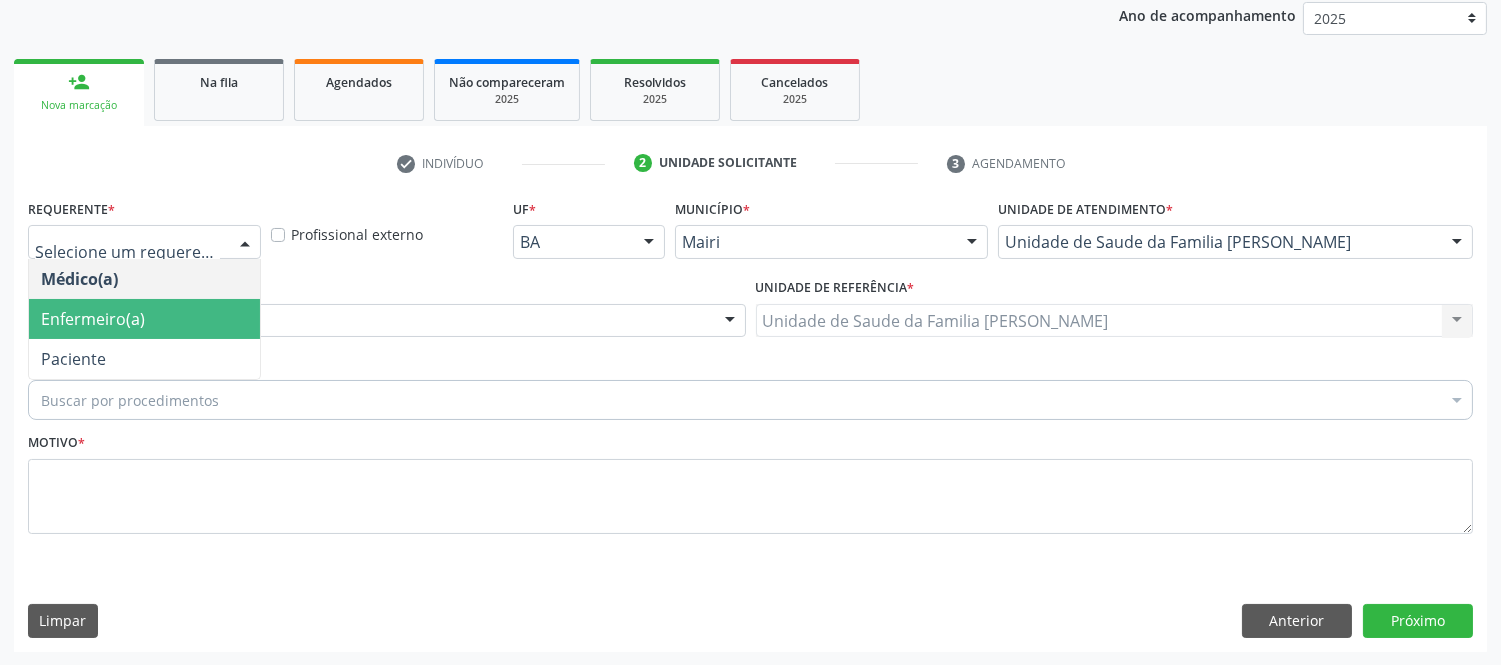 click on "Enfermeiro(a)" at bounding box center [93, 319] 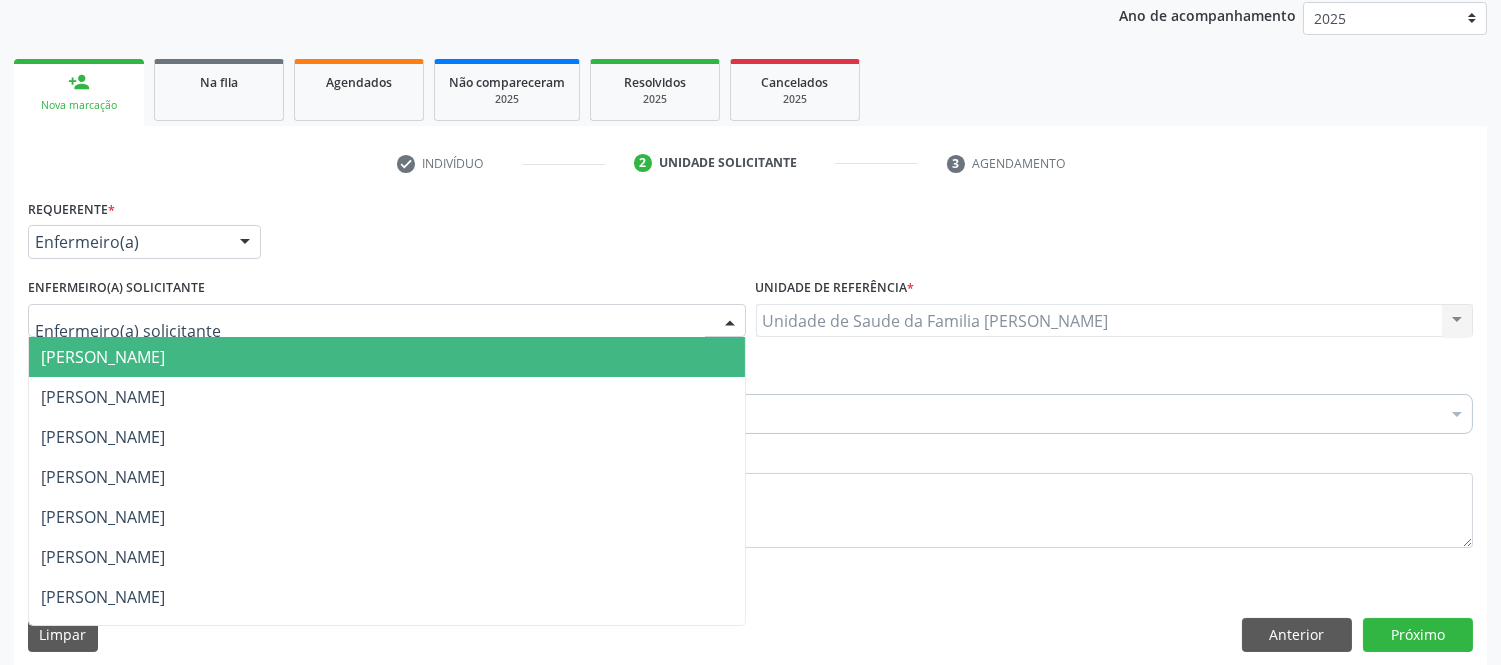 click at bounding box center (370, 331) 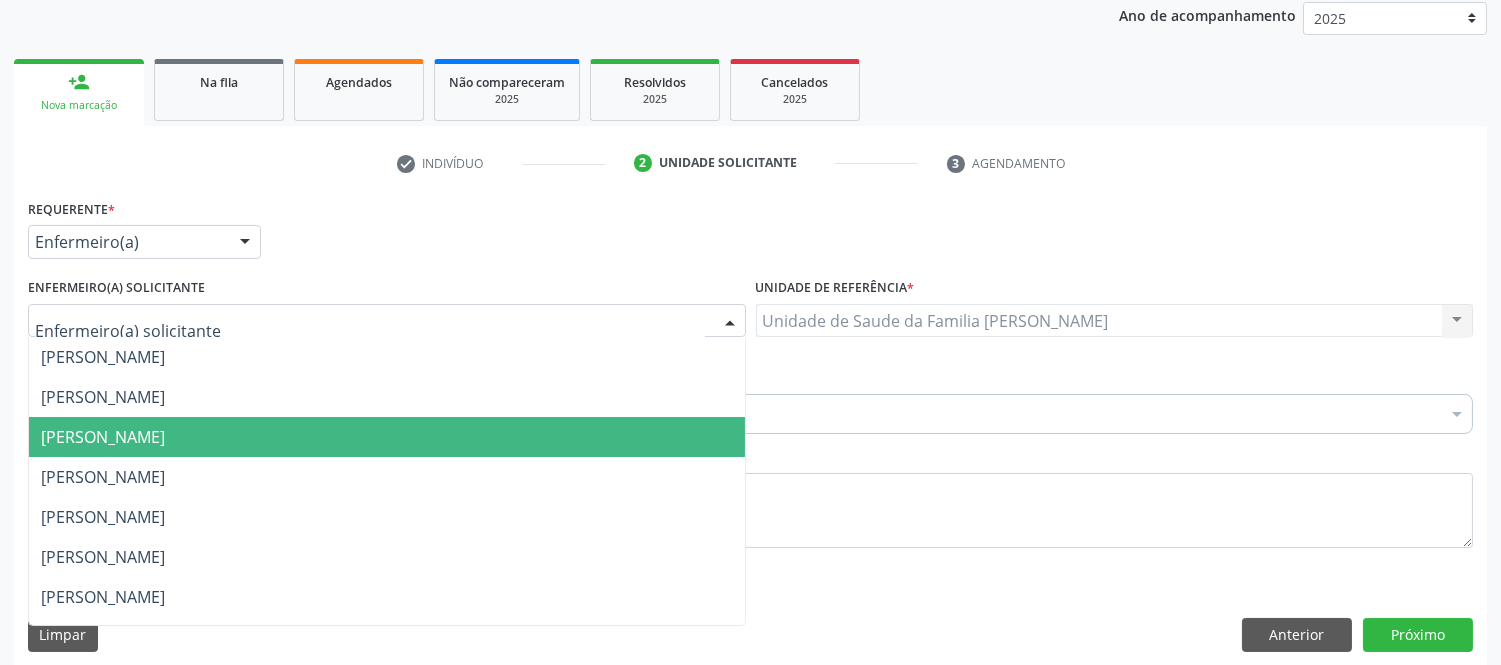 click on "[PERSON_NAME]" at bounding box center [103, 437] 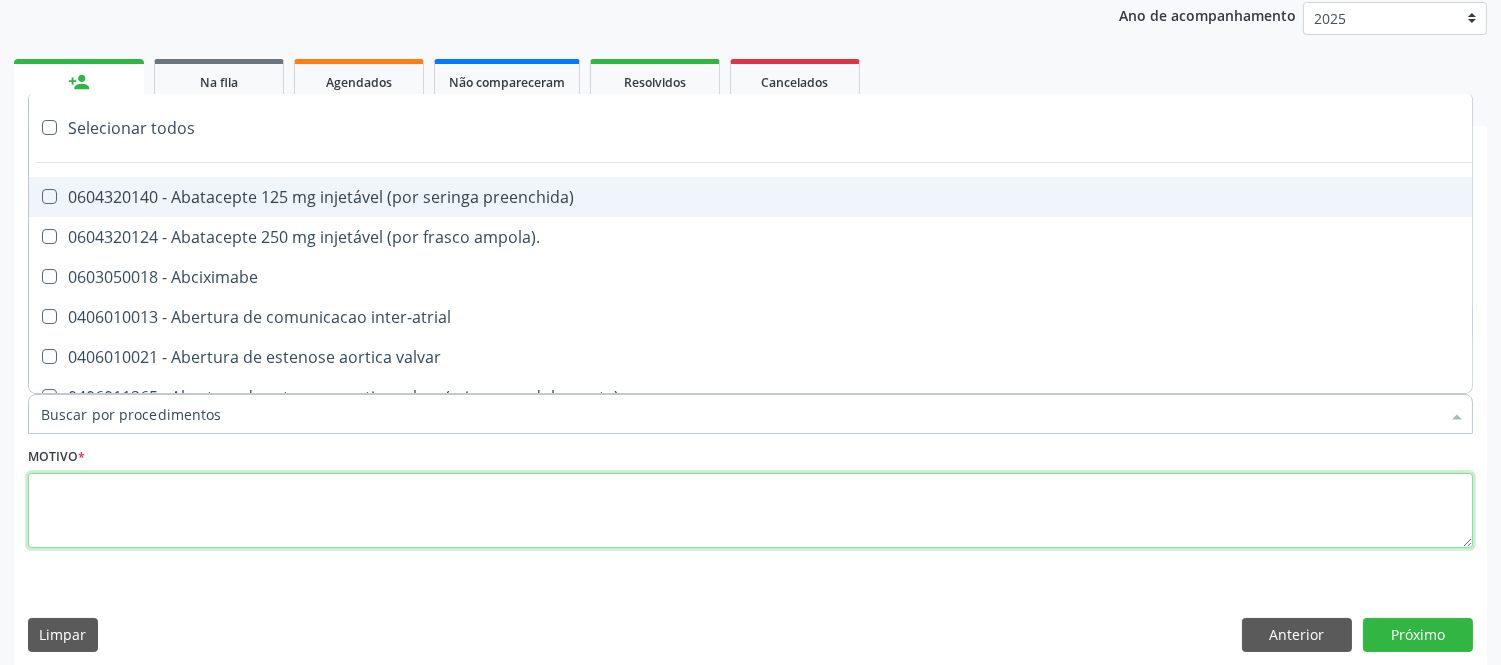 click at bounding box center (750, 511) 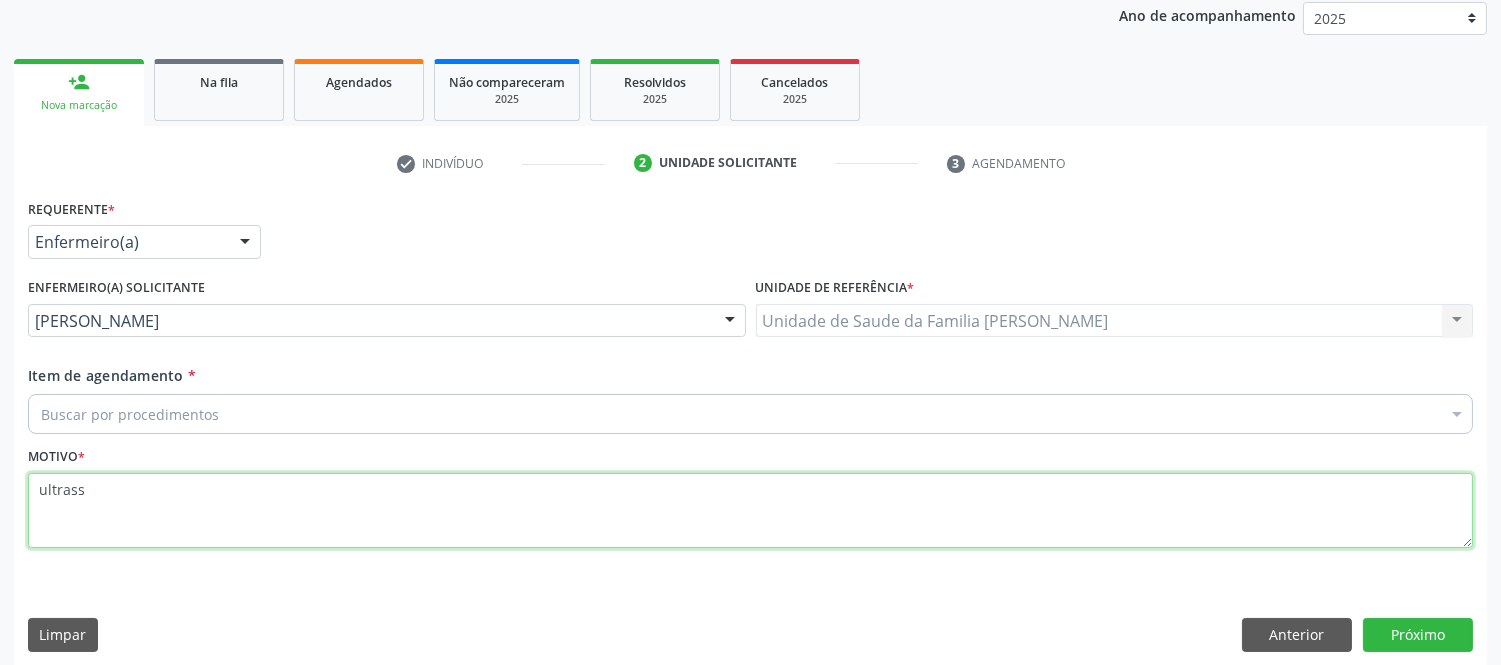 type on "ultrass" 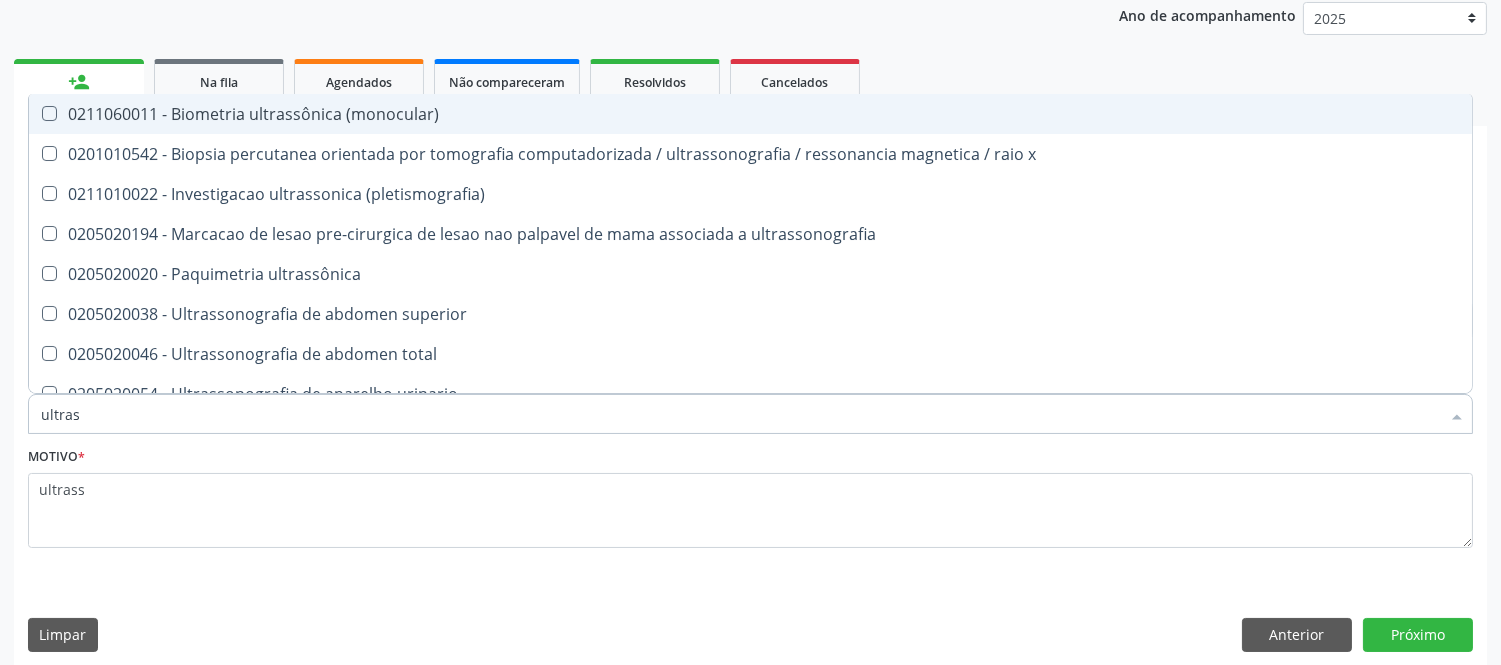 type on "ultrass" 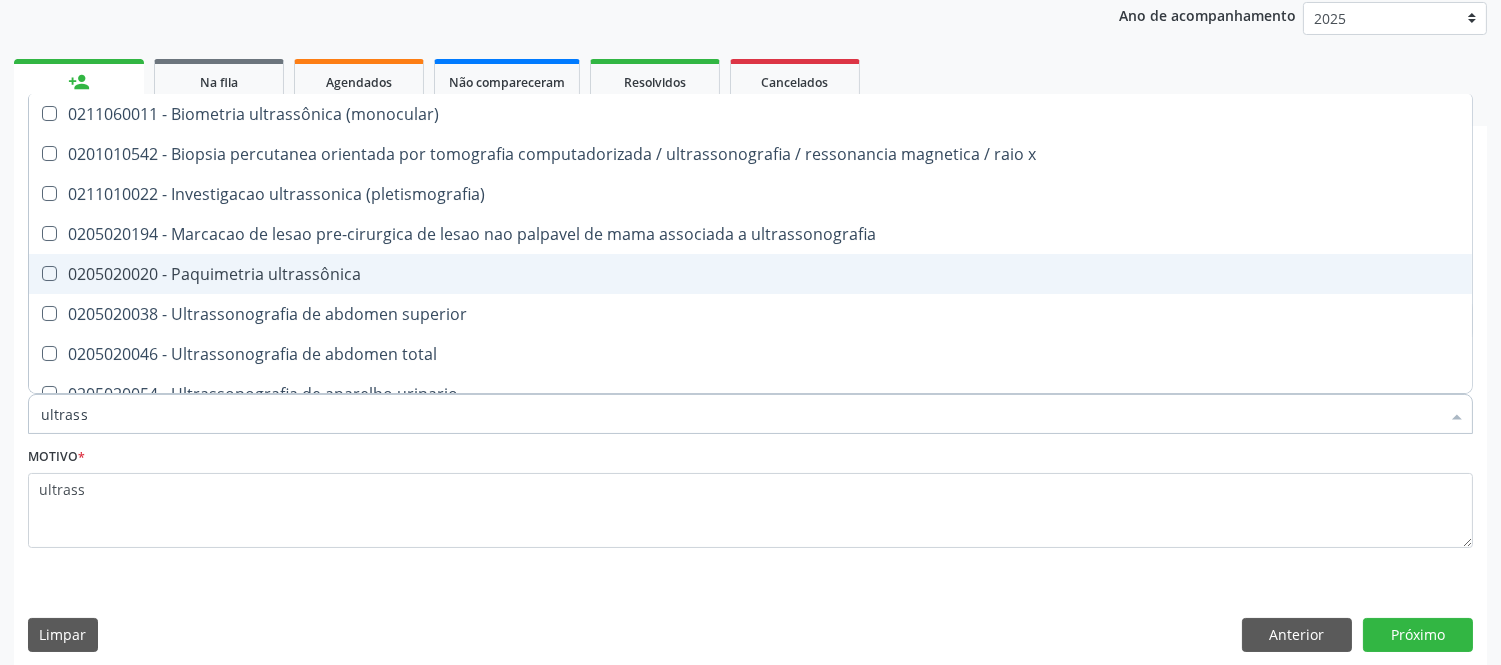 scroll, scrollTop: 111, scrollLeft: 0, axis: vertical 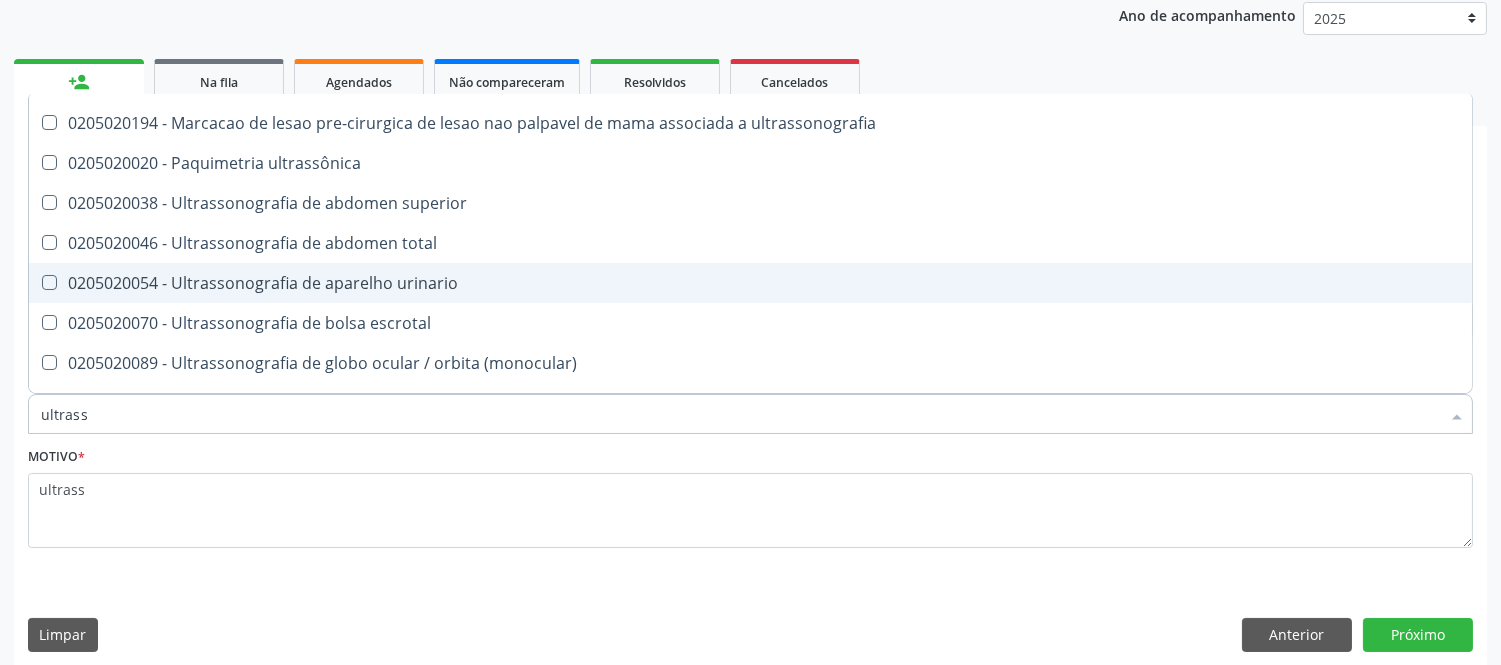 click on "0205020054 - Ultrassonografia de aparelho urinario" at bounding box center [750, 283] 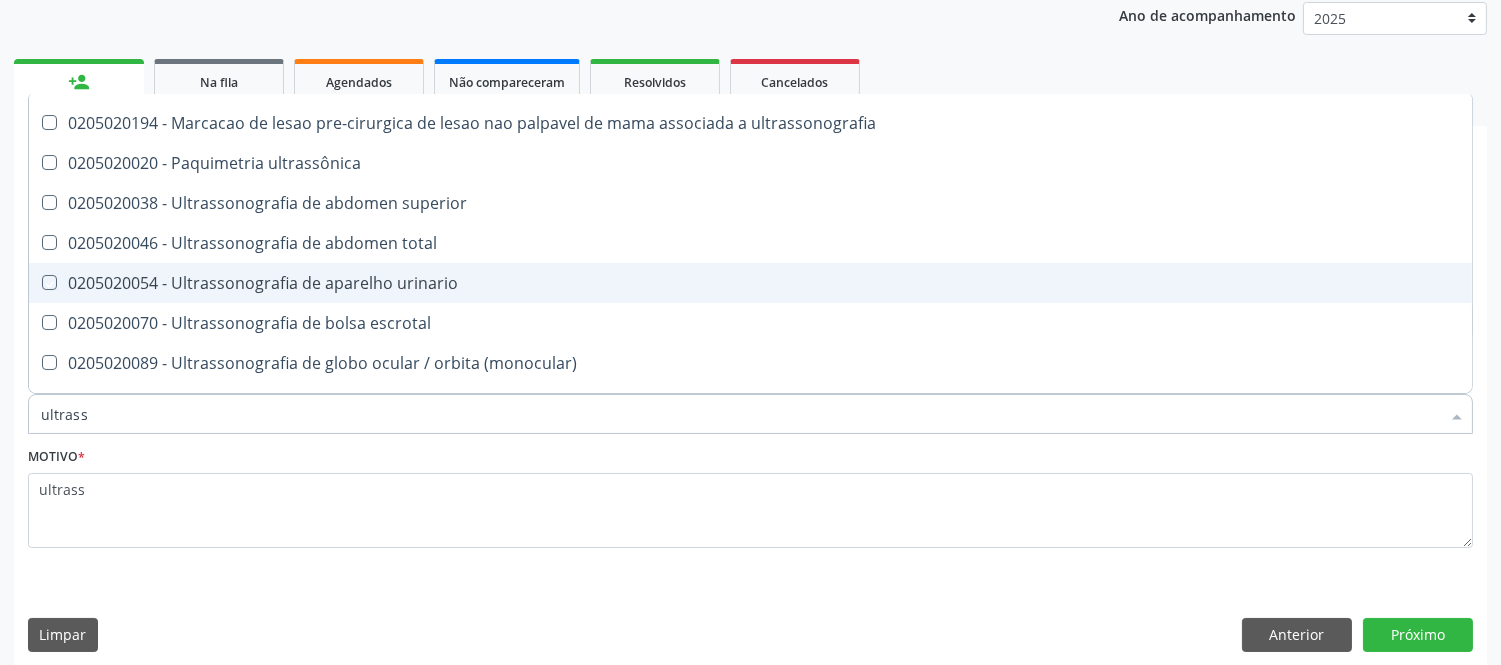 checkbox on "true" 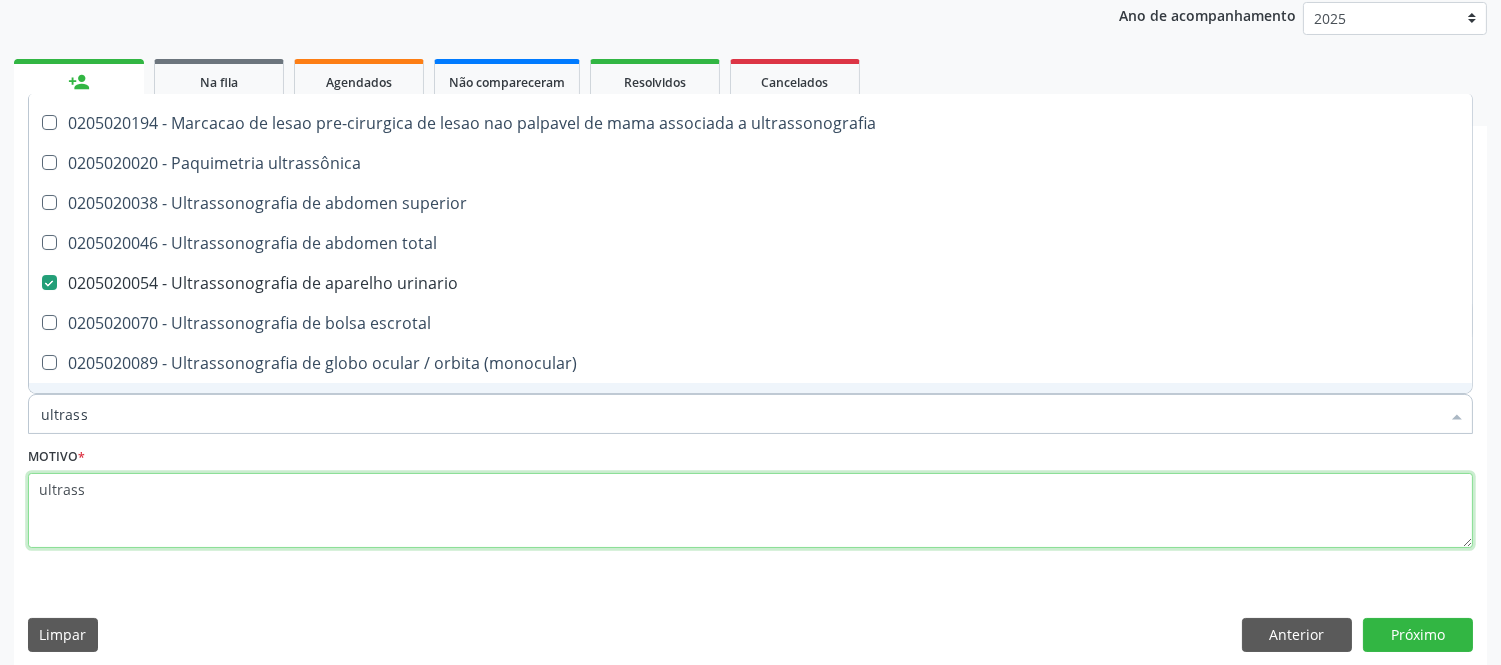 click on "ultrass" at bounding box center [750, 511] 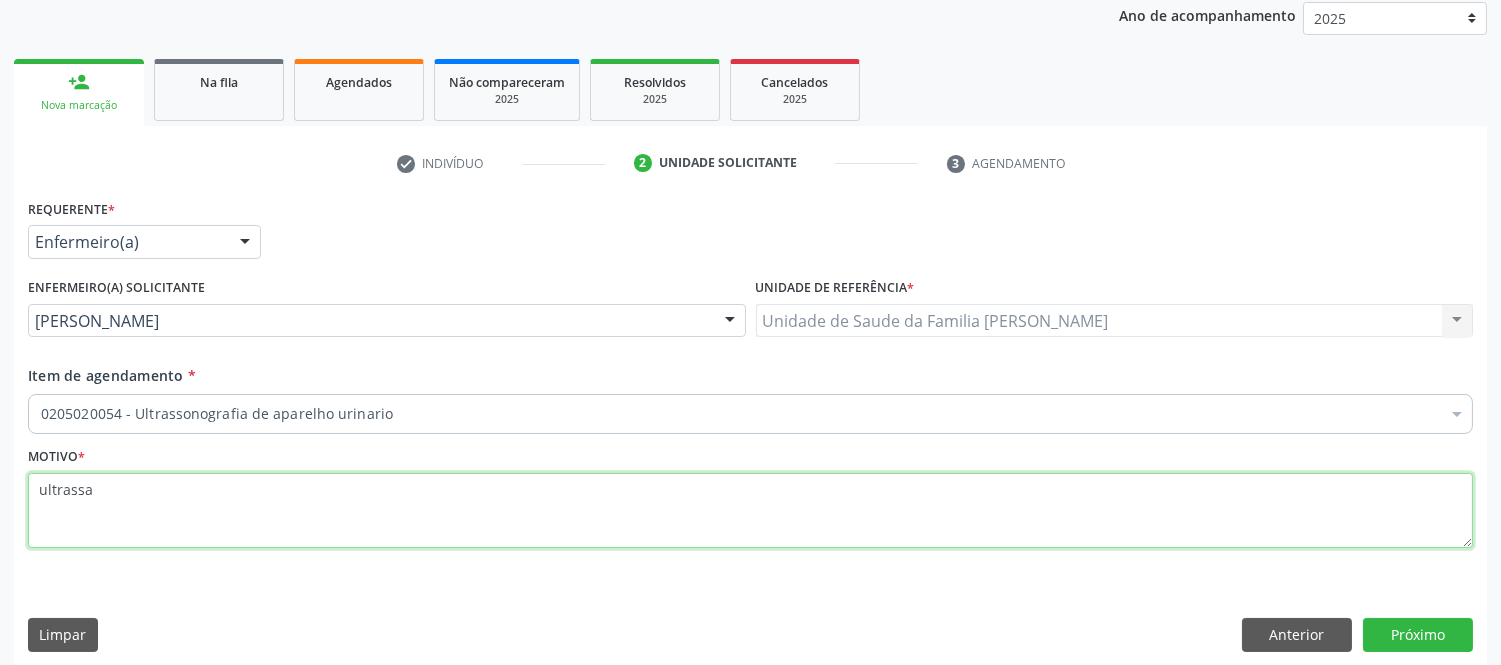scroll, scrollTop: 0, scrollLeft: 0, axis: both 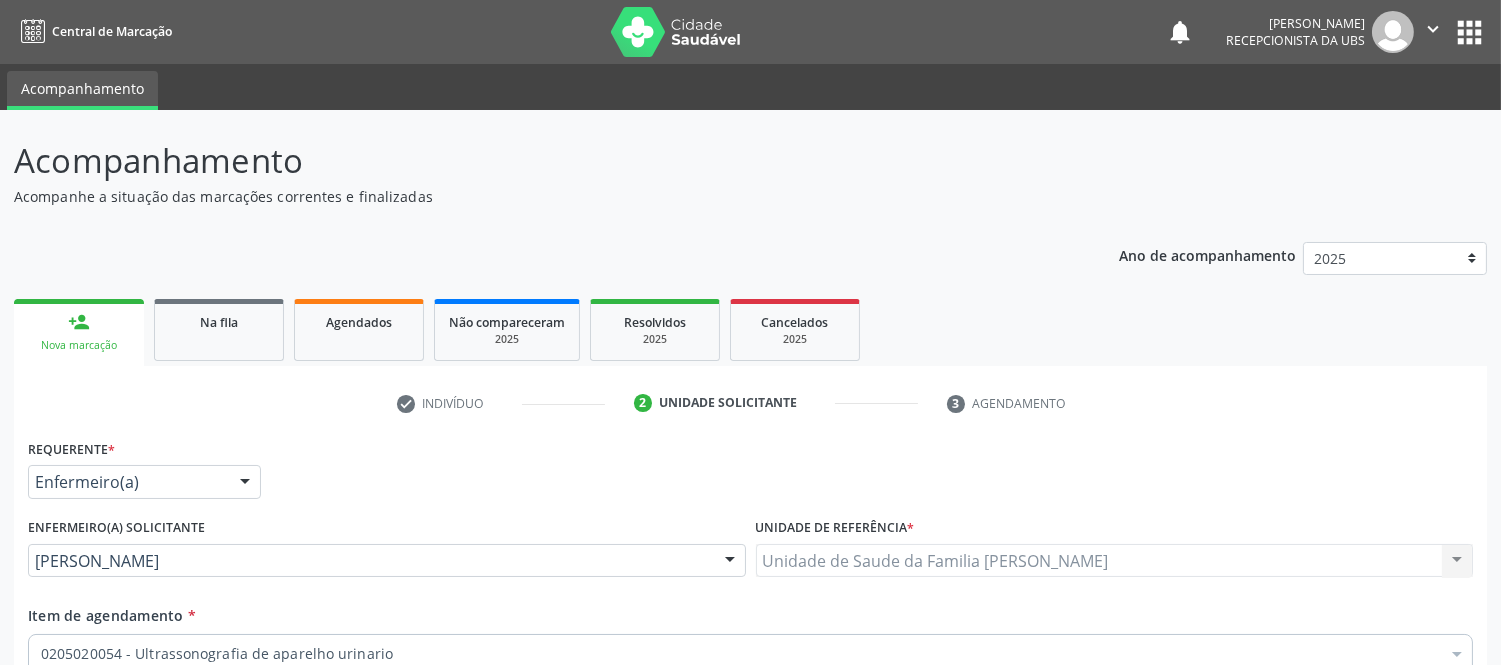type on "ultrassavaliaçao" 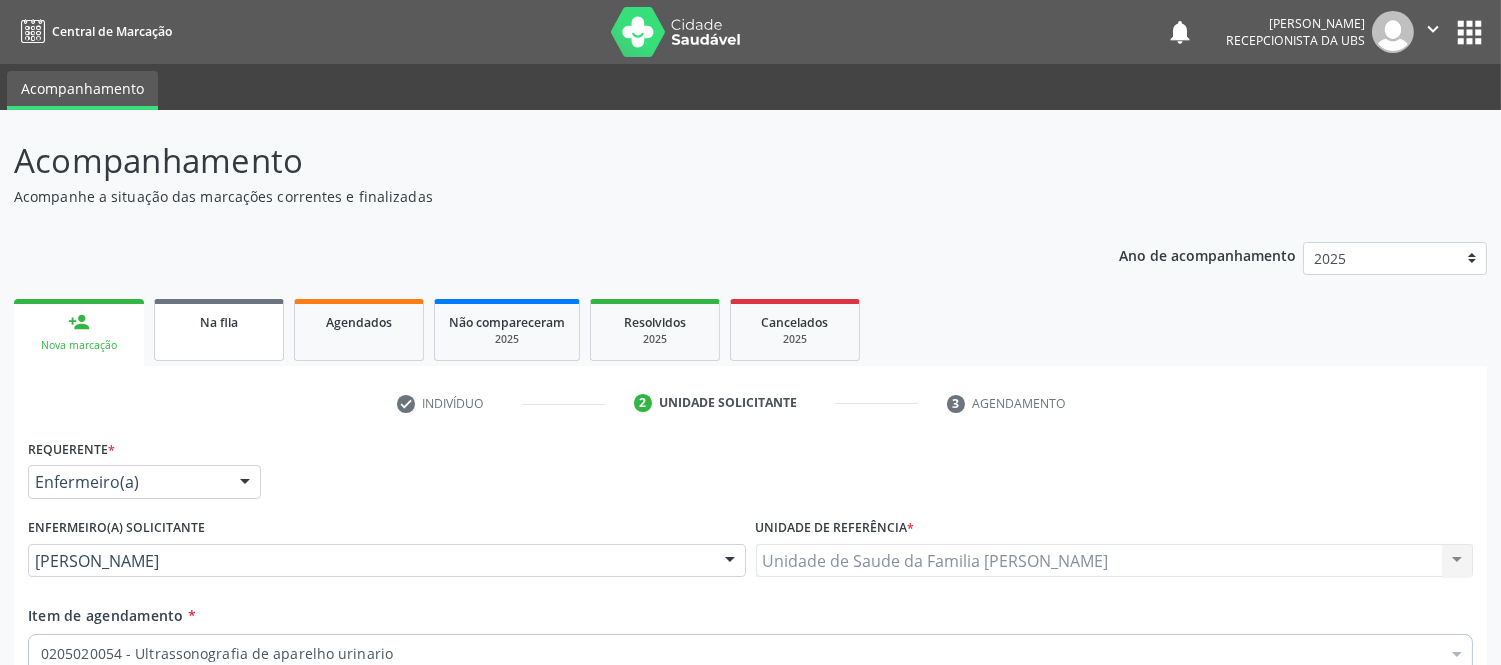 click on "Na fila" at bounding box center [219, 322] 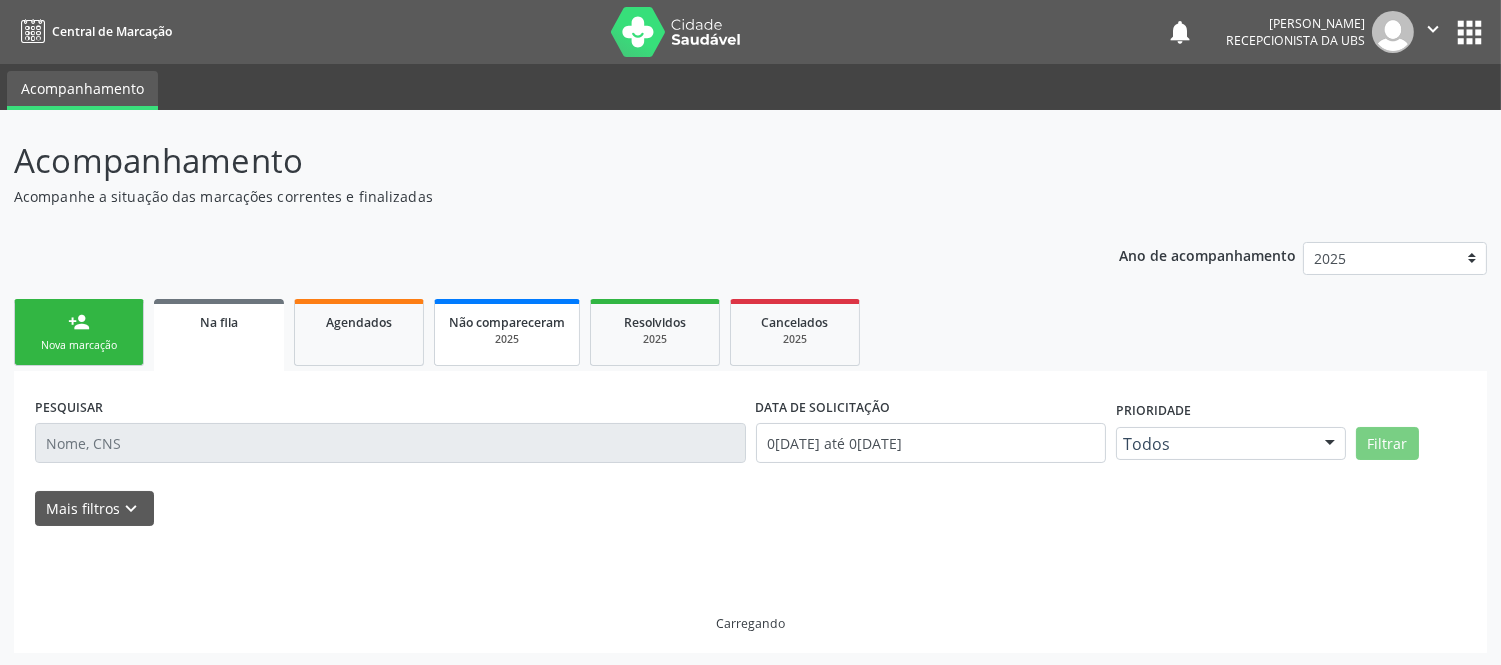 scroll, scrollTop: 1, scrollLeft: 0, axis: vertical 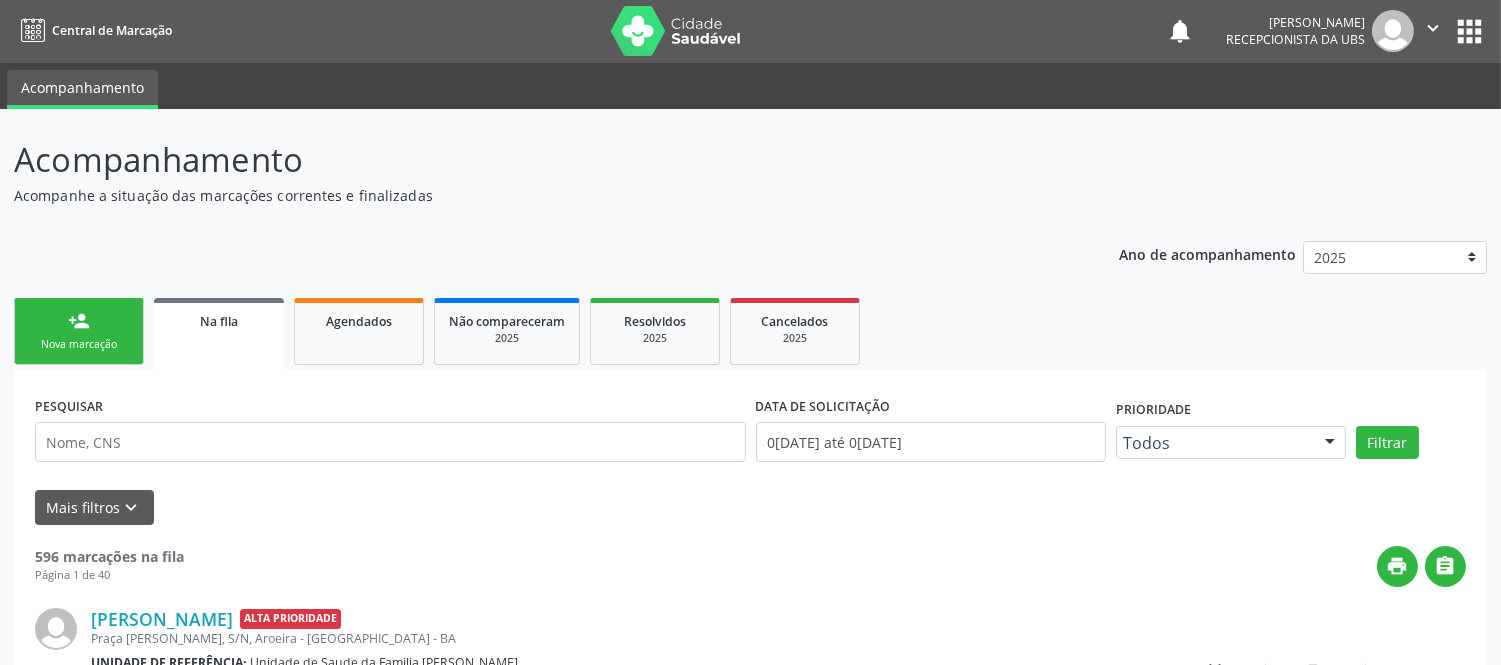click on "person_add
Nova marcação" at bounding box center [79, 331] 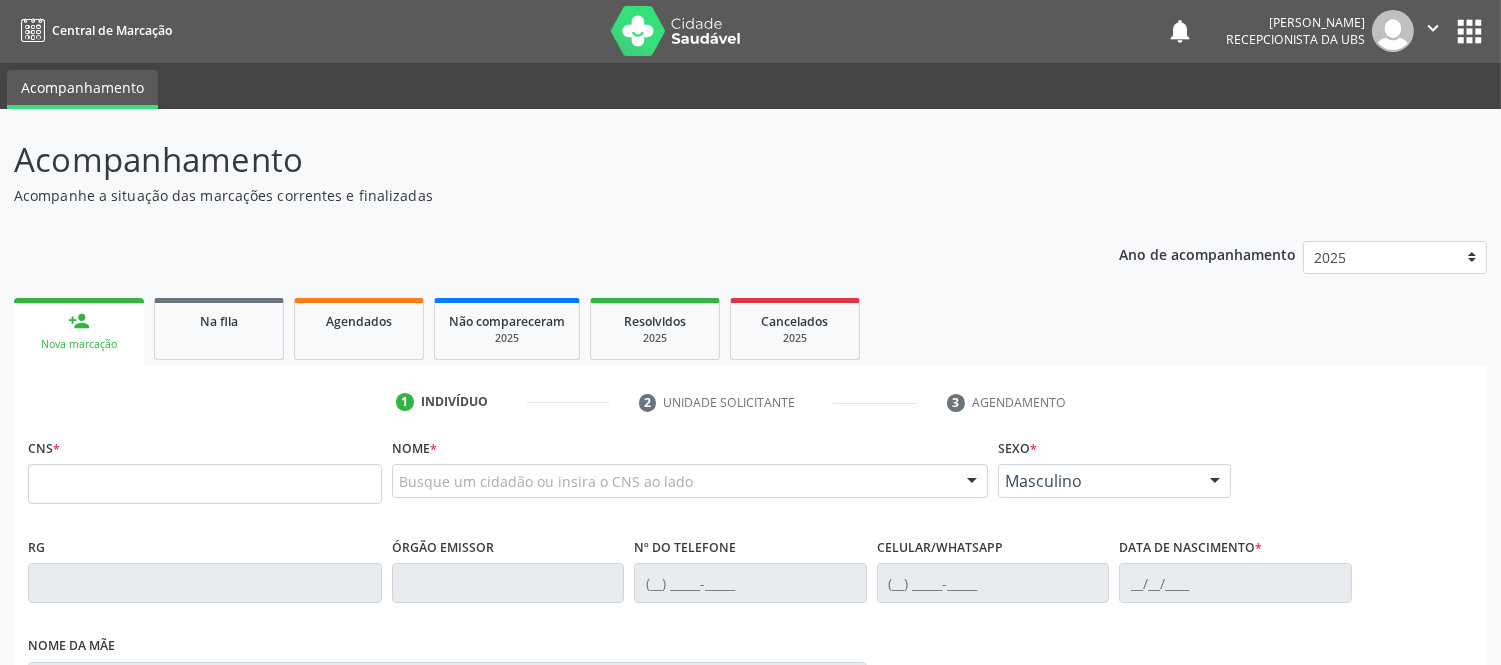 scroll, scrollTop: 404, scrollLeft: 0, axis: vertical 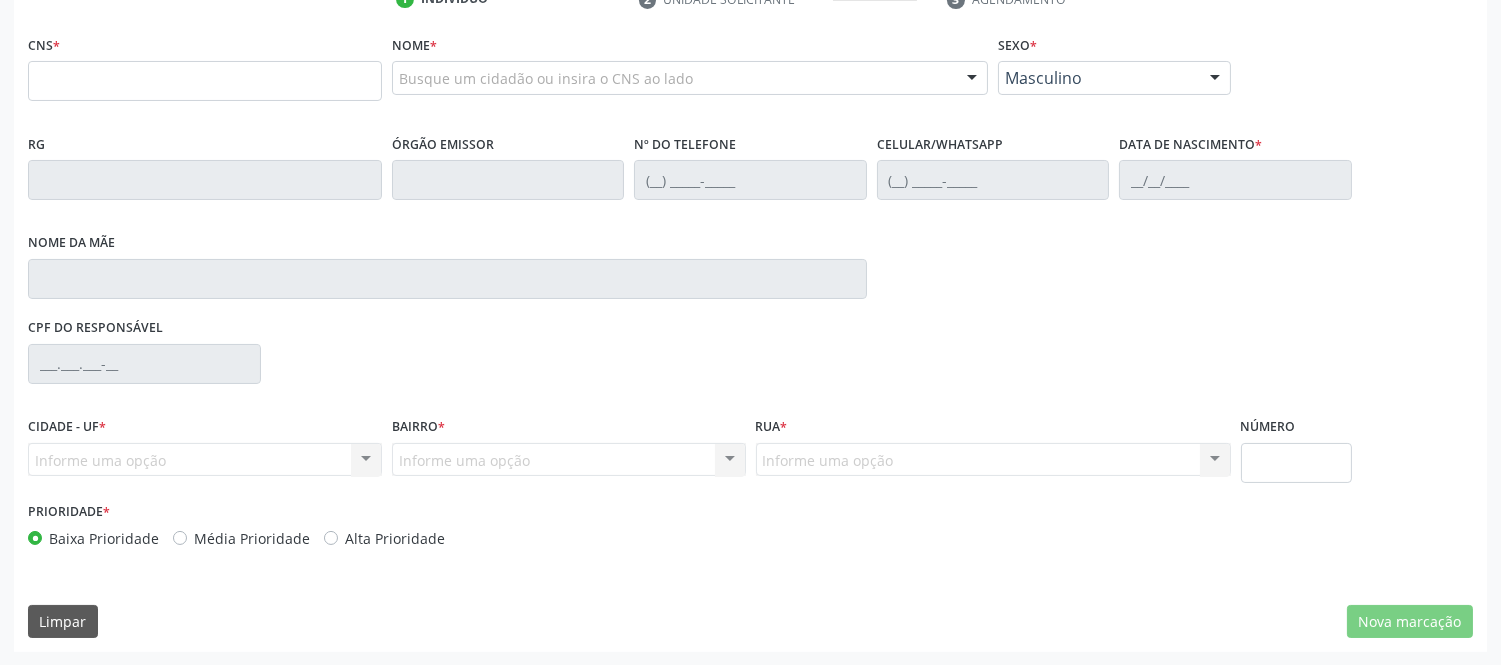 click on "Busque um cidadão ou insira o CNS ao lado" at bounding box center [690, 78] 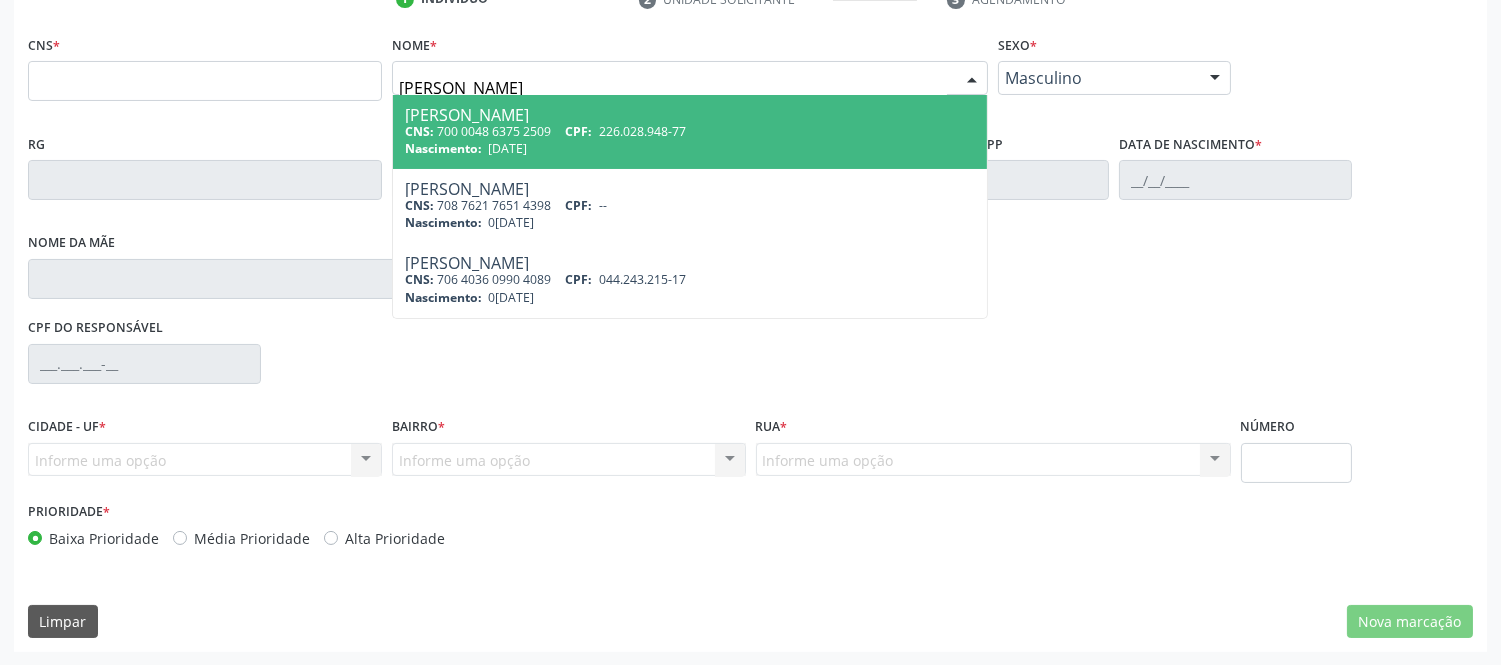 type on "elizangela  gonçalves" 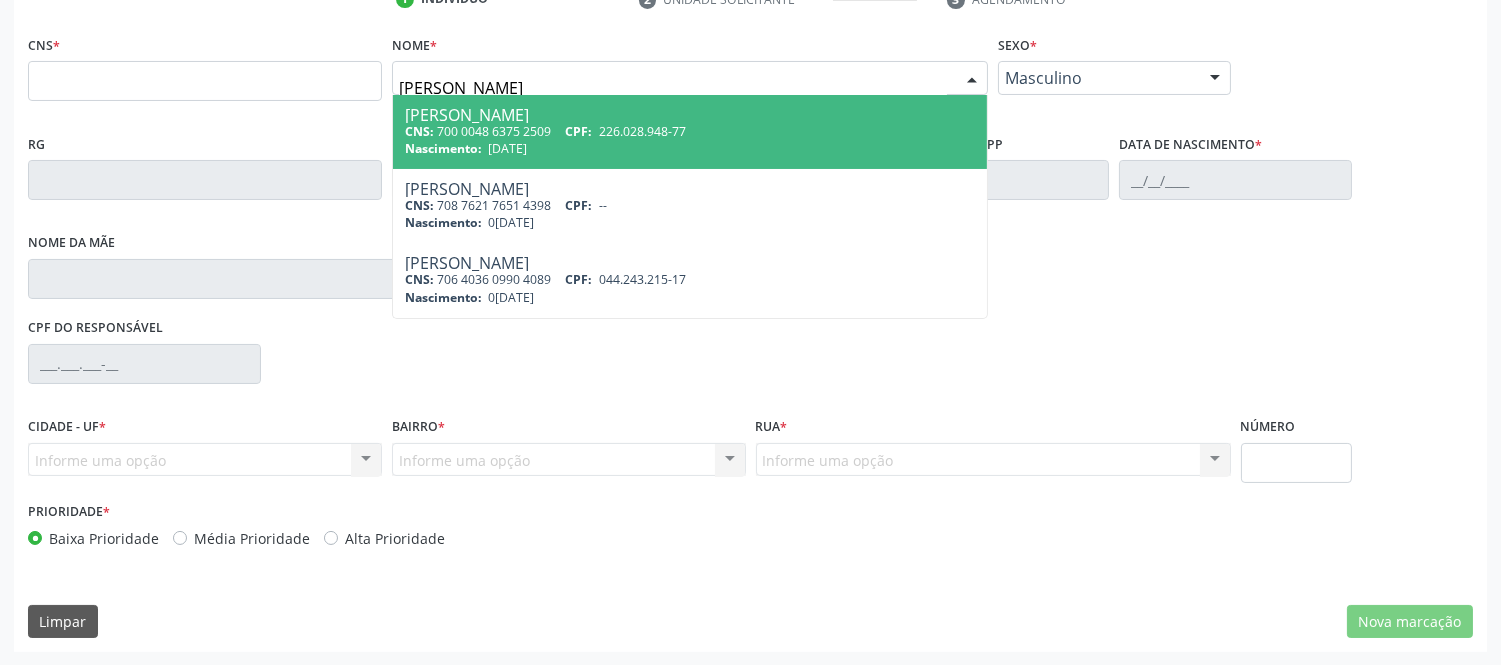 click on "Elizangela Gonsalves Pezan" at bounding box center [690, 115] 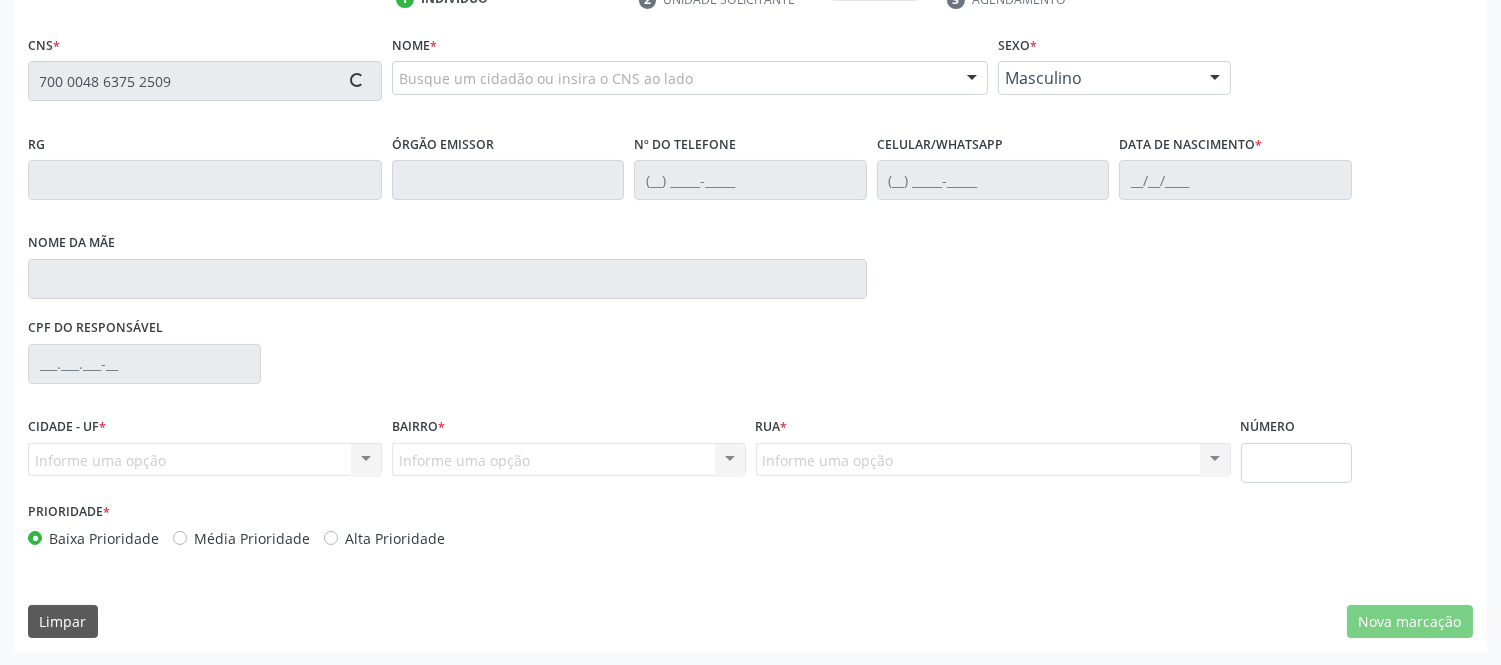type on "700 0048 6375 2509" 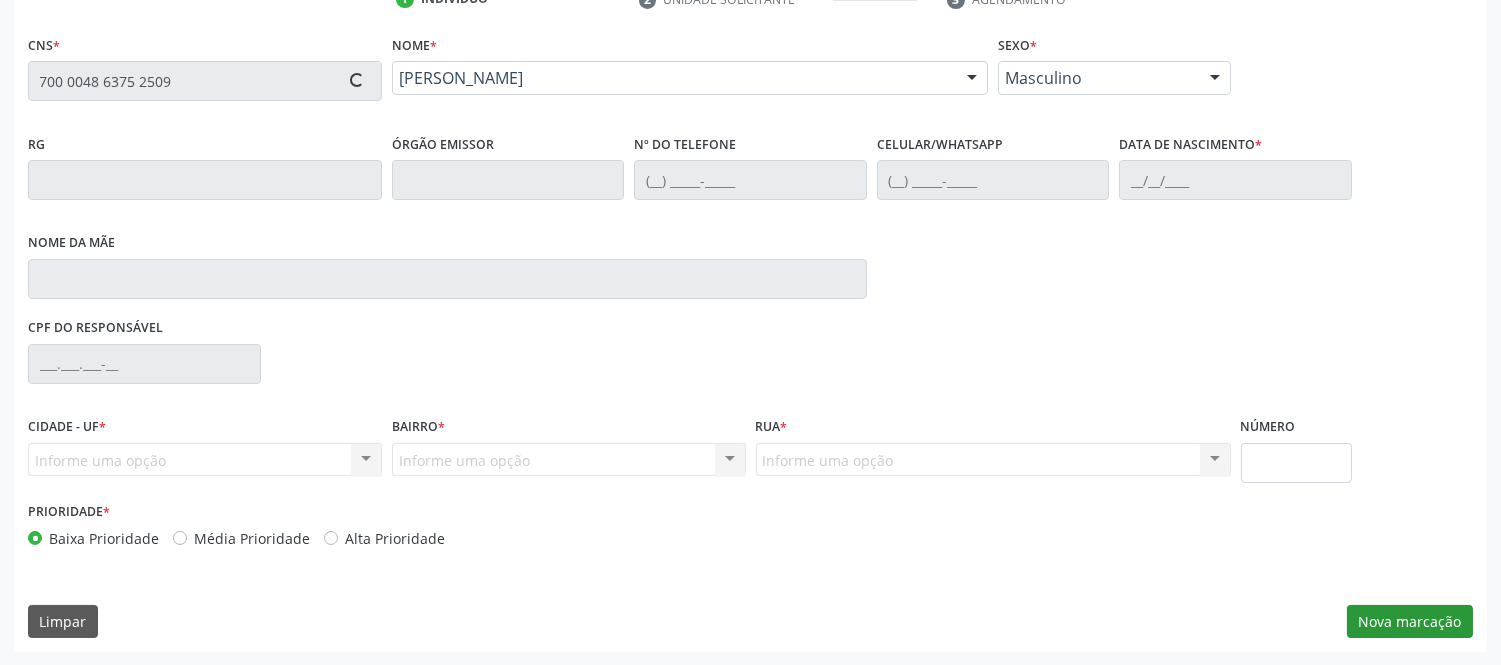 type on "(75) 99877-9716" 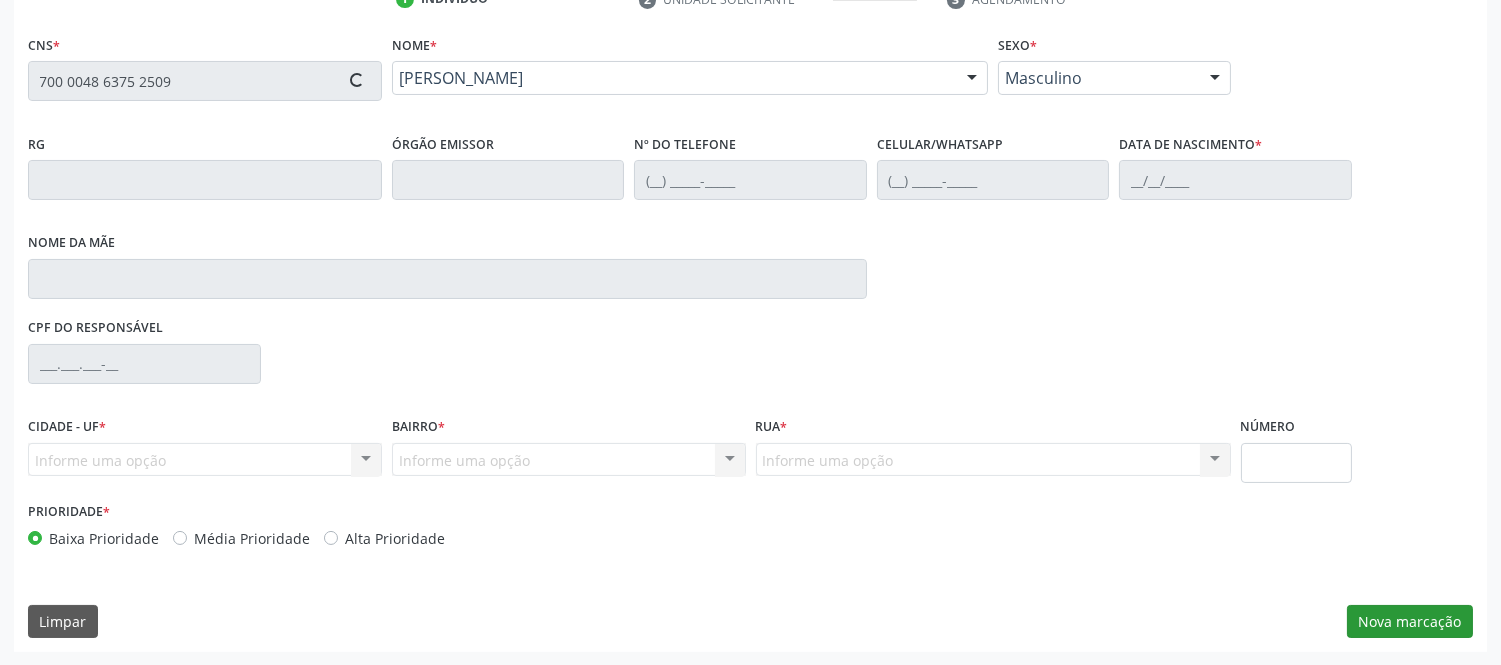 type on "(75) 99877-9716" 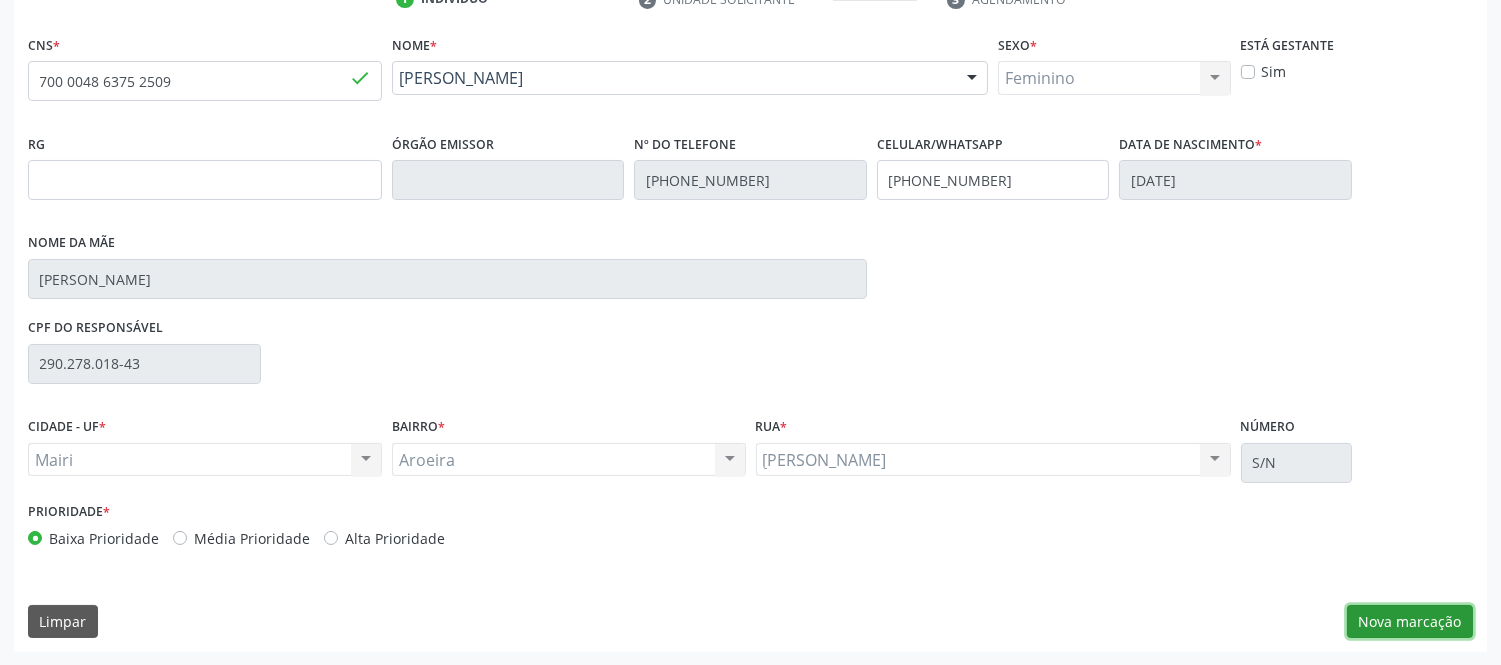 click on "Nova marcação" at bounding box center [1410, 622] 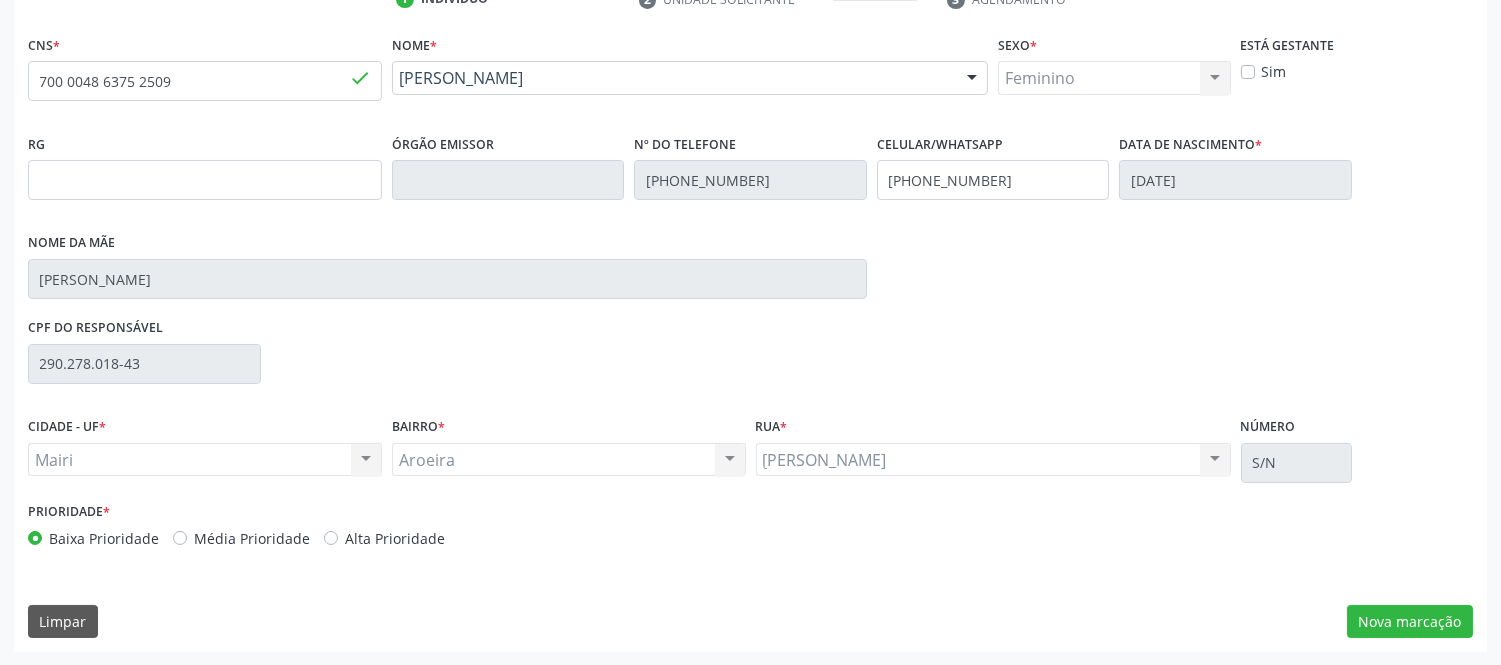 scroll, scrollTop: 240, scrollLeft: 0, axis: vertical 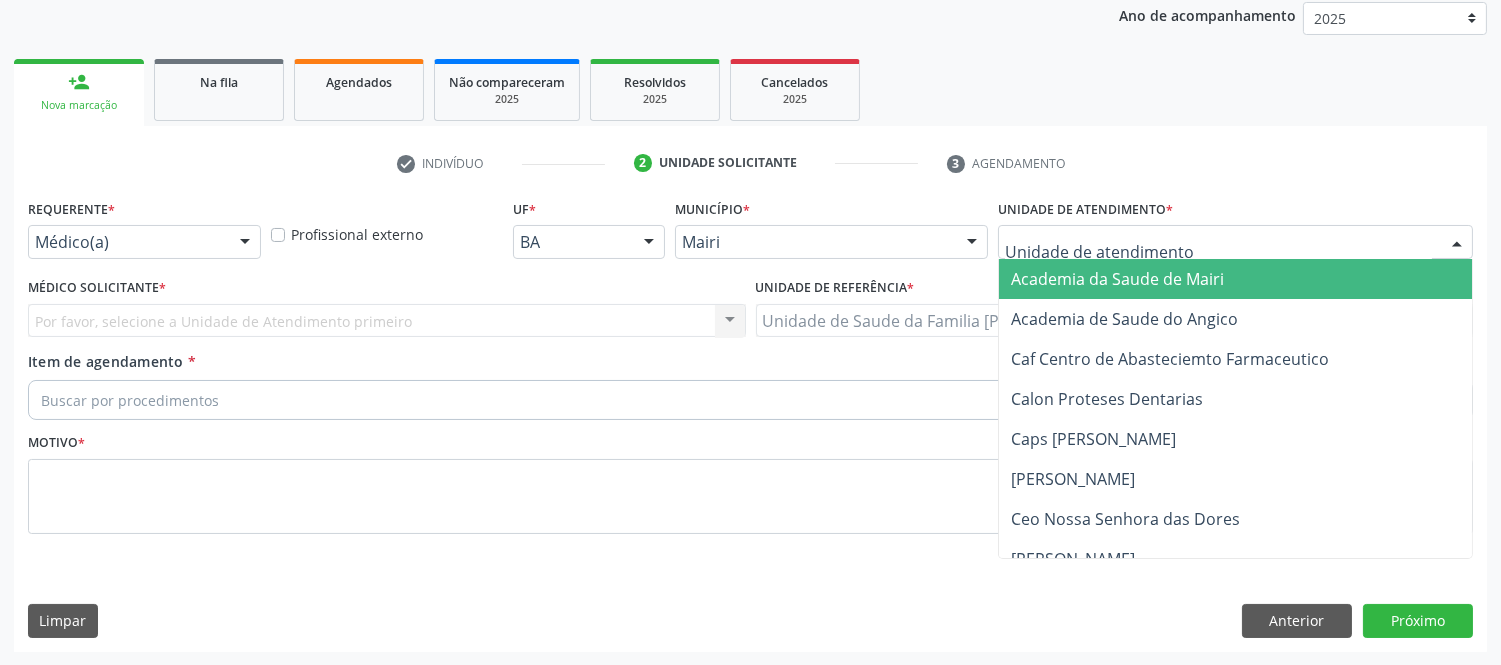 click at bounding box center (1235, 242) 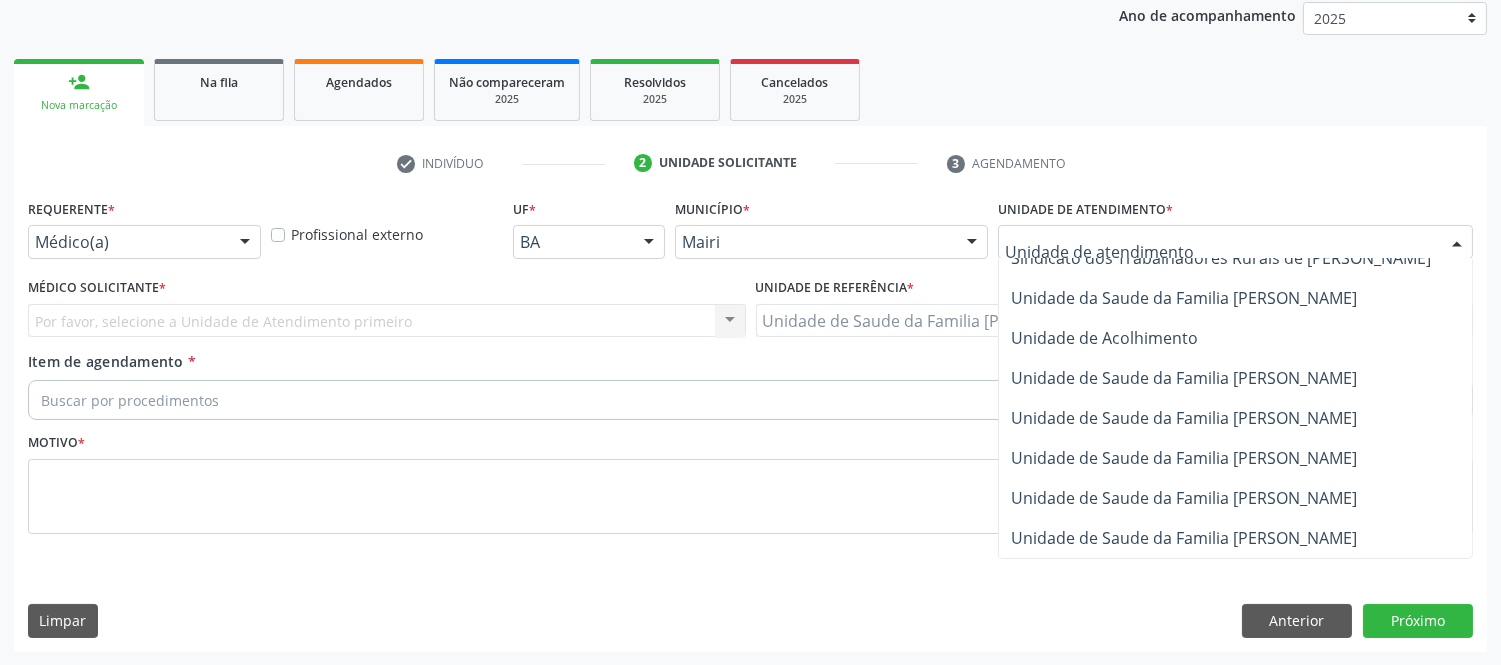 scroll, scrollTop: 1437, scrollLeft: 0, axis: vertical 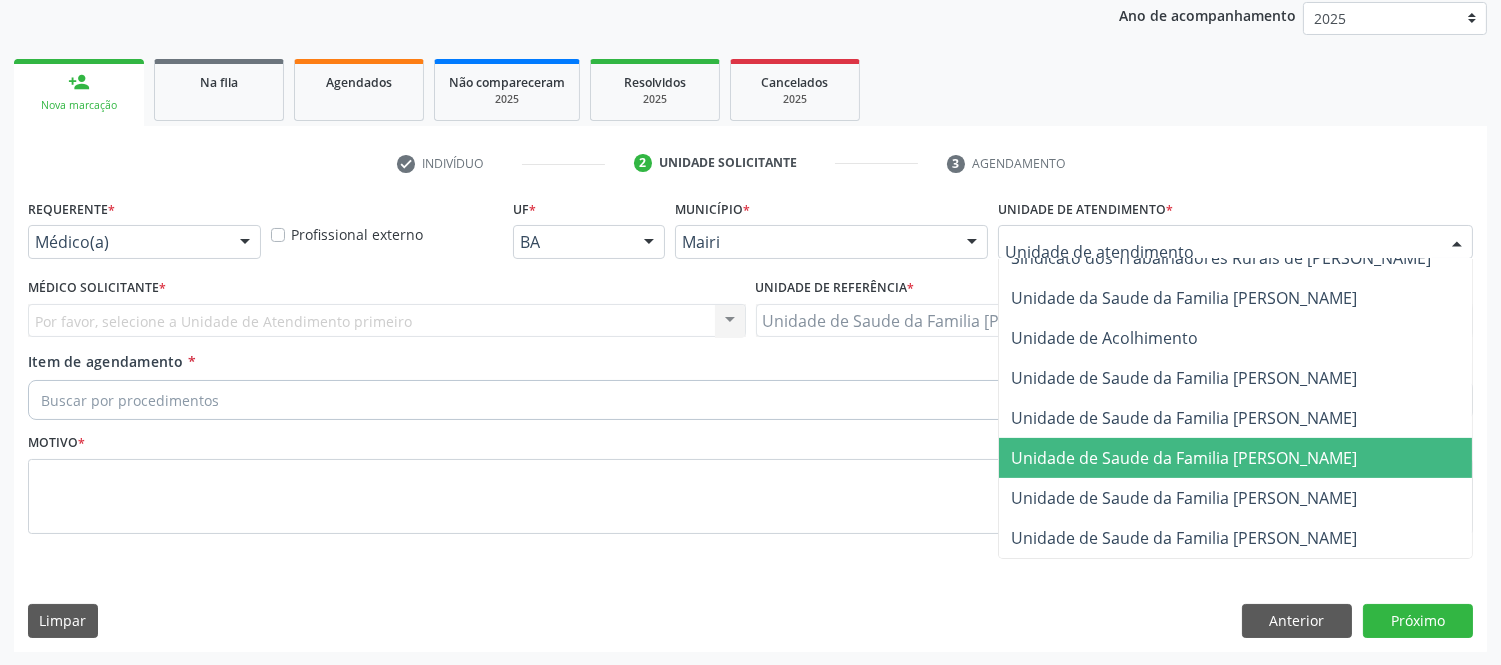 click on "Unidade de Saude da Familia [PERSON_NAME]" at bounding box center [1184, 458] 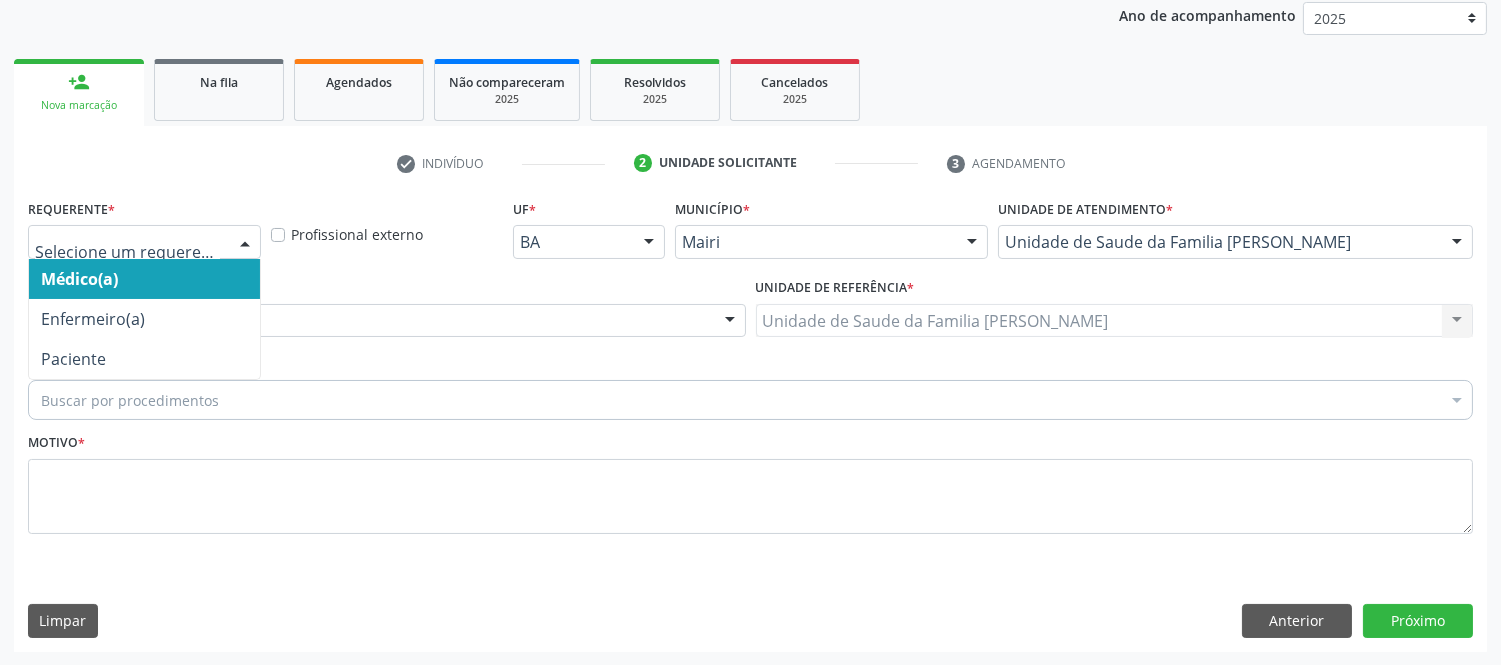 click at bounding box center [144, 242] 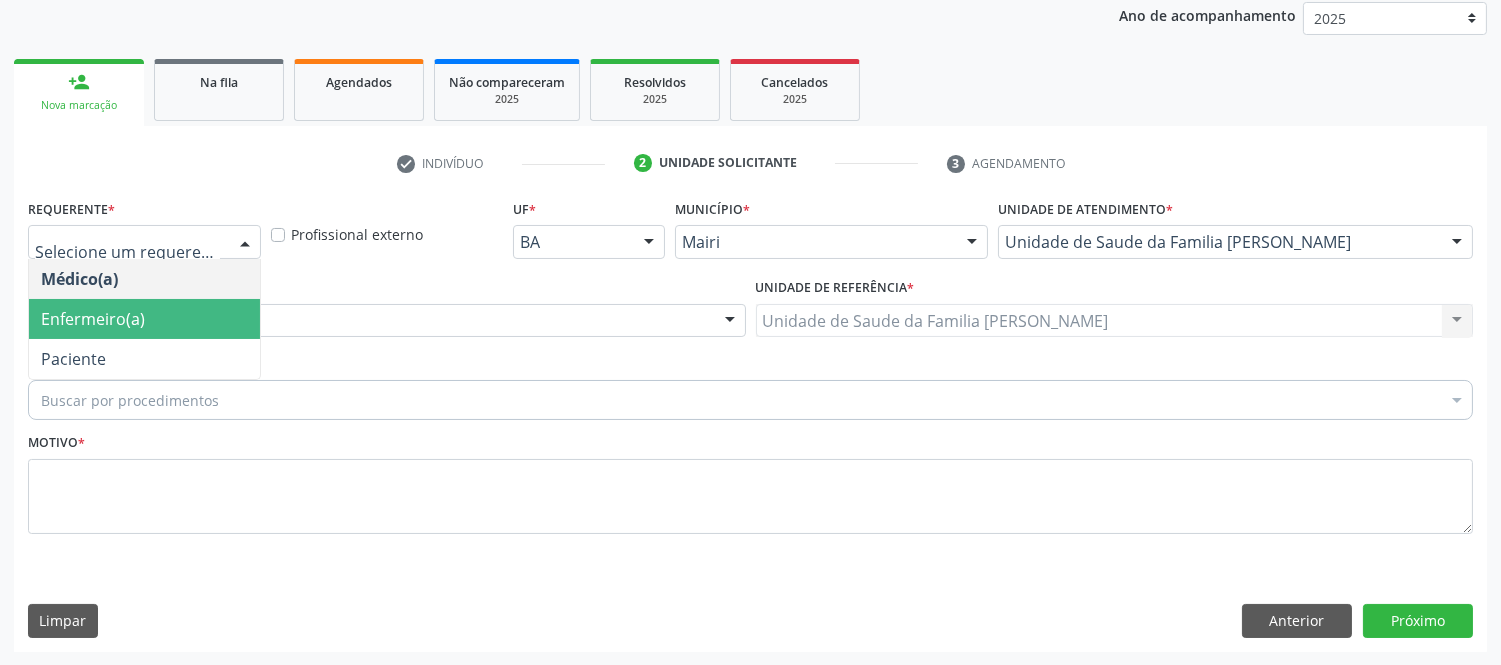 click on "Enfermeiro(a)" at bounding box center (93, 319) 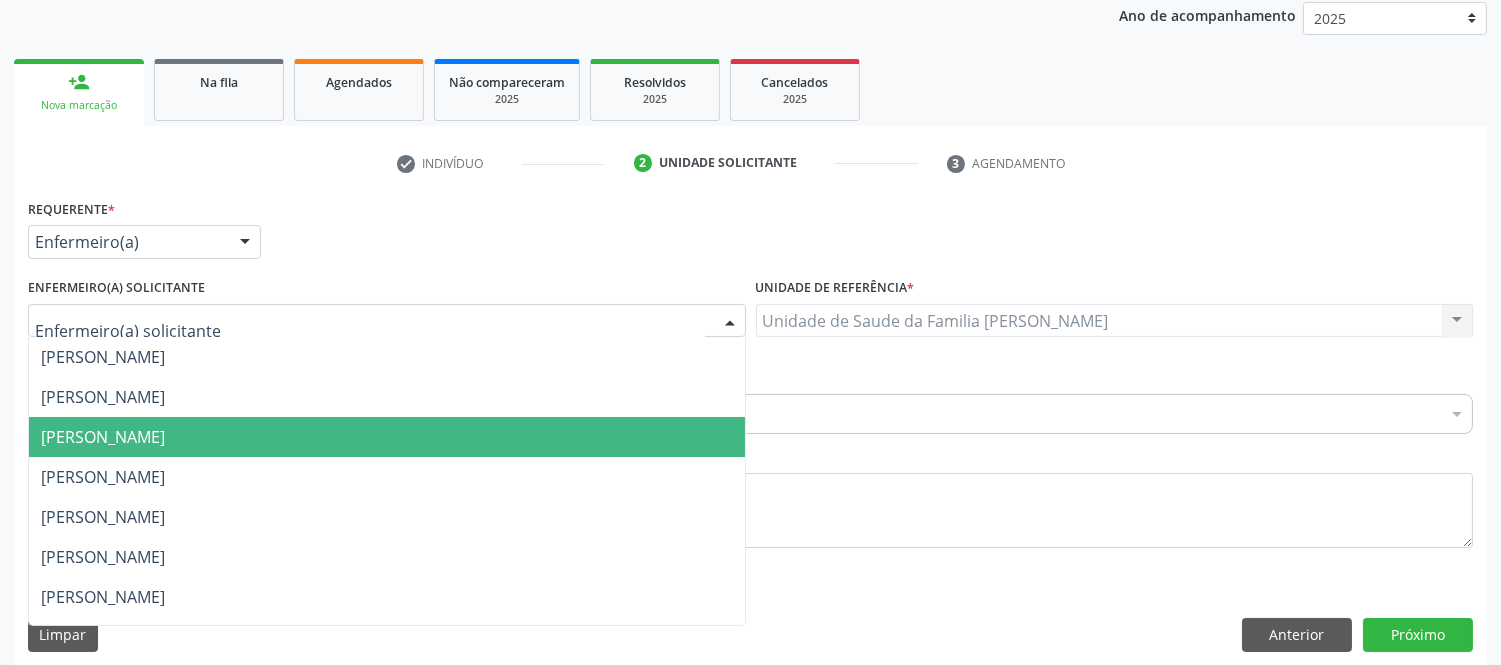 click on "[PERSON_NAME]" at bounding box center [103, 437] 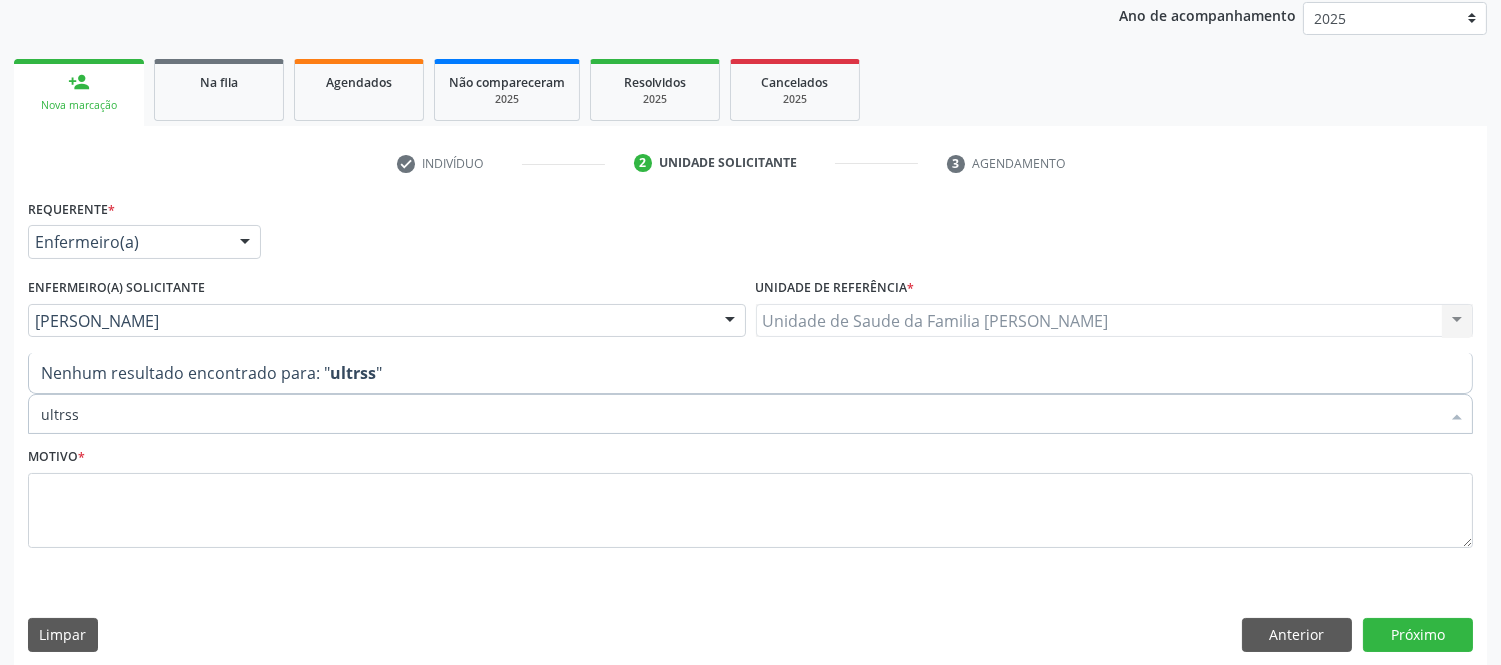click on "ultrss" at bounding box center [740, 414] 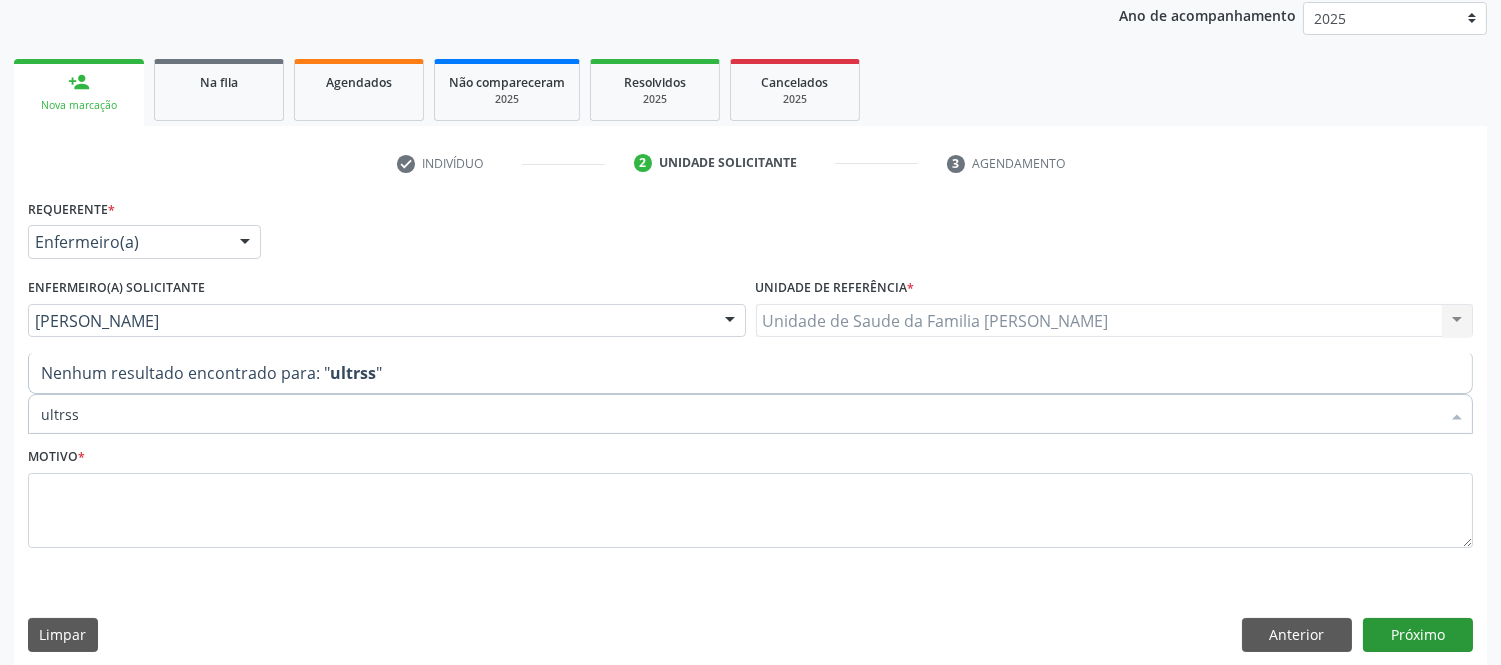 type on "ultrss" 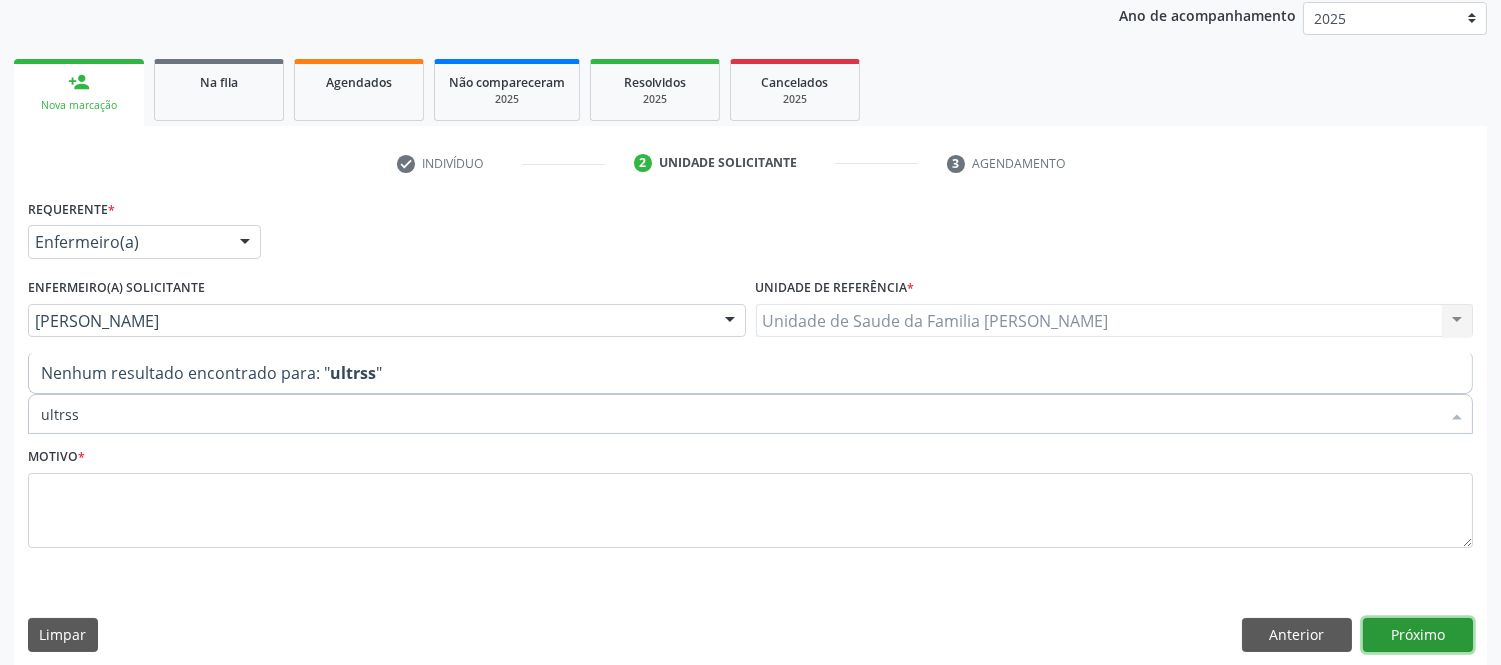 click on "Próximo" at bounding box center (1418, 635) 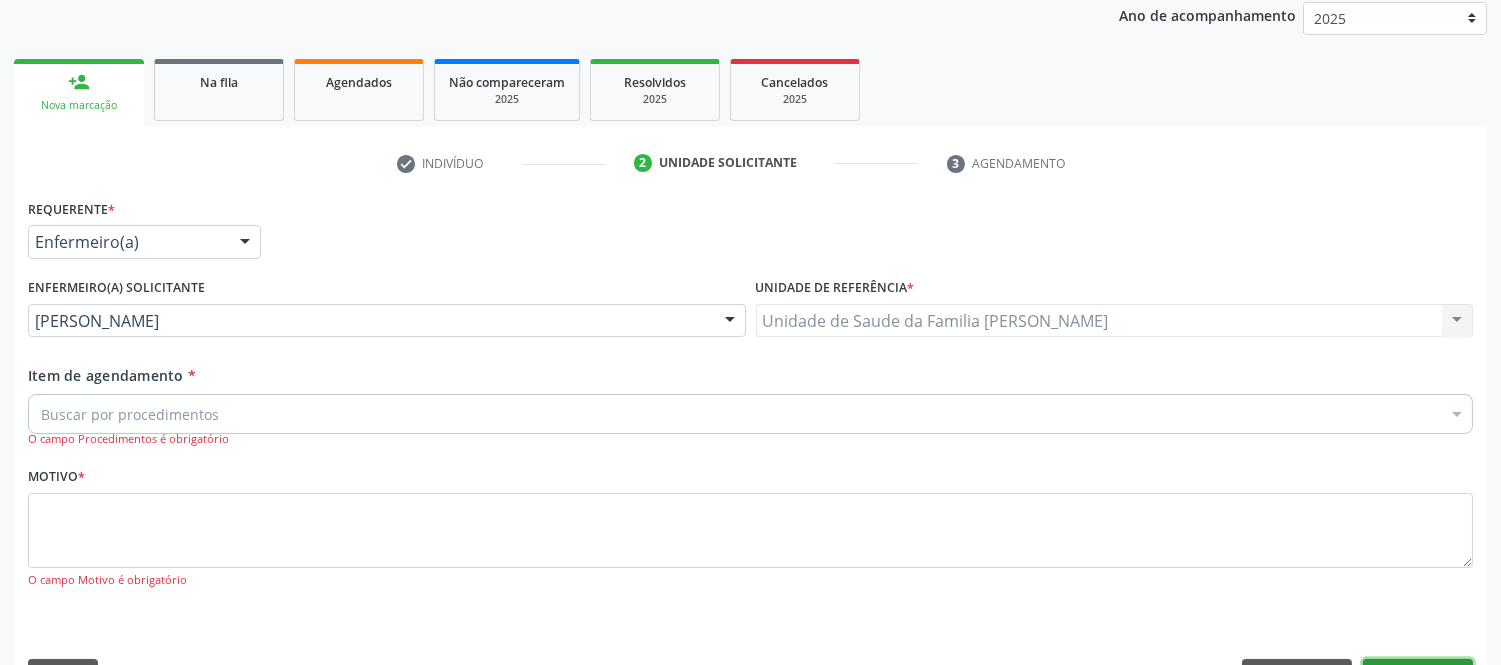 scroll, scrollTop: 294, scrollLeft: 0, axis: vertical 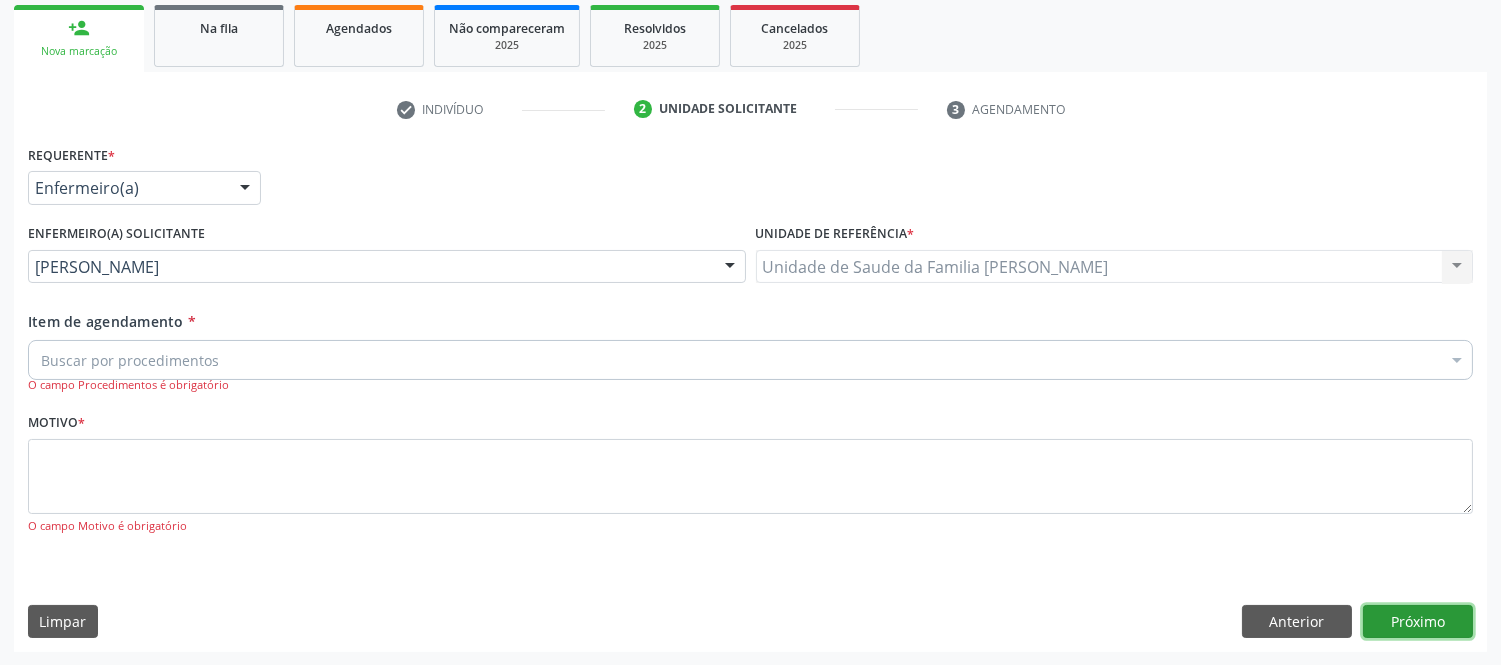 click on "Próximo" at bounding box center [1418, 622] 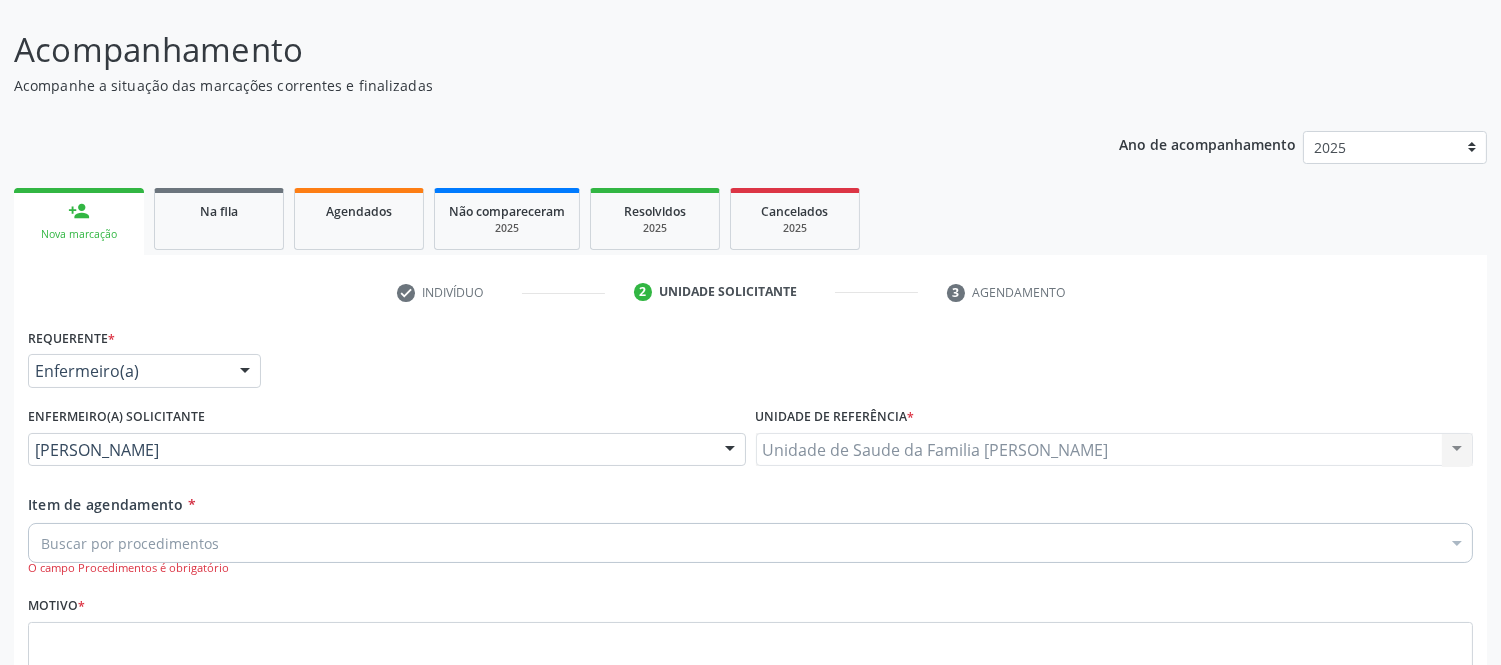 scroll, scrollTop: 222, scrollLeft: 0, axis: vertical 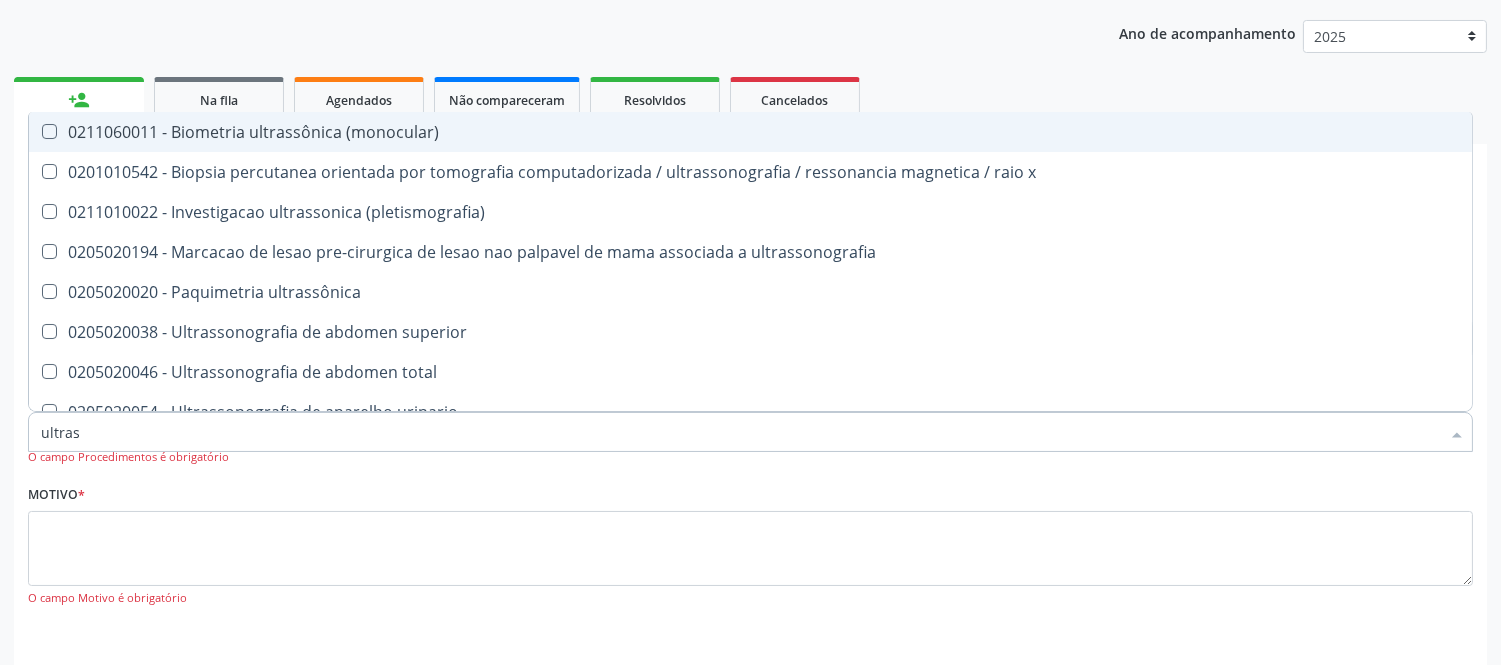 type on "ultrass" 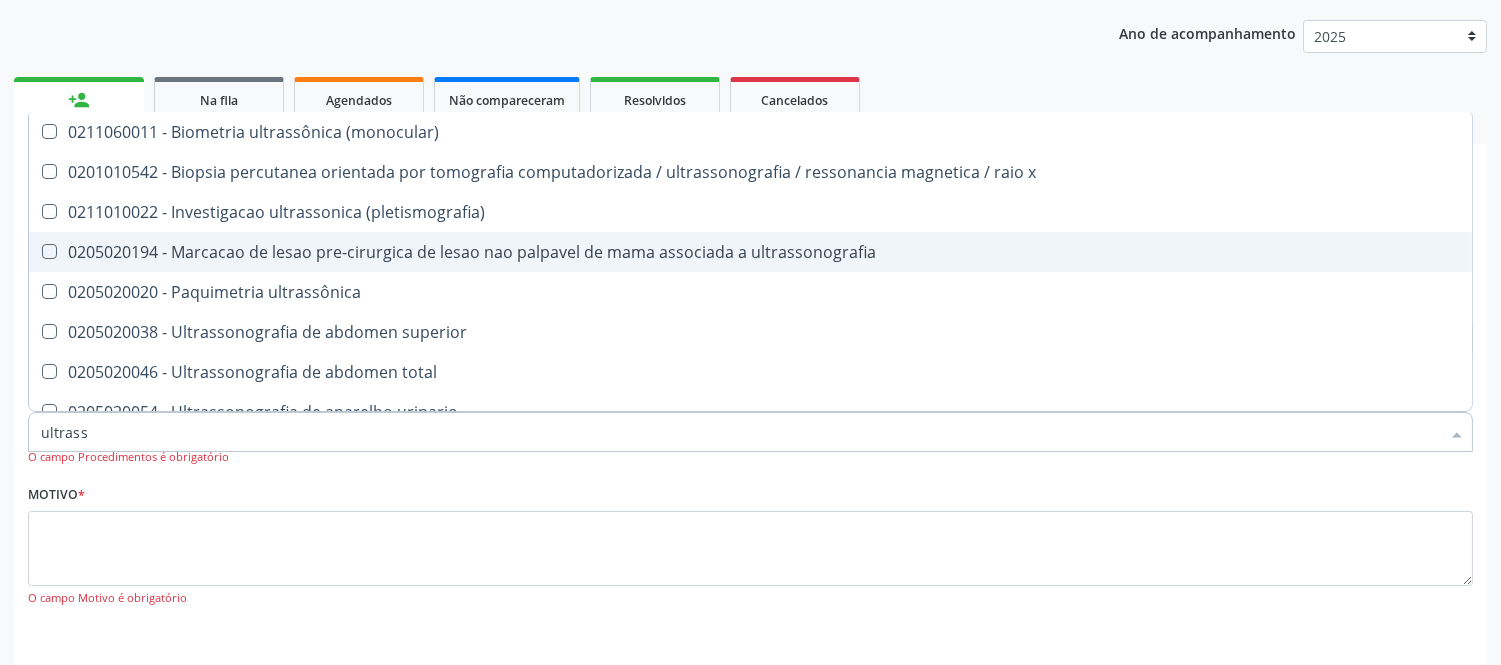 scroll, scrollTop: 111, scrollLeft: 0, axis: vertical 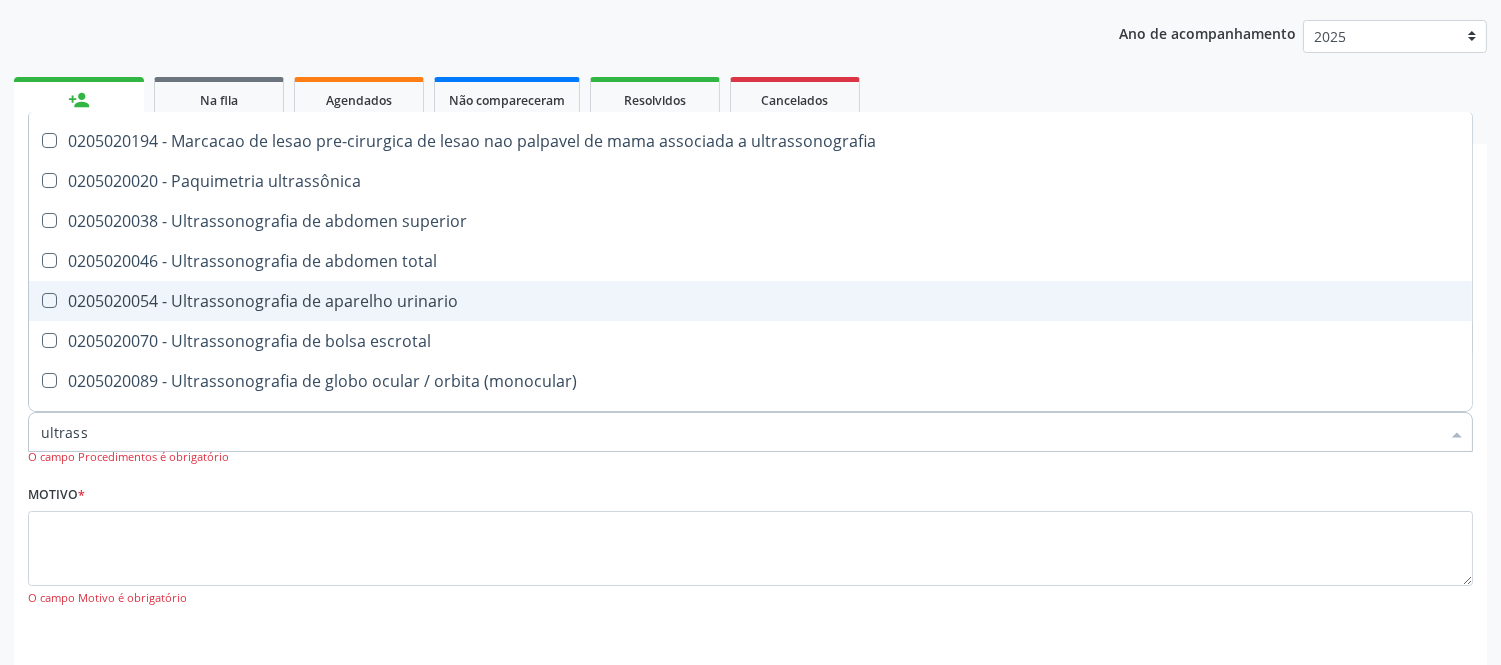 click on "0205020054 - Ultrassonografia de aparelho urinario" at bounding box center [750, 301] 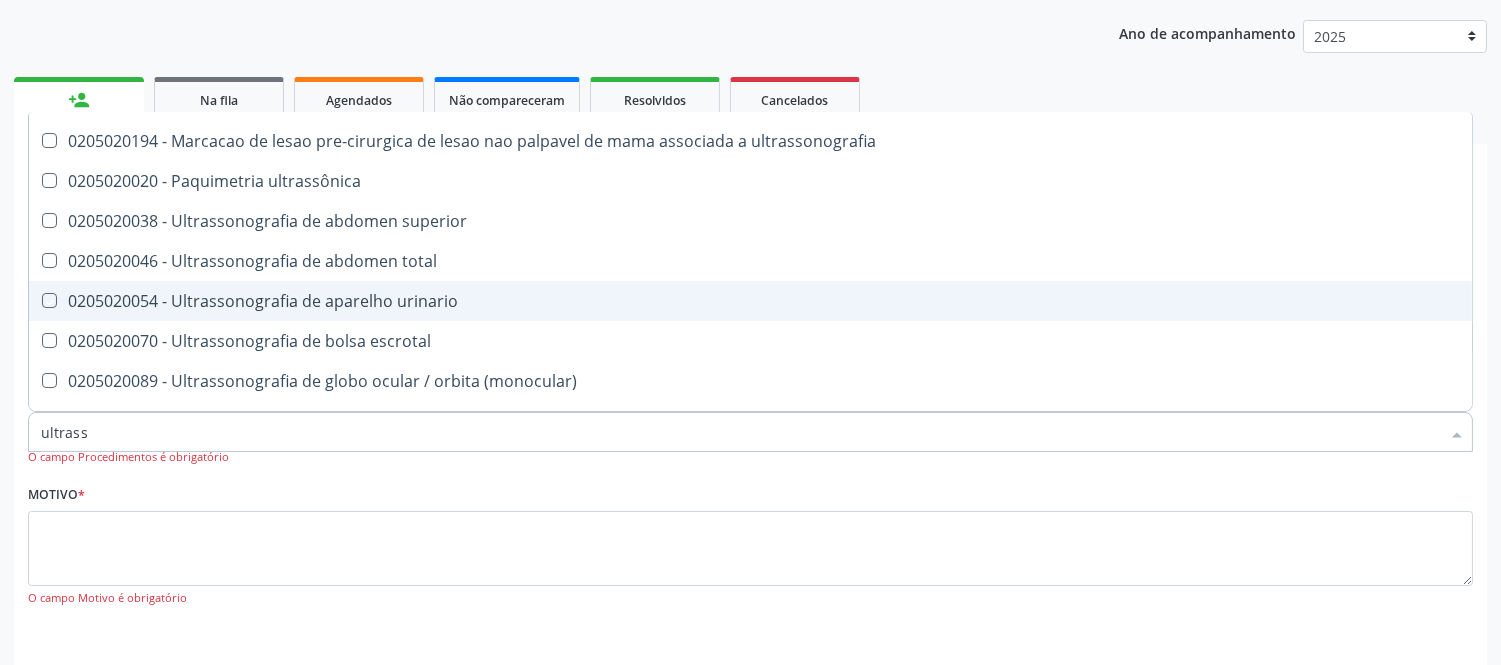 checkbox on "true" 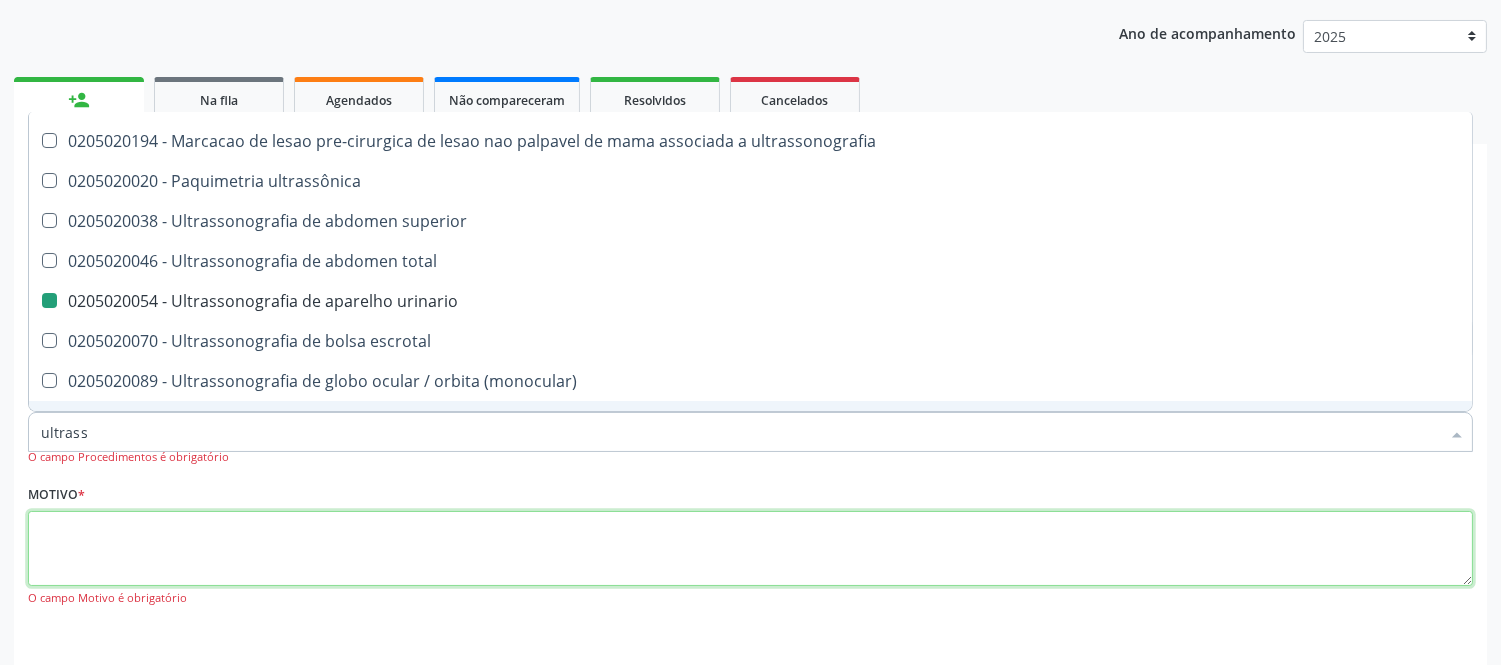 click at bounding box center (750, 549) 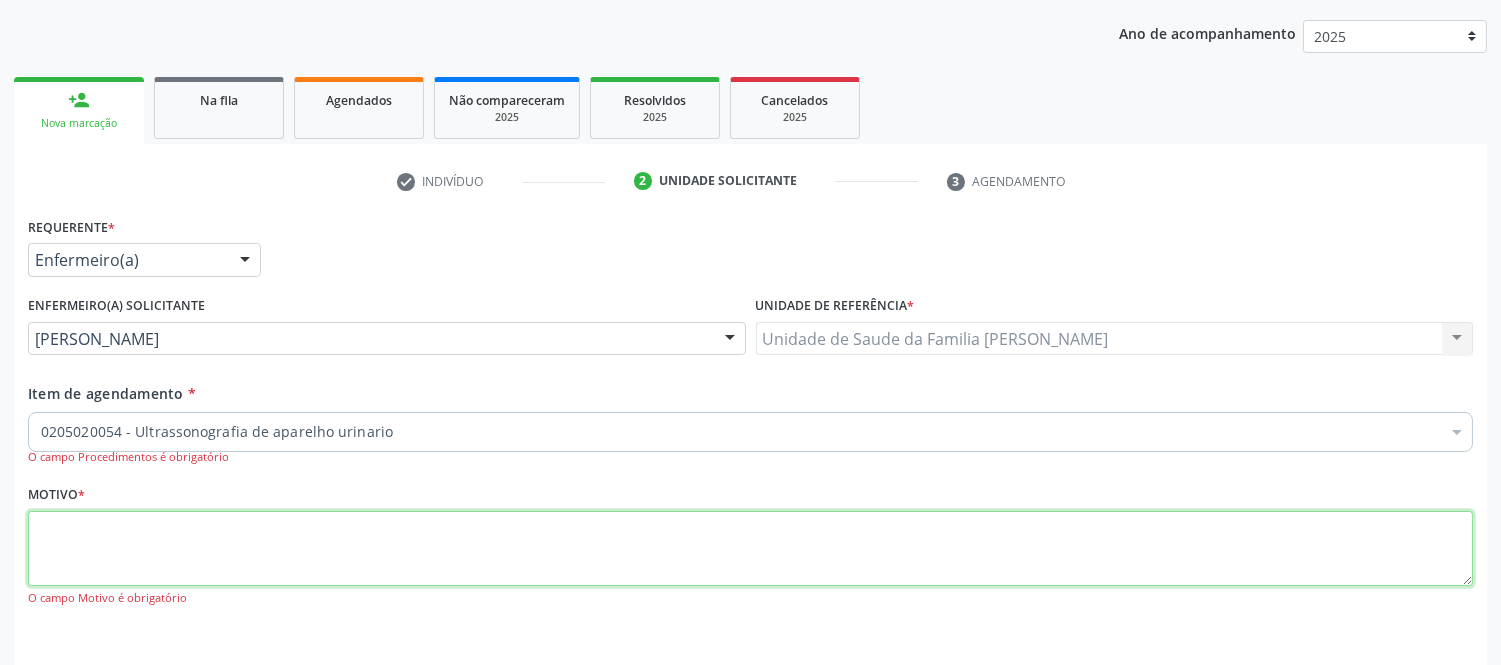 scroll, scrollTop: 0, scrollLeft: 0, axis: both 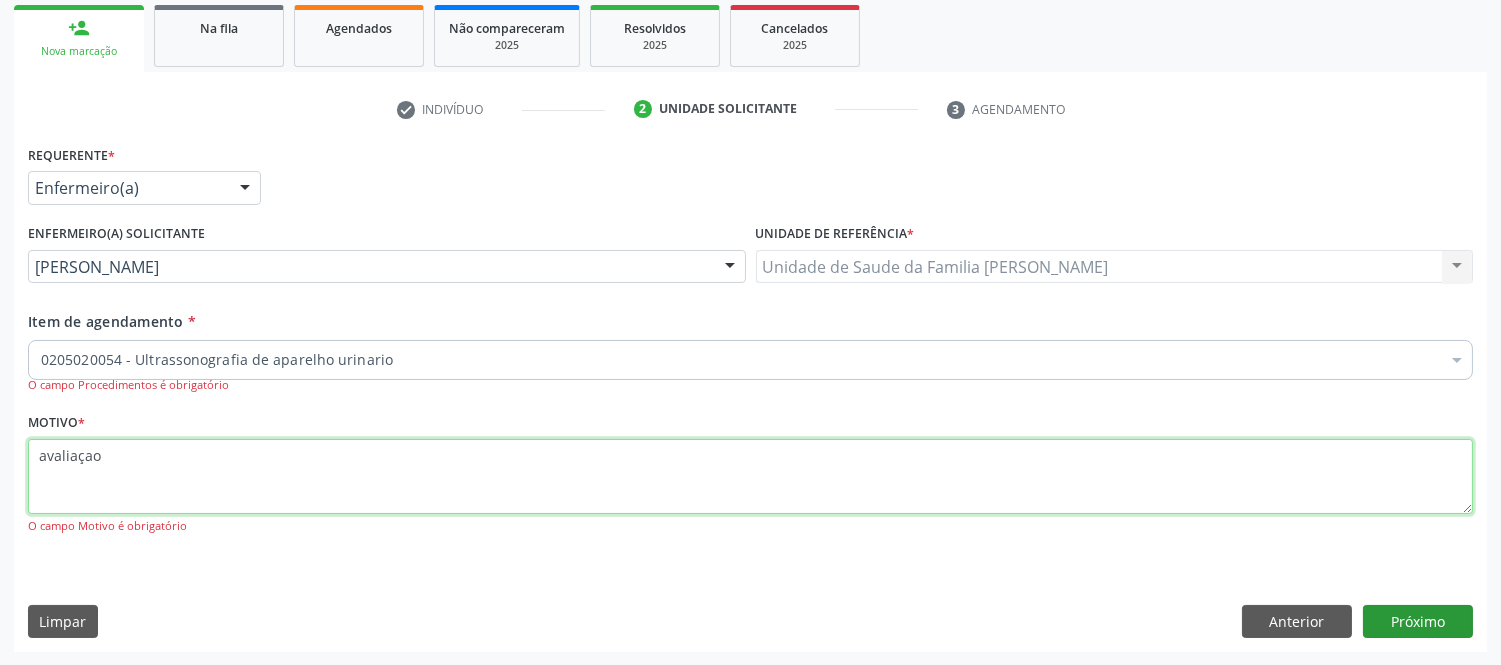 type on "avaliaçao" 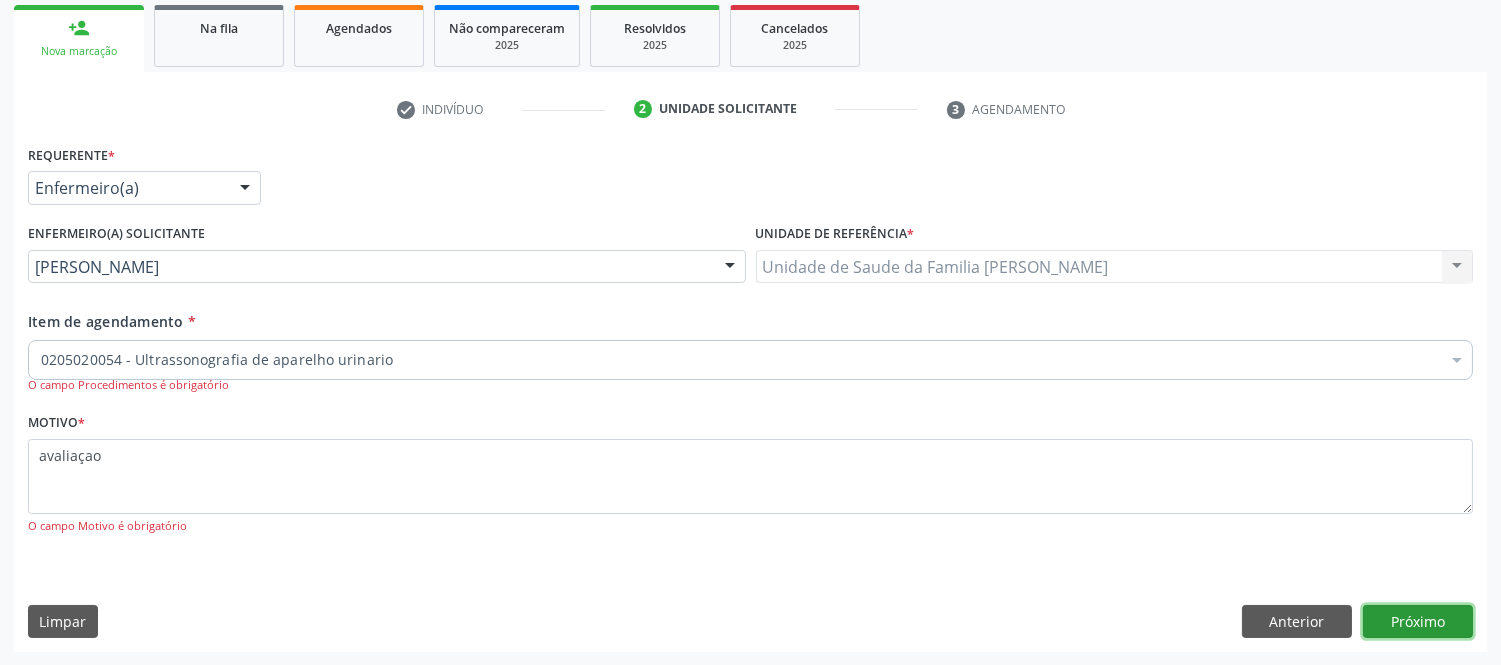 click on "Próximo" at bounding box center [1418, 622] 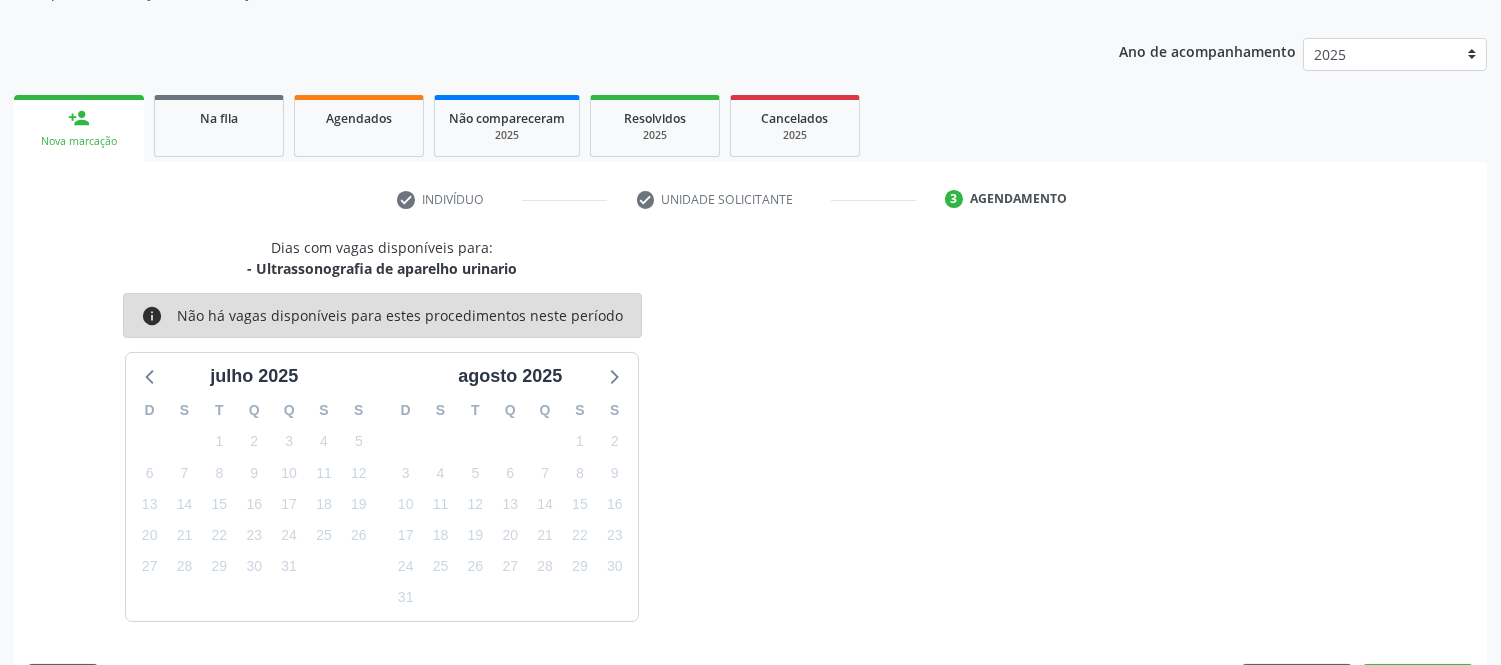 scroll, scrollTop: 263, scrollLeft: 0, axis: vertical 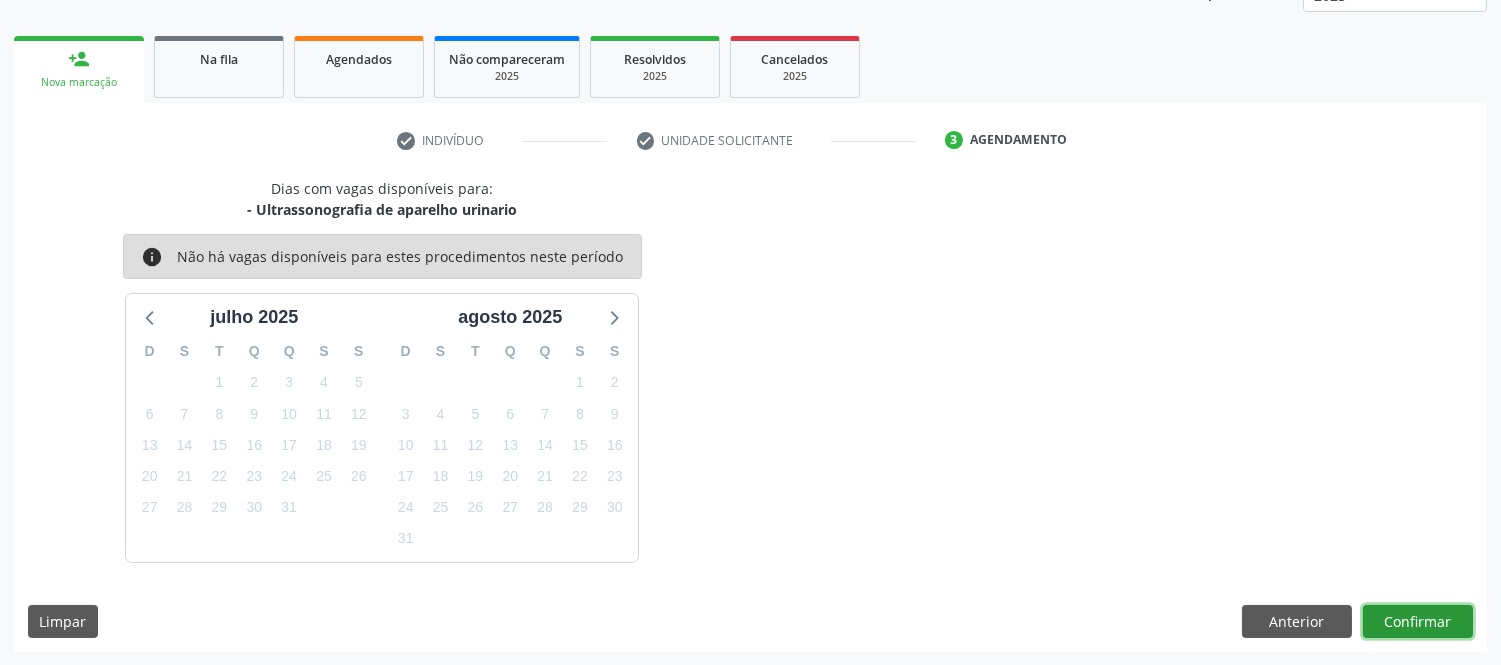 click on "Confirmar" at bounding box center (1418, 622) 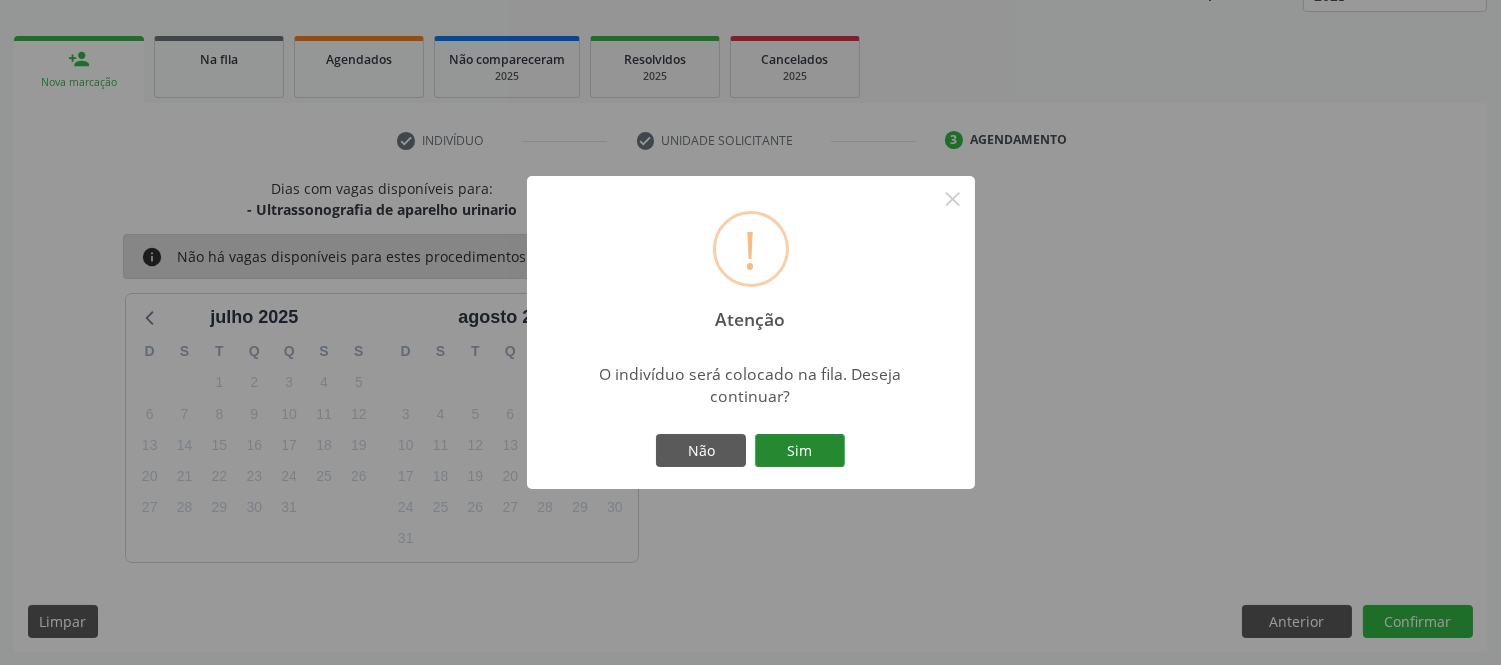 click on "Sim" at bounding box center [800, 451] 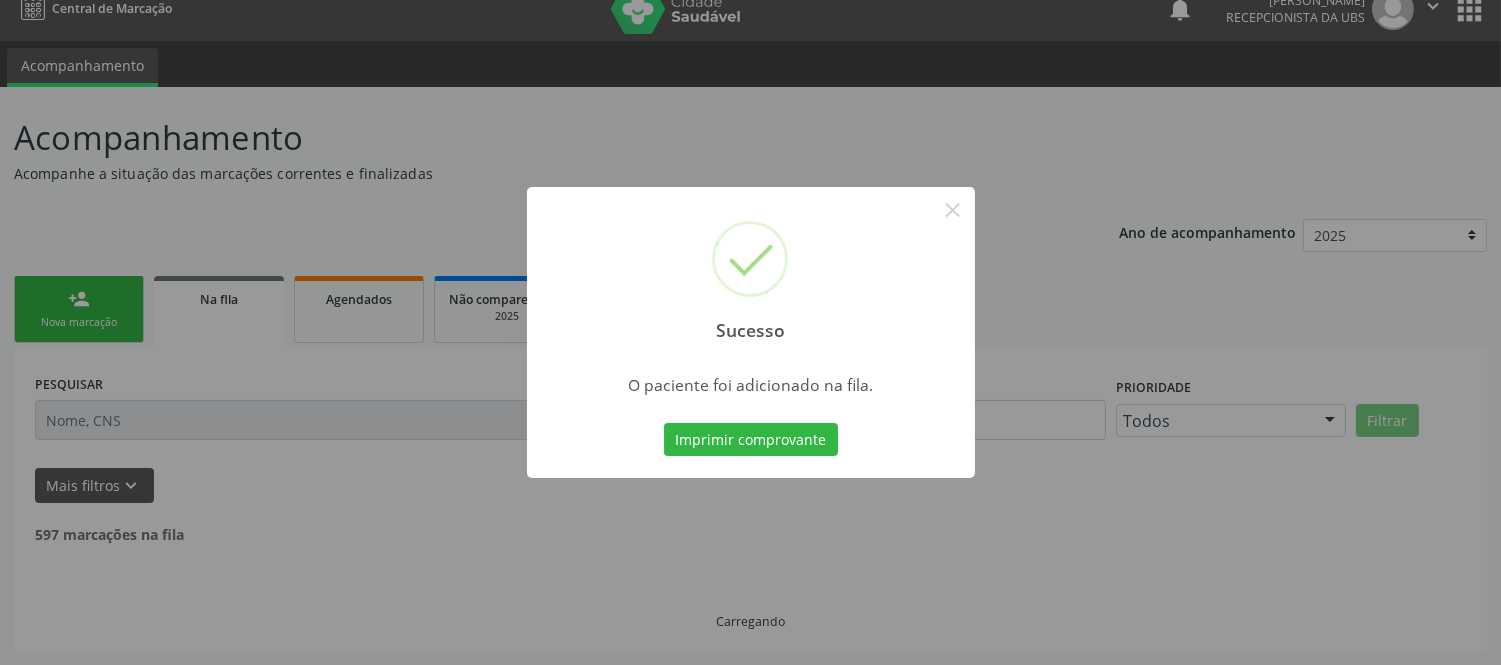 scroll, scrollTop: 1, scrollLeft: 0, axis: vertical 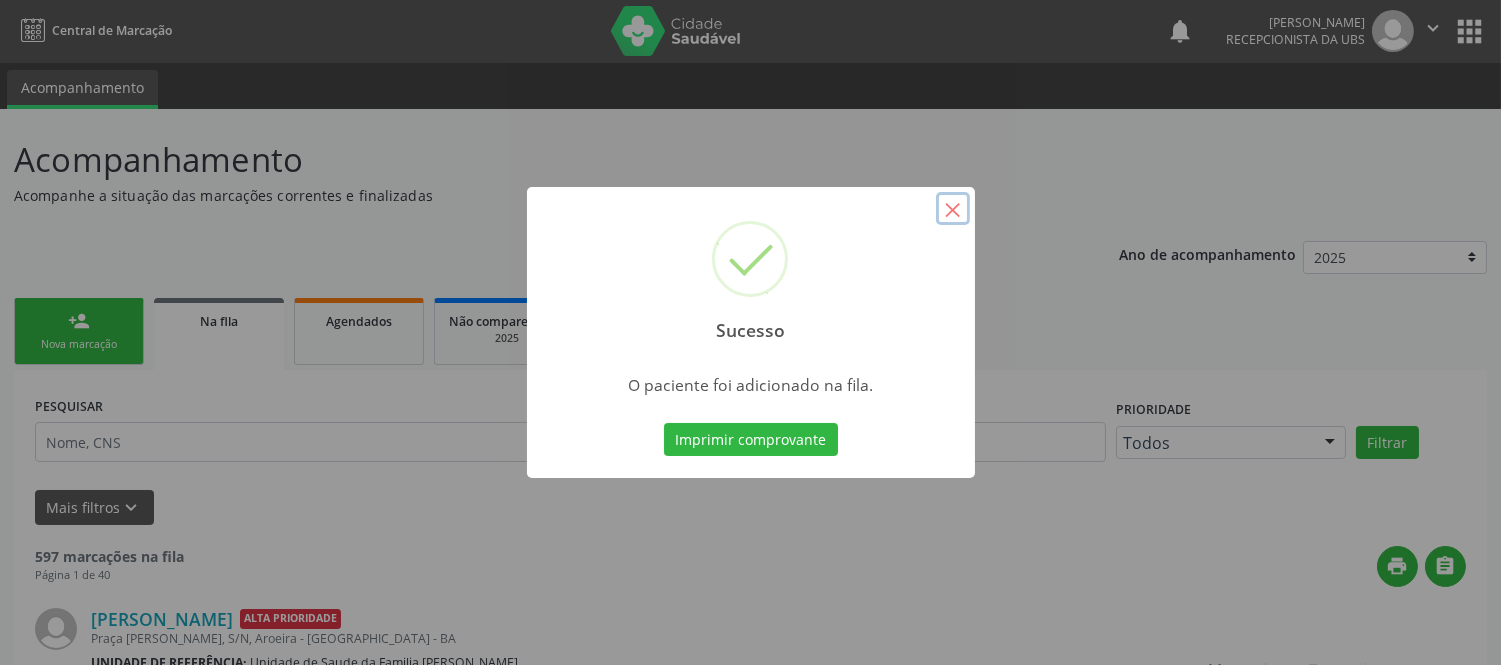 click on "×" at bounding box center (953, 209) 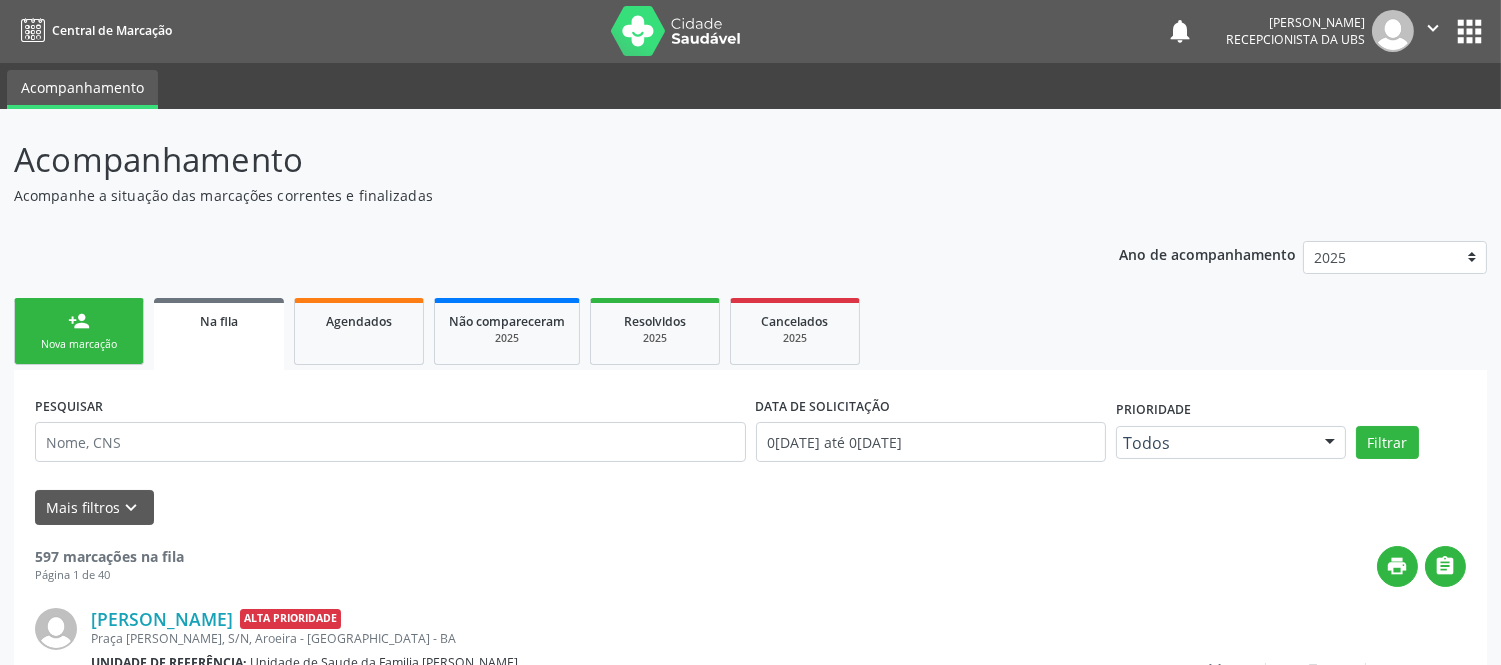 click on "person_add" at bounding box center [79, 321] 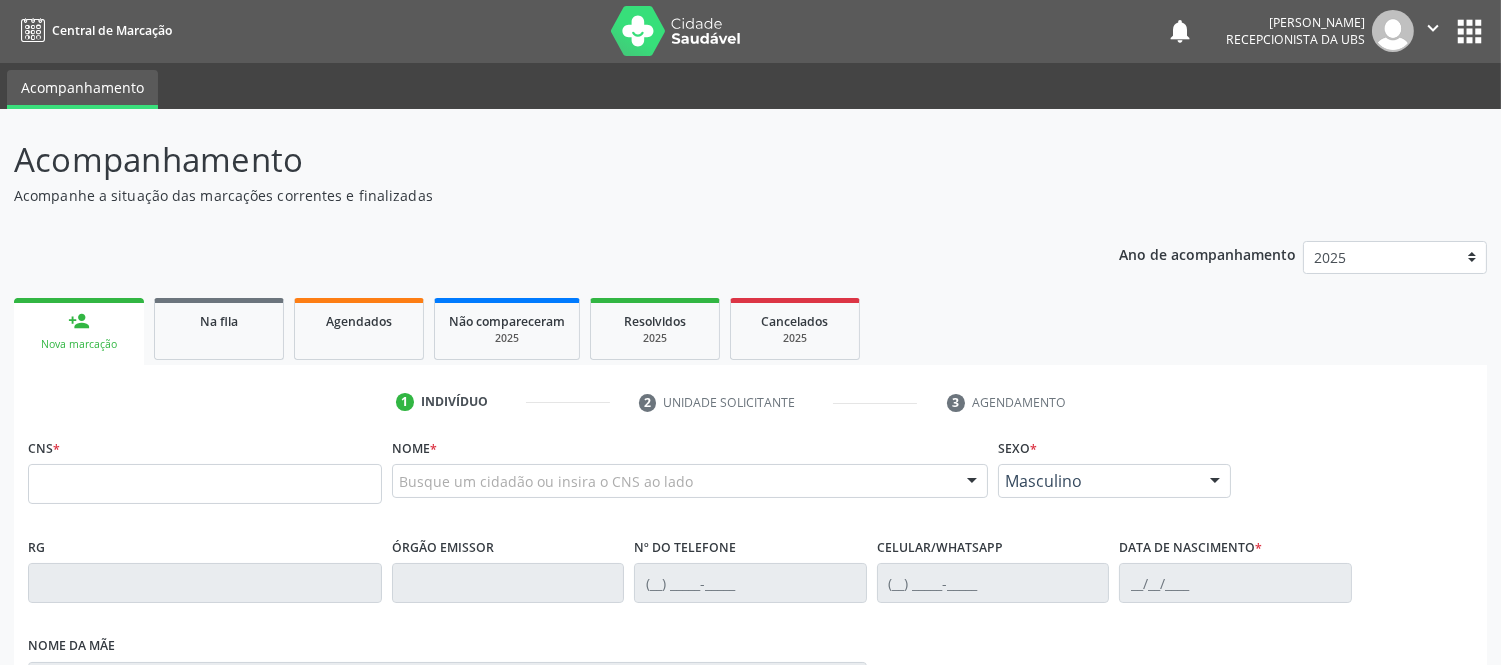scroll, scrollTop: 112, scrollLeft: 0, axis: vertical 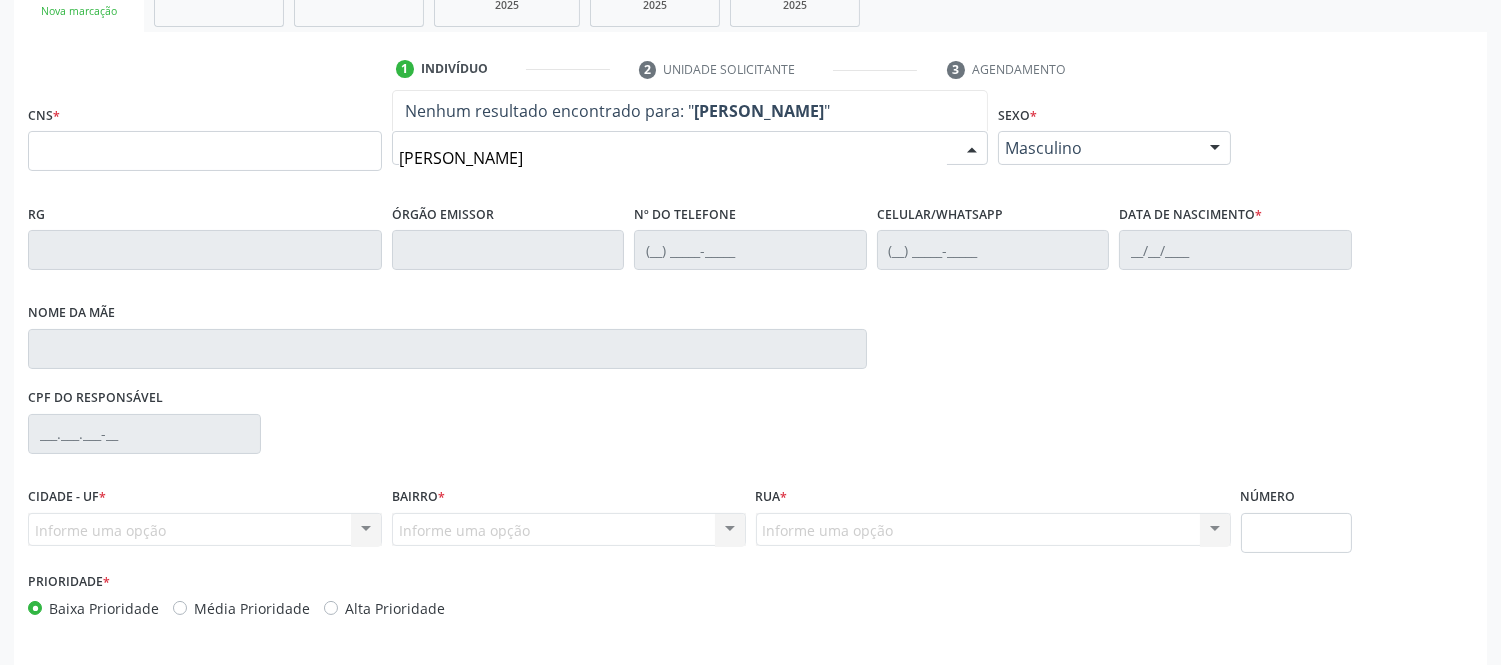click on "elizangela gonçalves pezan" at bounding box center (673, 158) 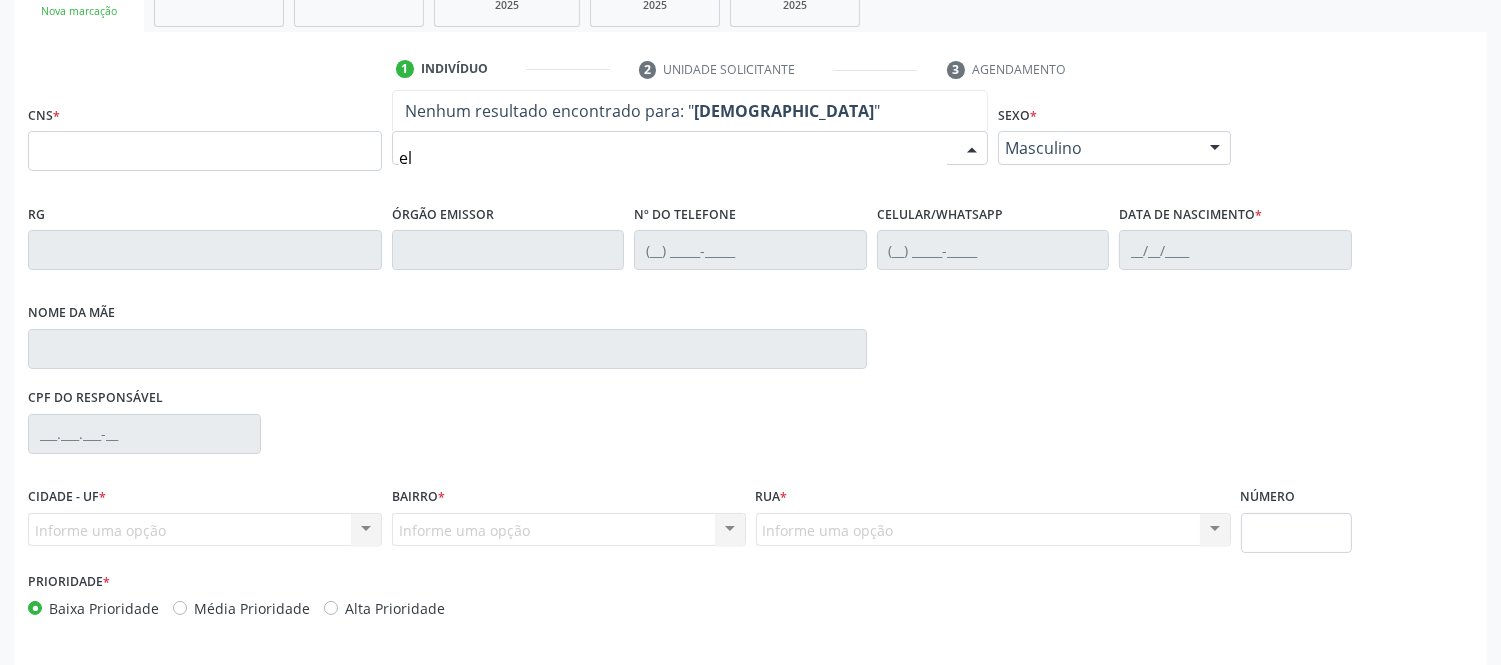 type on "e" 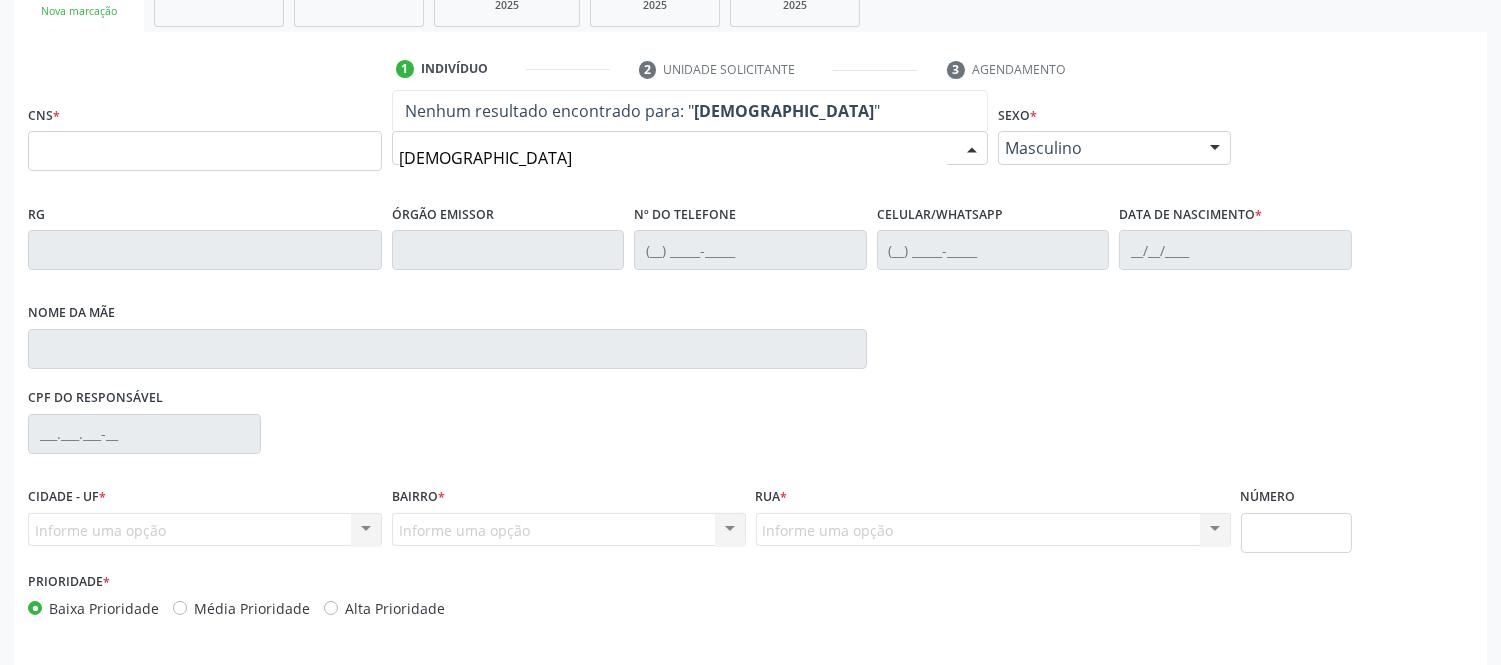 type on "elizangela" 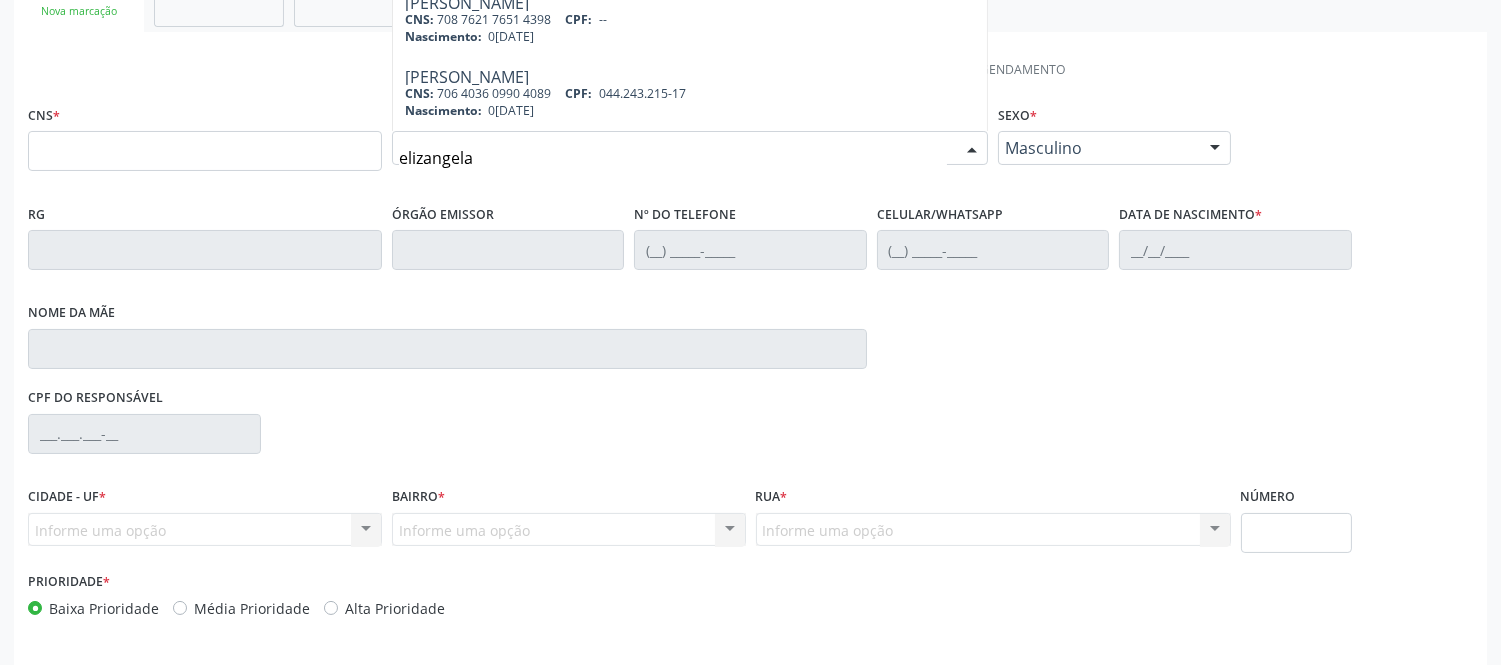 scroll, scrollTop: 223, scrollLeft: 0, axis: vertical 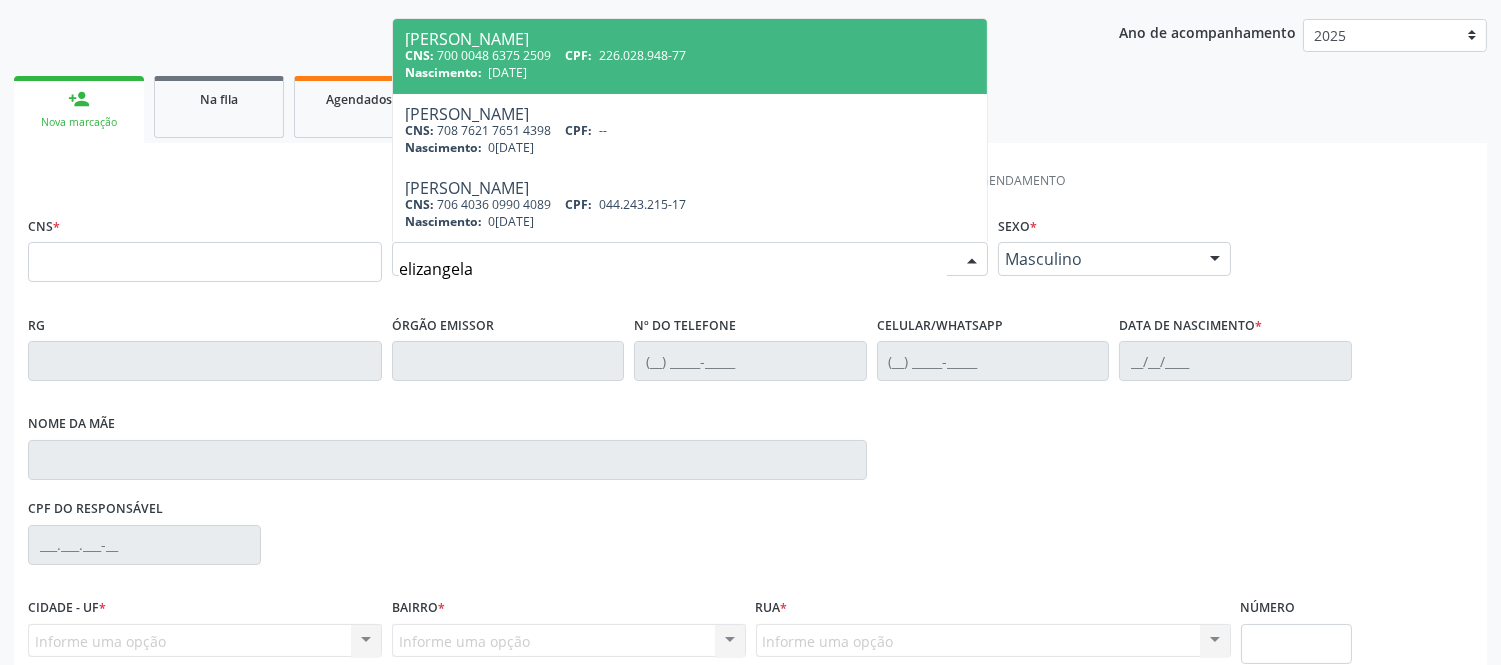 click on "Elizangela Gonsalves Pezan
CNS:
700 0048 6375 2509
CPF:
226.028.948-77
Nascimento:
24/12/1982" at bounding box center (690, 56) 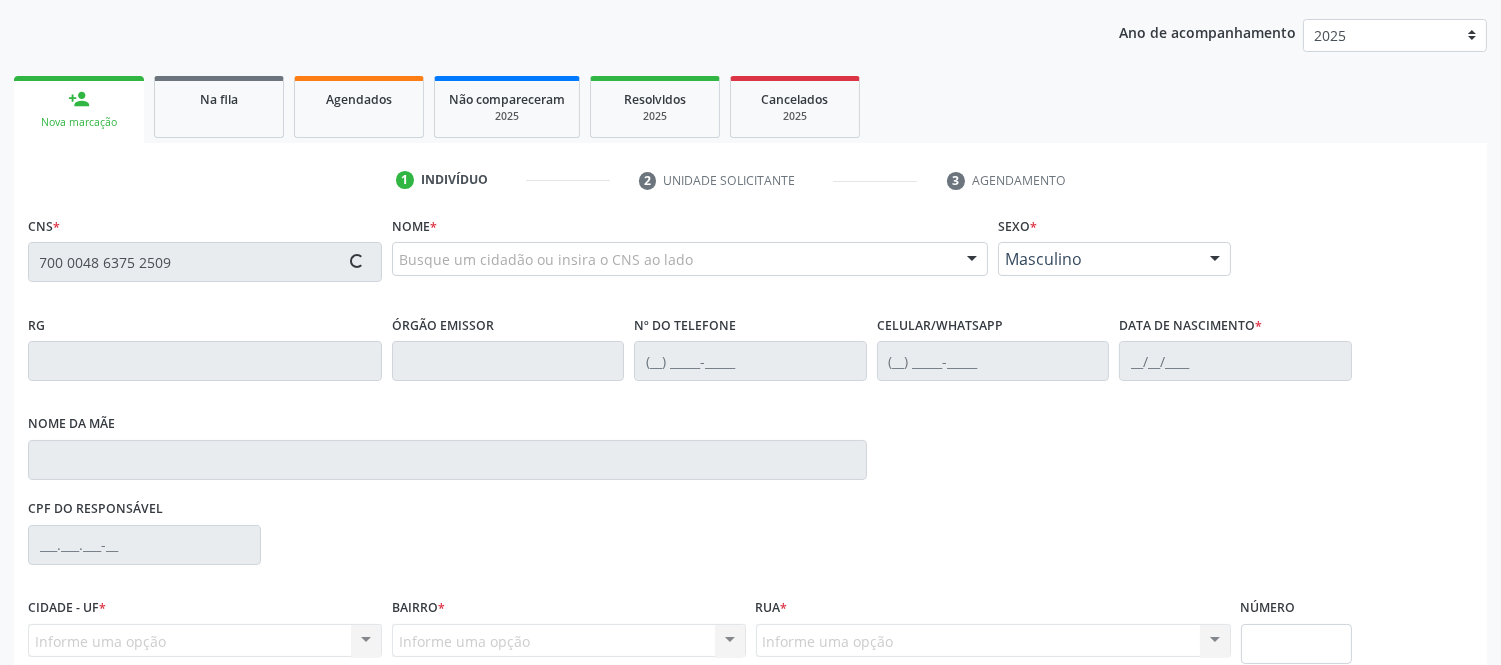 type on "700 0048 6375 2509" 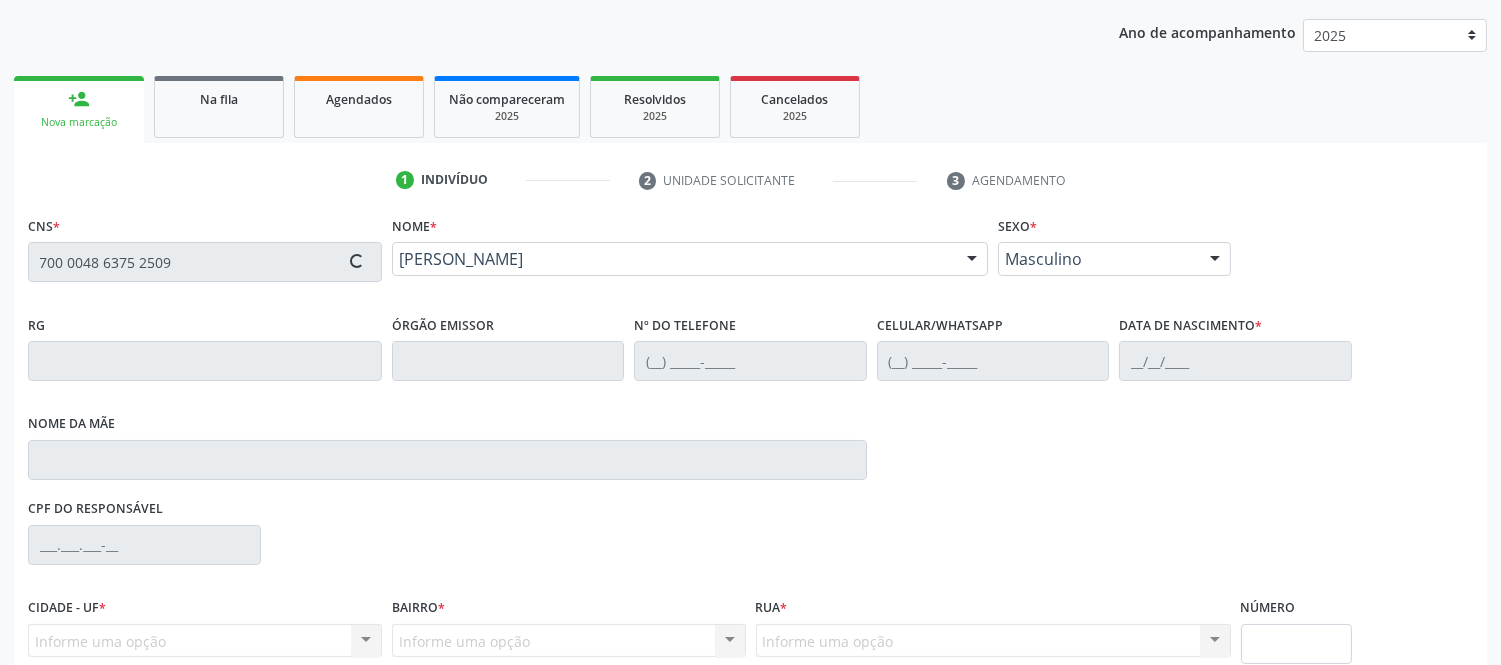 scroll, scrollTop: 404, scrollLeft: 0, axis: vertical 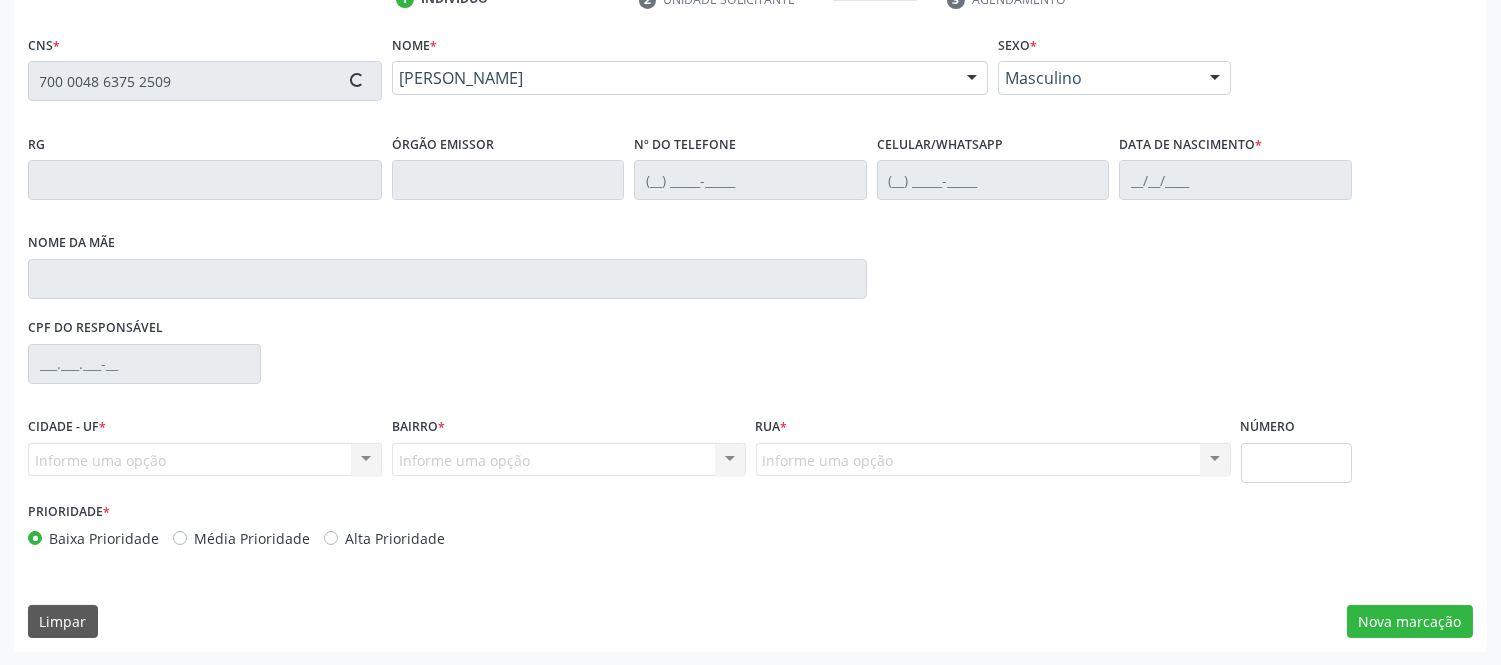 type on "(75) 99877-9716" 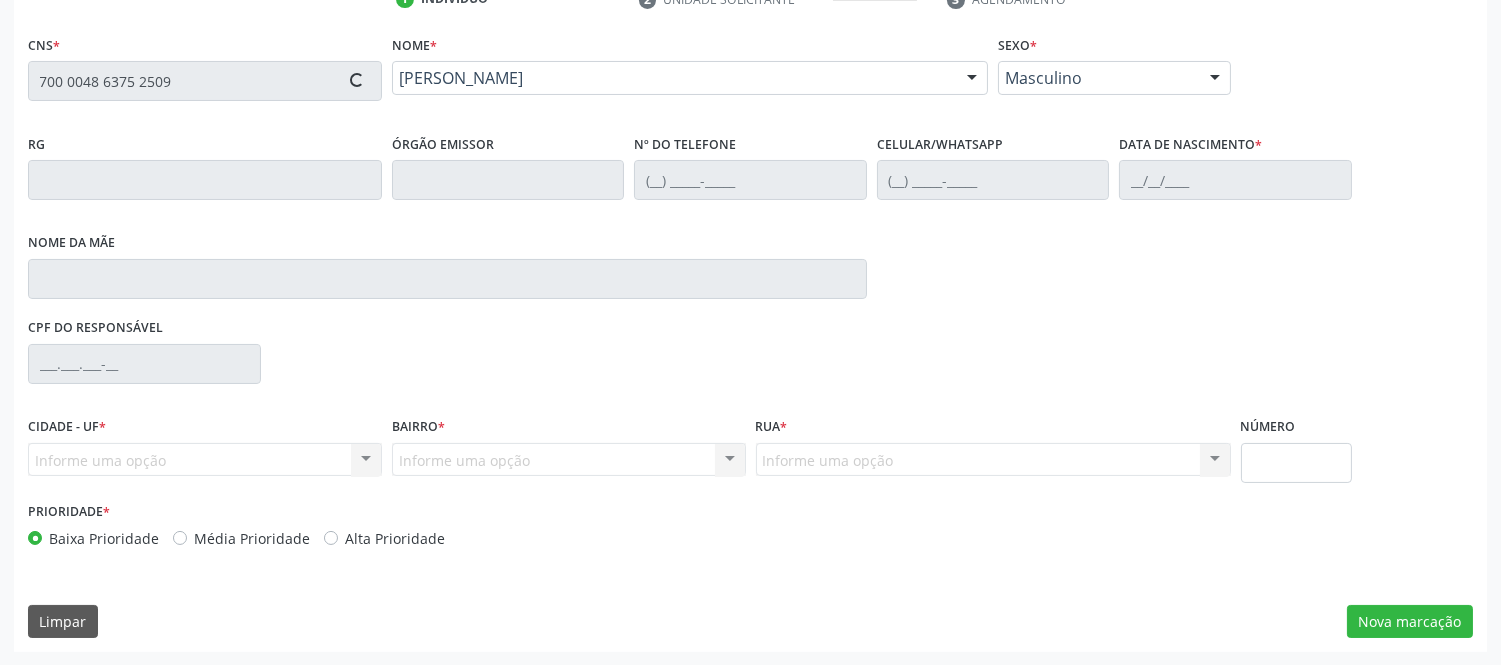 type on "(75) 99877-9716" 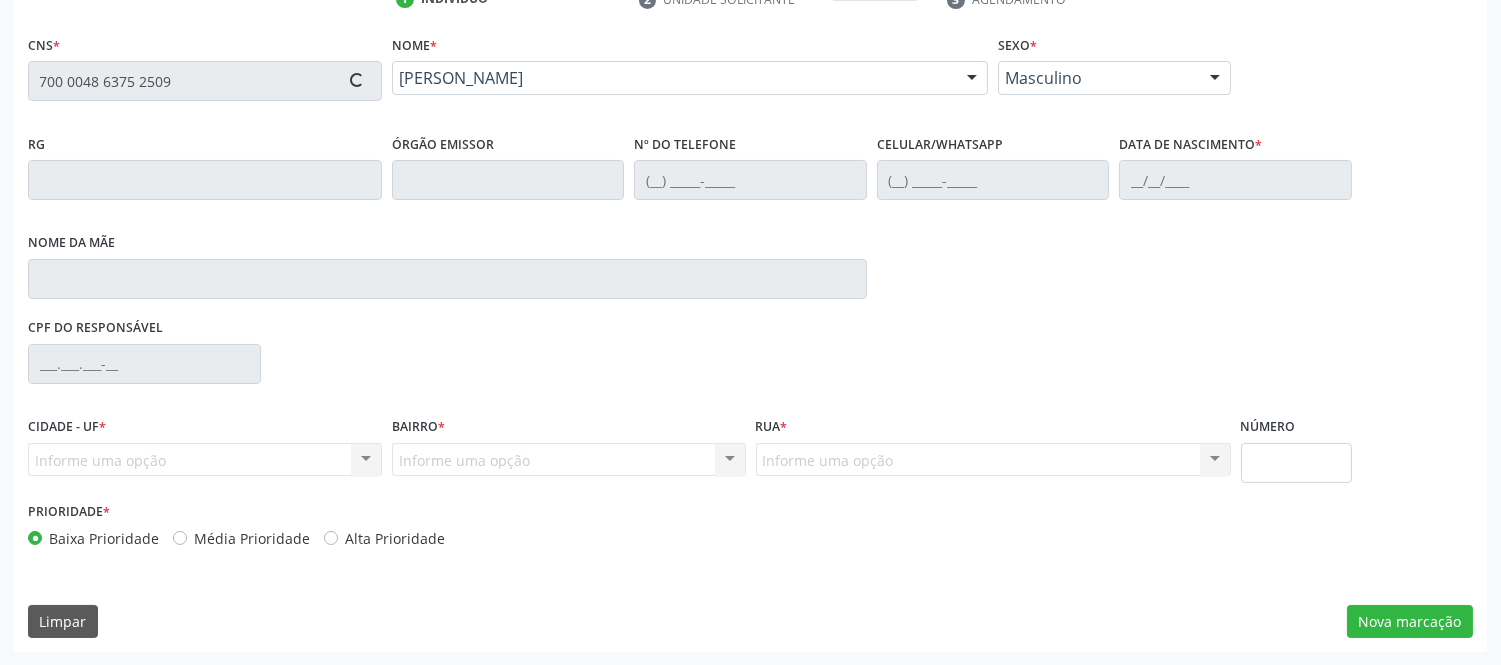 type on "24/12/1982" 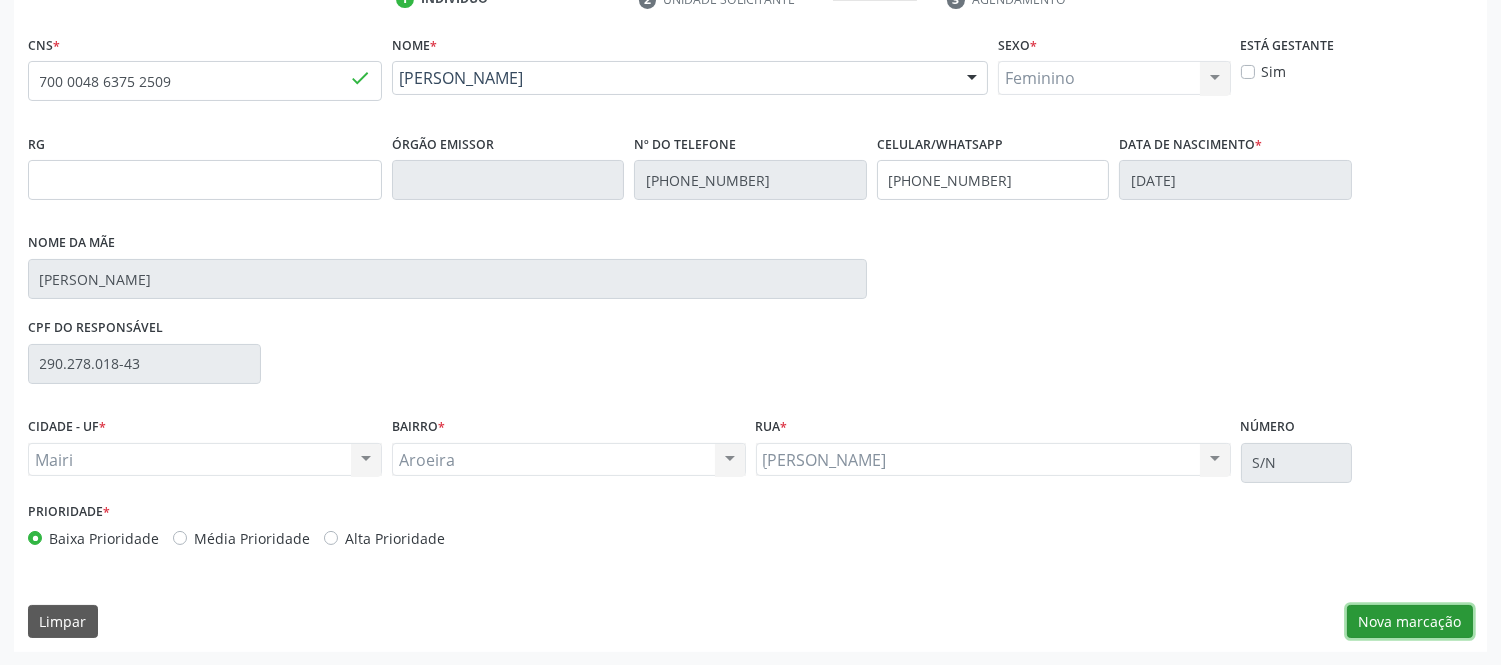 click on "Nova marcação" at bounding box center [1410, 622] 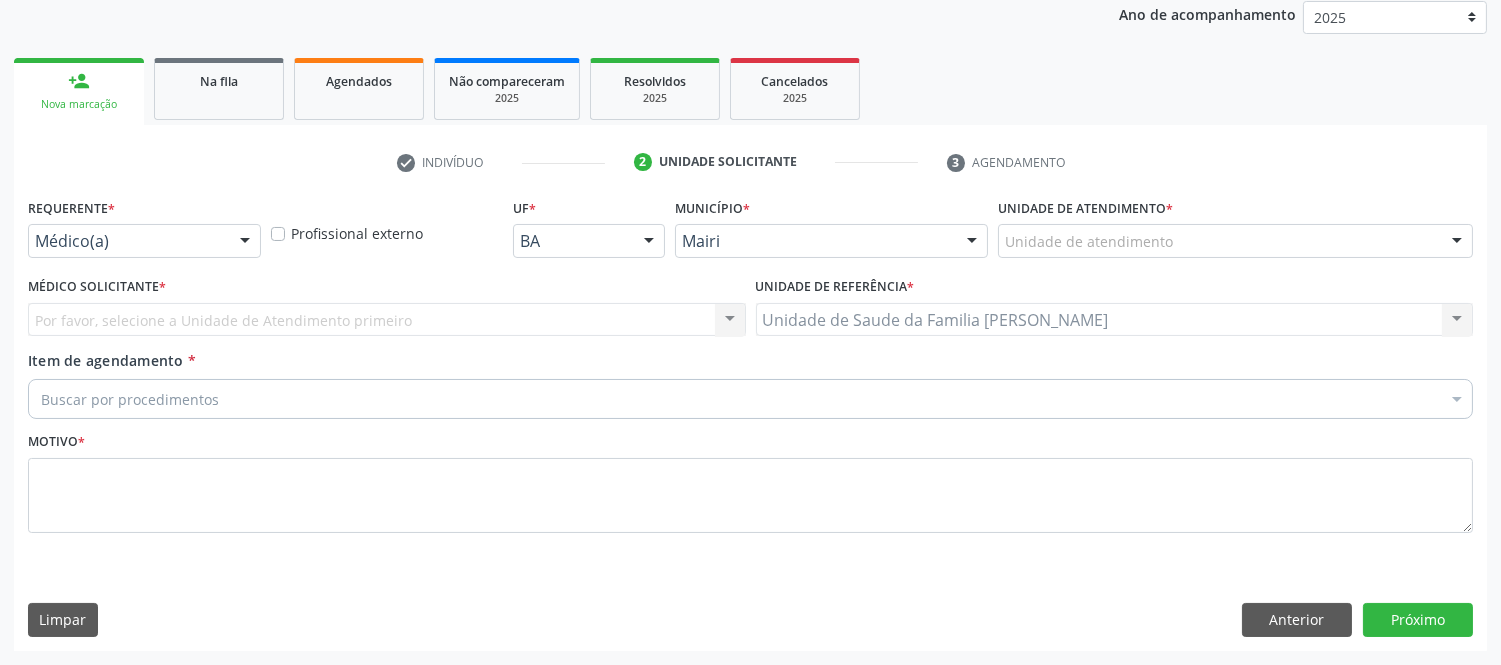 scroll, scrollTop: 240, scrollLeft: 0, axis: vertical 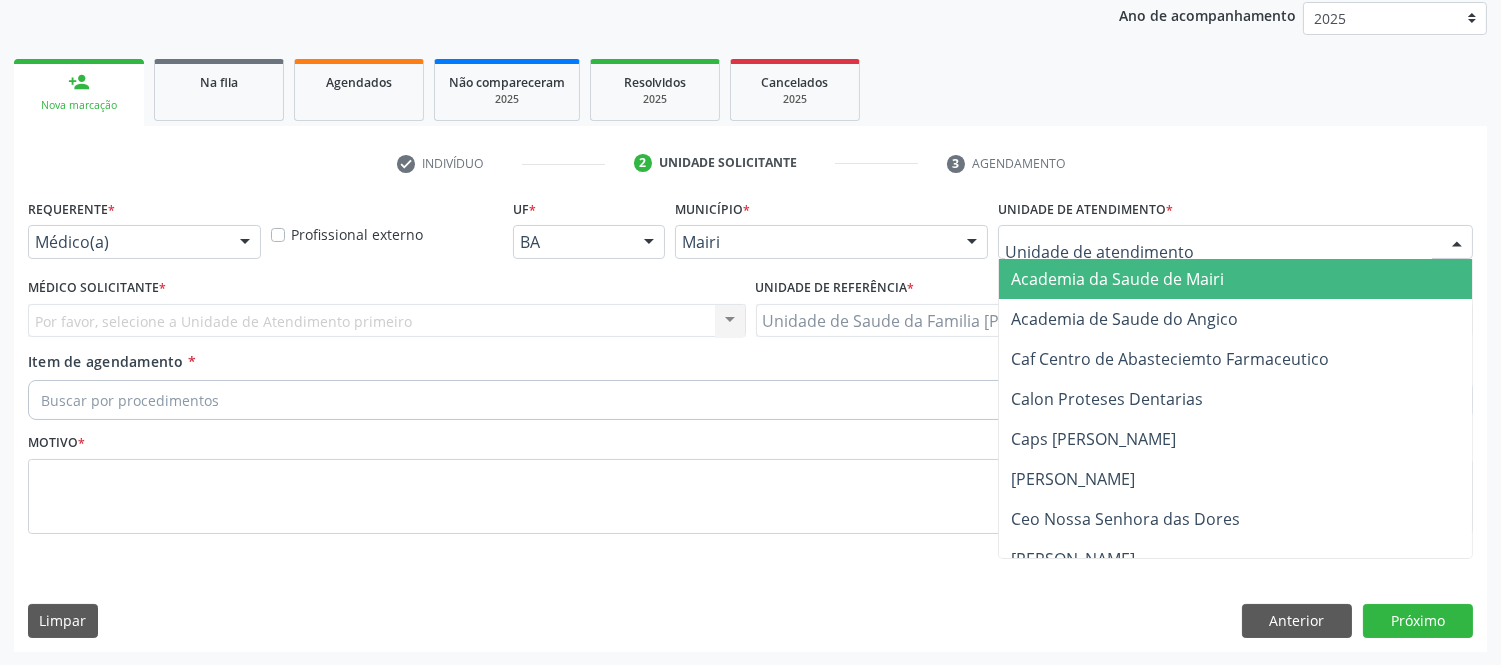 click at bounding box center [1235, 242] 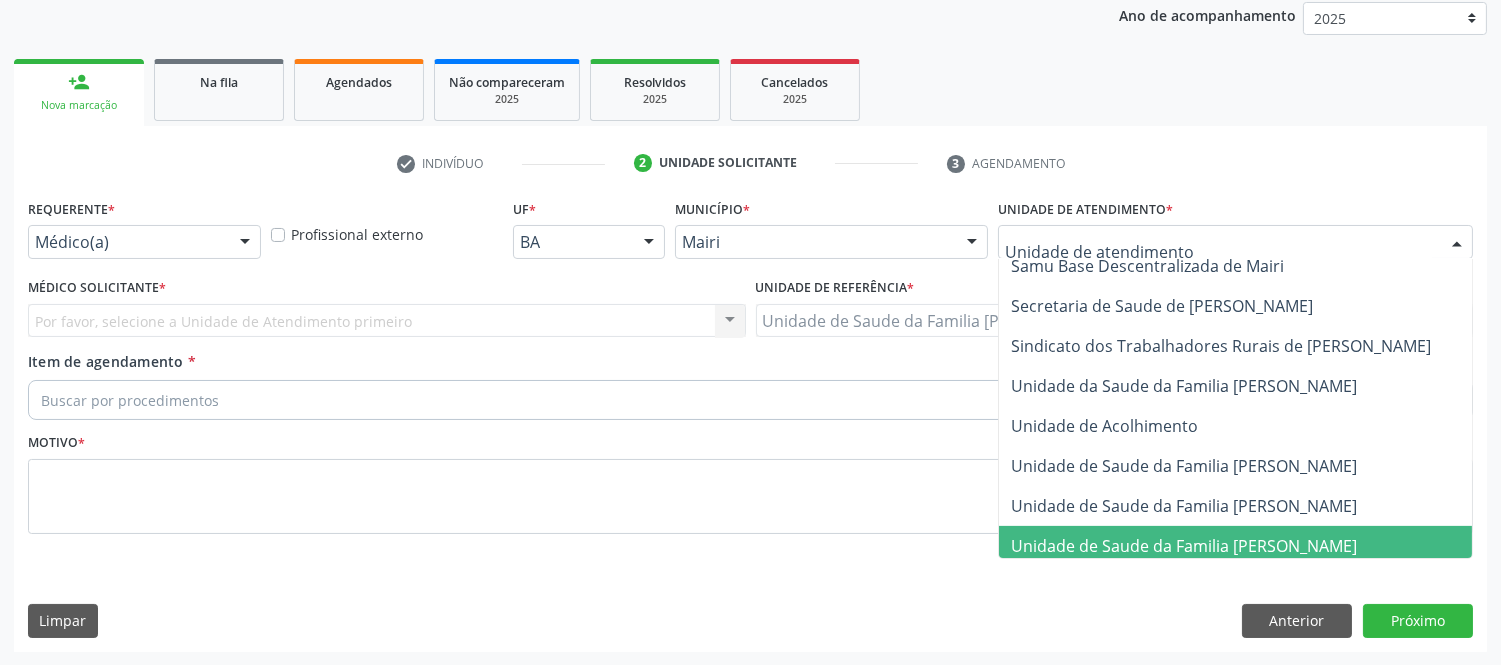scroll, scrollTop: 1437, scrollLeft: 0, axis: vertical 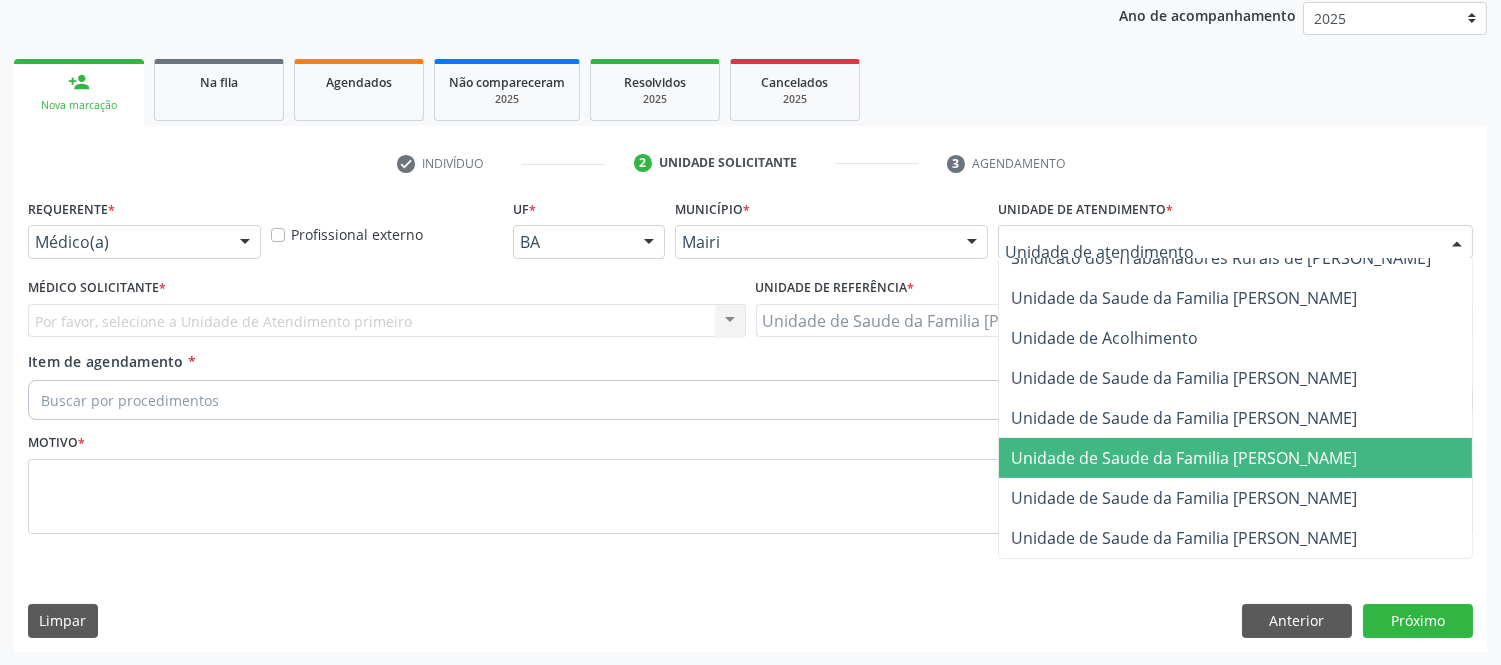 click on "Unidade de Saude da Familia [PERSON_NAME]" at bounding box center (1184, 458) 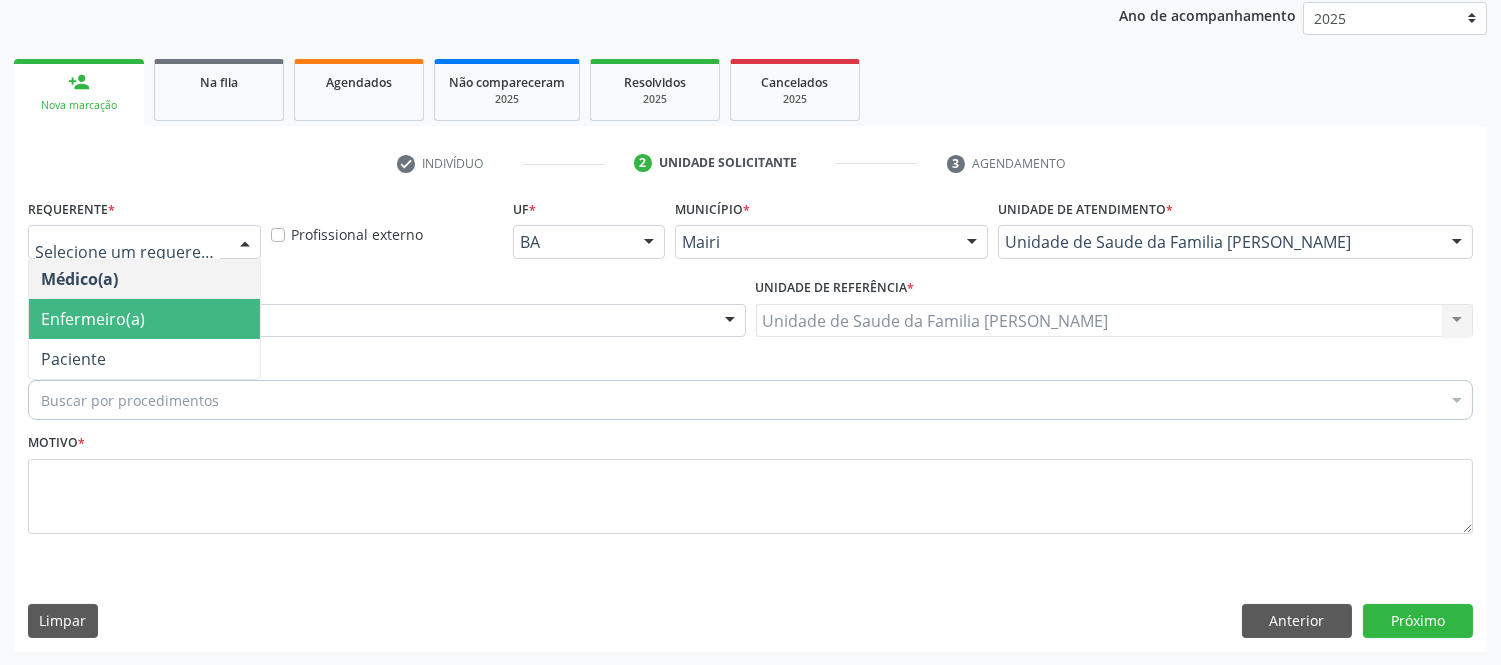 click on "Enfermeiro(a)" at bounding box center (93, 319) 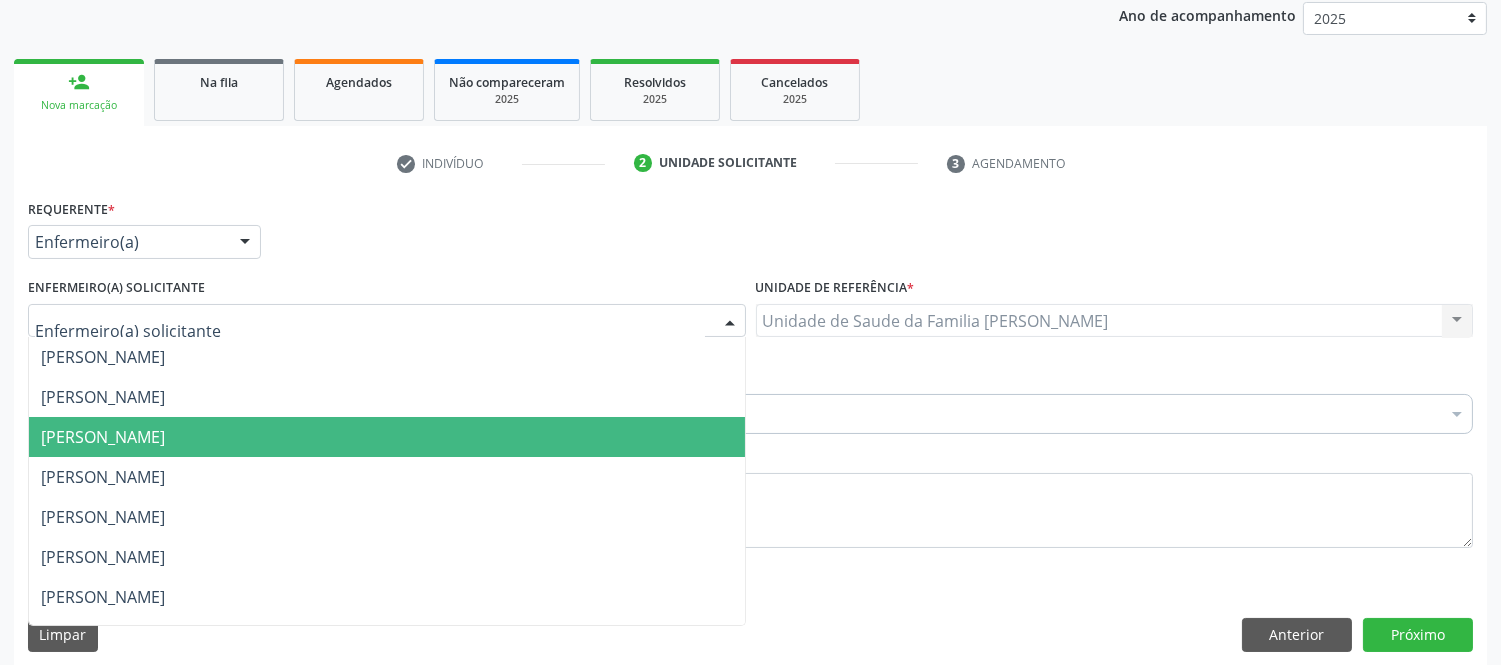 click on "[PERSON_NAME]" at bounding box center [103, 437] 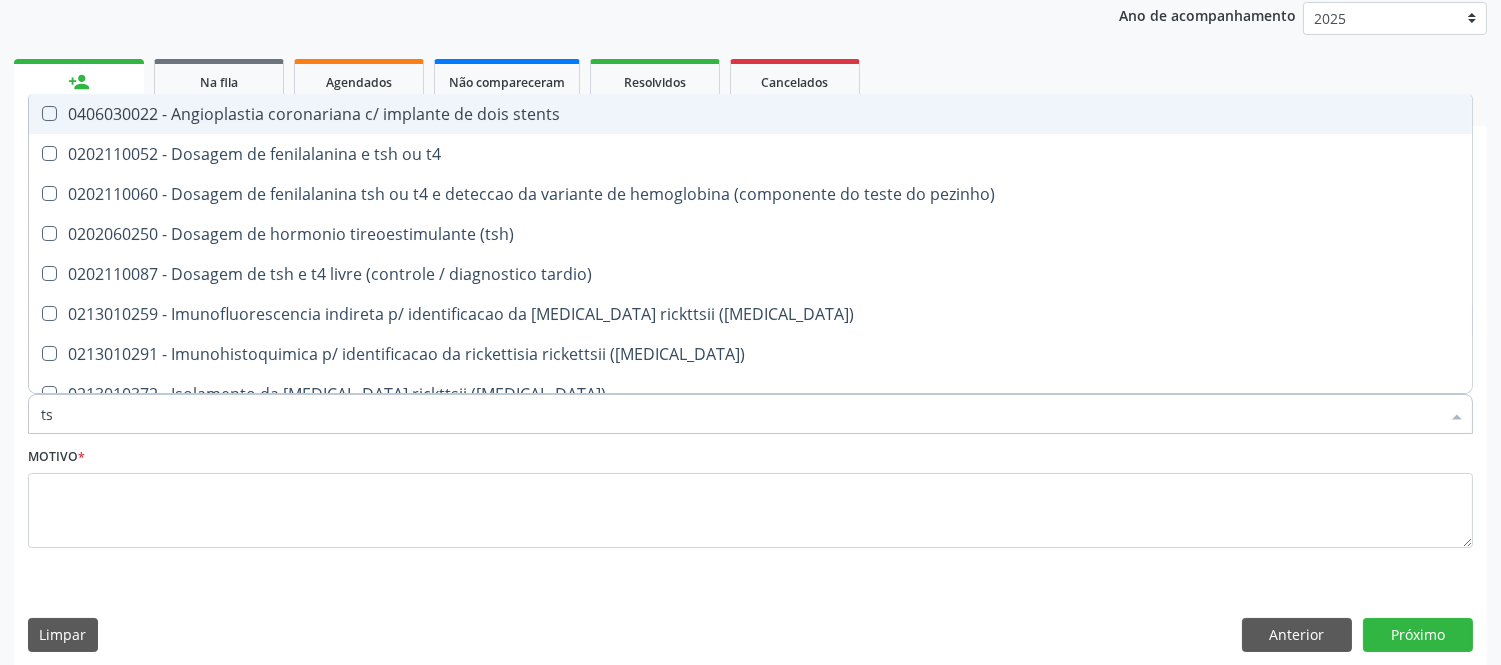 type on "tsh" 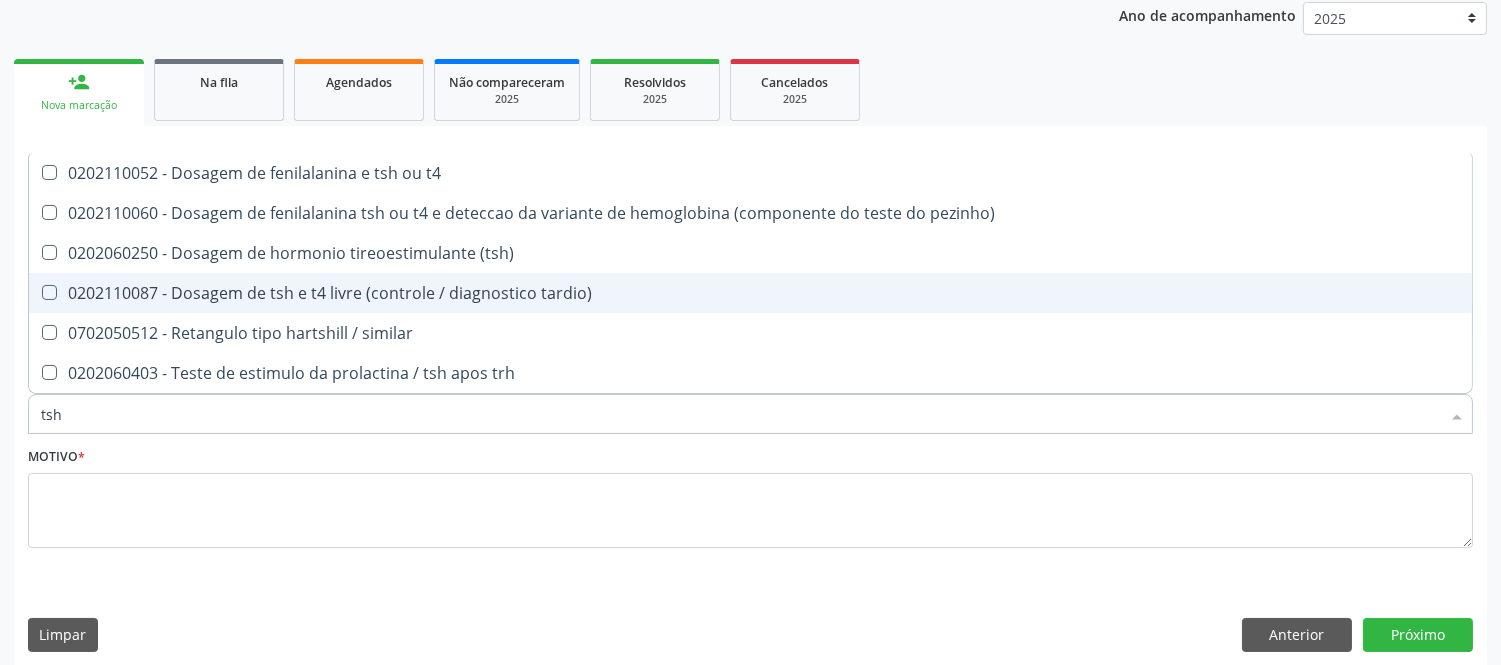 click on "0202110087 - Dosagem de tsh e t4 livre (controle / diagnostico tardio)" at bounding box center (750, 293) 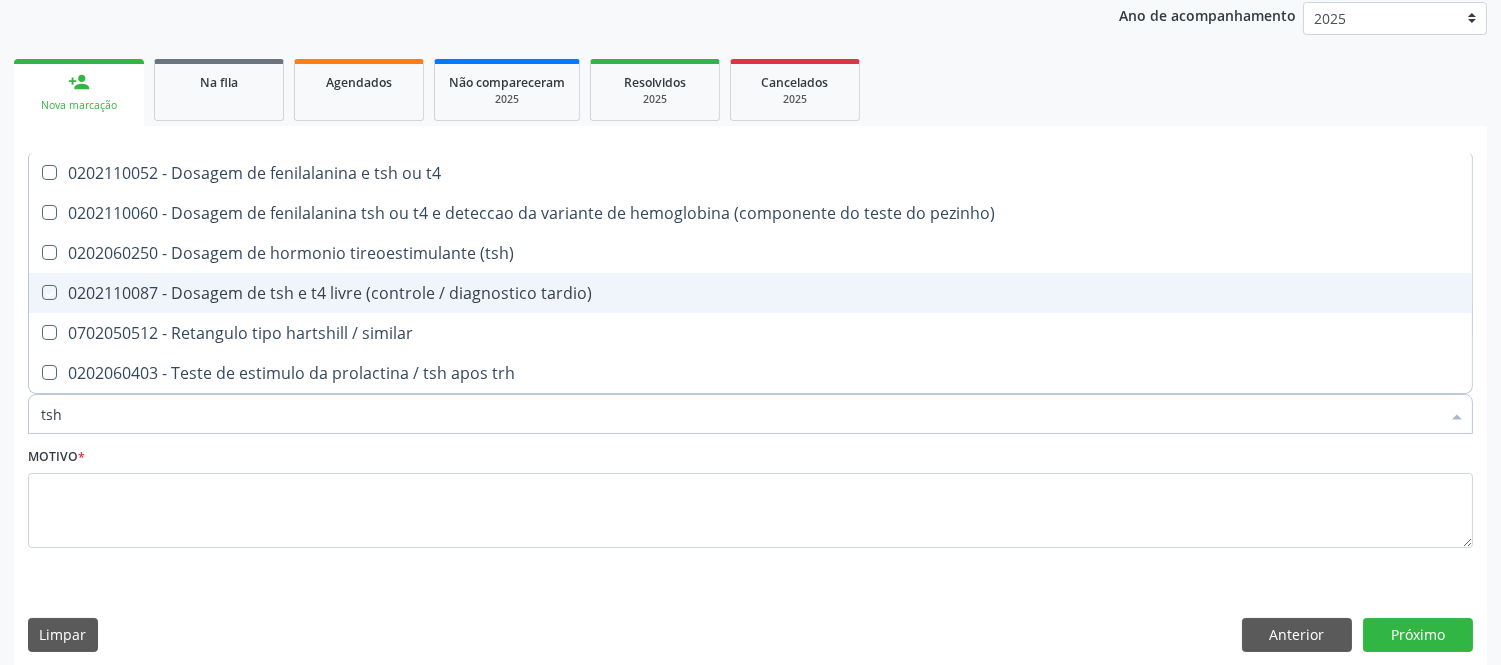 checkbox on "true" 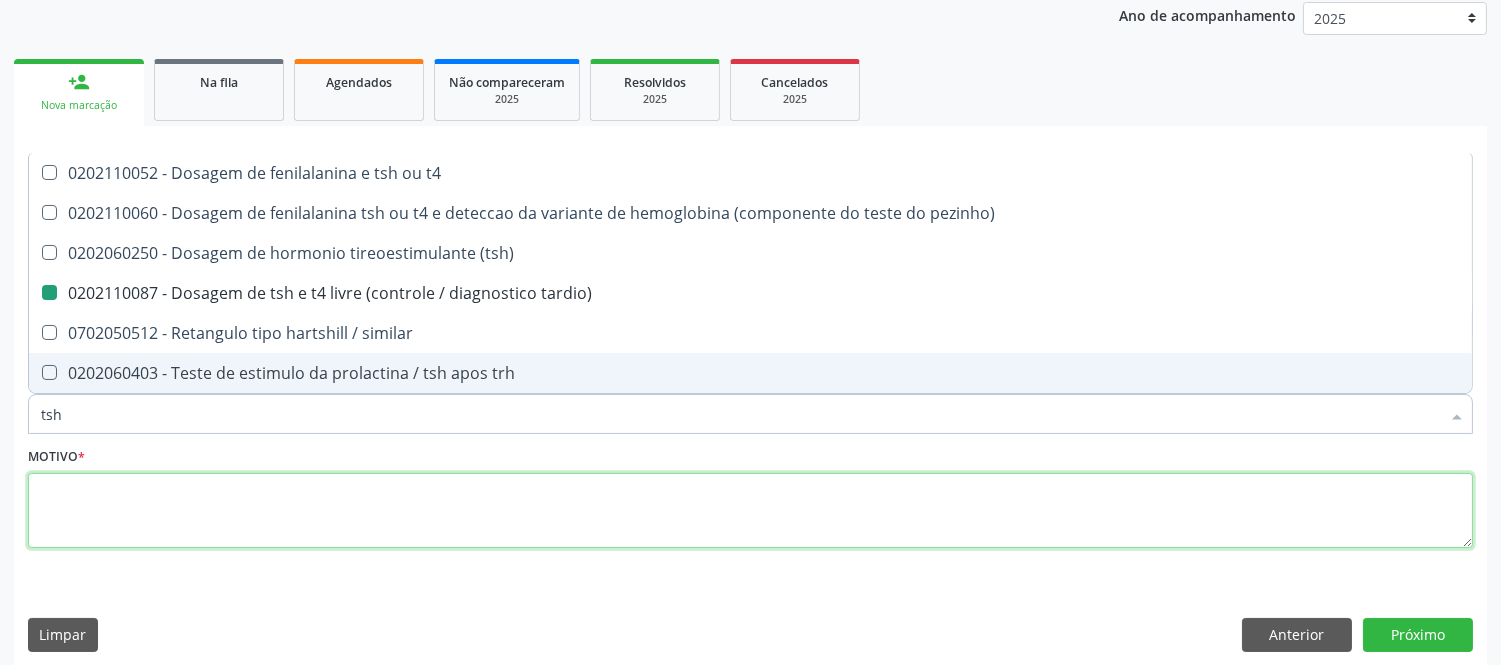 click at bounding box center (750, 511) 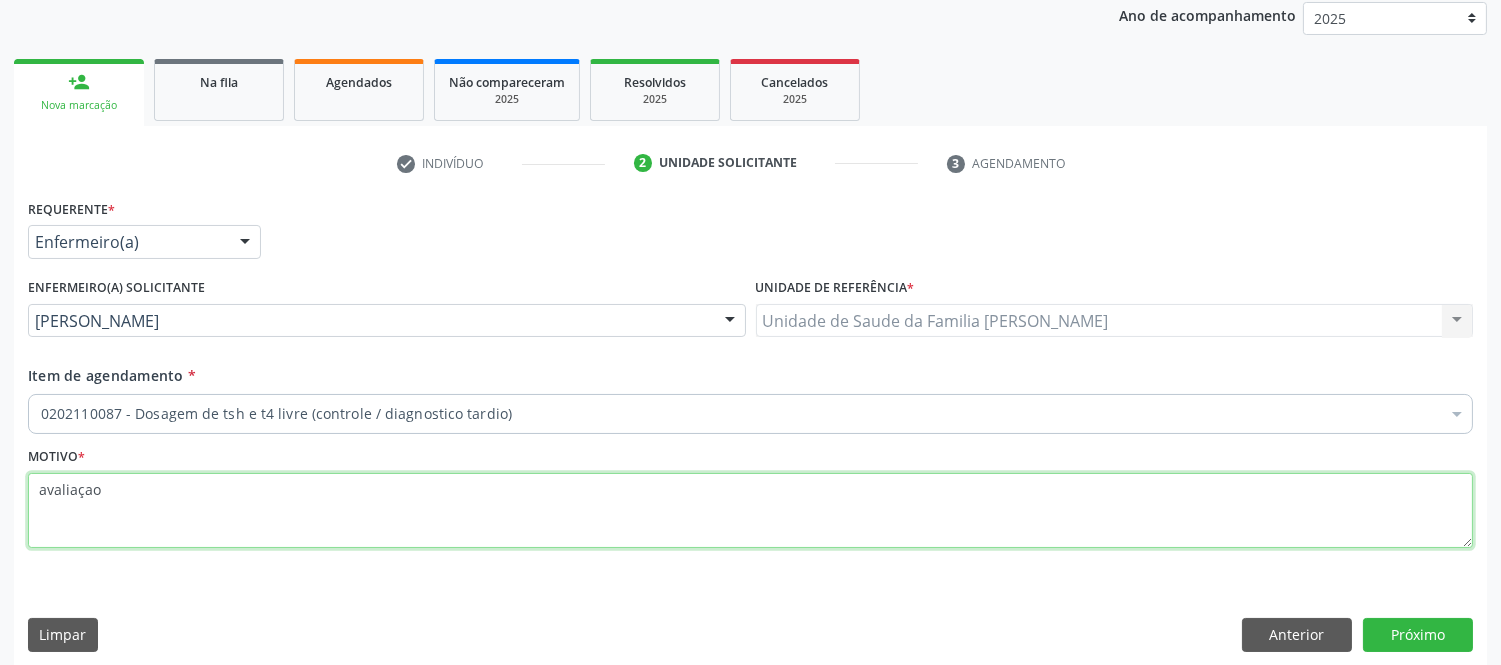 type on "avaliaçao" 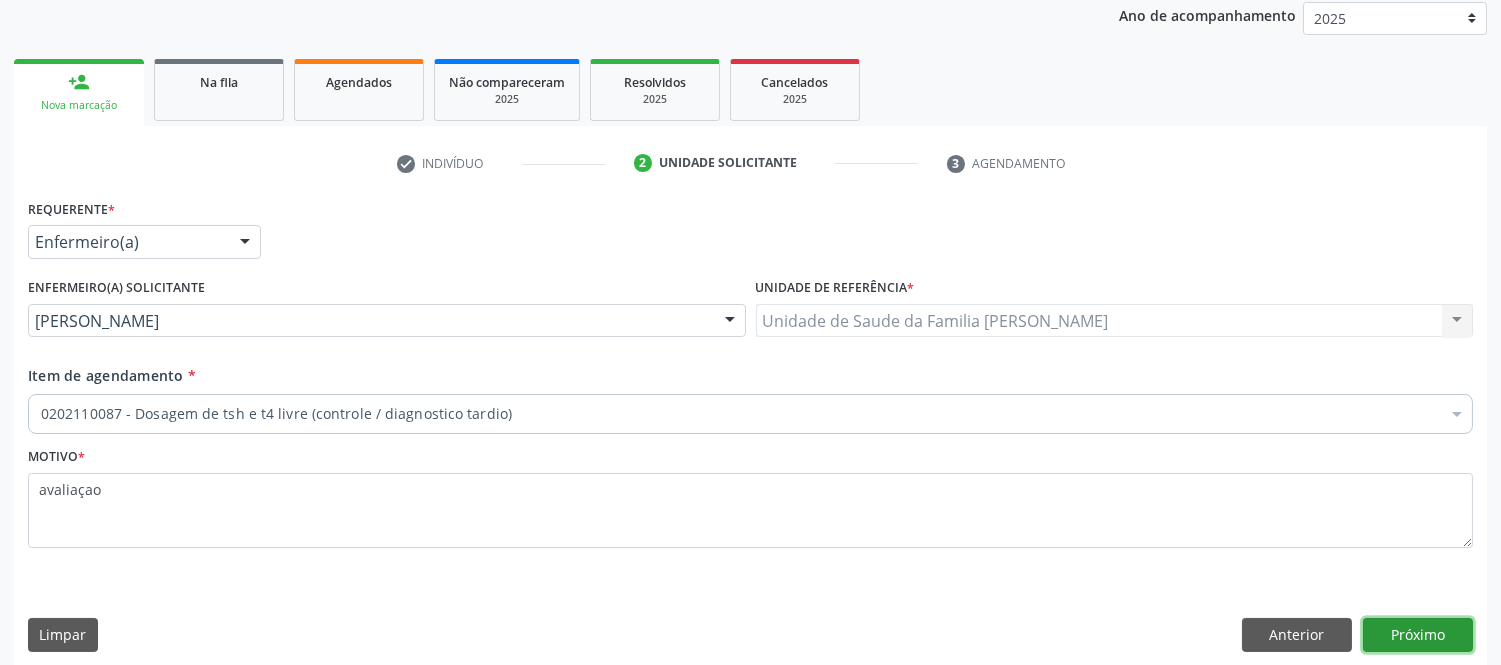drag, startPoint x: 141, startPoint y: 505, endPoint x: 1401, endPoint y: 634, distance: 1266.5863 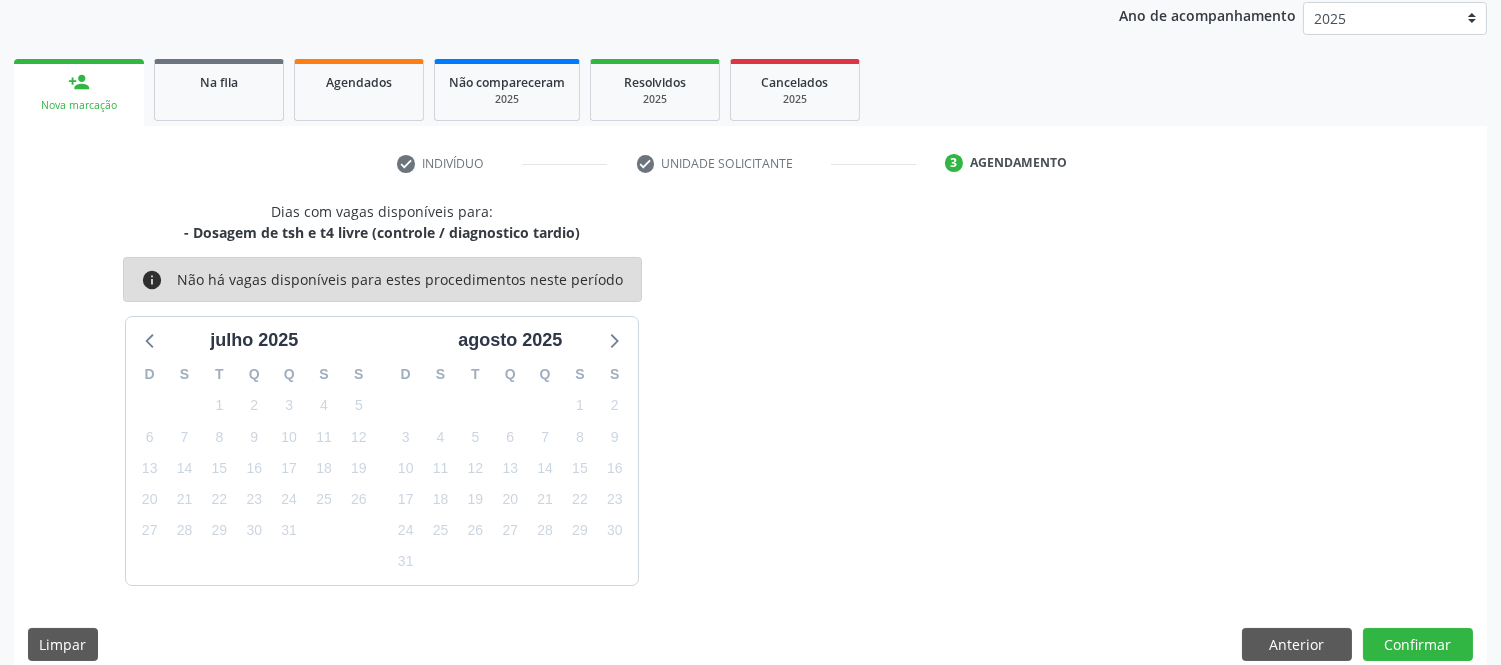 scroll, scrollTop: 263, scrollLeft: 0, axis: vertical 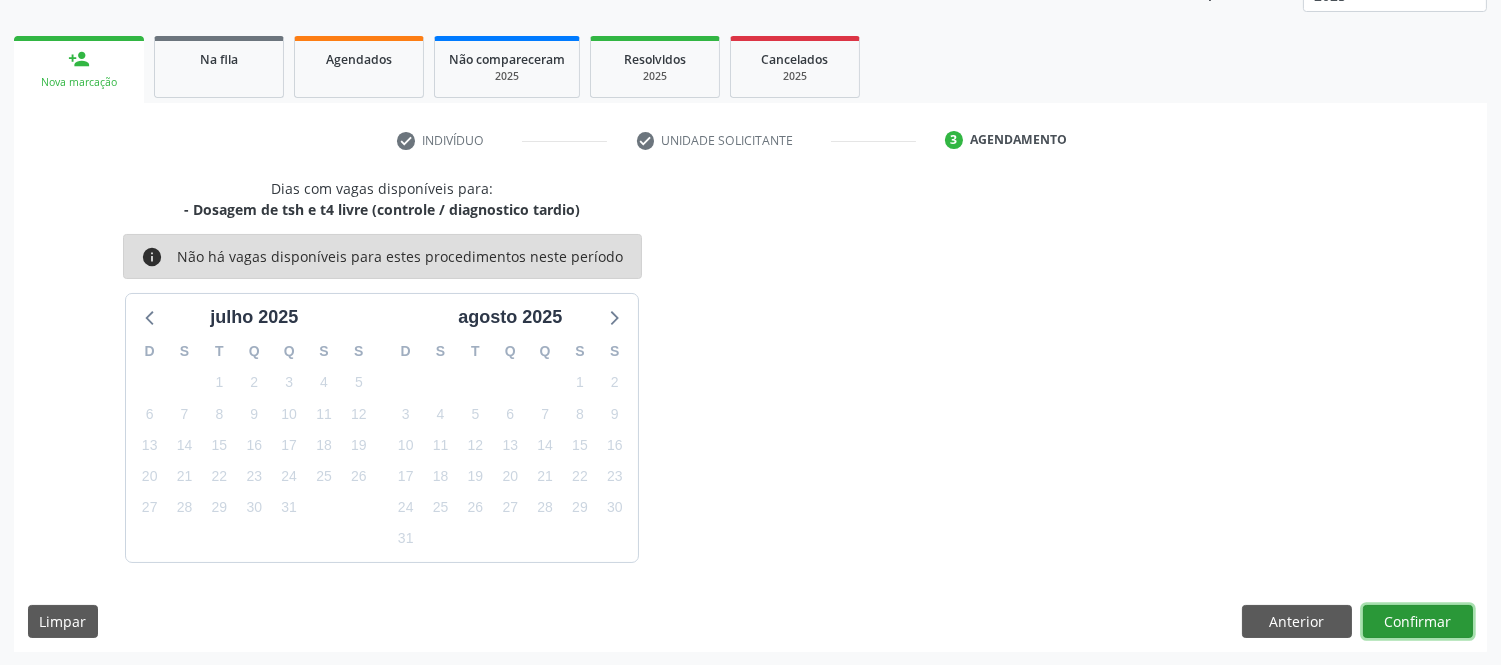 click on "Confirmar" at bounding box center (1418, 622) 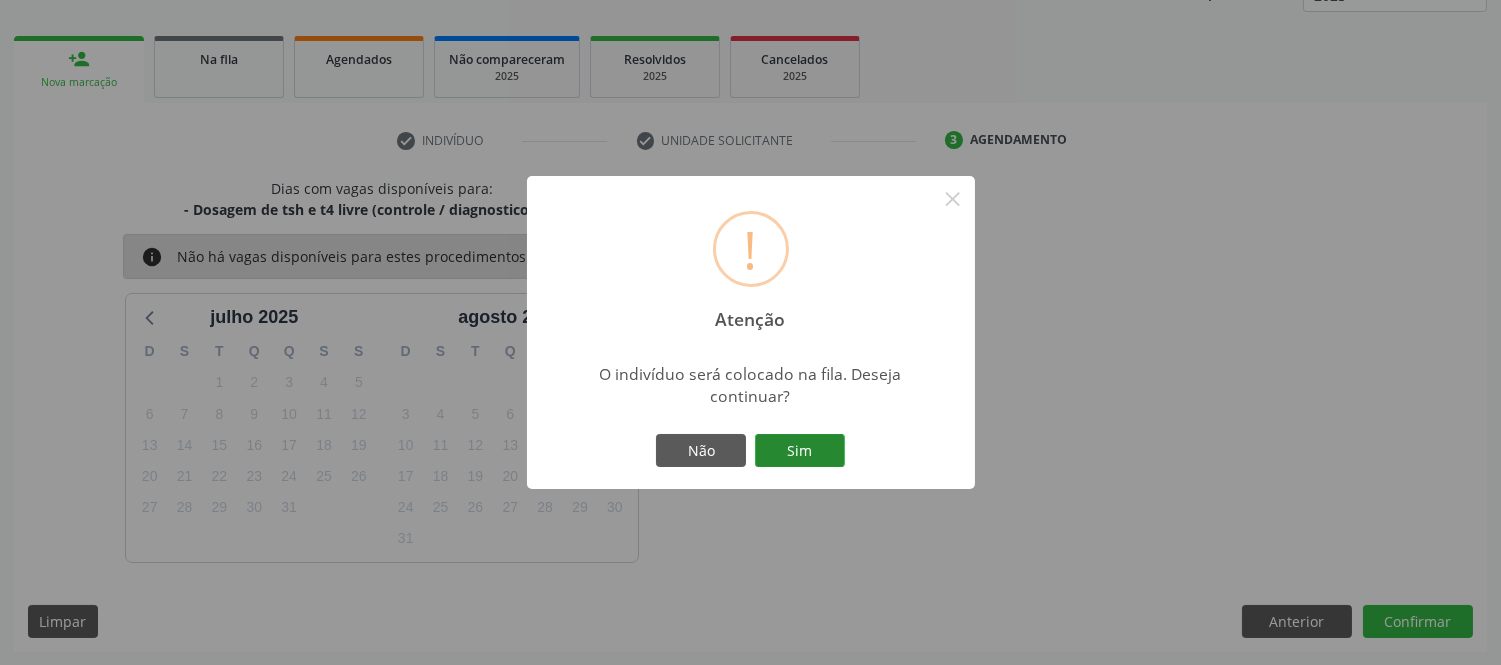 click on "Sim" at bounding box center (800, 451) 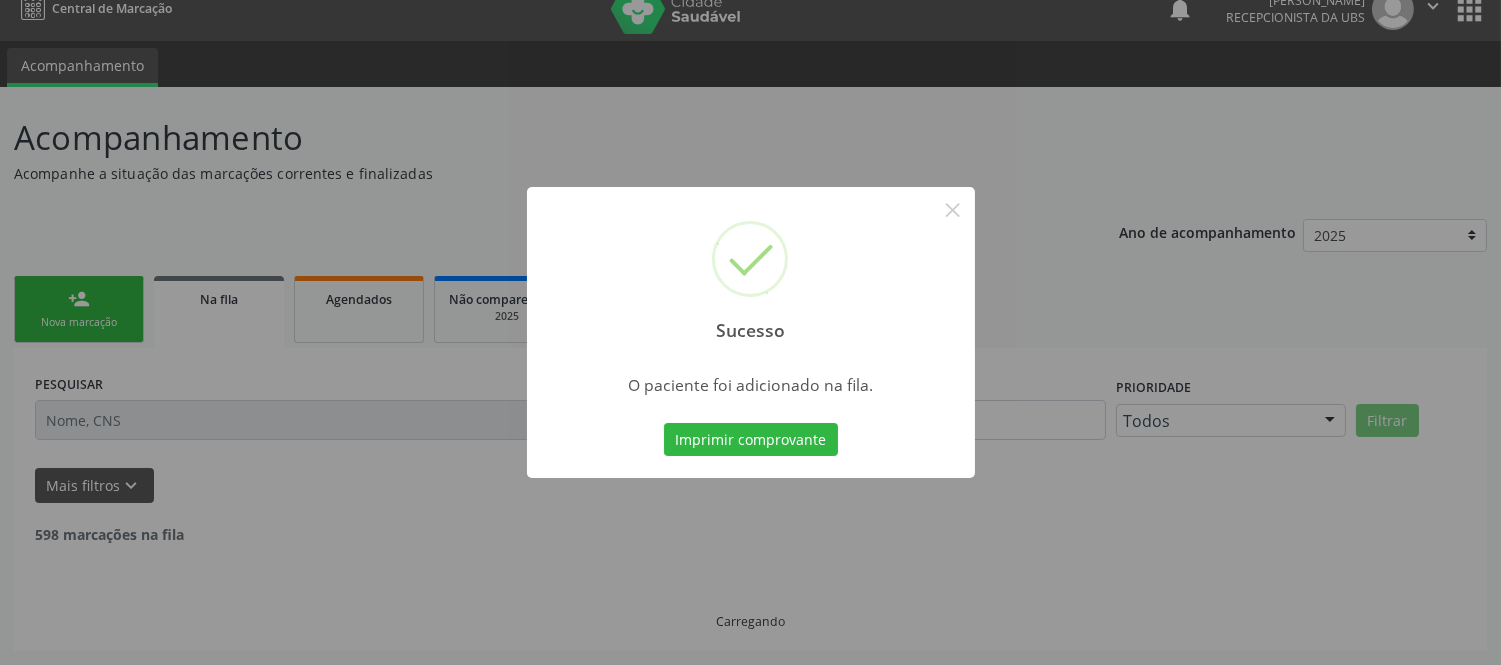 scroll, scrollTop: 1, scrollLeft: 0, axis: vertical 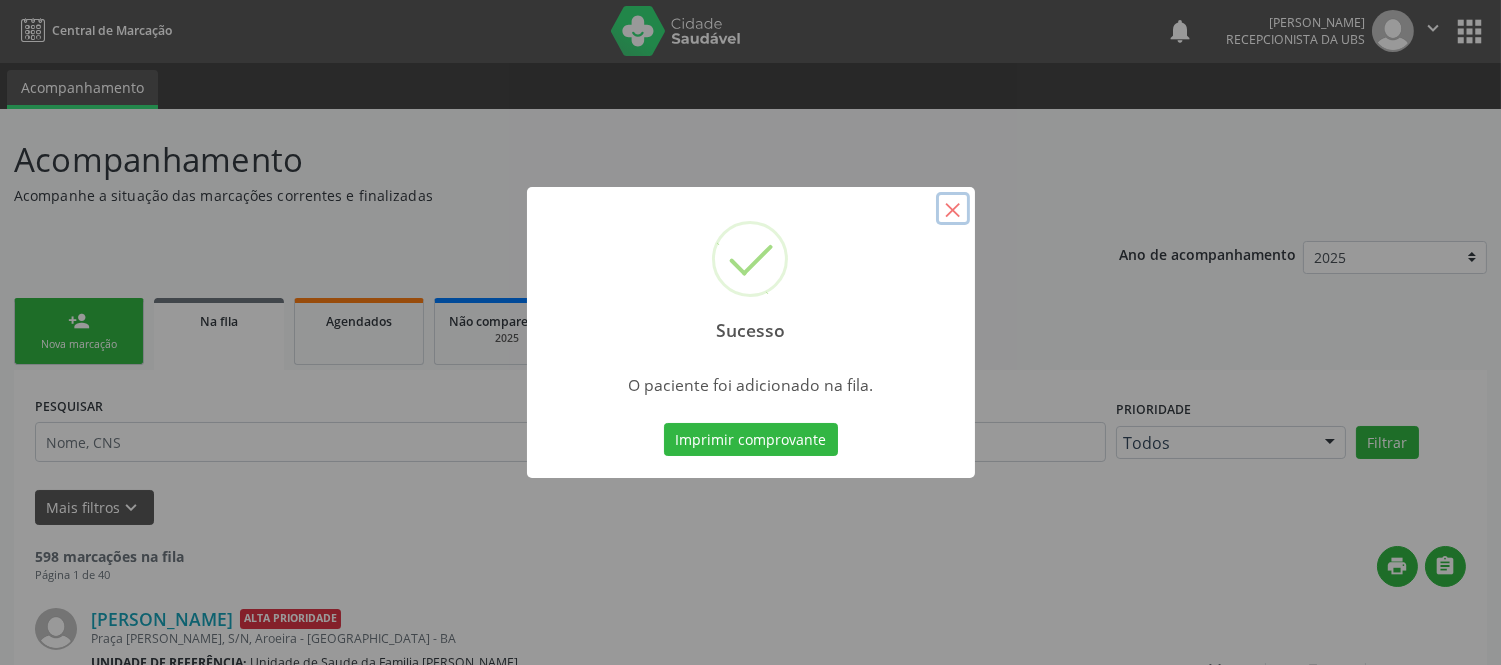 click on "×" at bounding box center [953, 209] 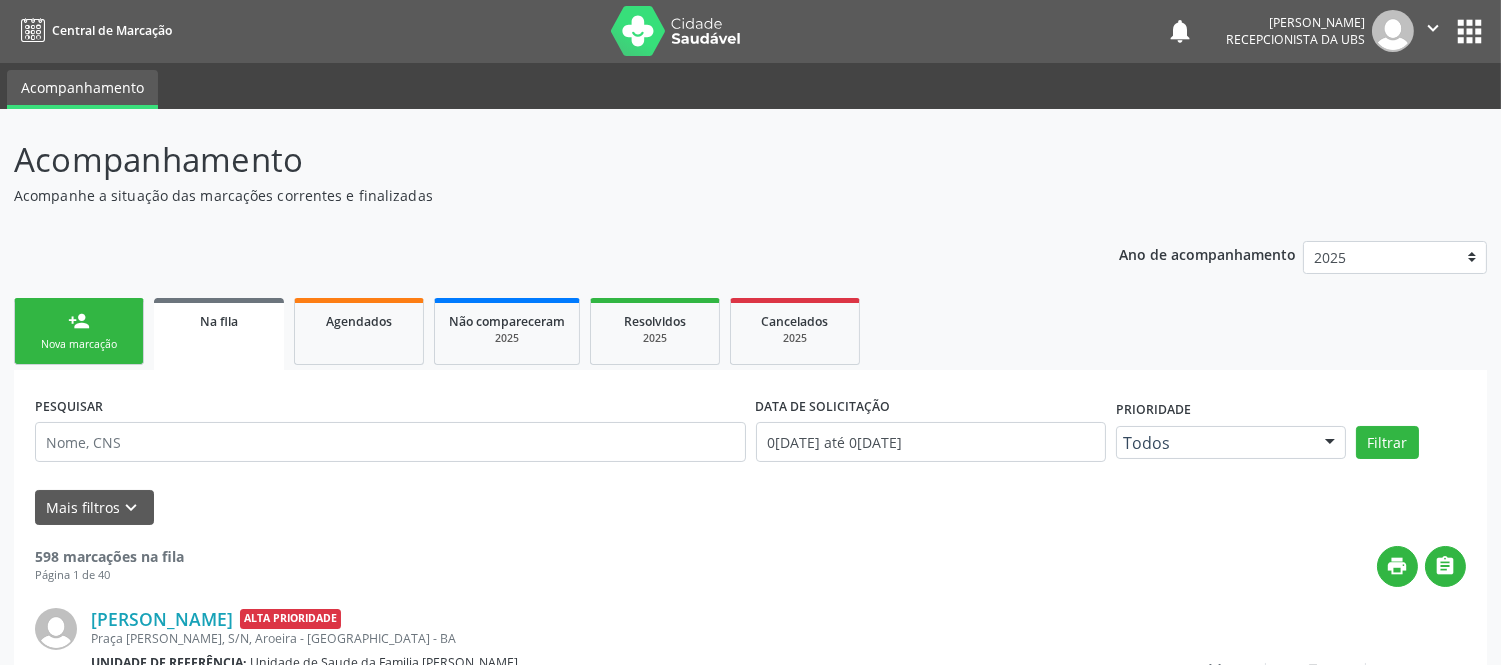 click on "person_add" at bounding box center [79, 321] 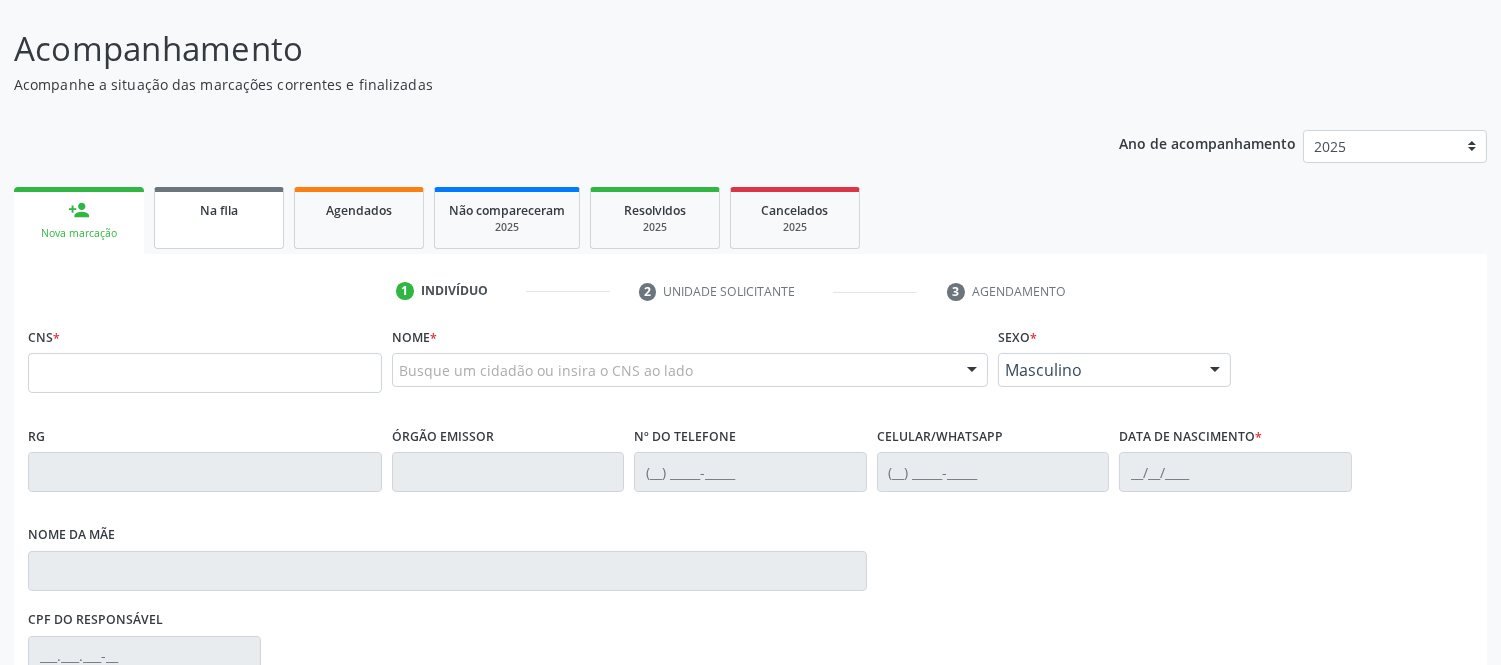 scroll, scrollTop: 223, scrollLeft: 0, axis: vertical 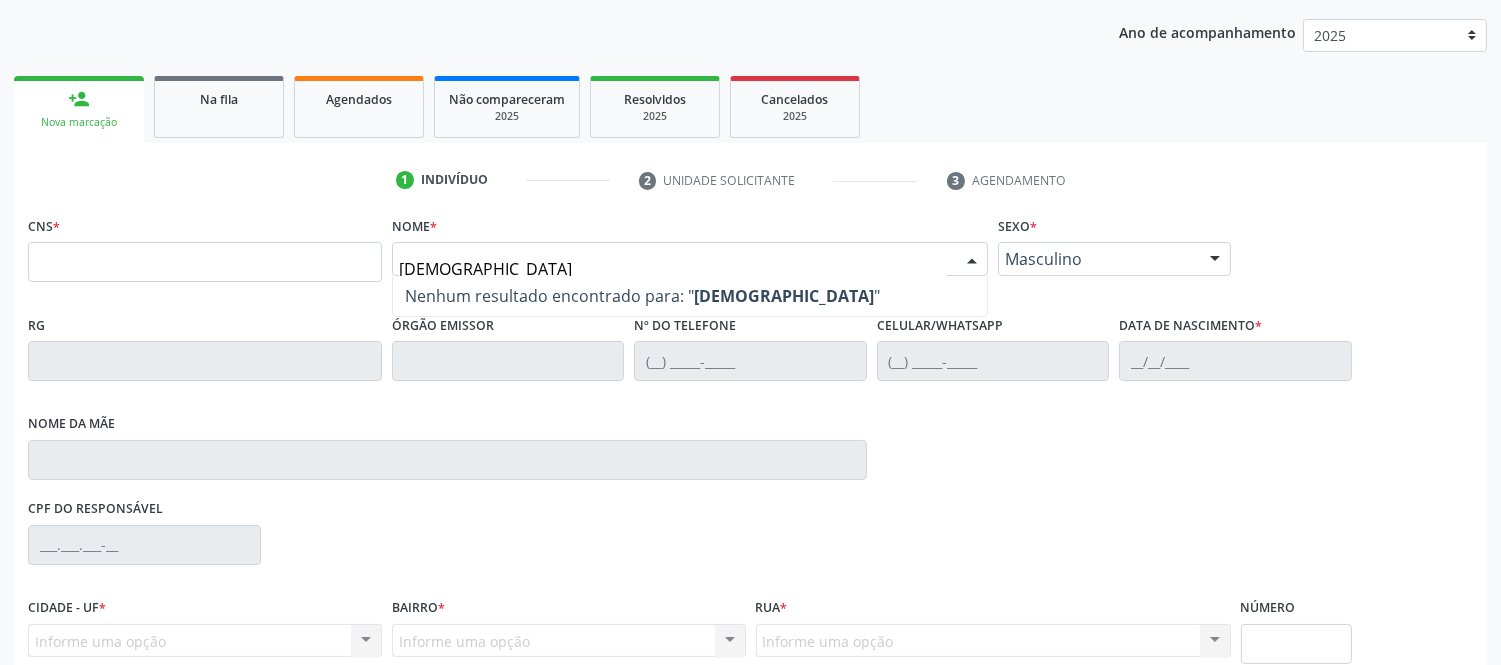 type on "elizangela" 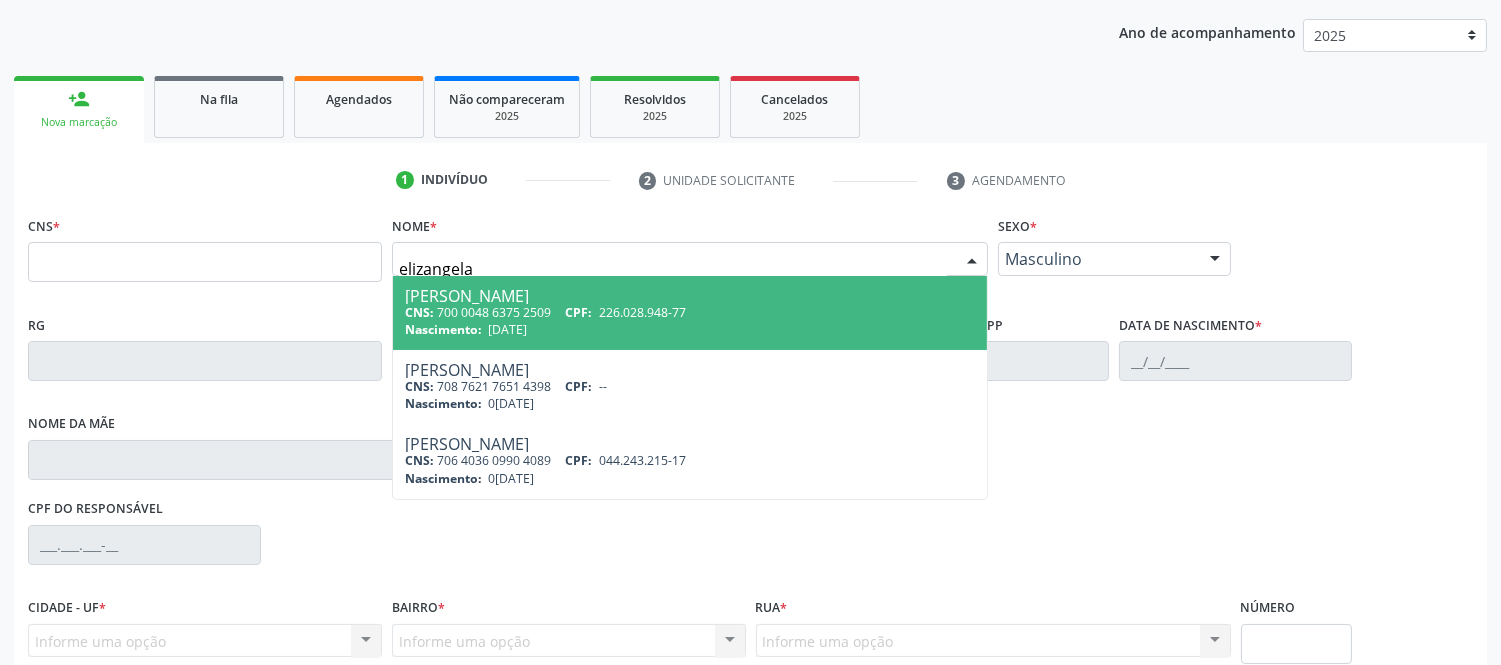click on "Elizangela Gonsalves Pezan" at bounding box center [690, 296] 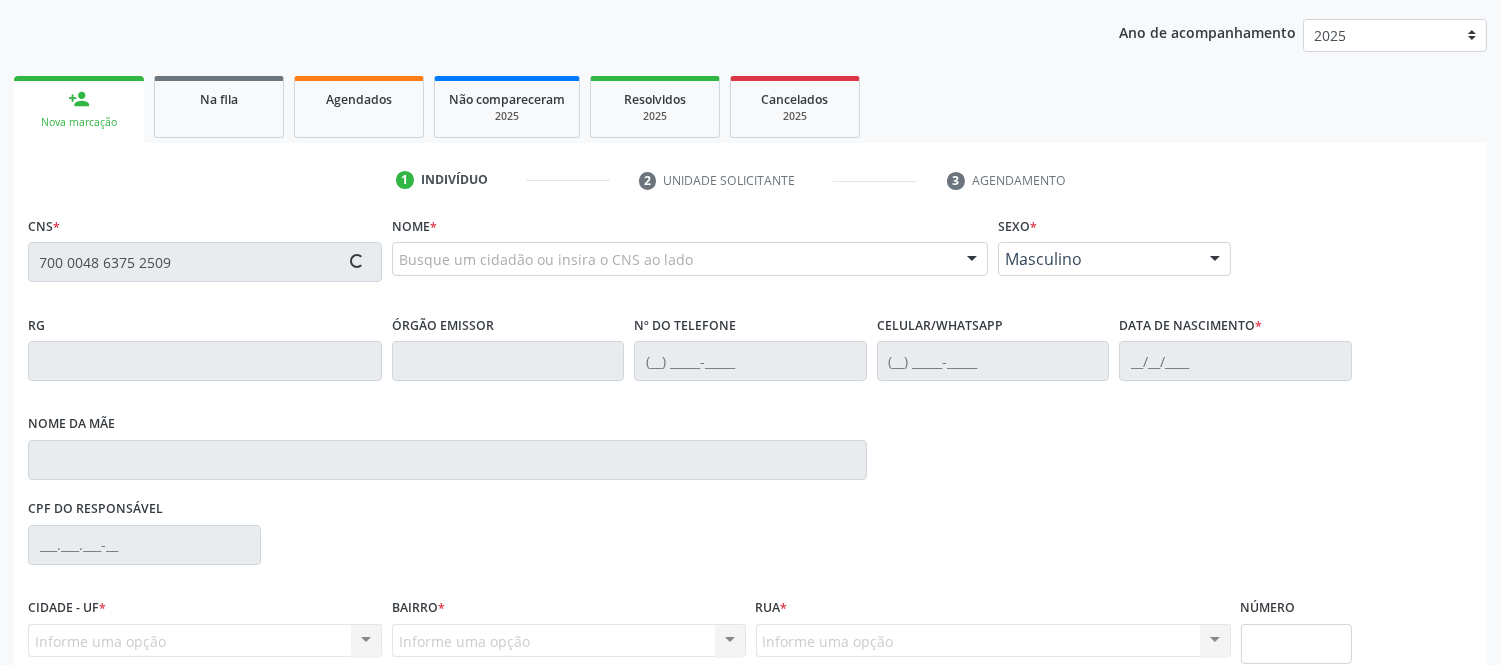 type on "700 0048 6375 2509" 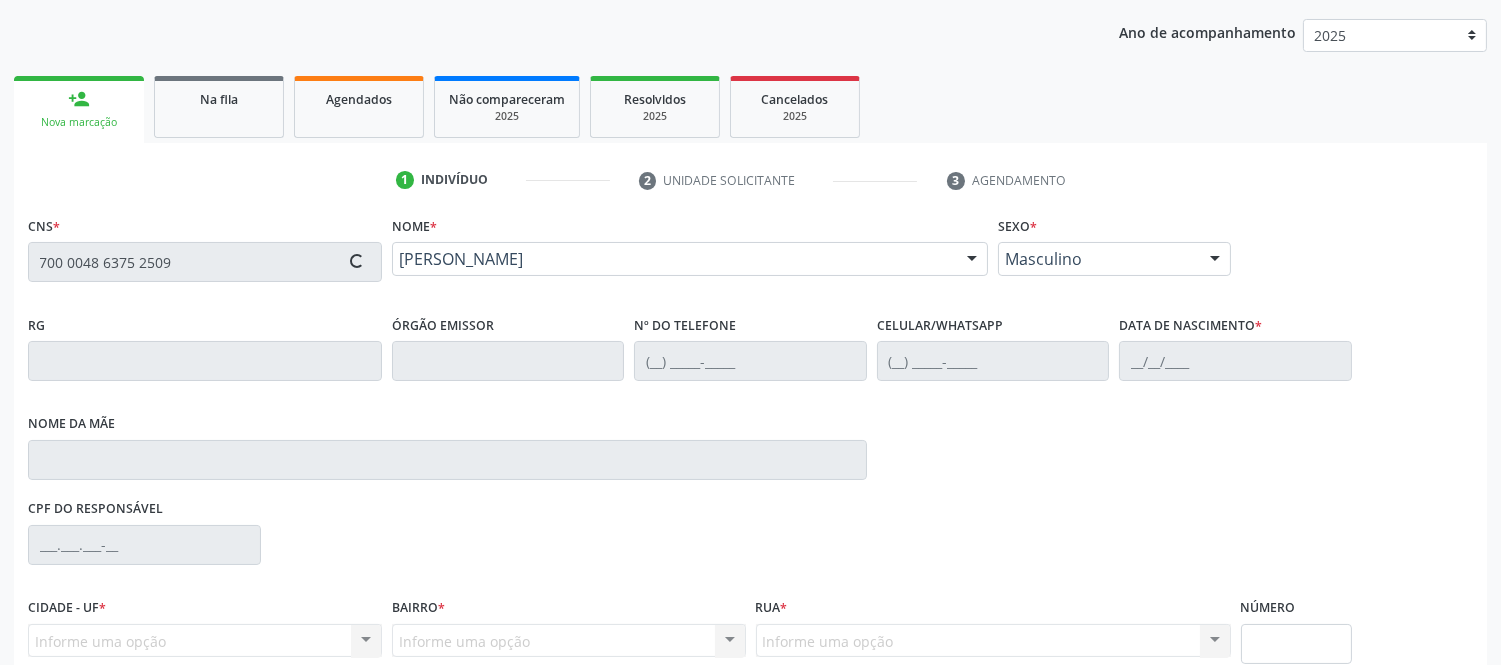 scroll, scrollTop: 404, scrollLeft: 0, axis: vertical 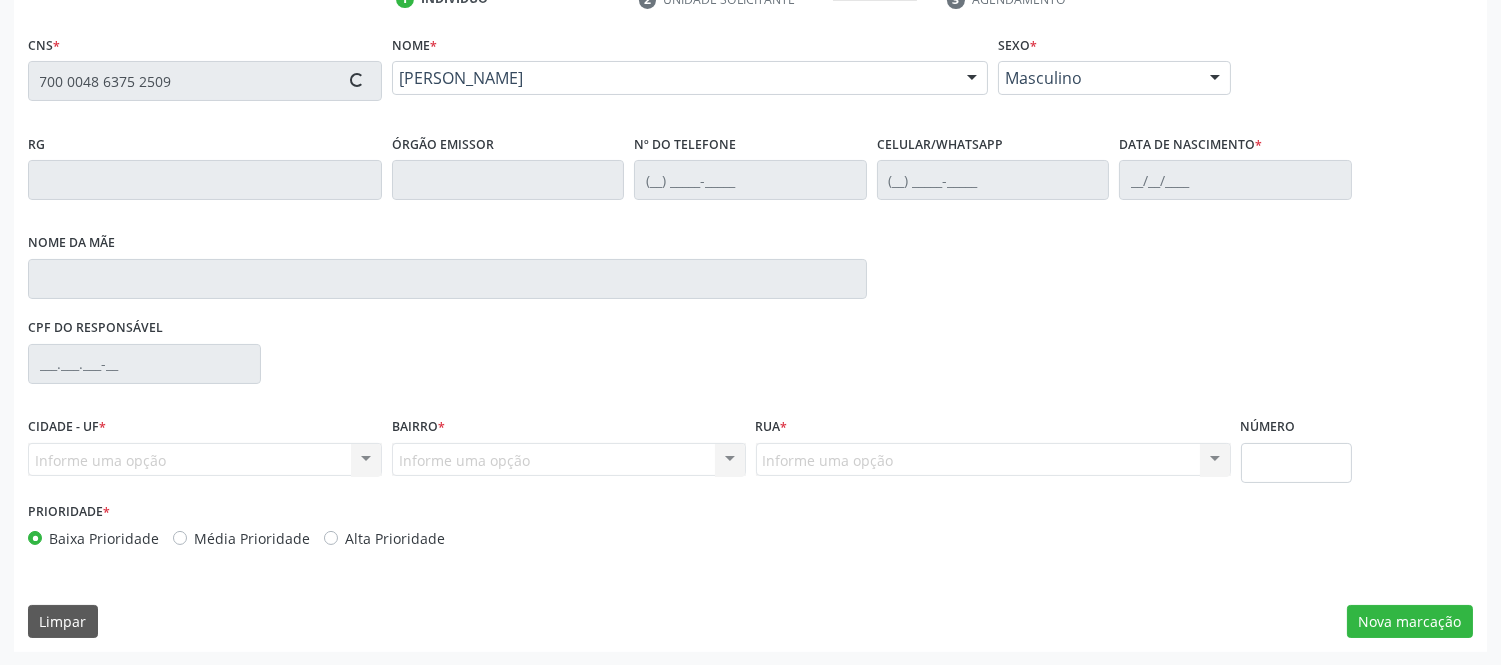 type on "(75) 99877-9716" 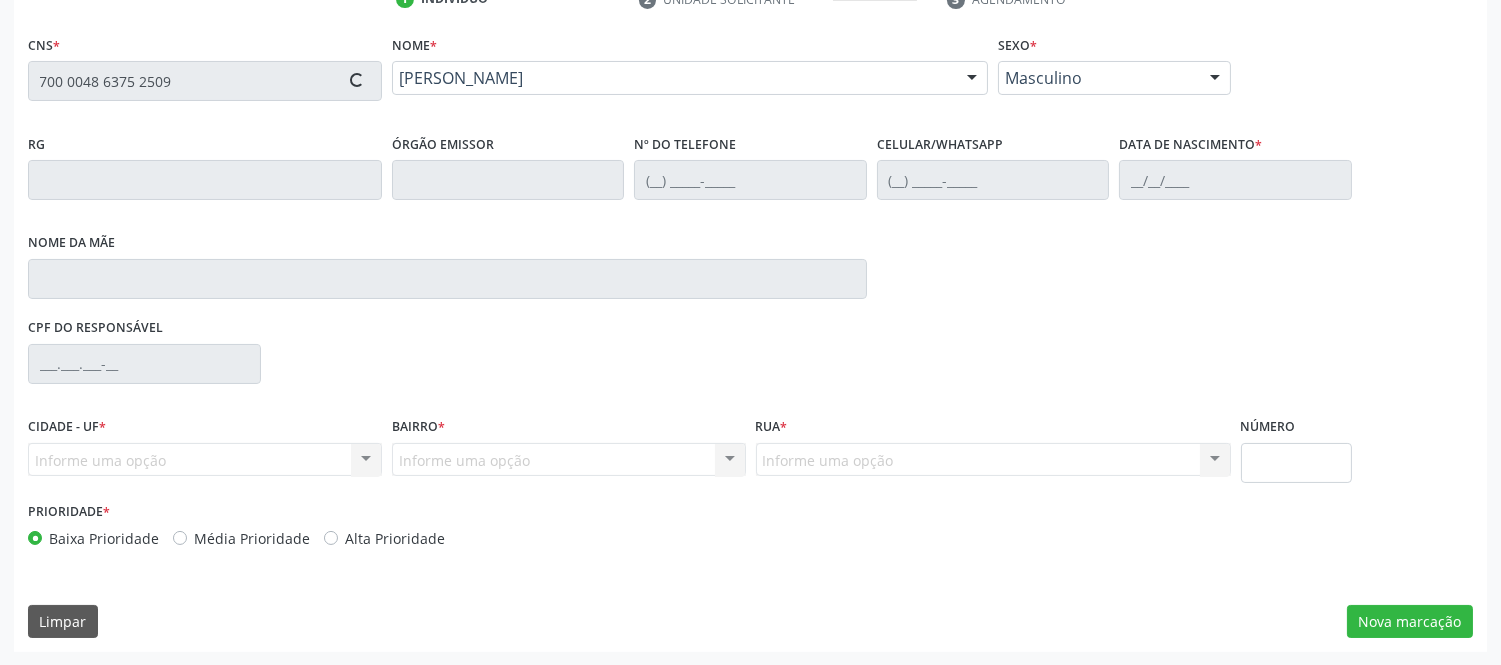 type on "(75) 99877-9716" 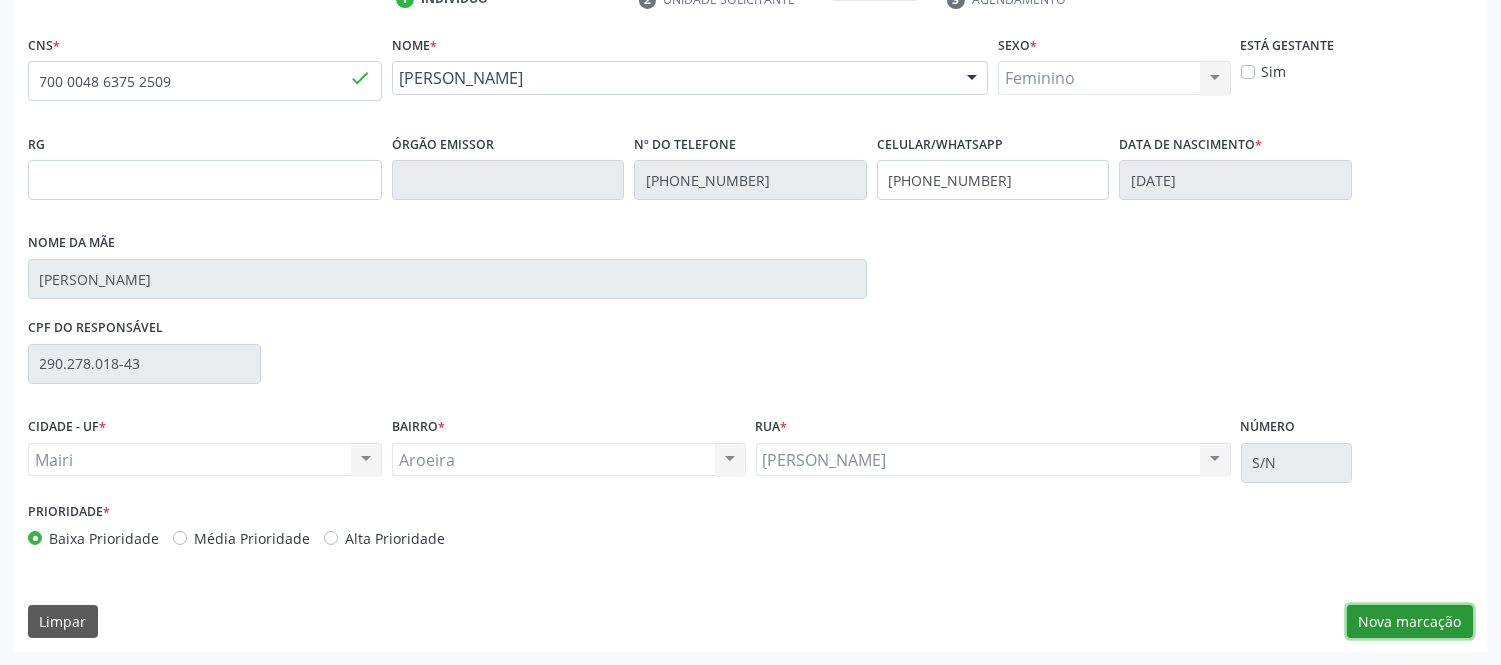 click on "Nova marcação" at bounding box center (1410, 622) 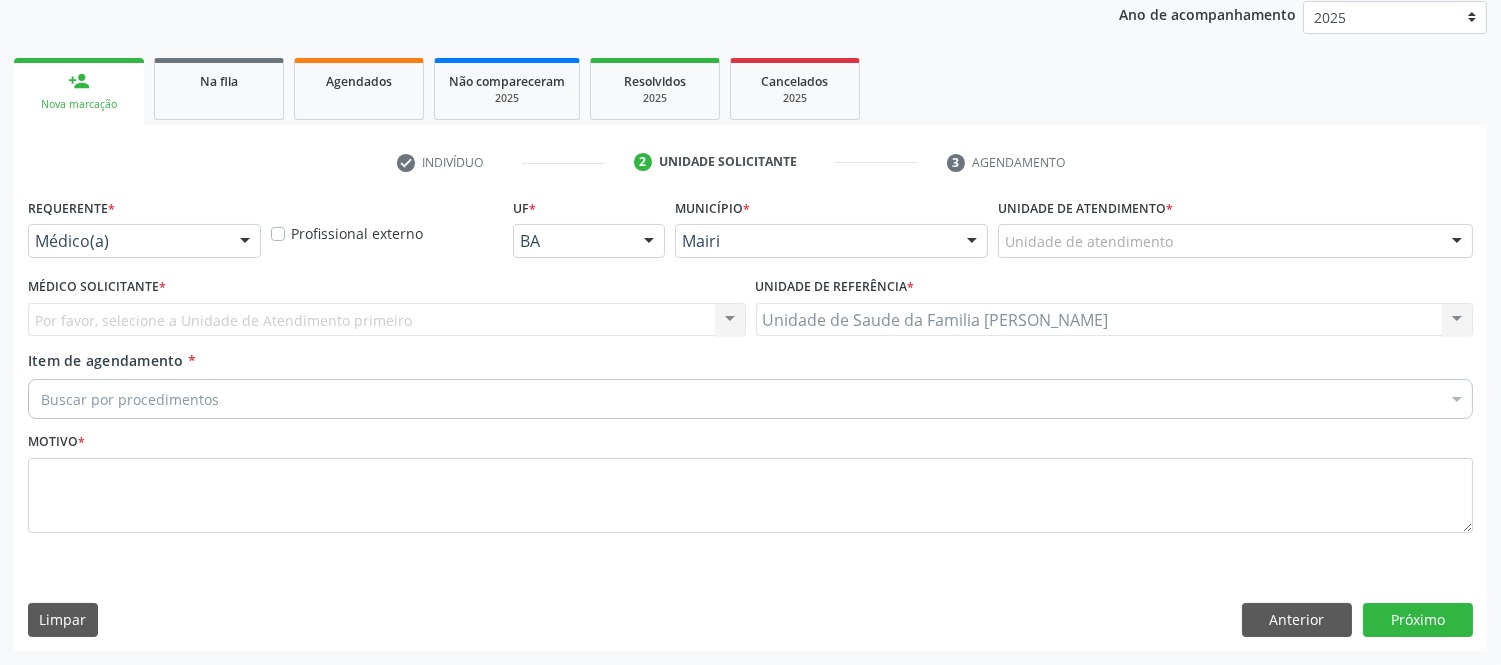 scroll, scrollTop: 240, scrollLeft: 0, axis: vertical 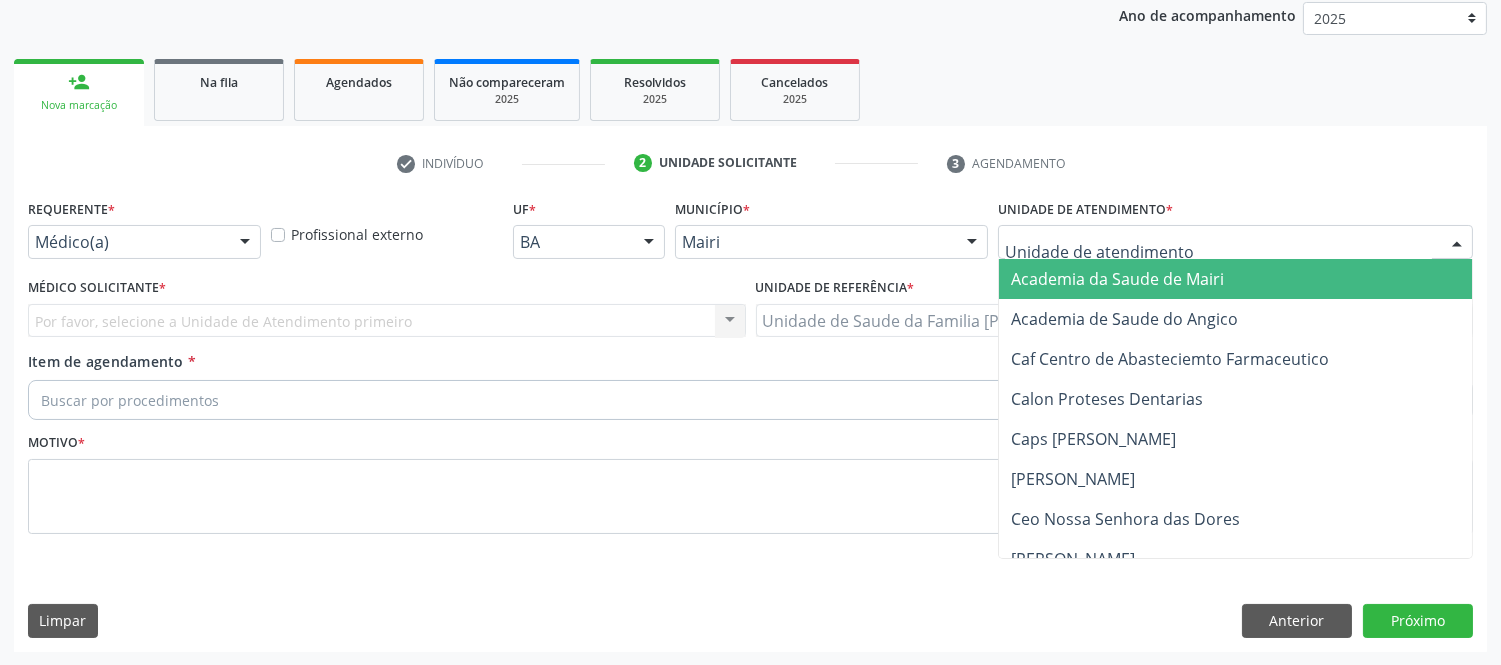click at bounding box center (1235, 242) 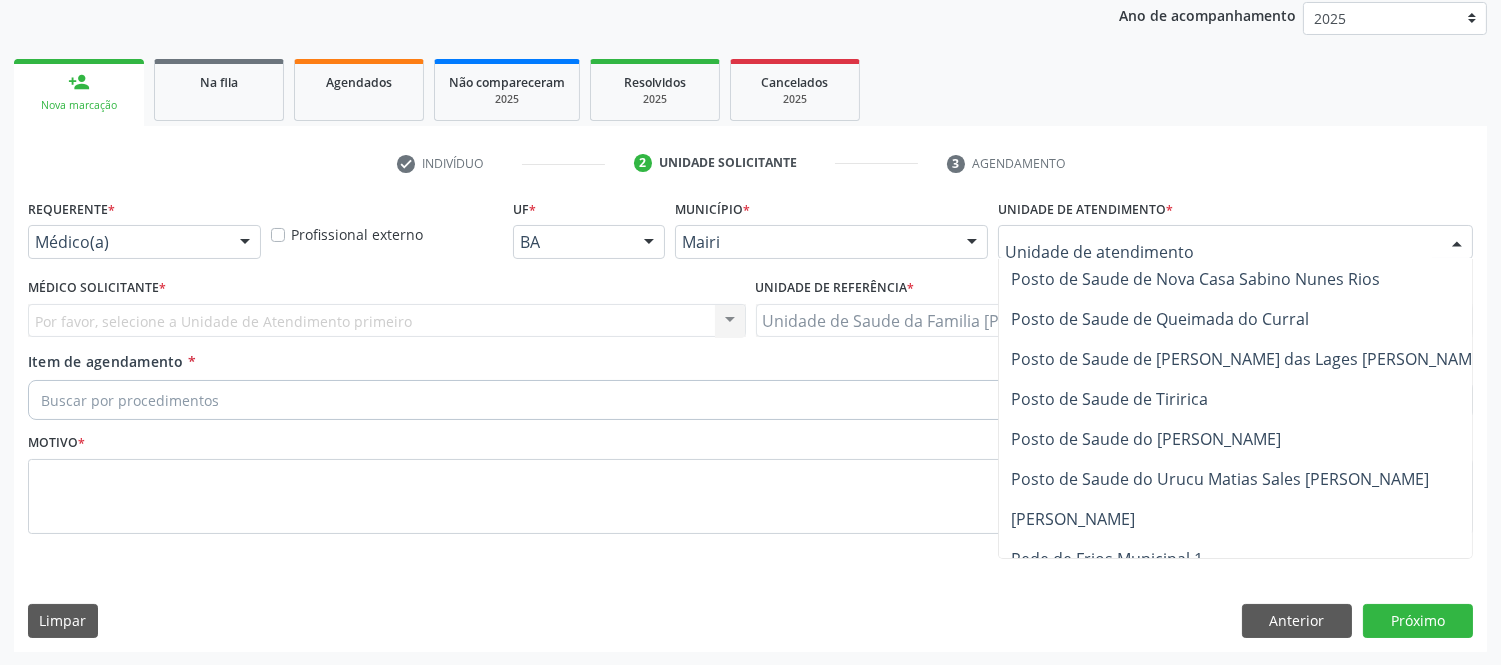 scroll, scrollTop: 1437, scrollLeft: 0, axis: vertical 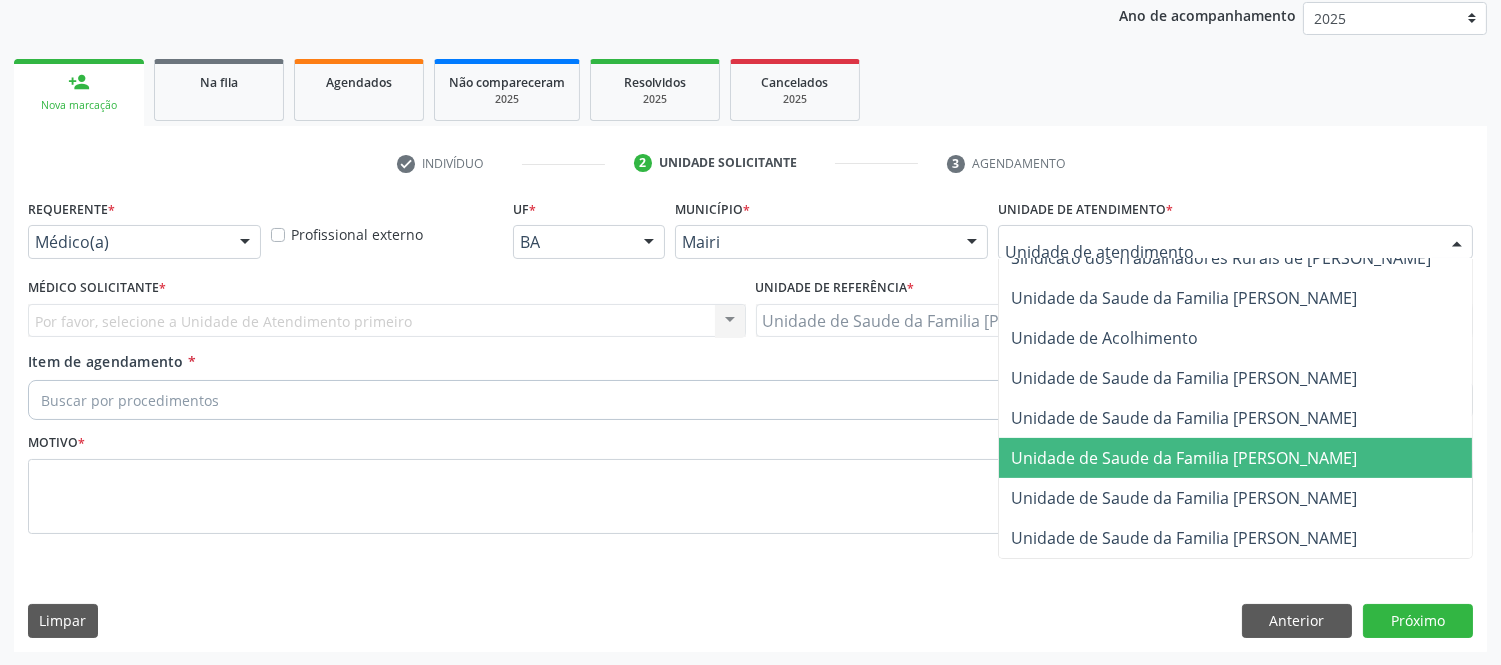 click on "Unidade de Saude da Familia [PERSON_NAME]" at bounding box center [1184, 458] 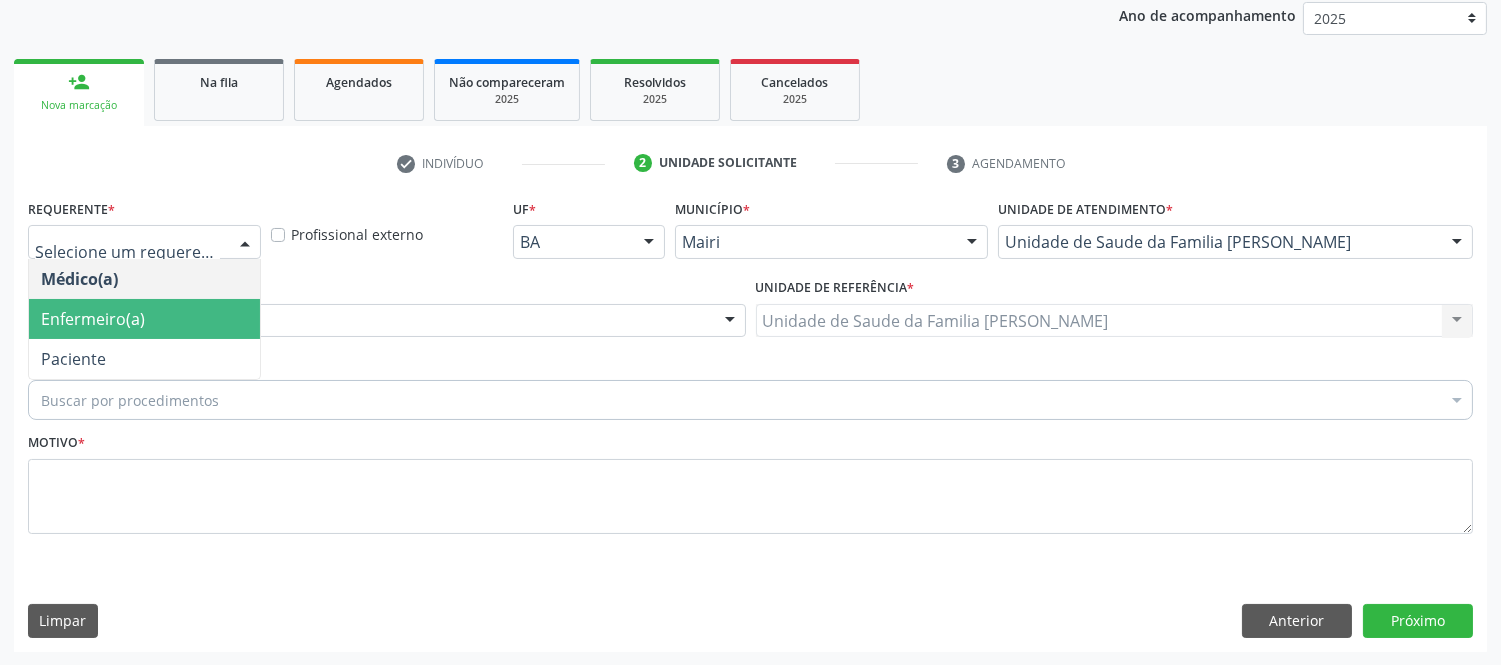 click on "Enfermeiro(a)" at bounding box center [93, 319] 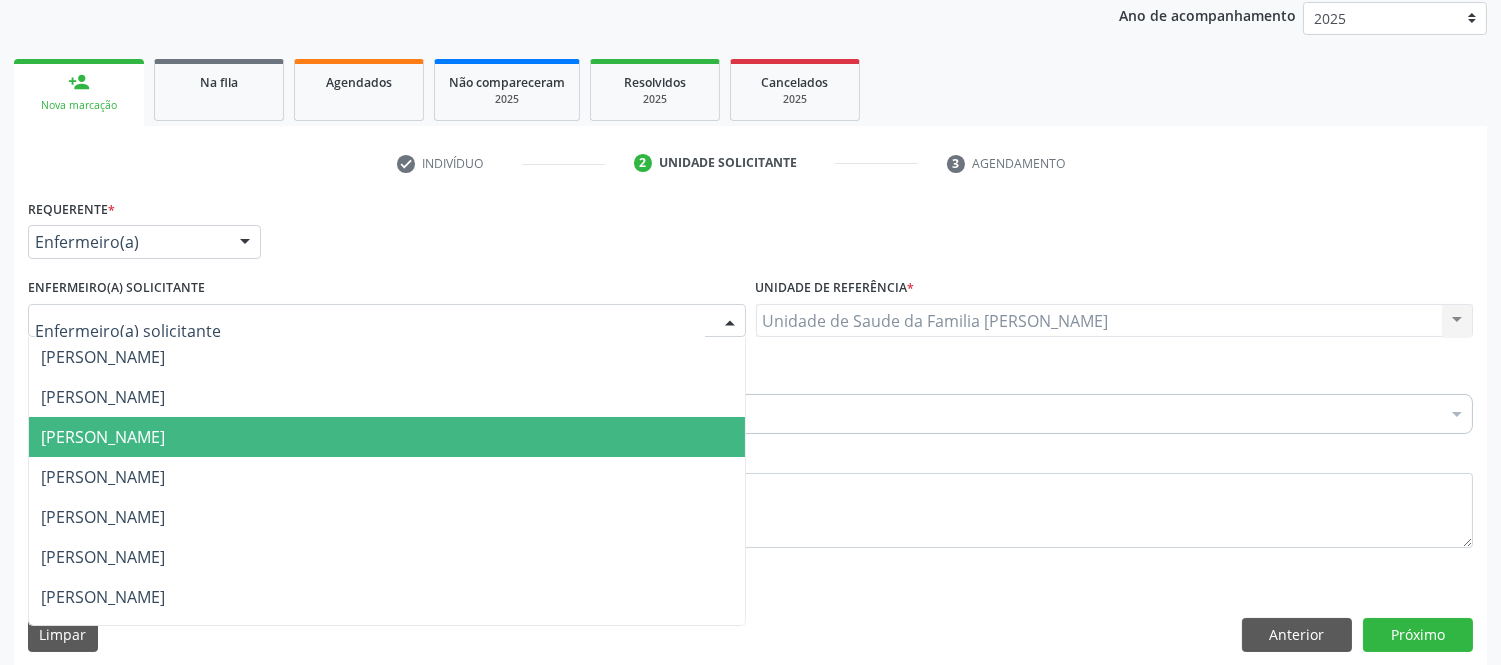 click on "[PERSON_NAME]" at bounding box center [103, 437] 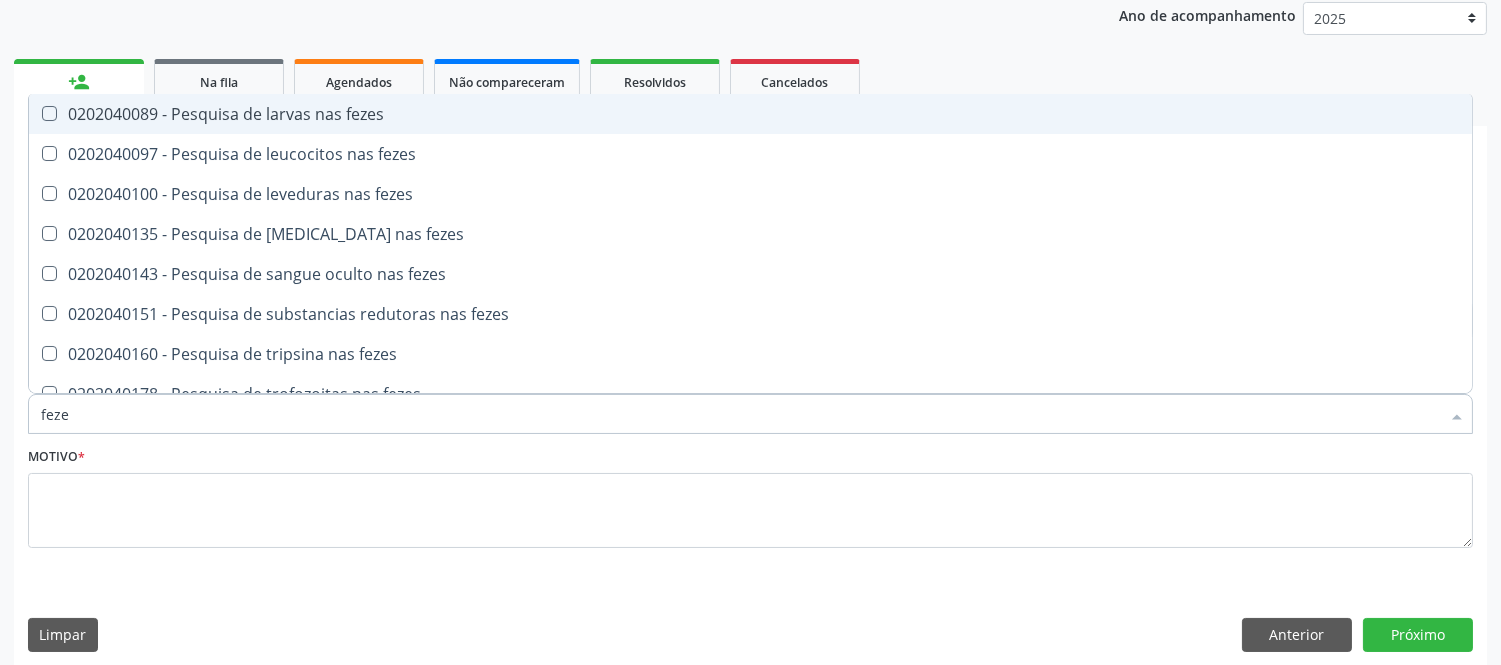 type on "fezes" 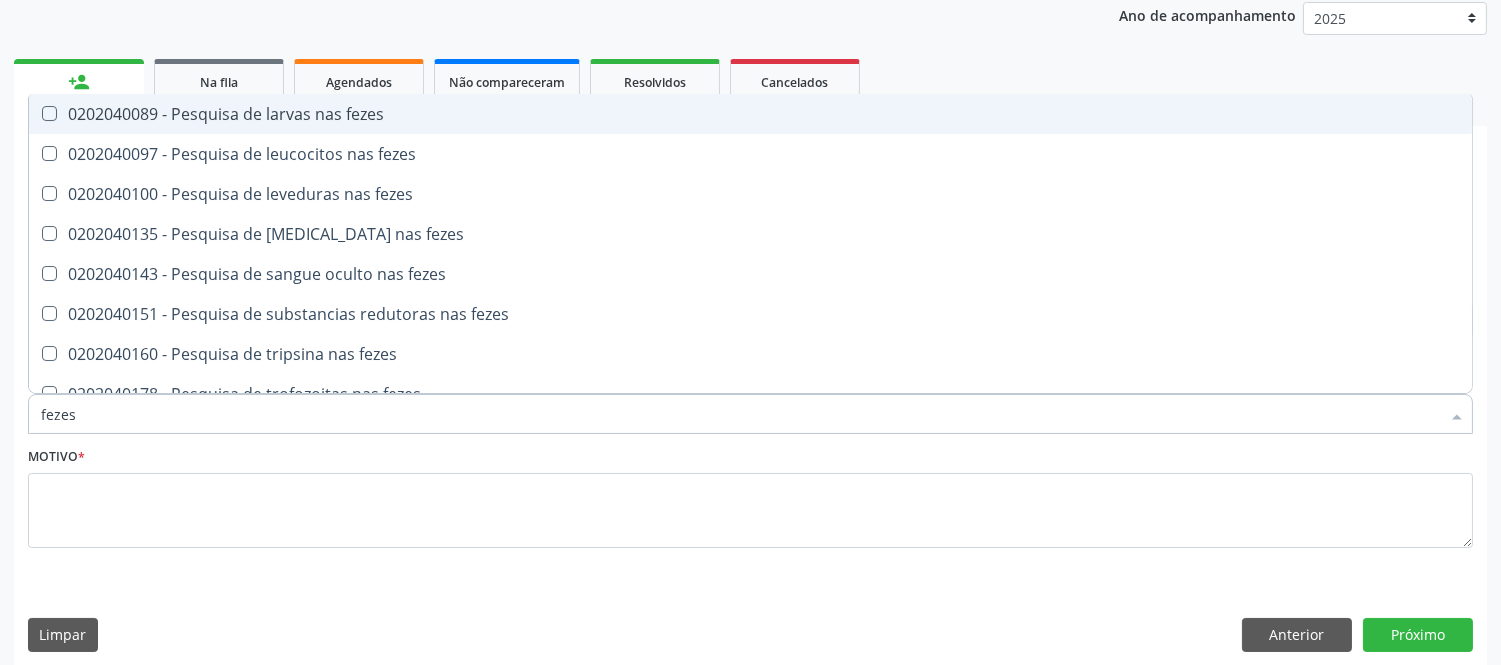 click on "0202040089 - Pesquisa de larvas nas fezes" at bounding box center (750, 114) 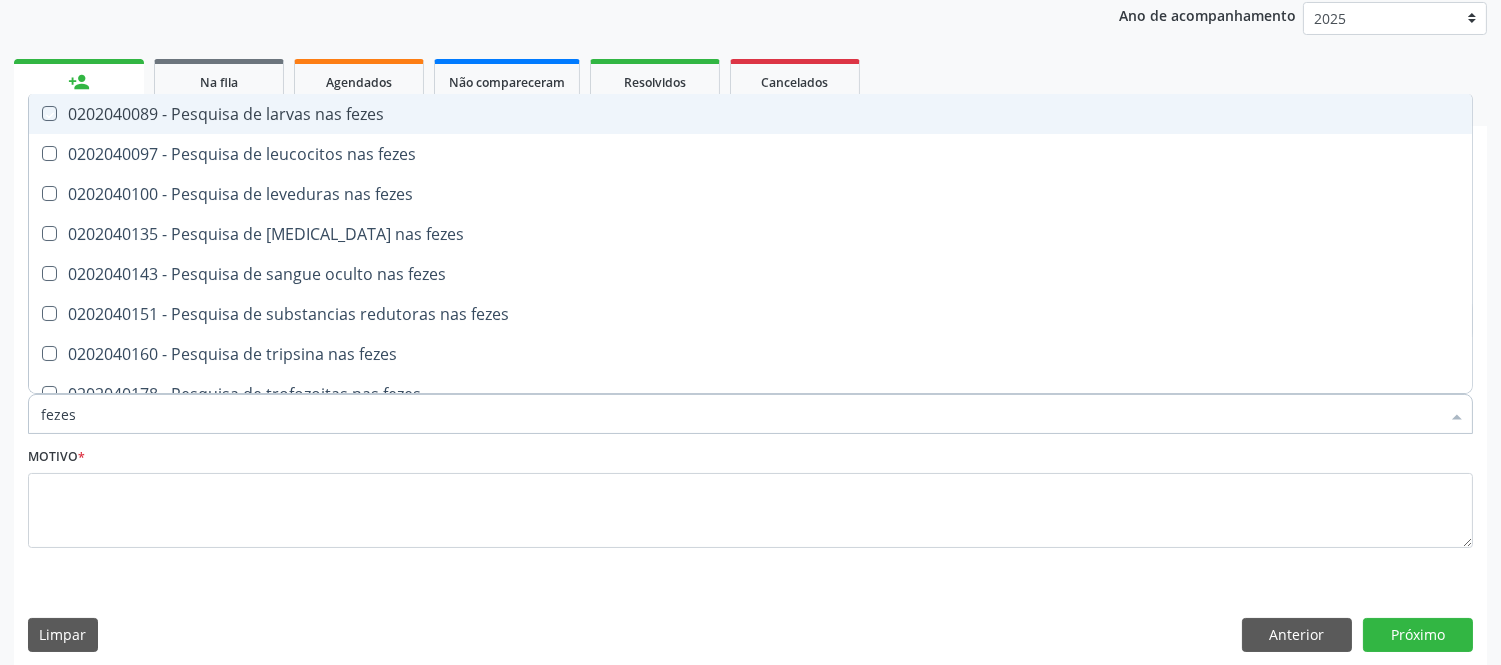 checkbox on "true" 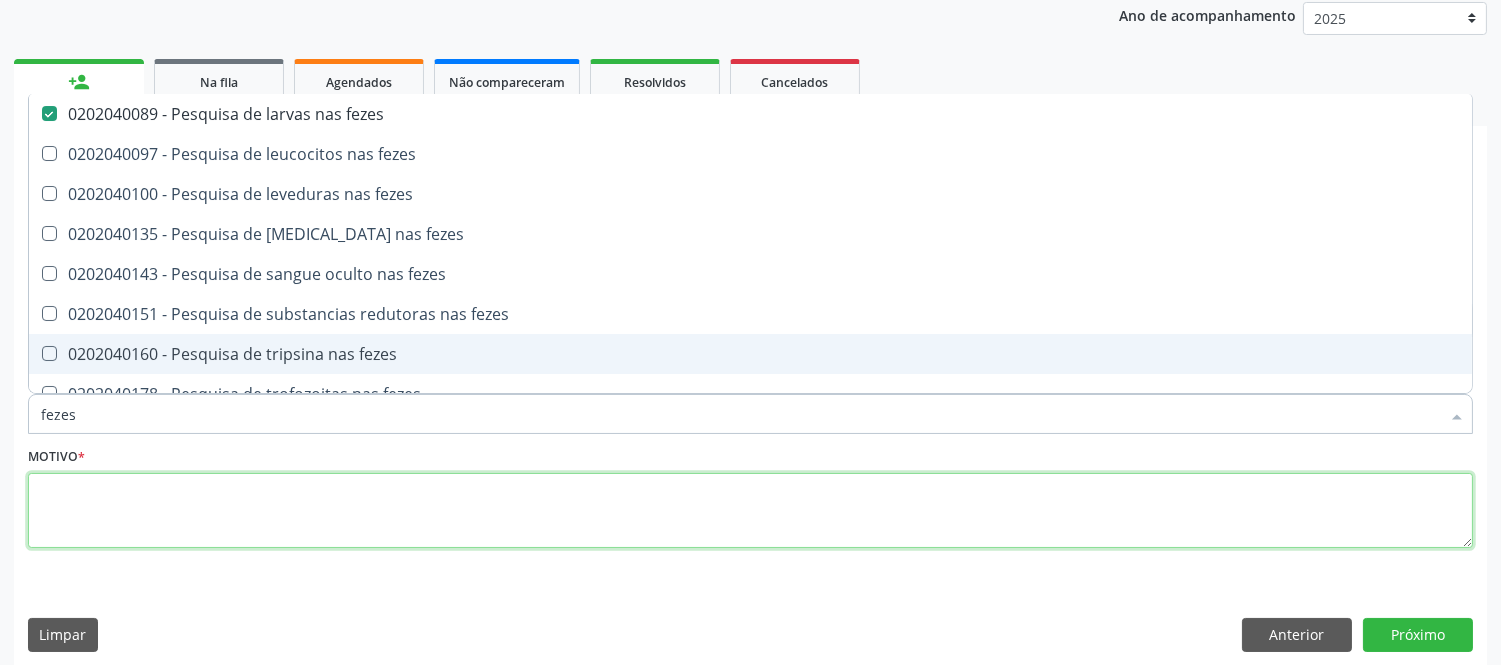 click at bounding box center (750, 511) 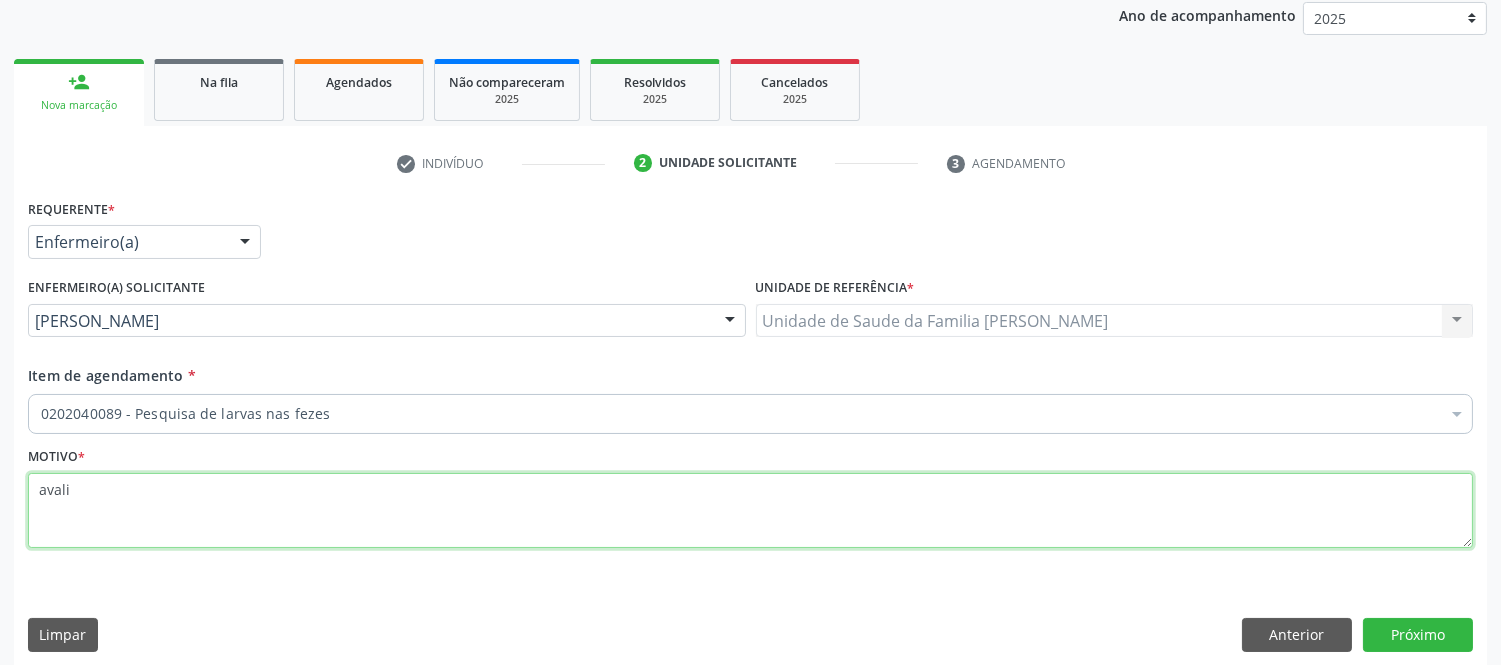 type on "avalia" 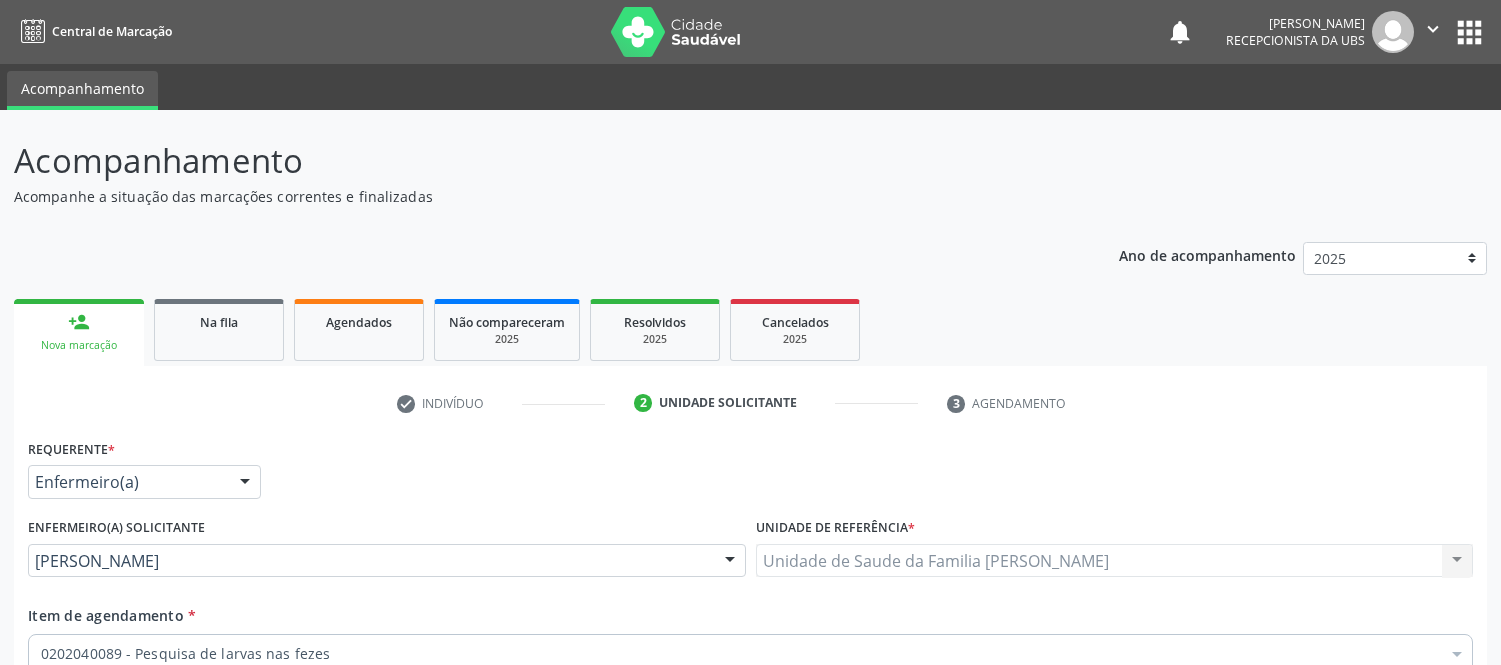 scroll, scrollTop: 240, scrollLeft: 0, axis: vertical 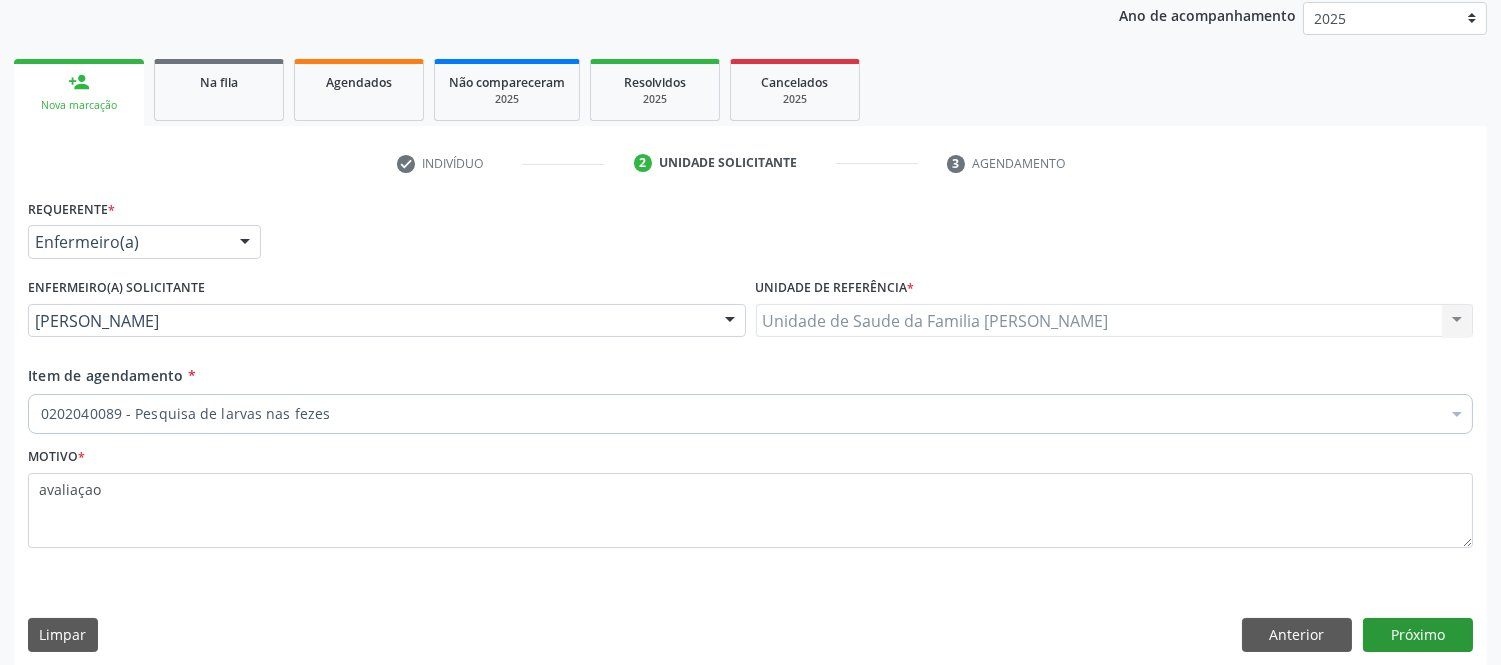 type on "avaliaçao" 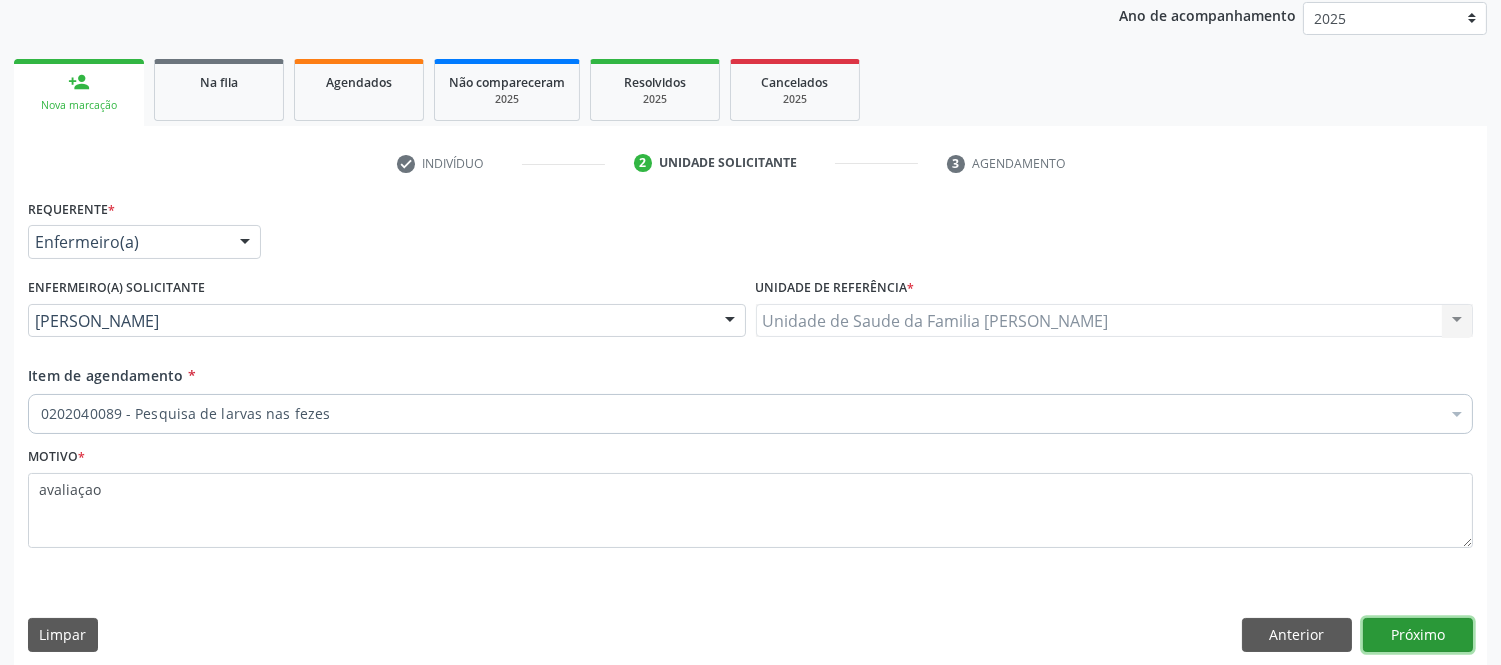 click on "Próximo" at bounding box center (1418, 635) 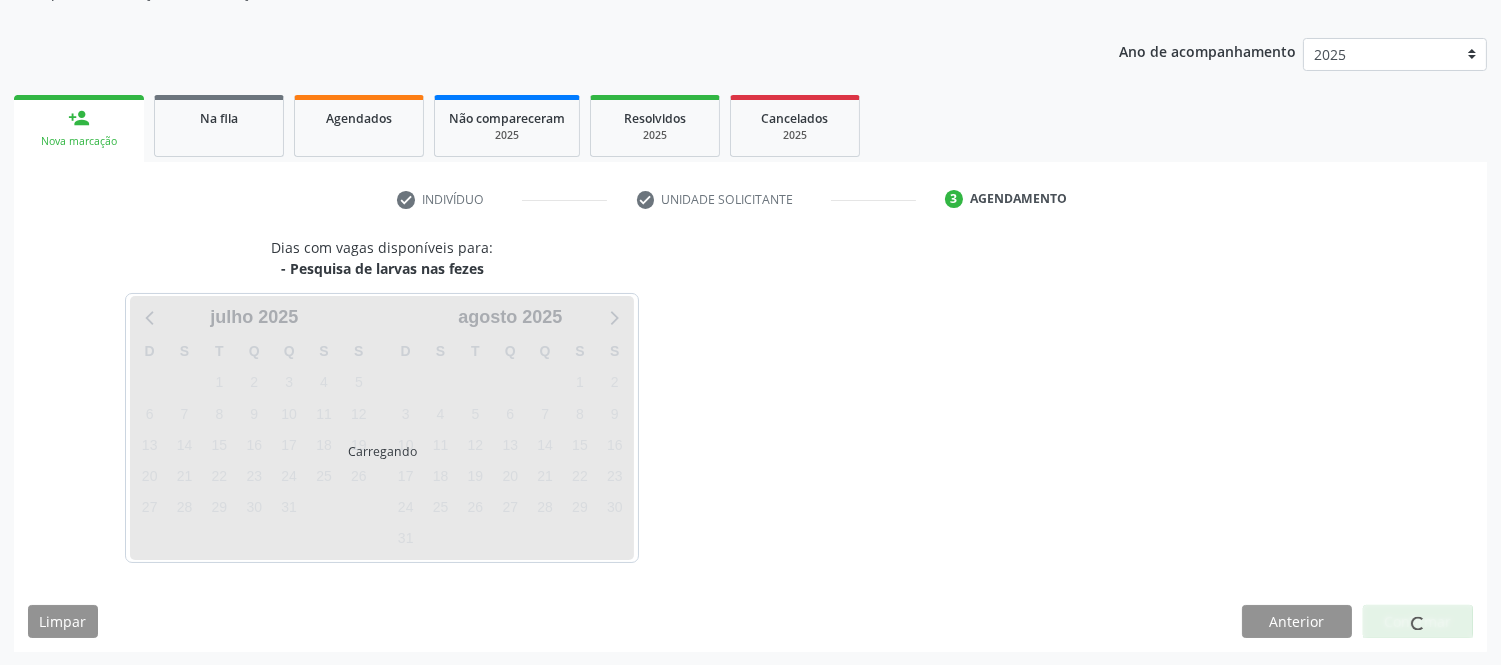 scroll, scrollTop: 240, scrollLeft: 0, axis: vertical 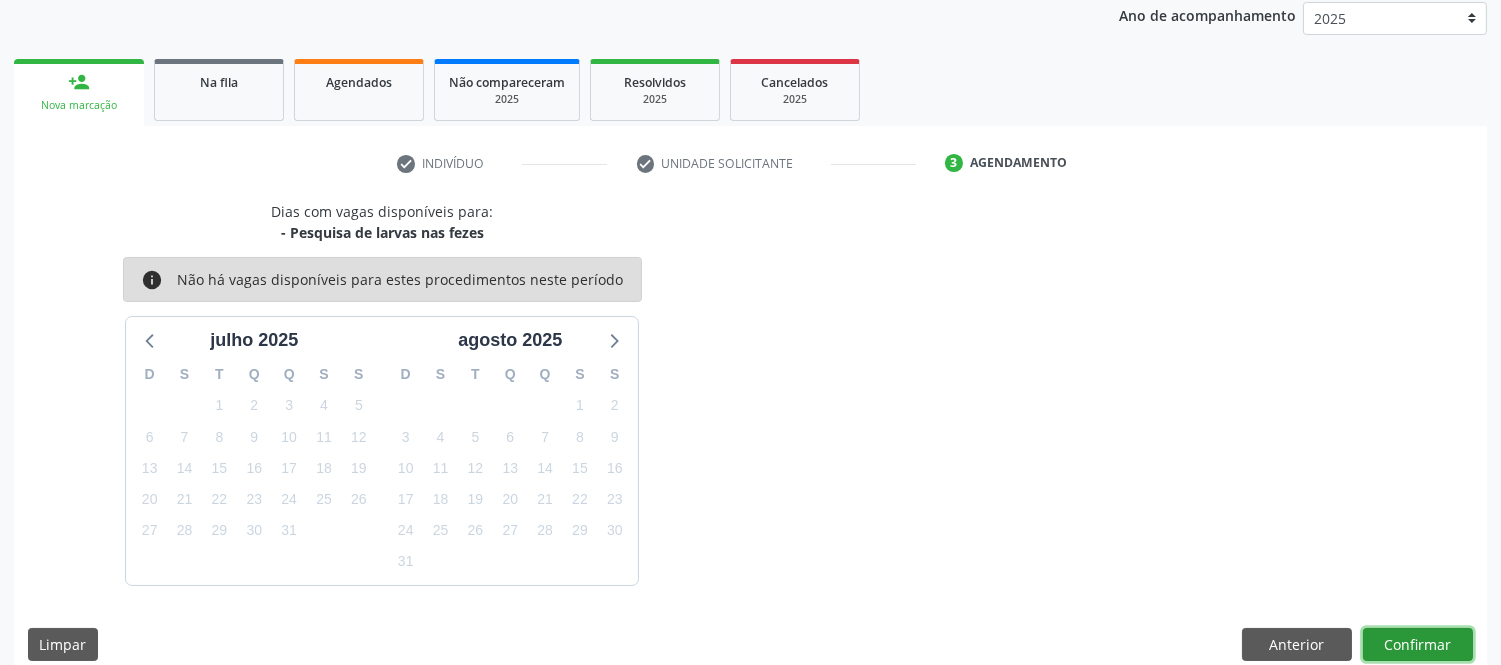 click on "Confirmar" at bounding box center (1418, 645) 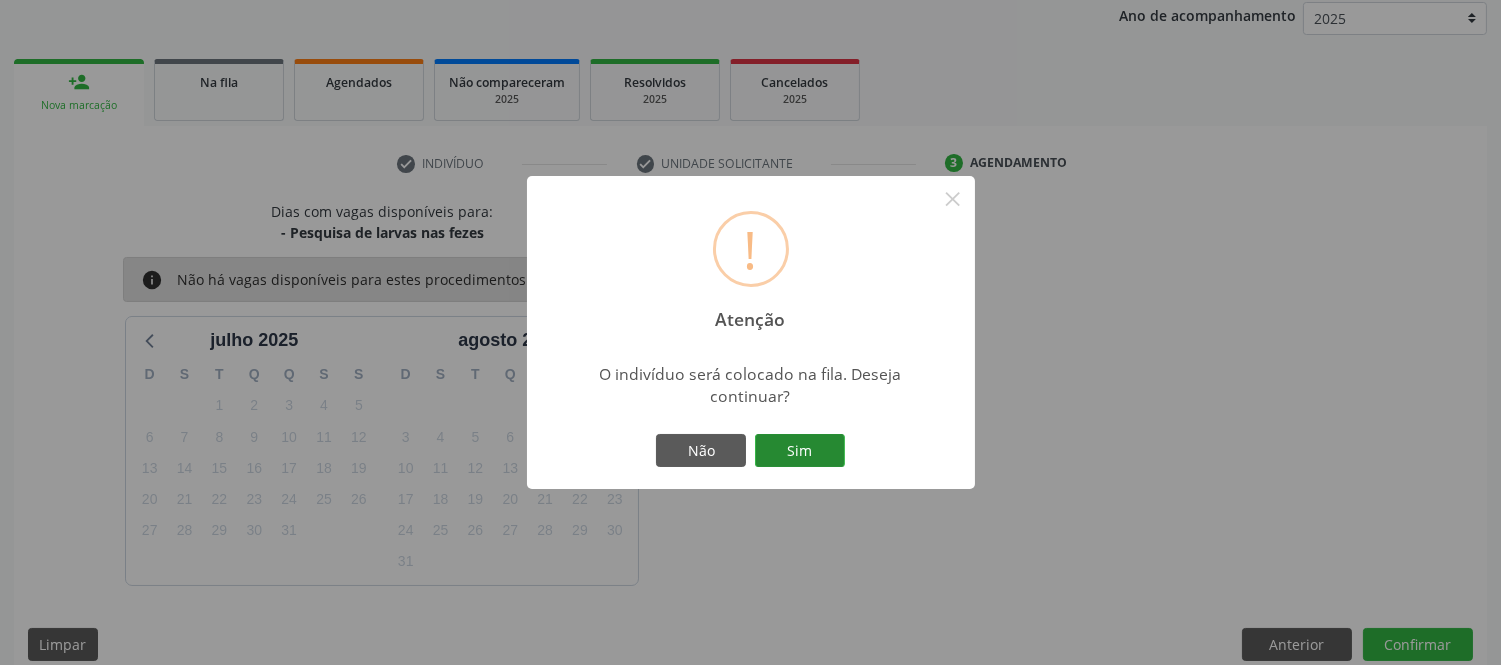 click on "Sim" at bounding box center [800, 451] 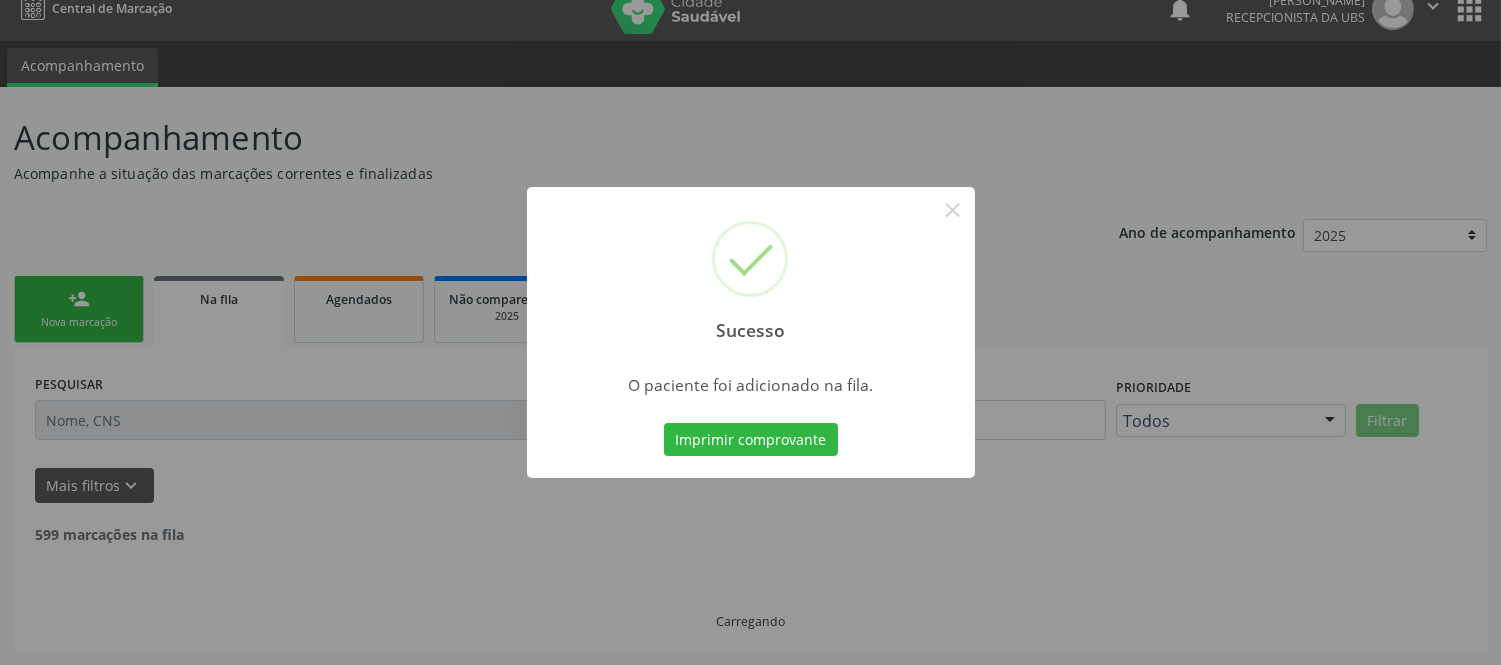 scroll, scrollTop: 1, scrollLeft: 0, axis: vertical 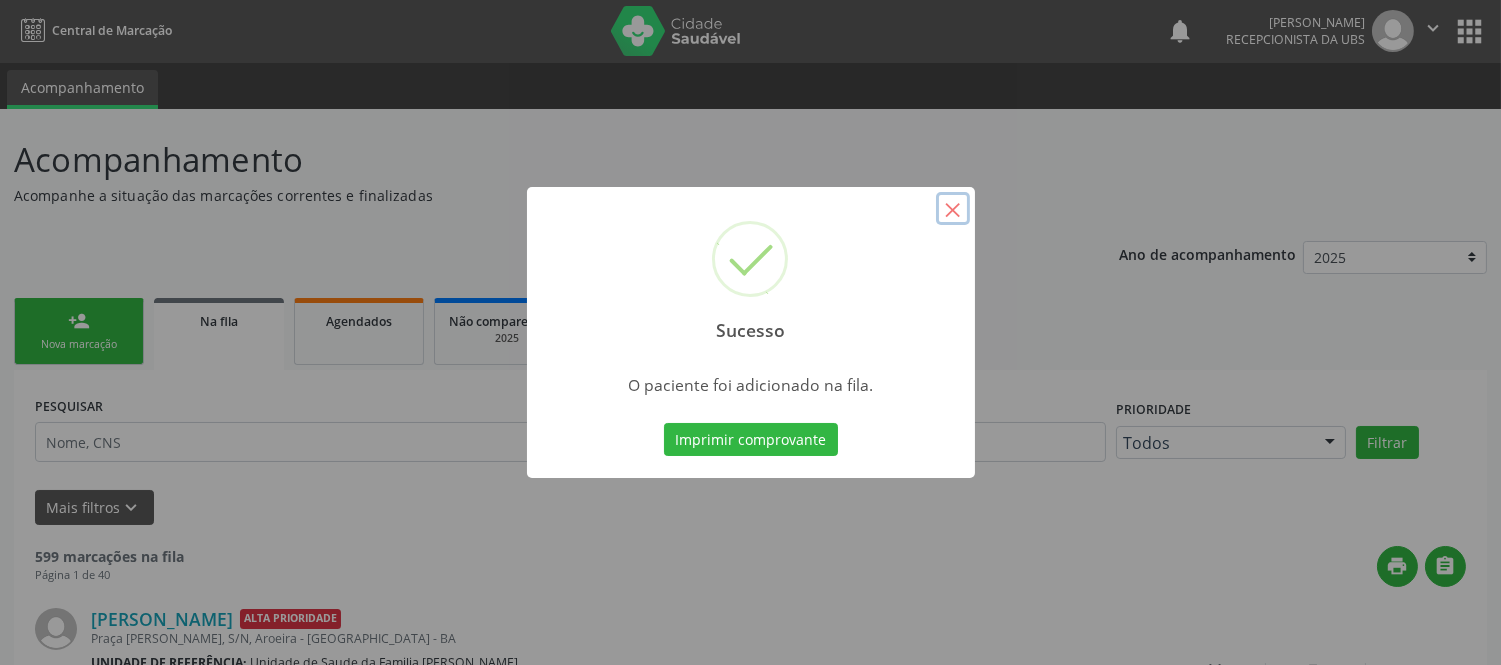 click on "×" at bounding box center [953, 209] 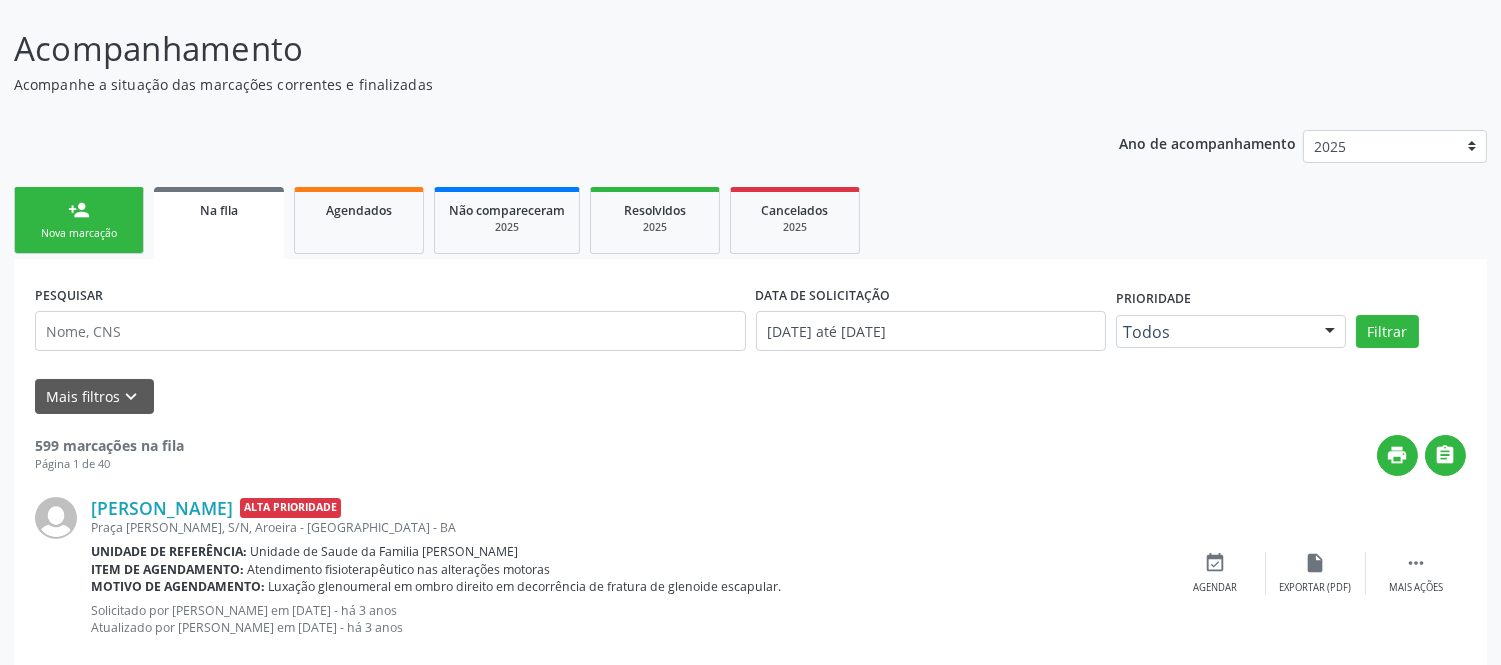 scroll, scrollTop: 0, scrollLeft: 0, axis: both 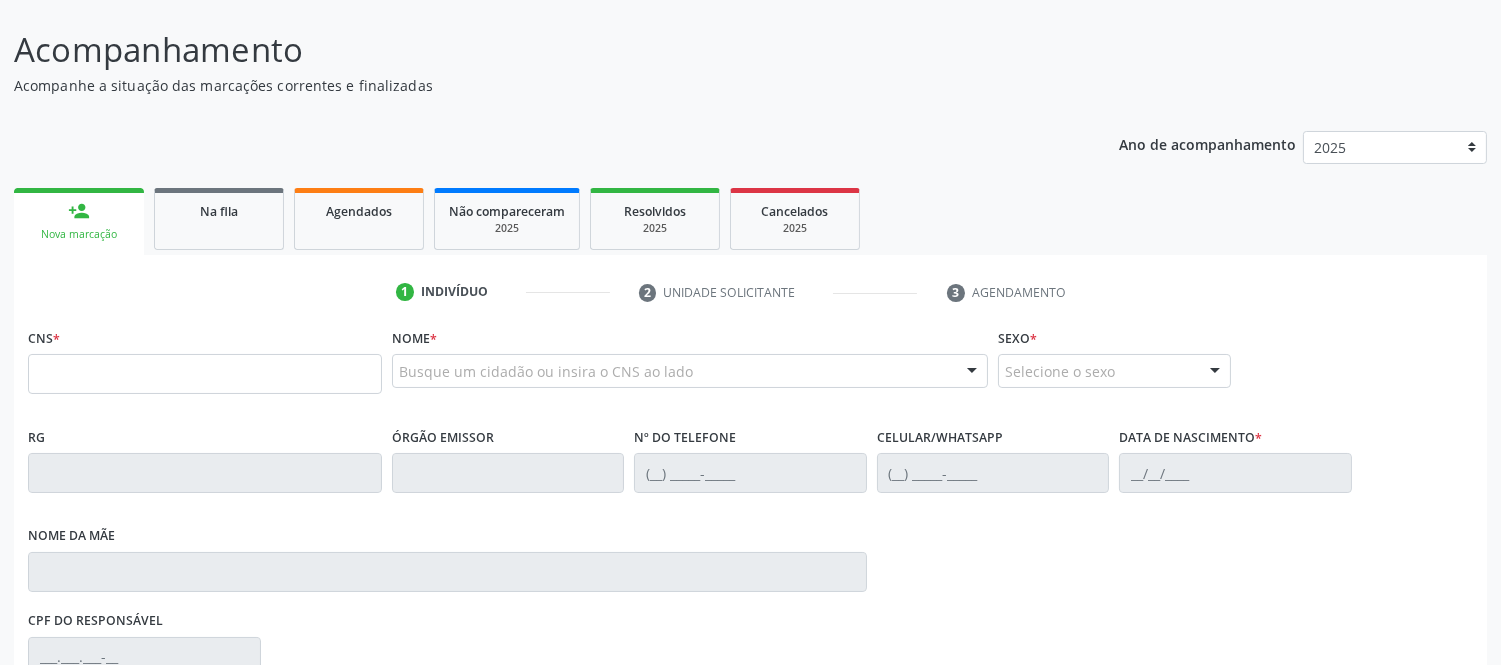 click at bounding box center [205, 374] 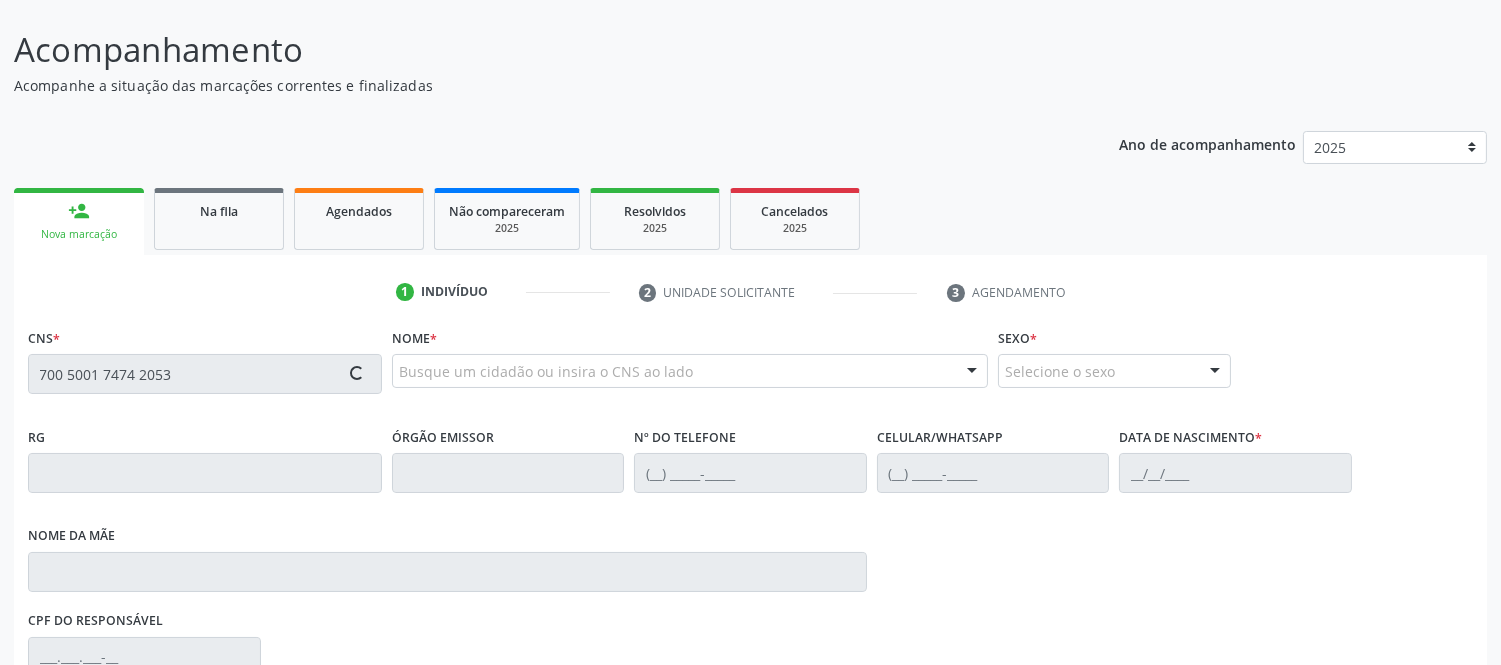 type on "700 5001 7474 2053" 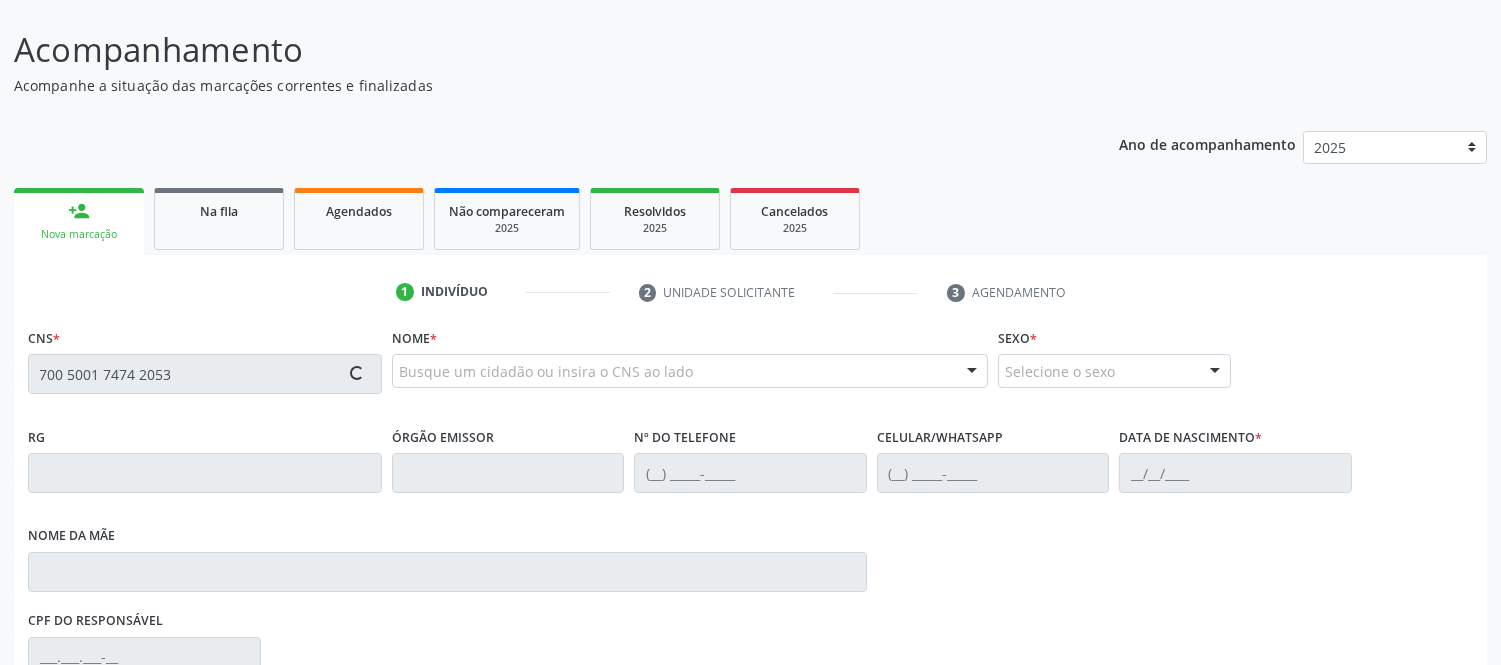 type 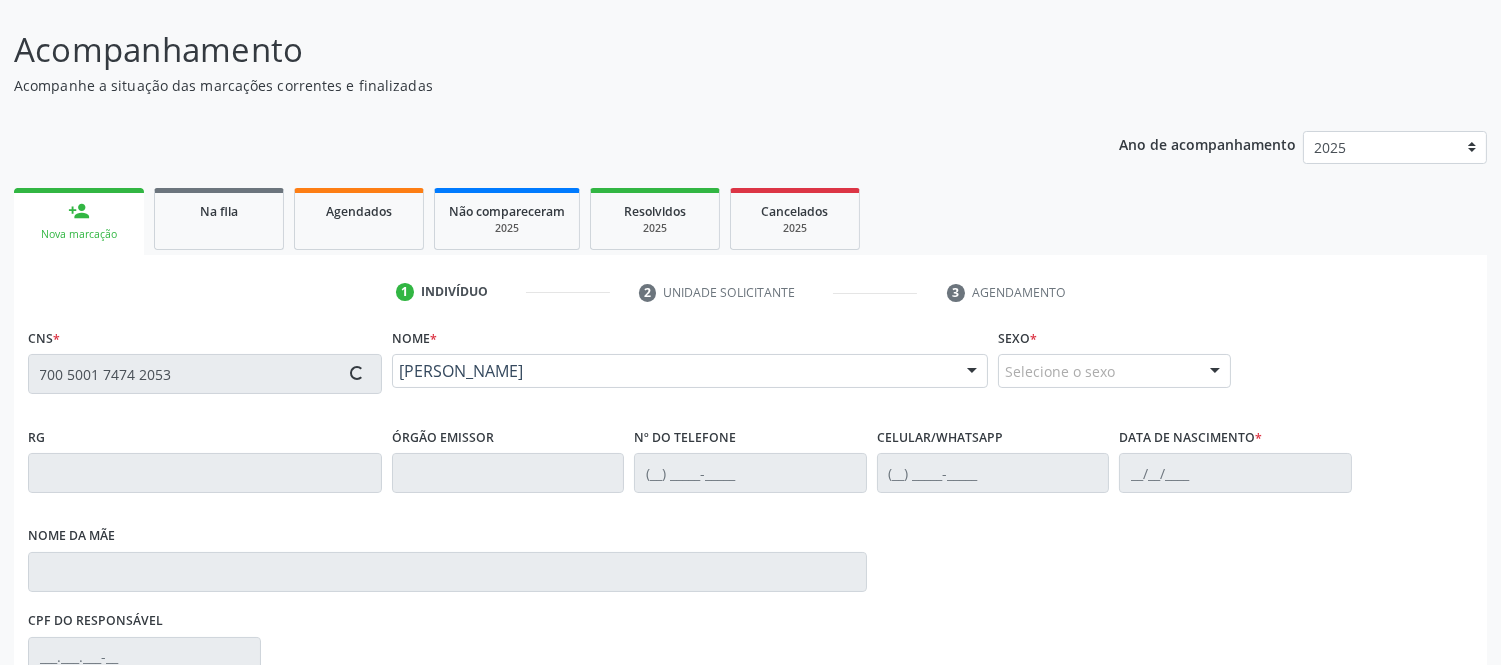 type on "[PHONE_NUMBER]" 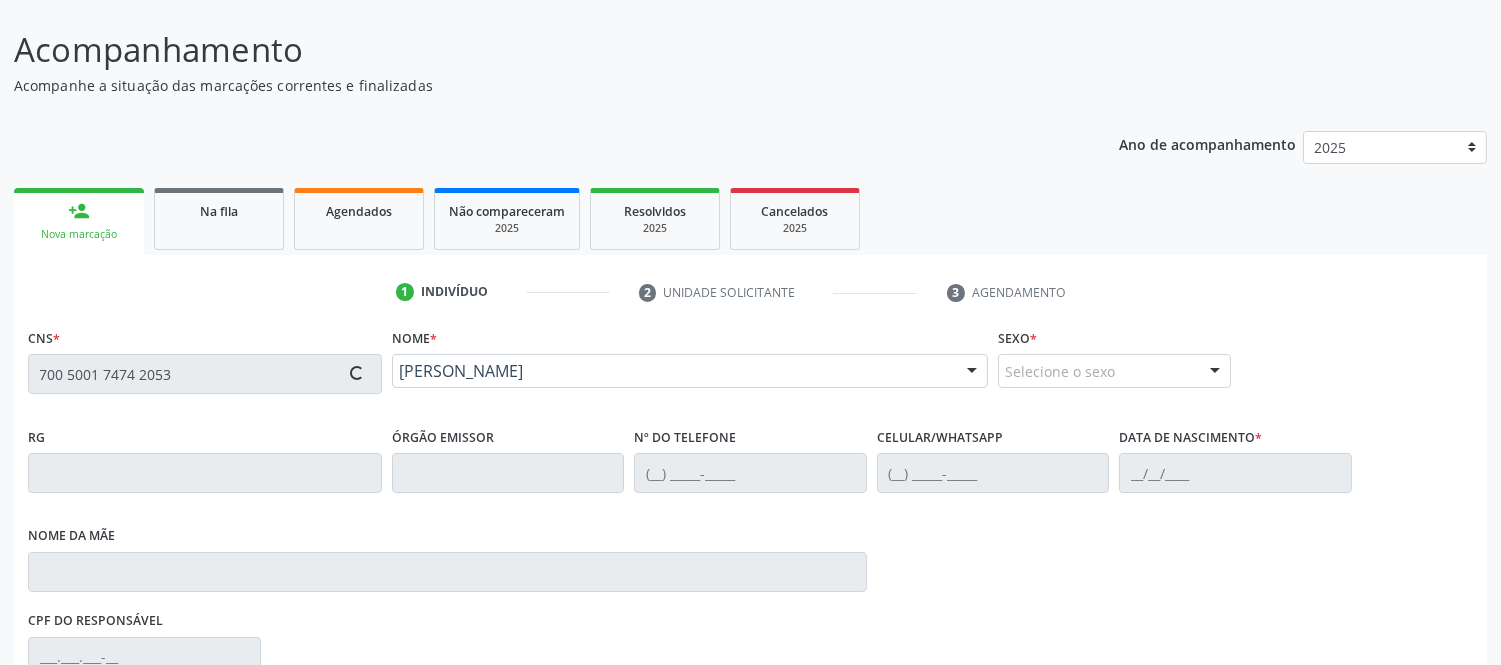 type on "[PHONE_NUMBER]" 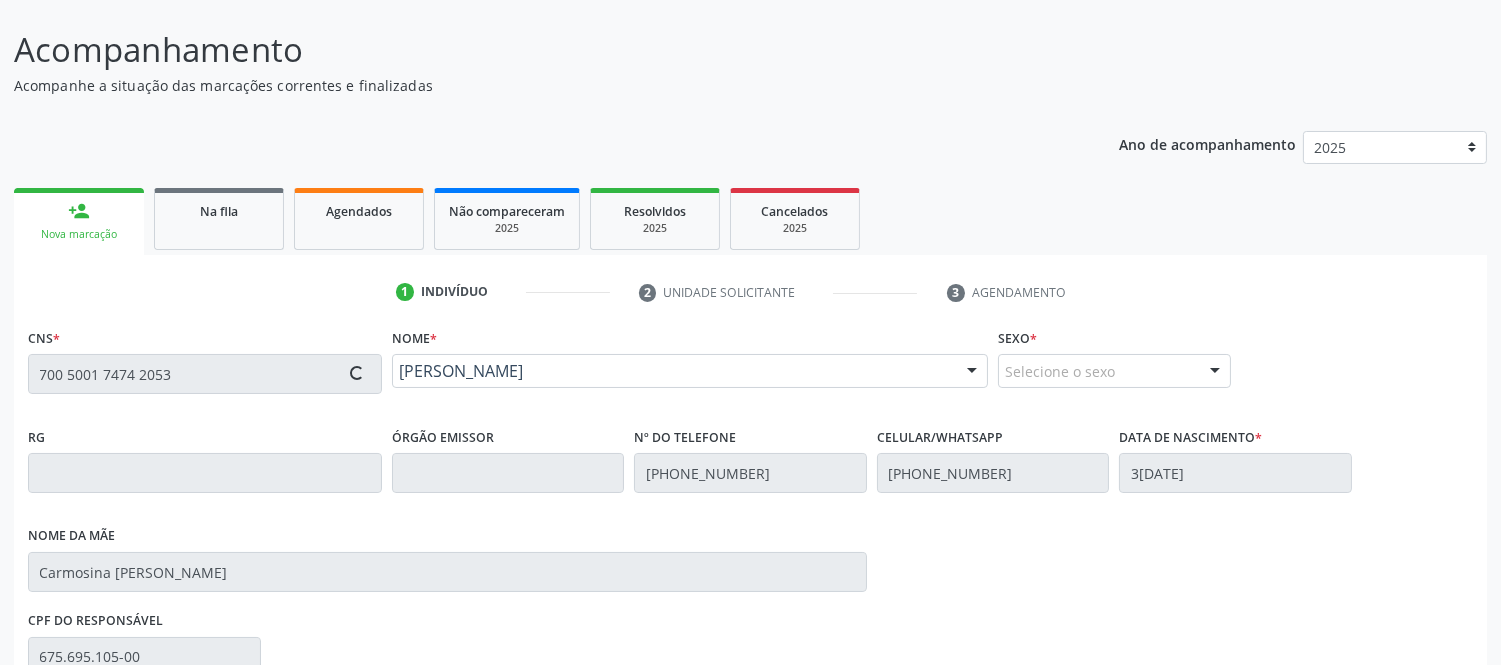 scroll, scrollTop: 404, scrollLeft: 0, axis: vertical 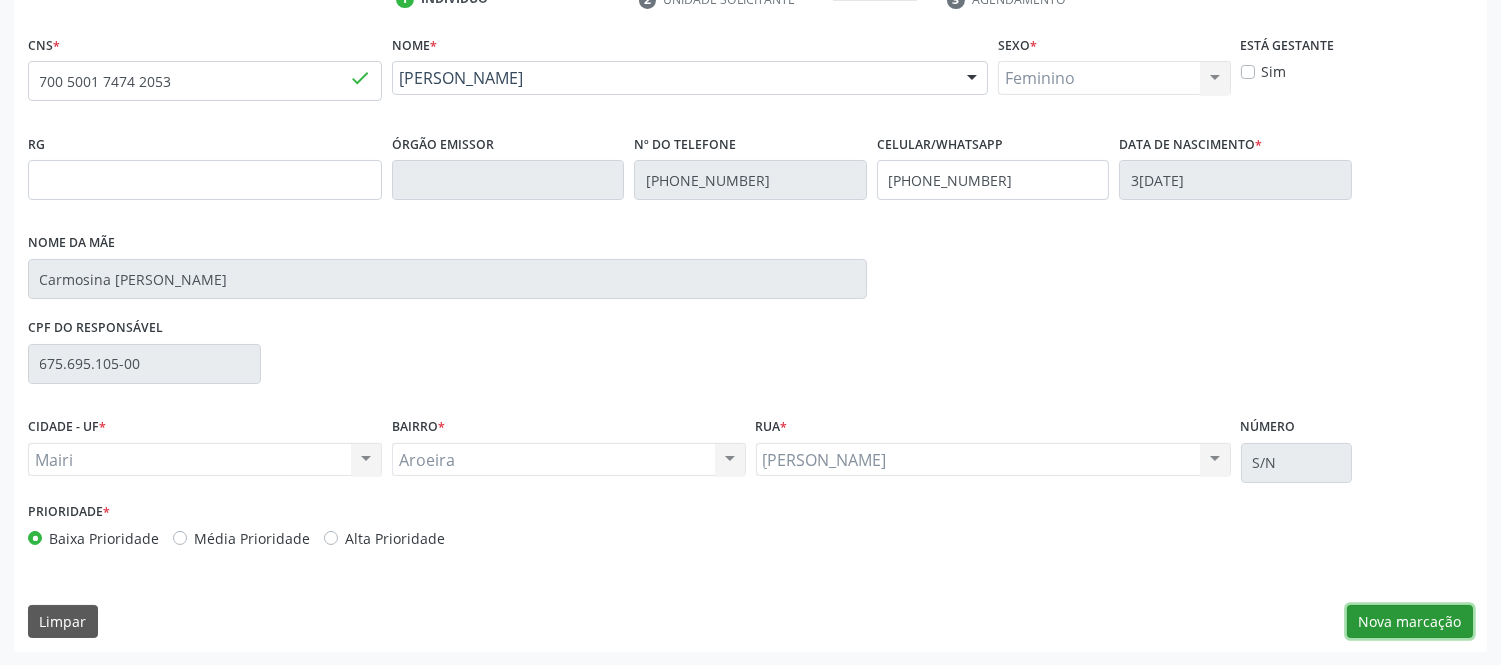 click on "Nova marcação" at bounding box center [1410, 622] 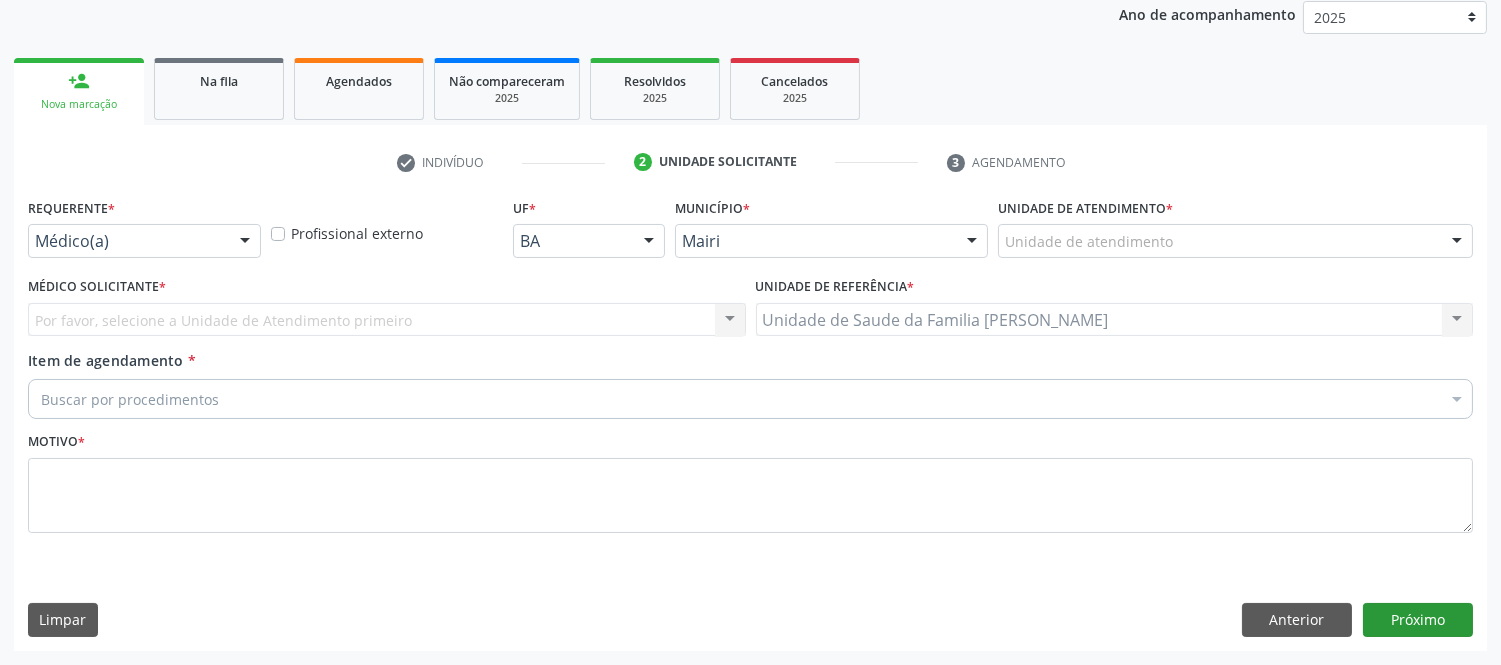 scroll, scrollTop: 240, scrollLeft: 0, axis: vertical 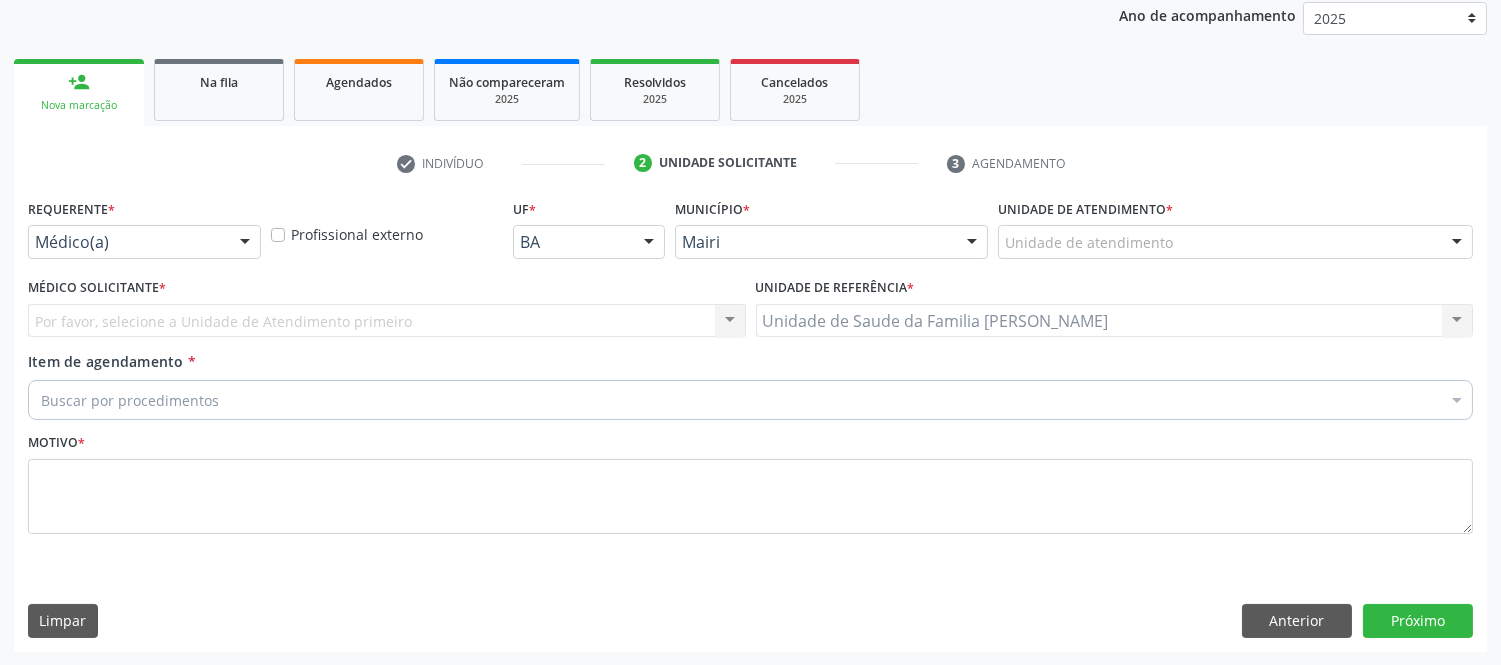click on "Unidade de atendimento" at bounding box center [1235, 242] 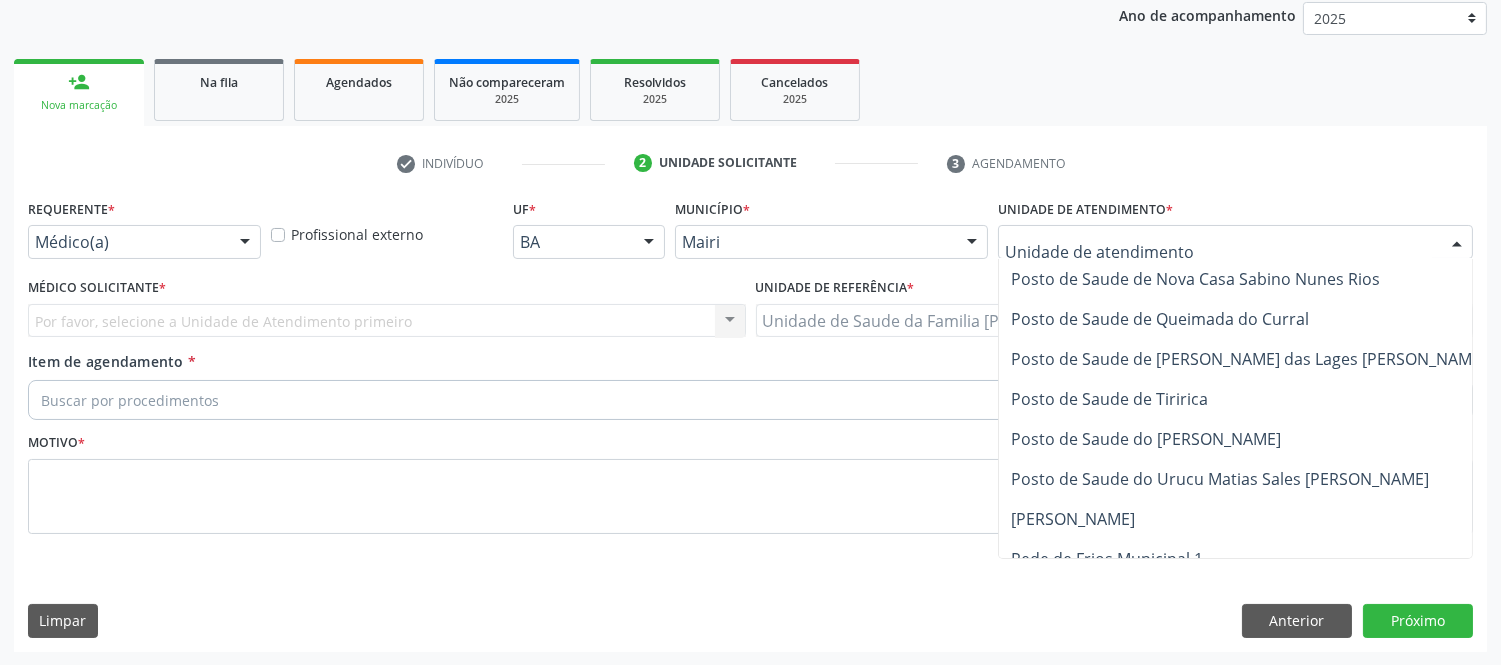 scroll, scrollTop: 1437, scrollLeft: 0, axis: vertical 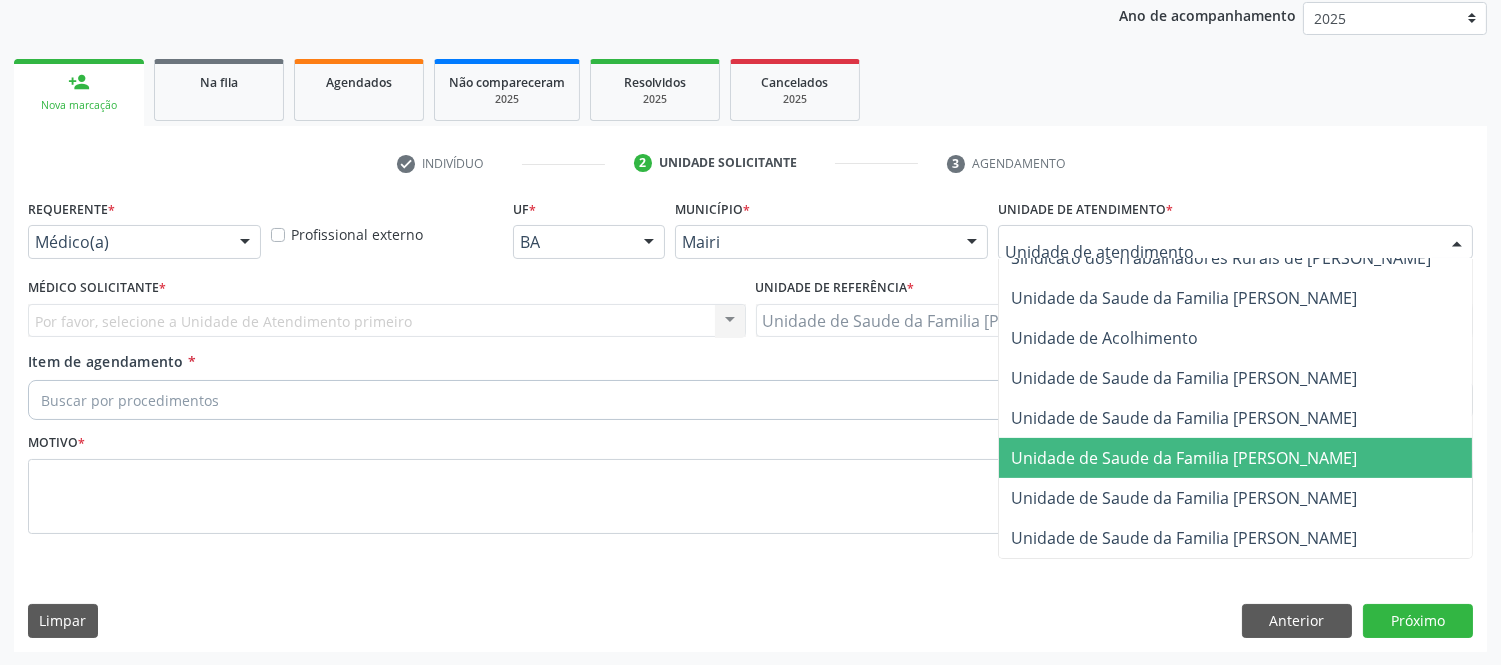click on "Unidade de Saude da Familia [PERSON_NAME]" at bounding box center [1257, 458] 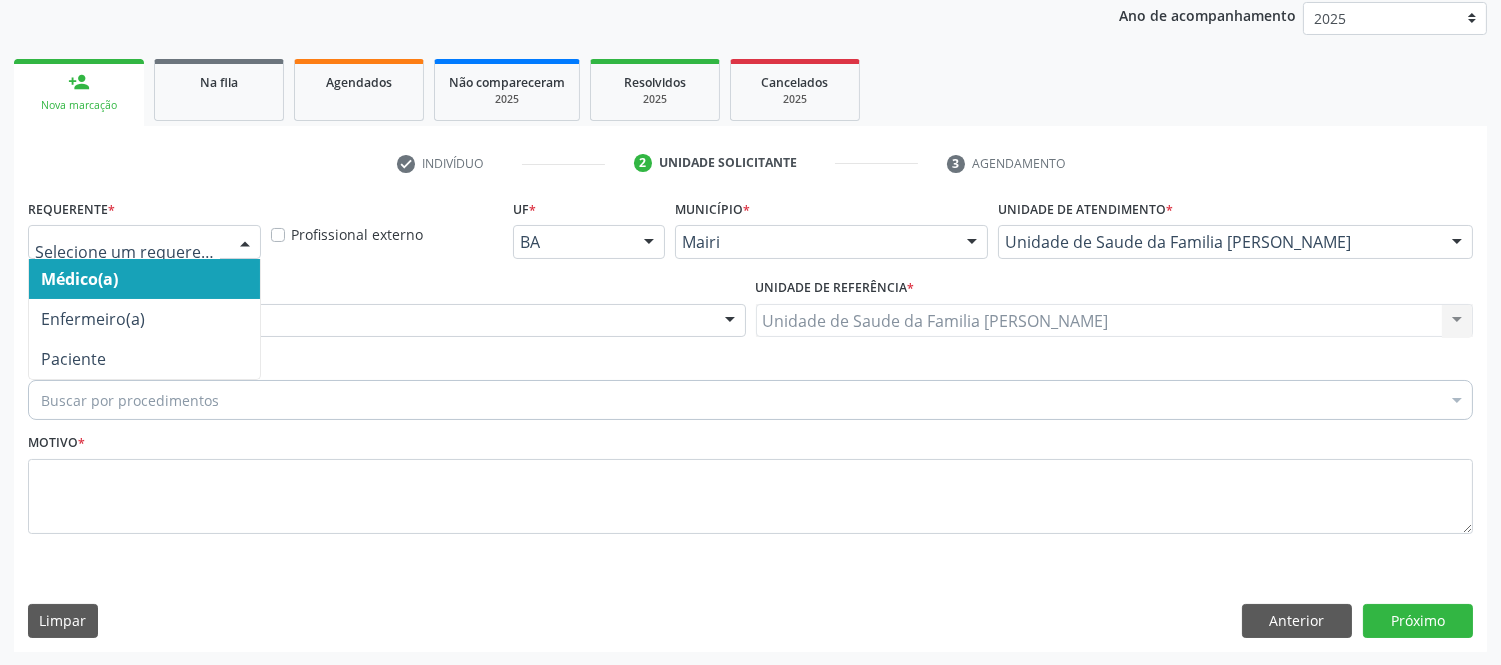 click at bounding box center (144, 242) 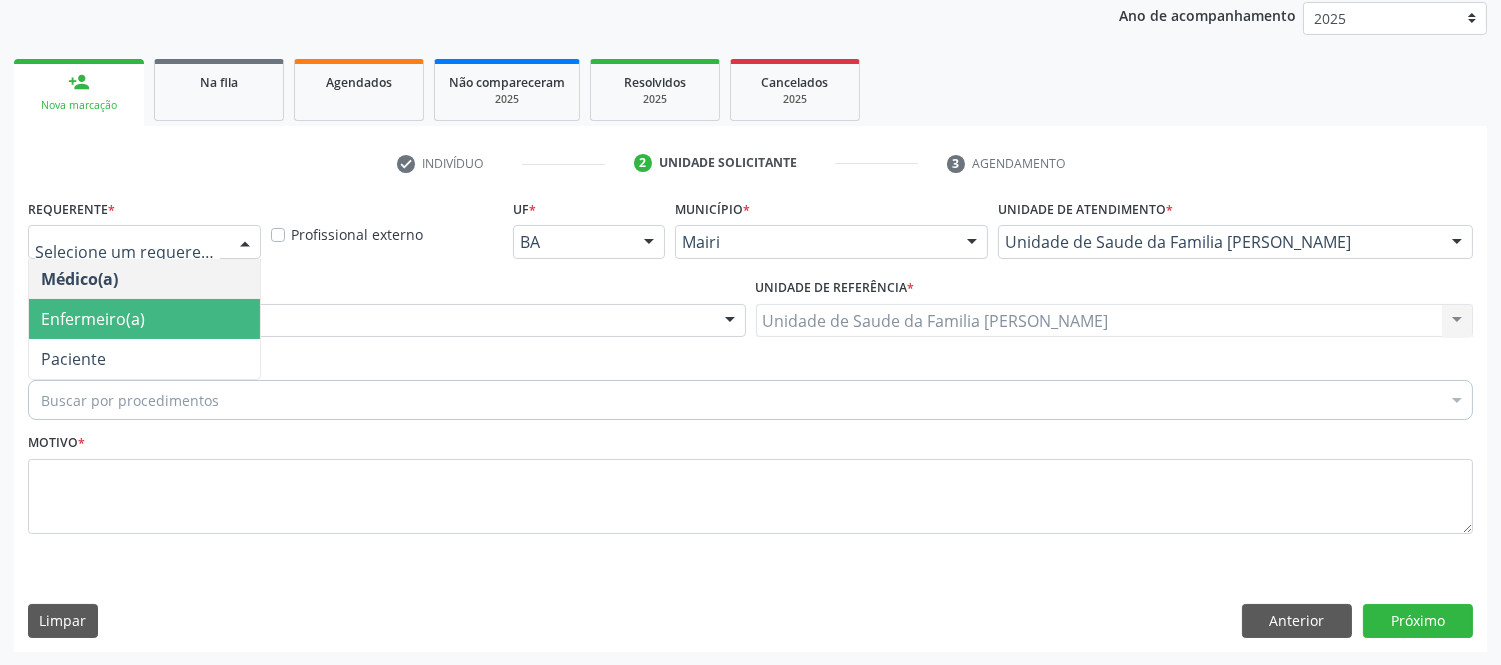 click on "Enfermeiro(a)" at bounding box center [93, 319] 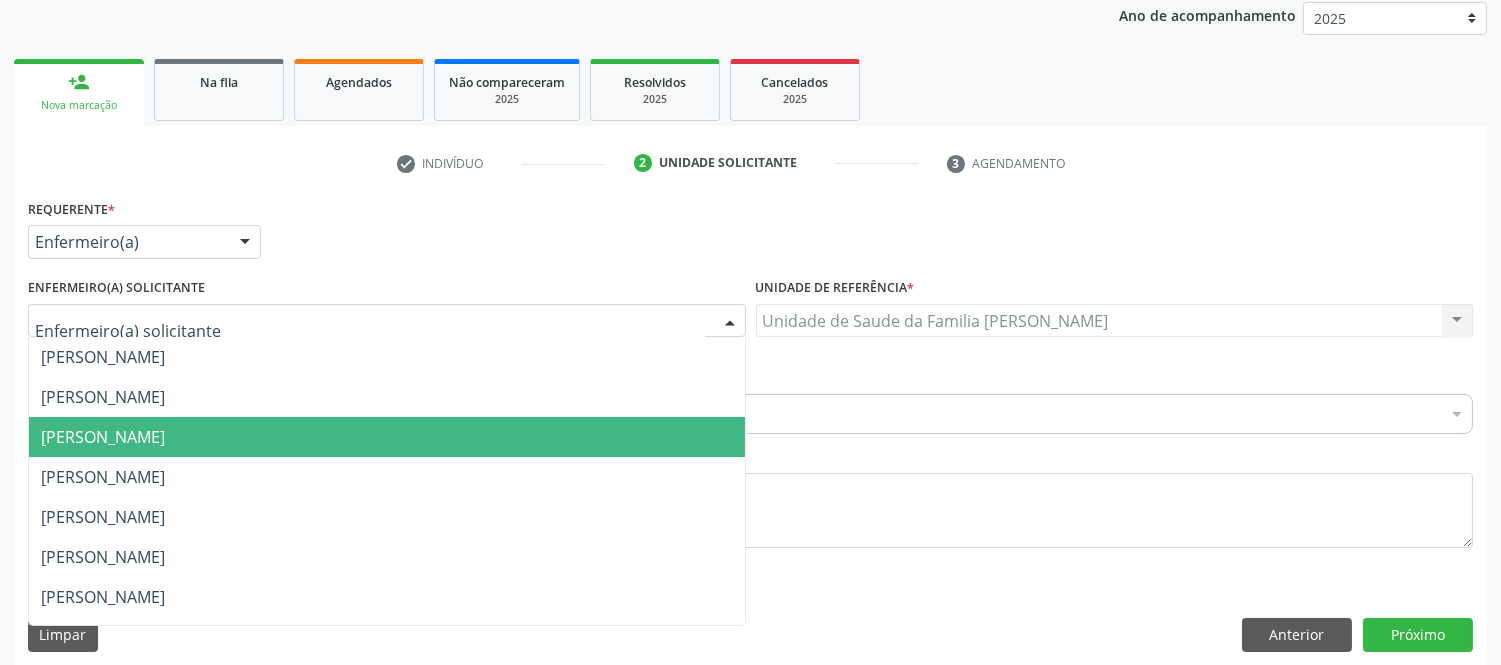 click on "[PERSON_NAME]" at bounding box center [103, 437] 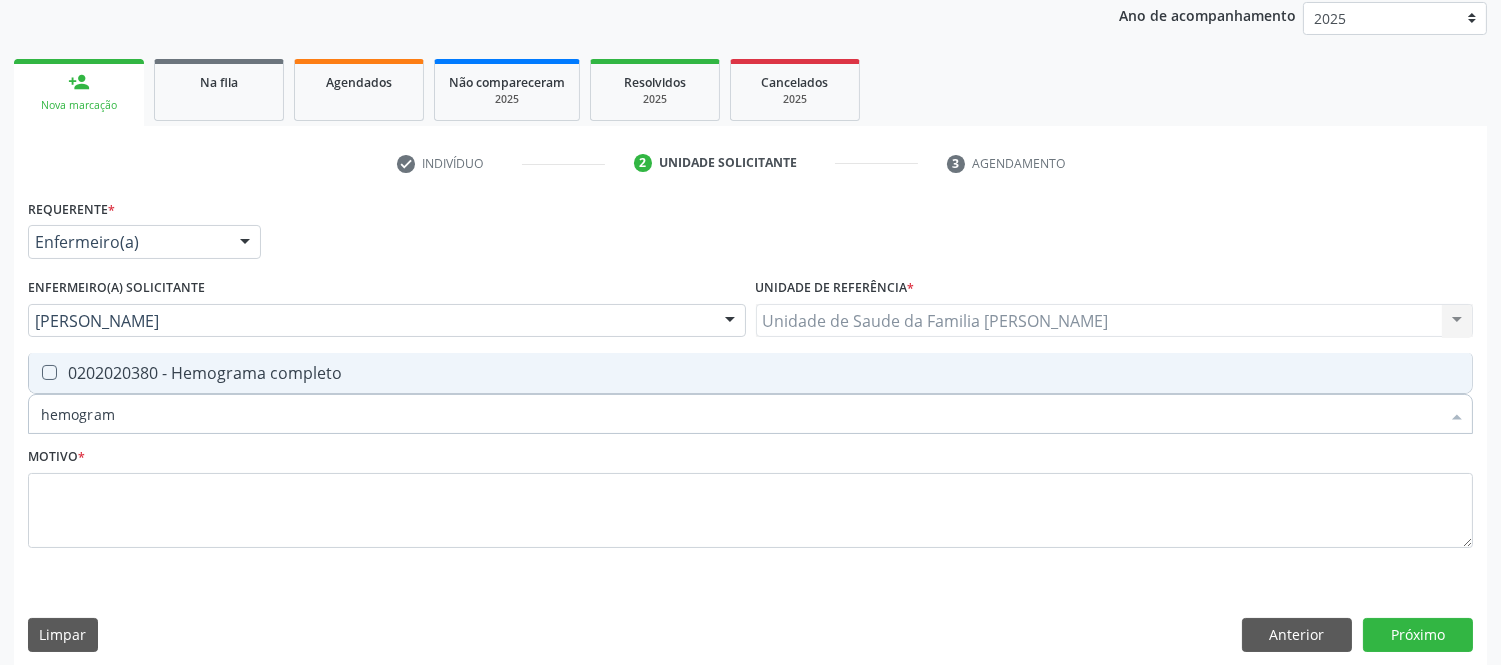 type on "hemograma" 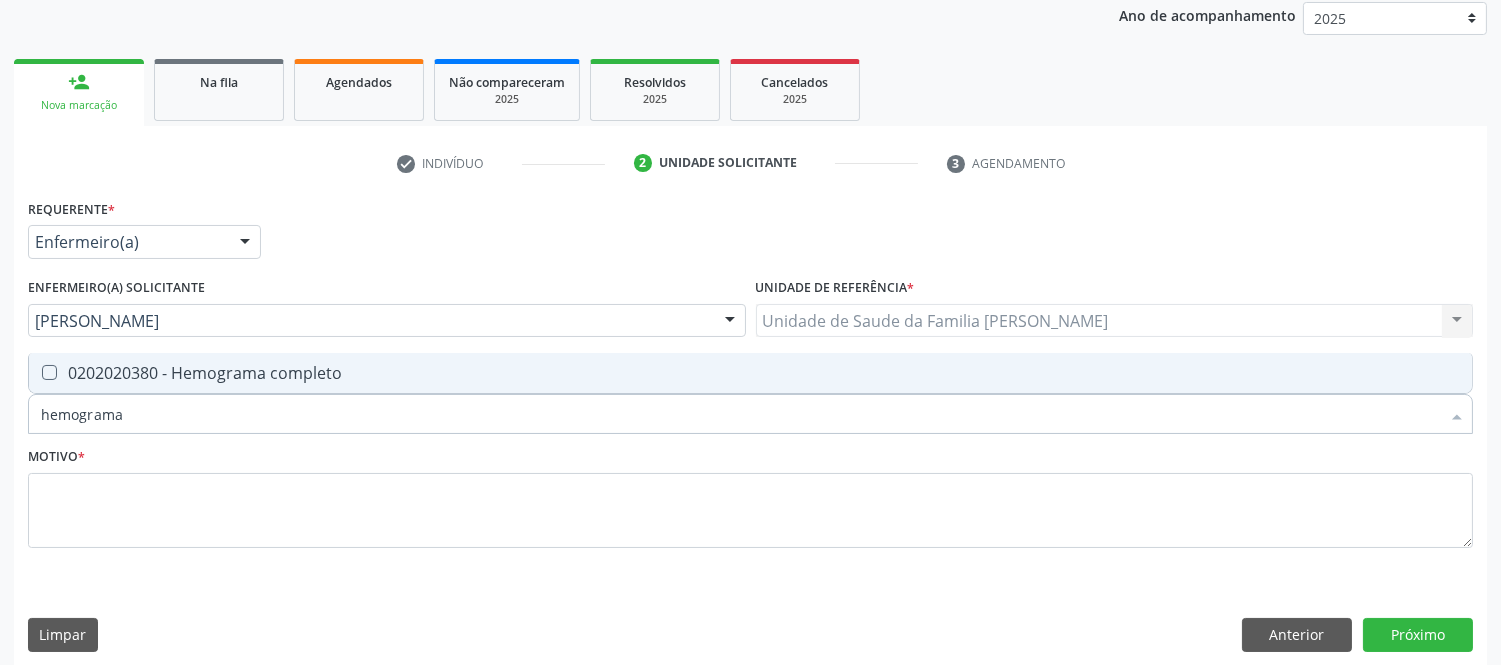 click at bounding box center [49, 372] 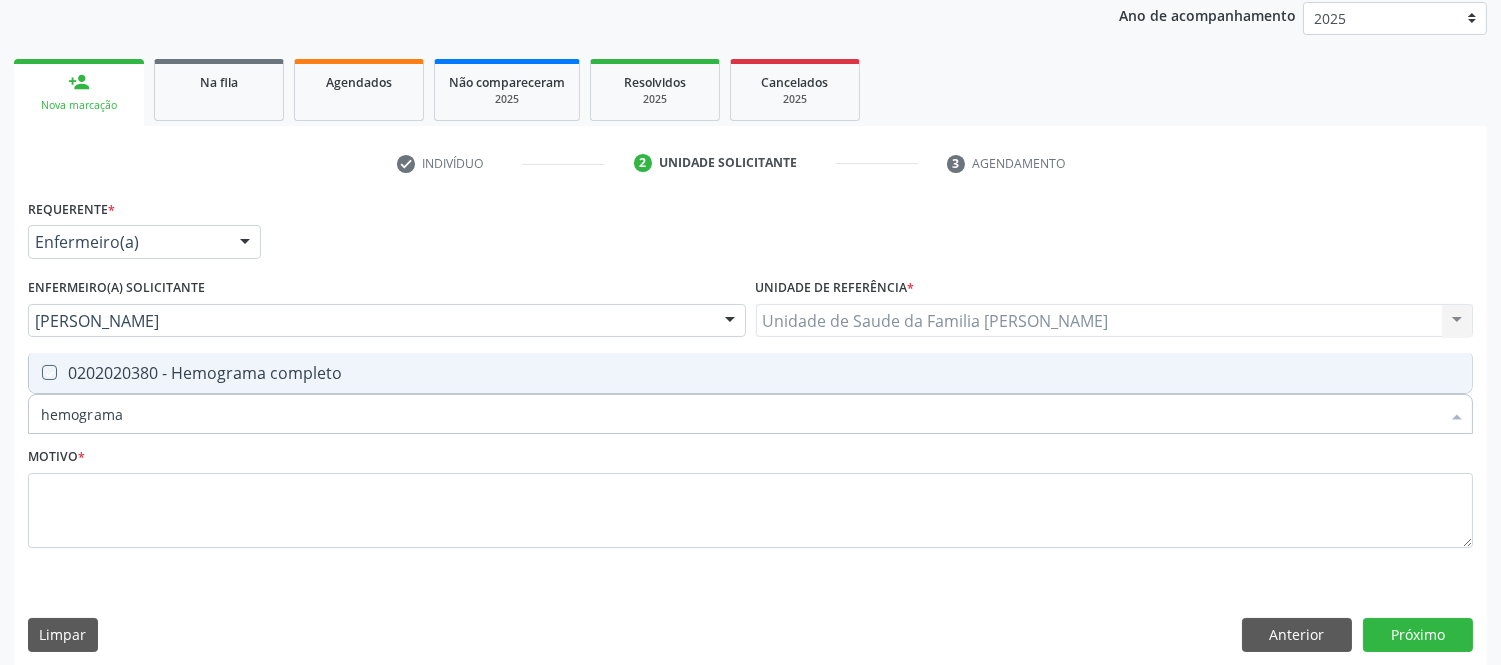 click at bounding box center (35, 372) 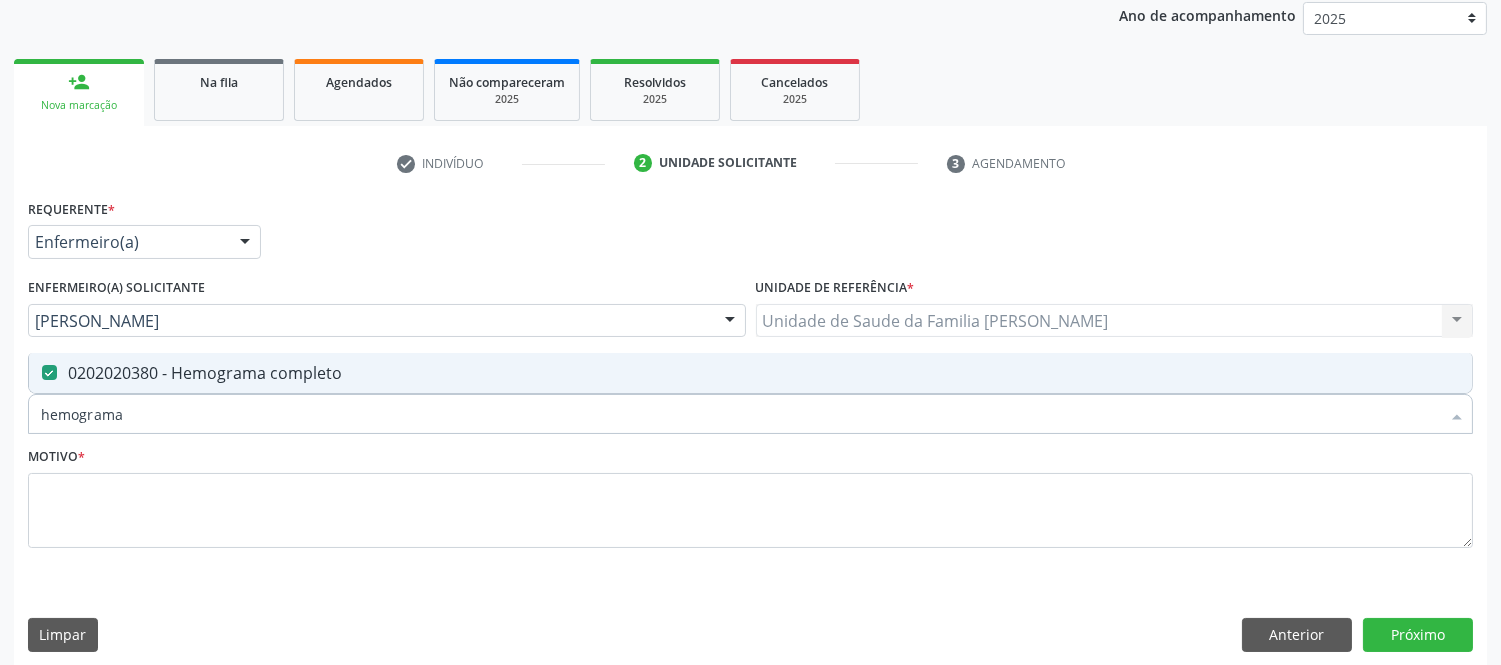 type on "hemograma" 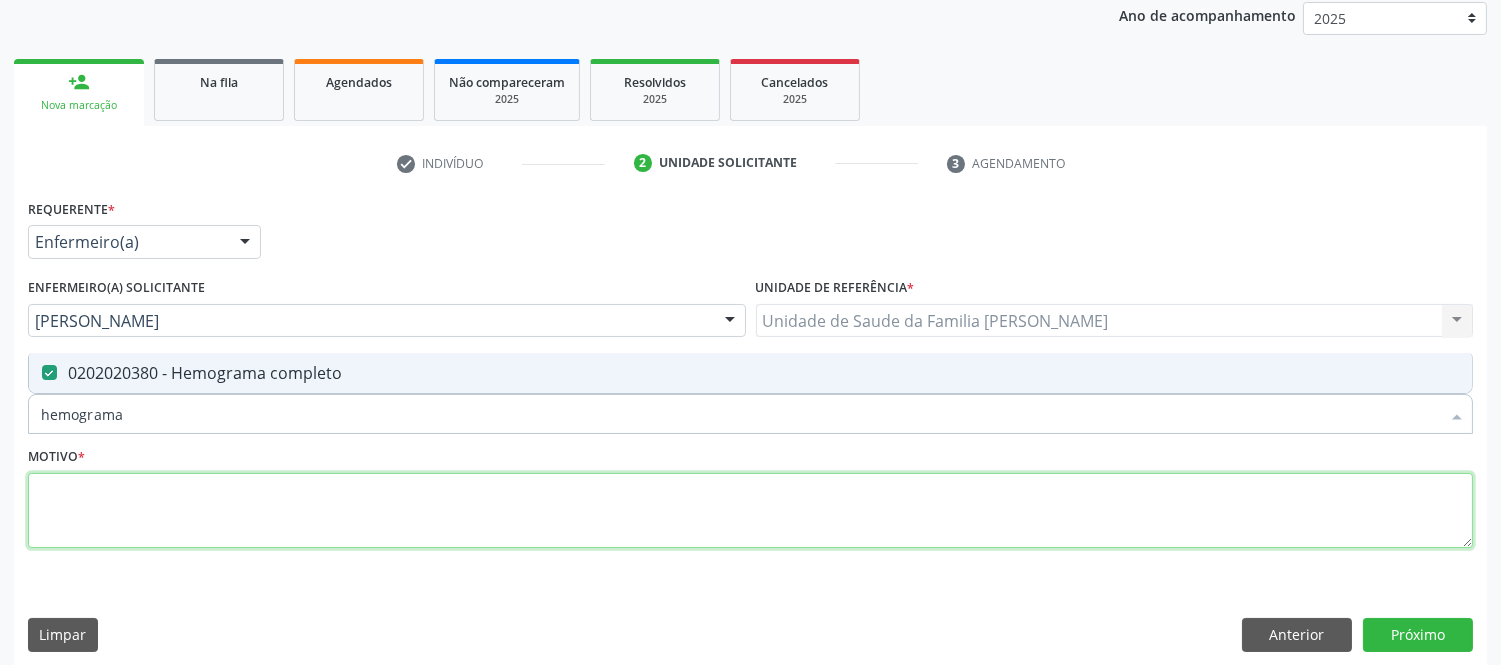 click at bounding box center [750, 511] 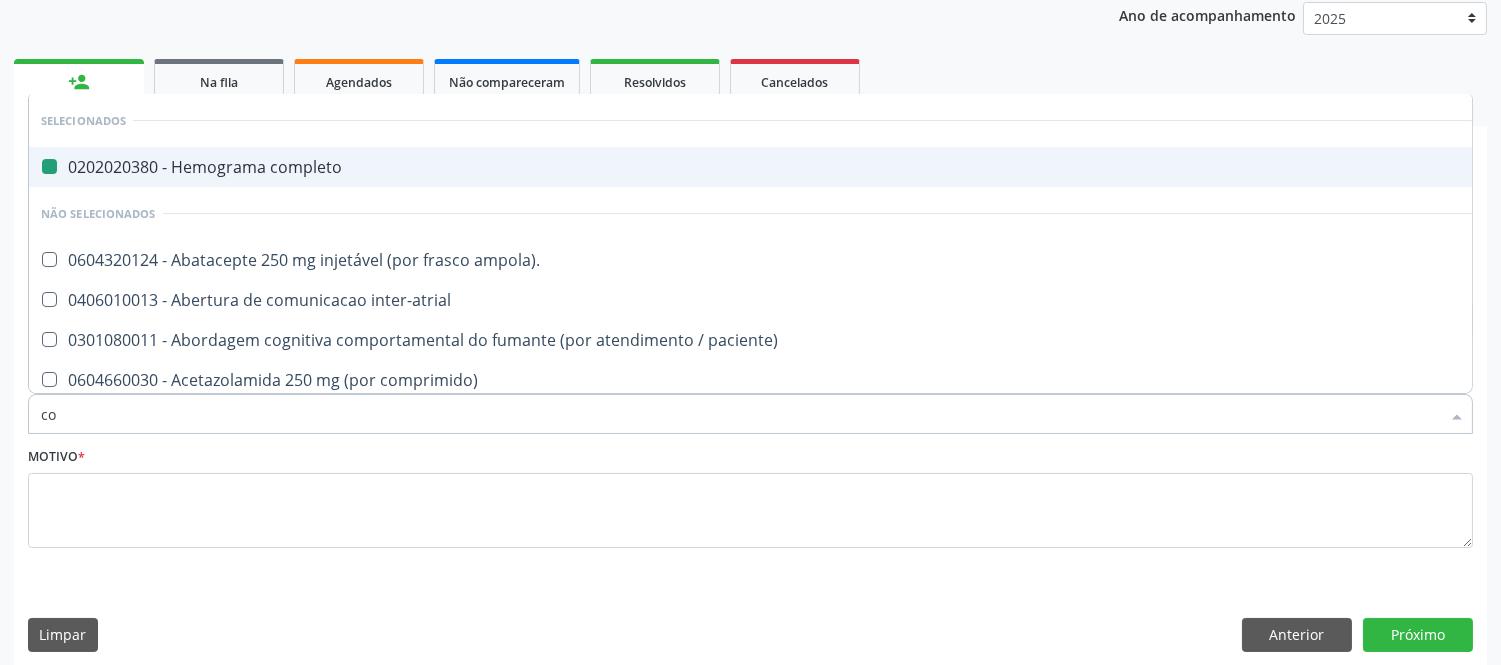 type on "col" 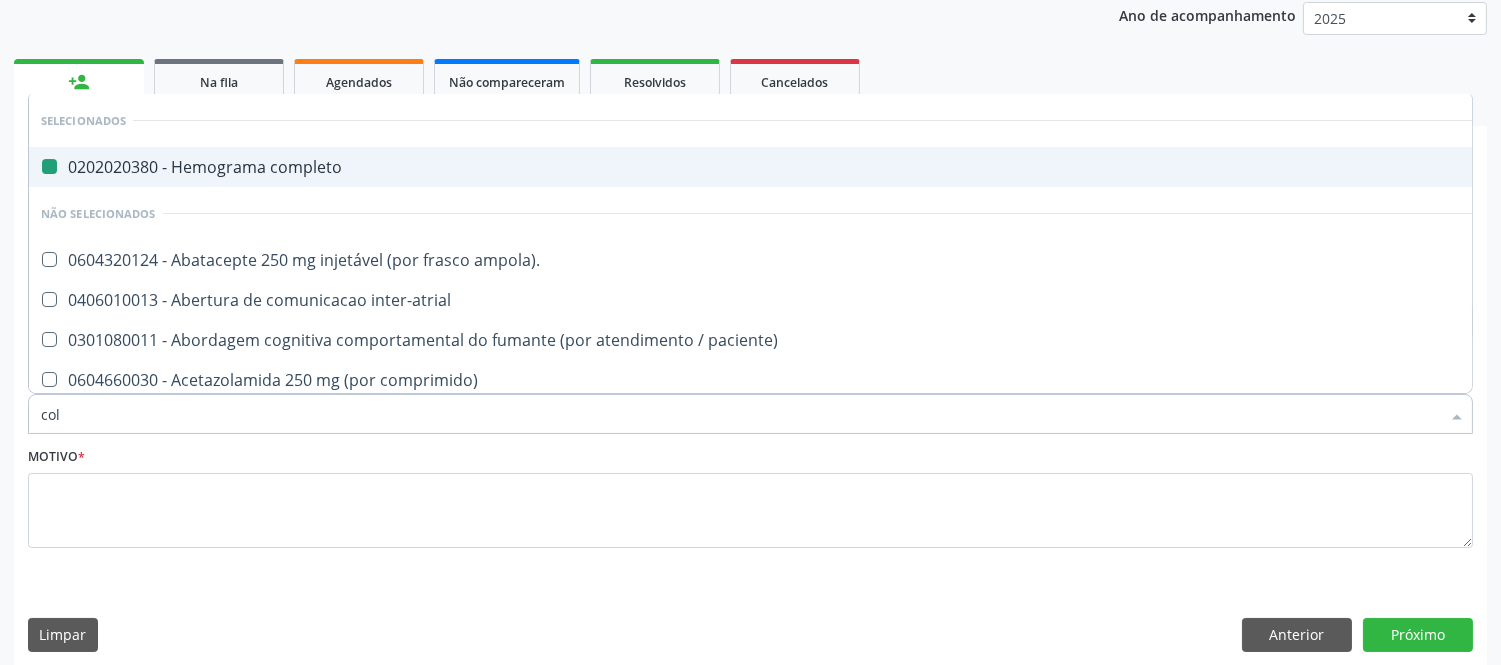 checkbox on "false" 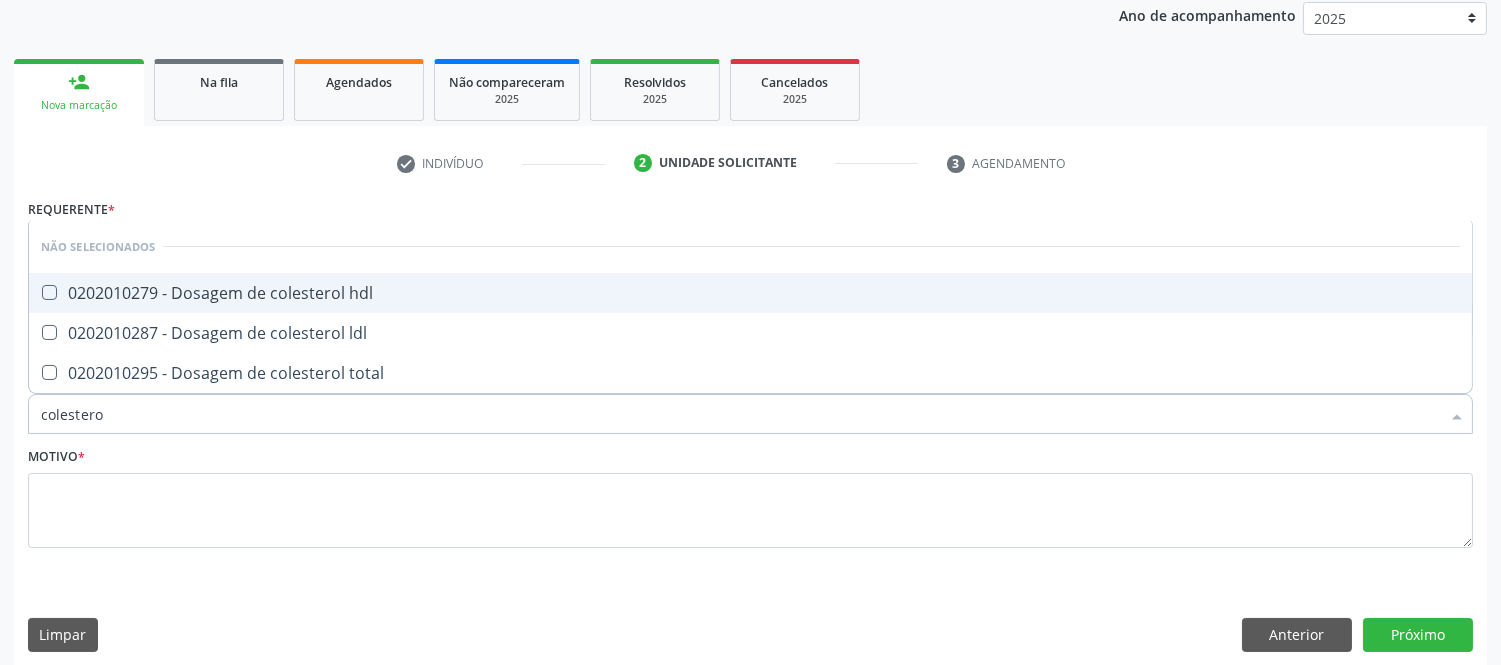 type on "colesterol" 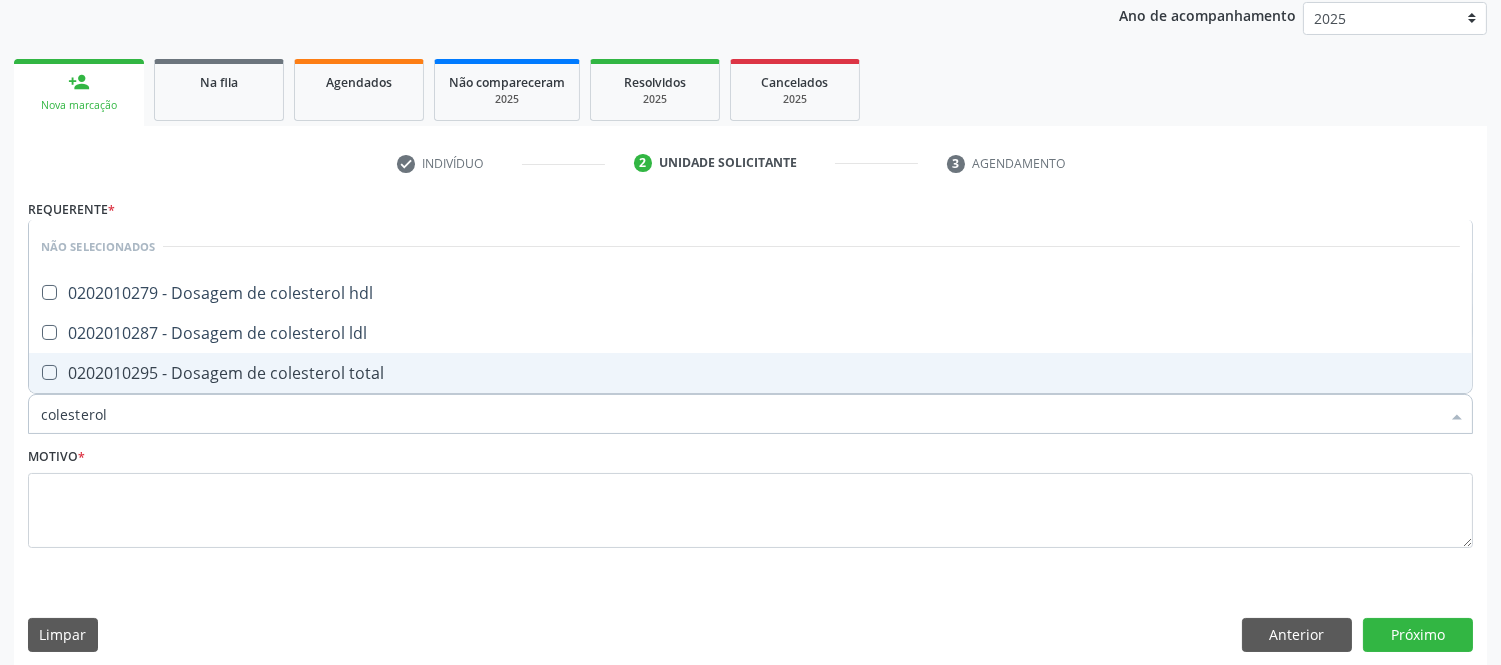 click at bounding box center [49, 372] 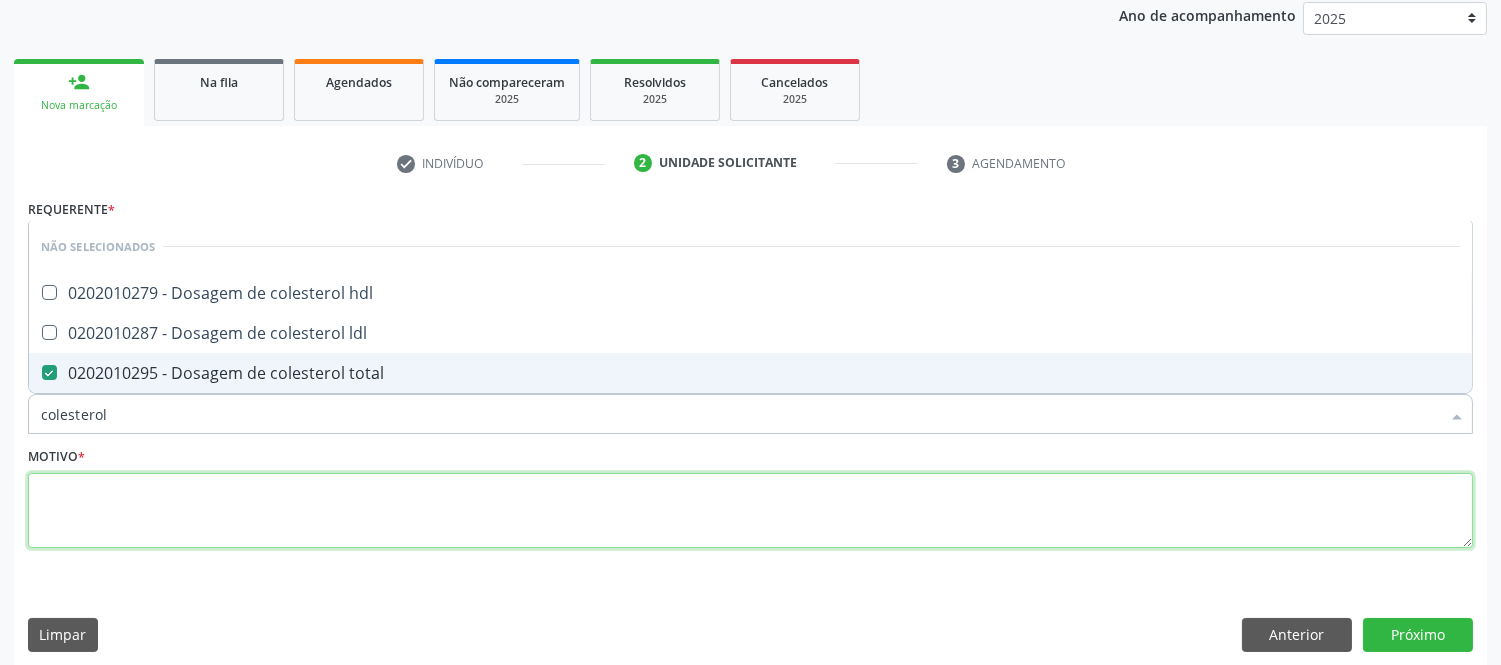 click at bounding box center (750, 511) 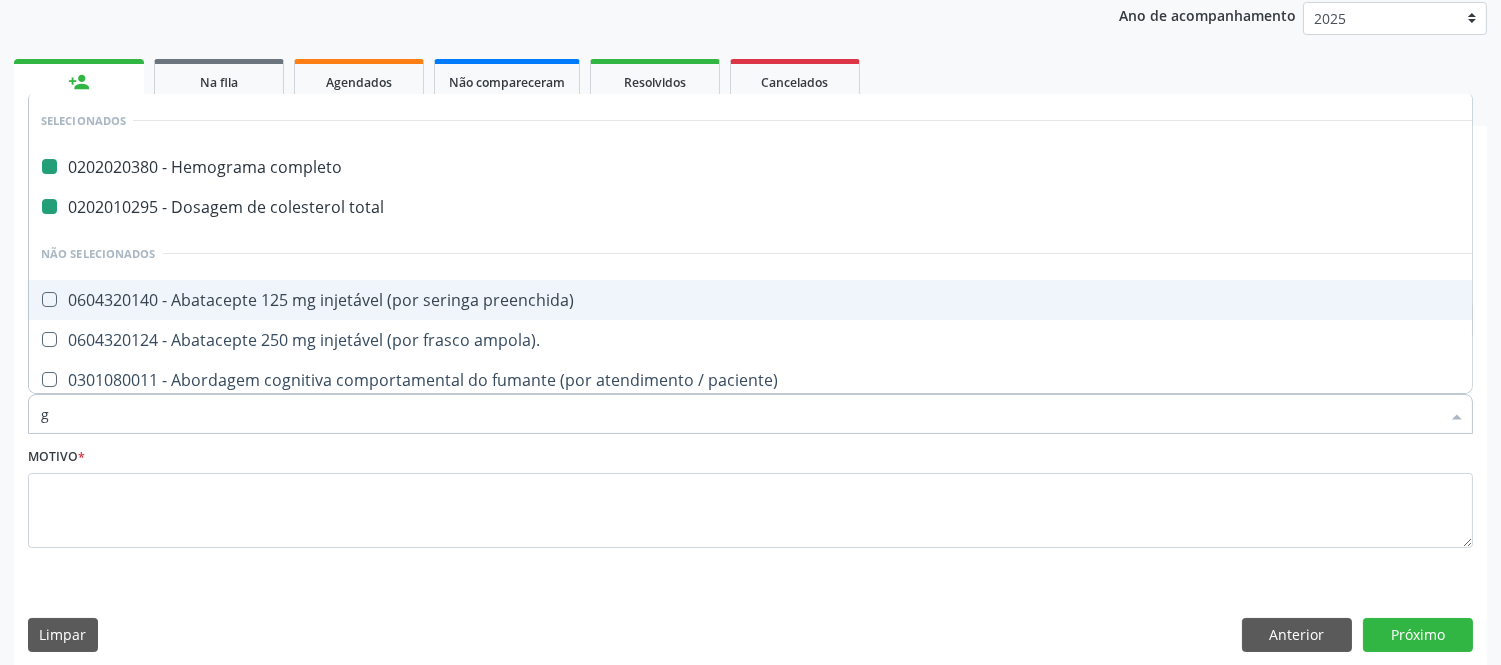 type on "gl" 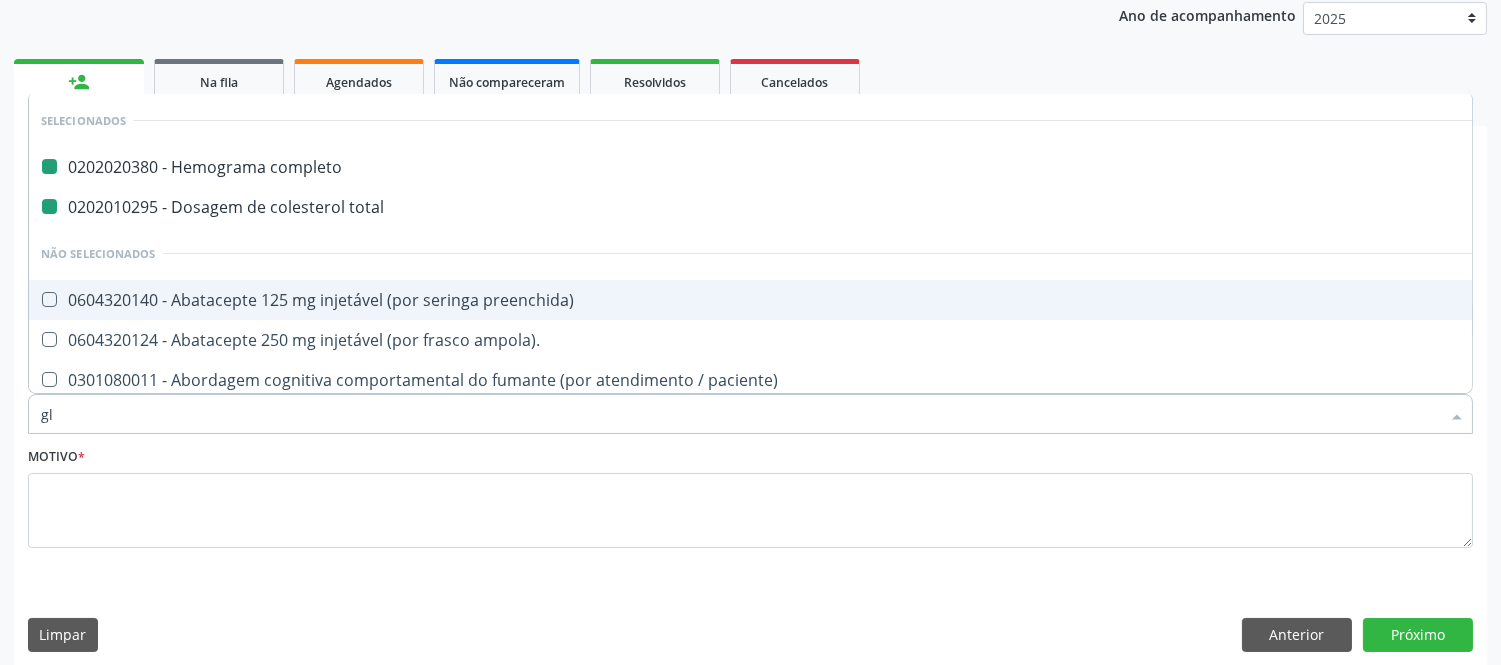 checkbox on "false" 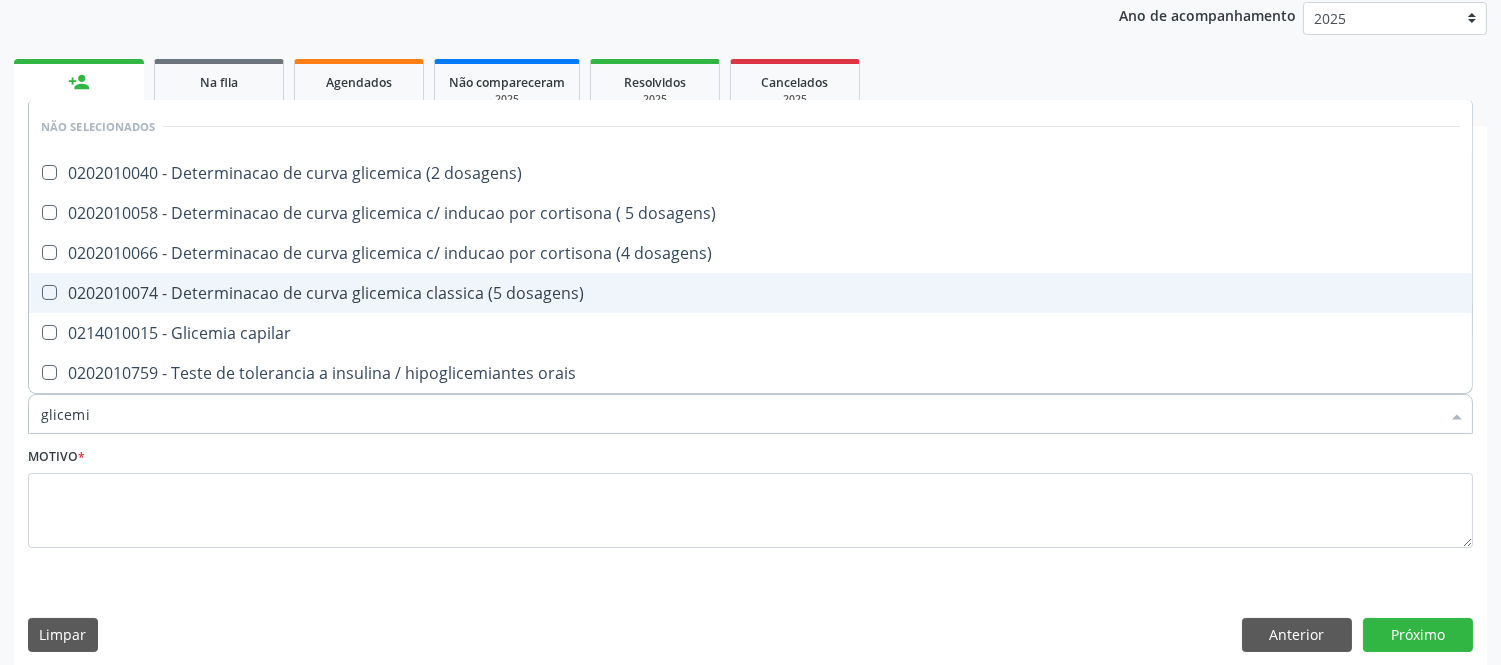 type on "glicemia" 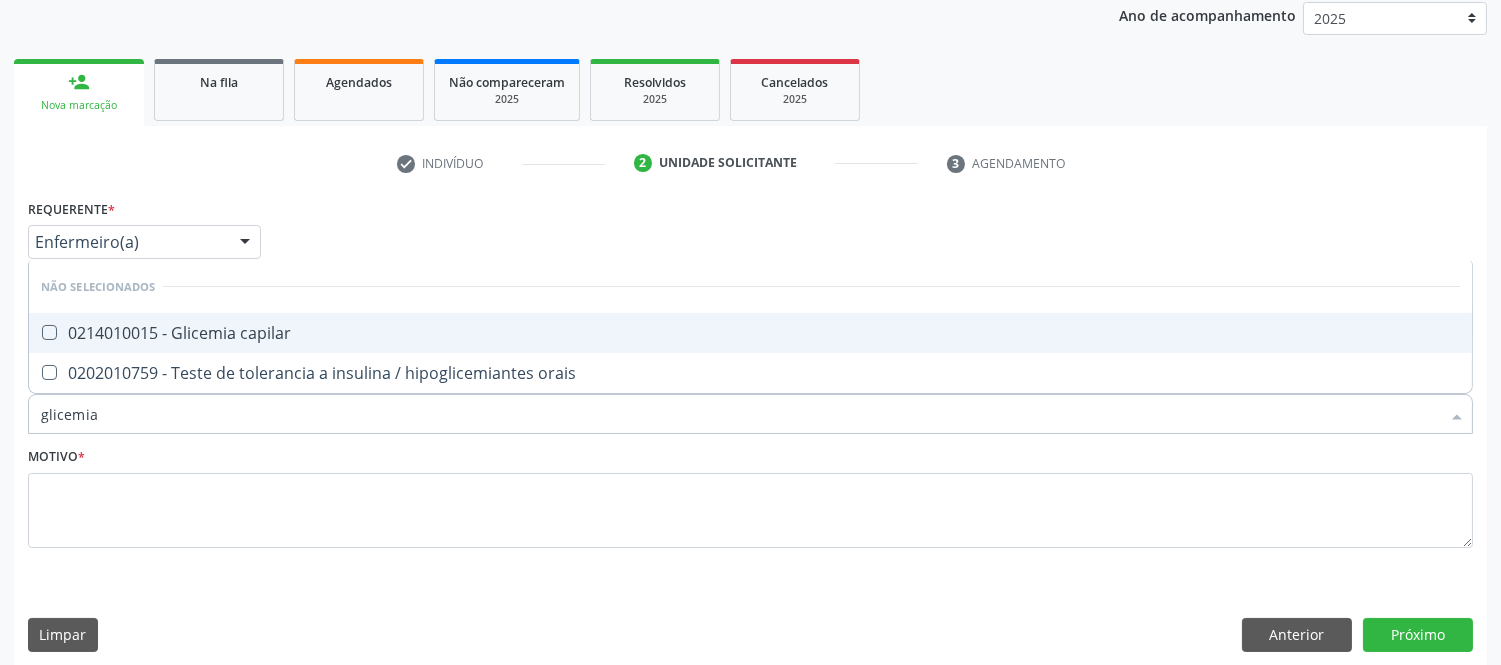 click at bounding box center (49, 332) 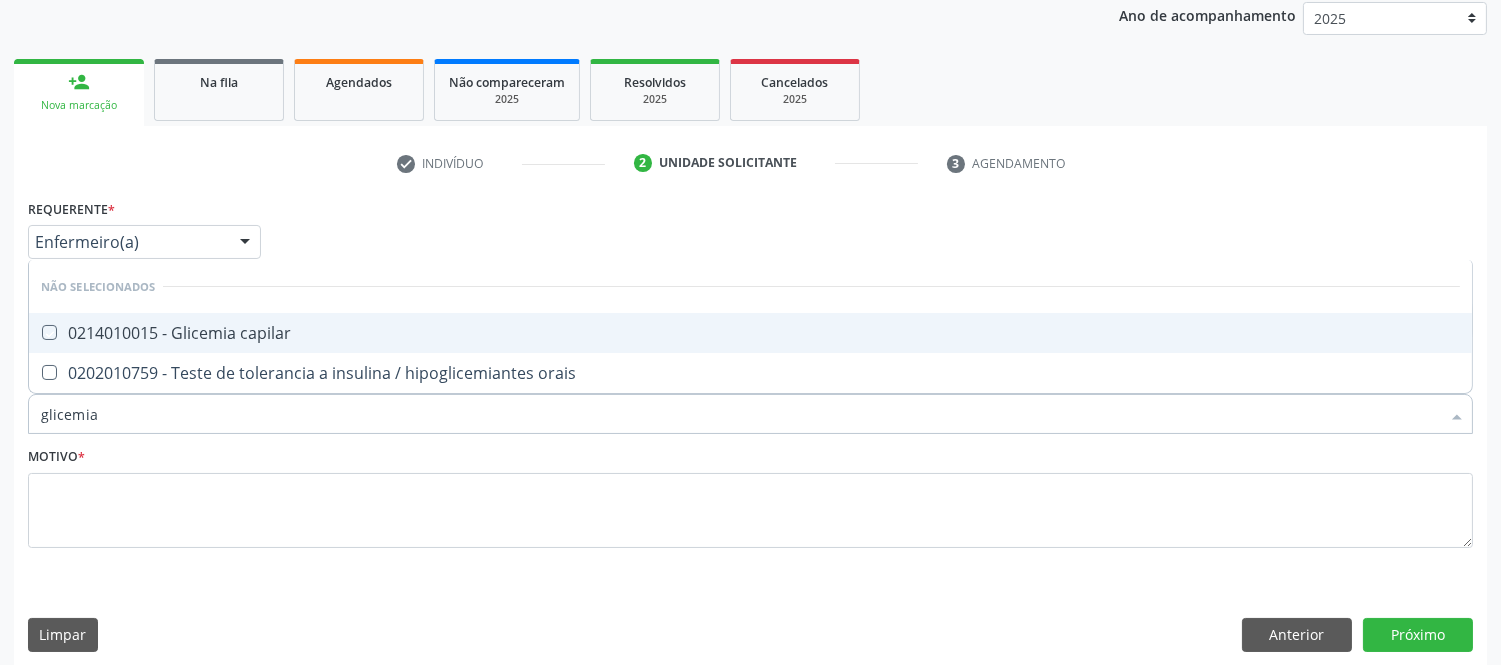 click at bounding box center (35, 332) 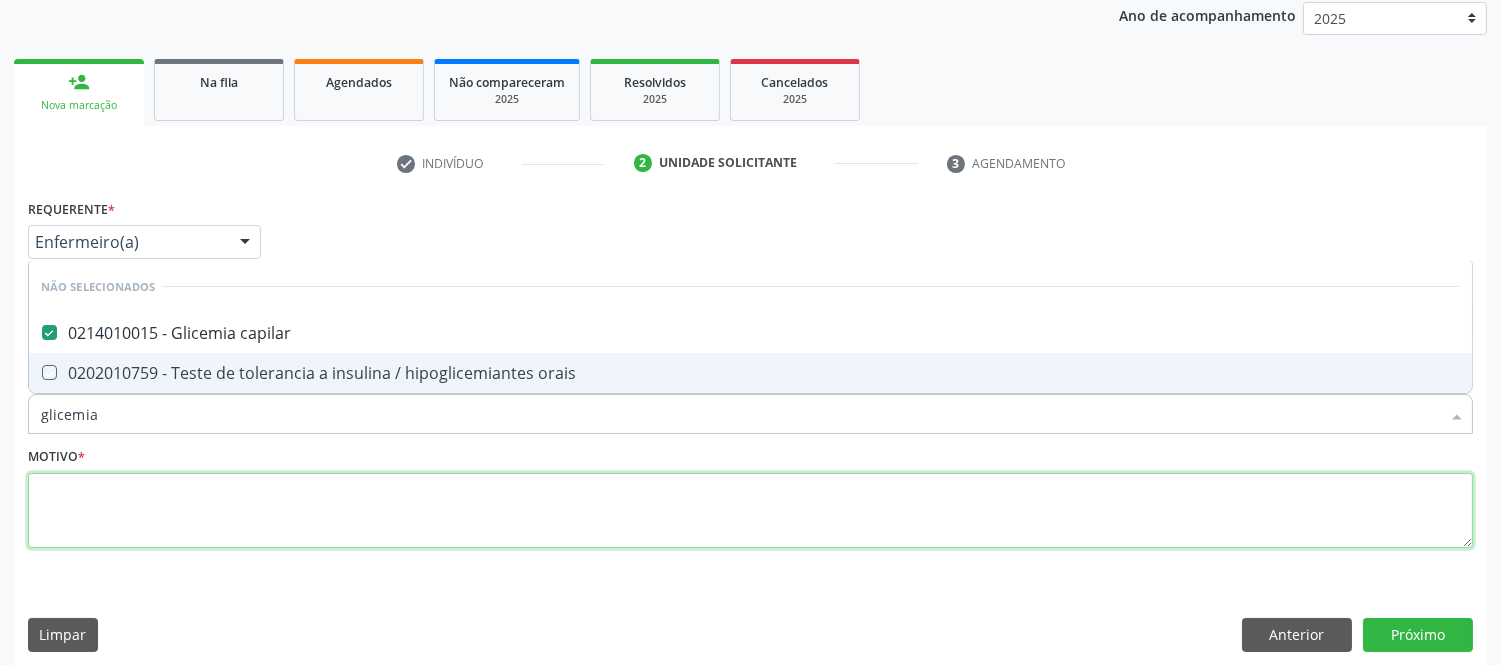 click at bounding box center (750, 511) 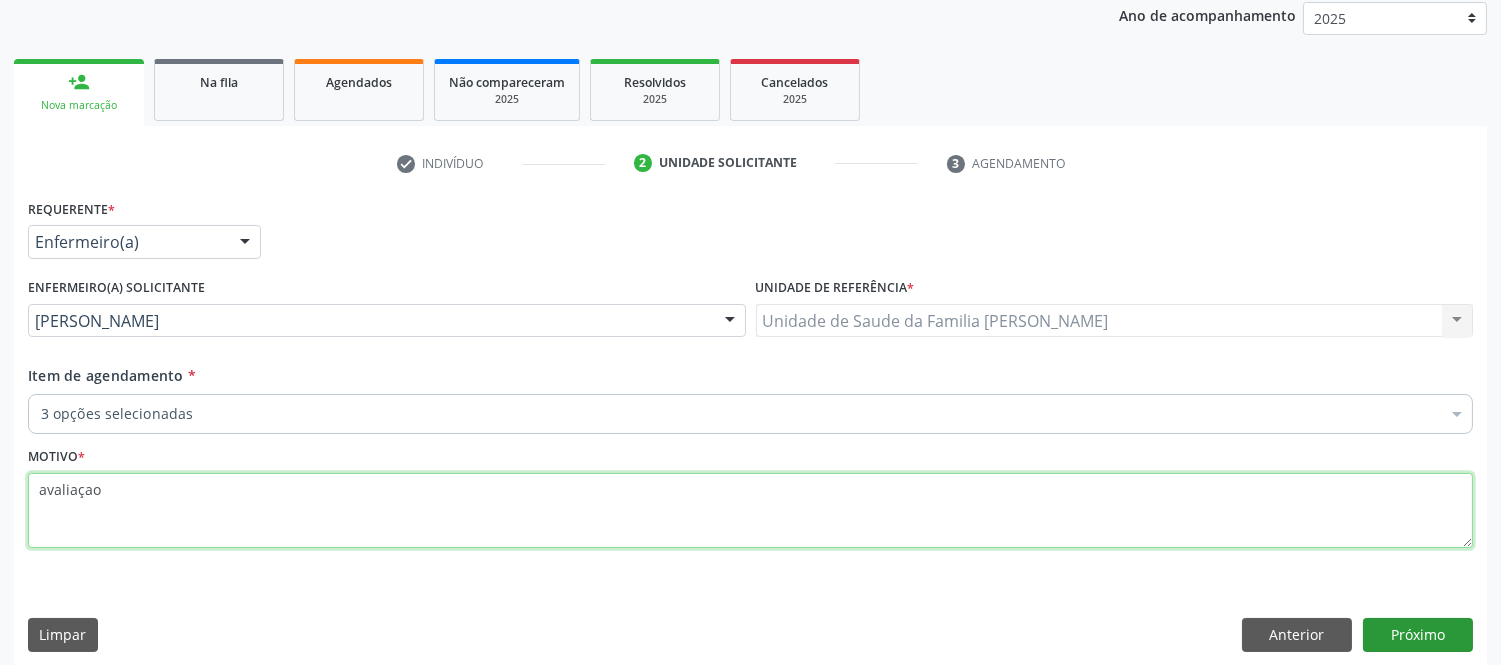 type on "avaliaçao" 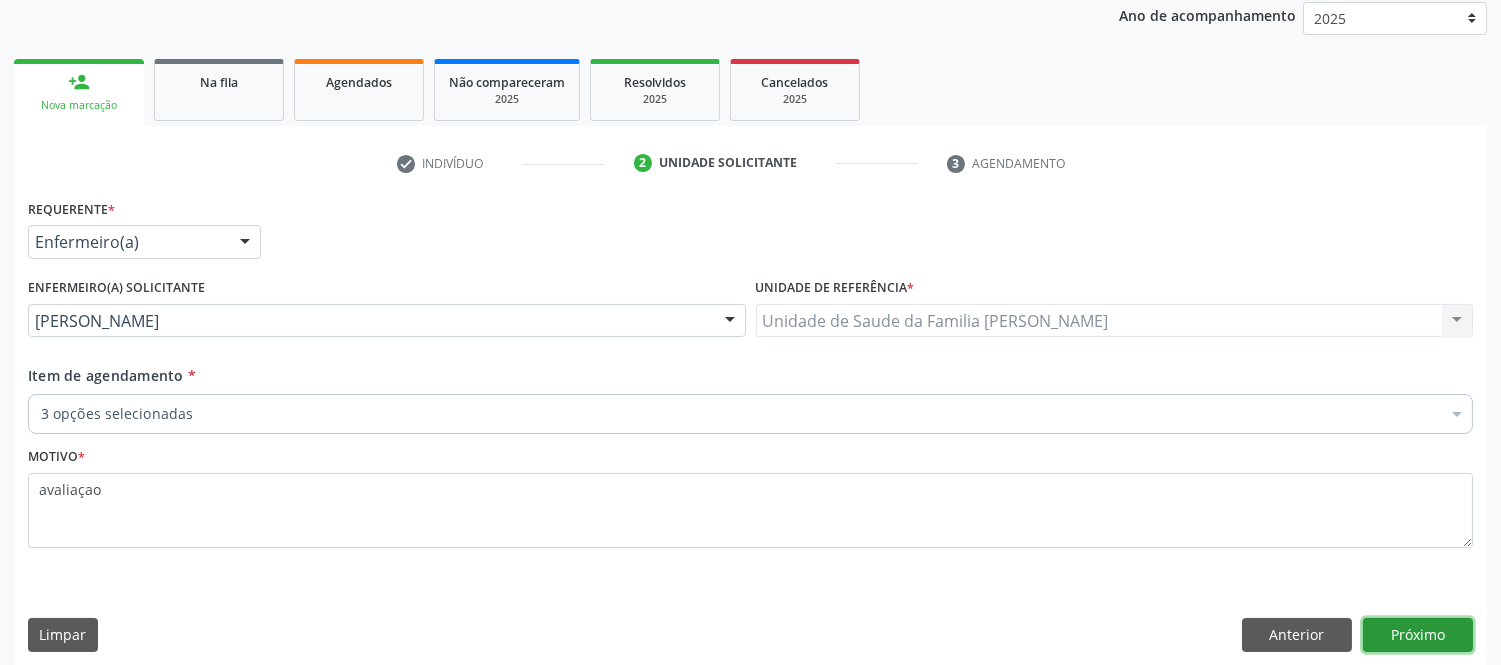 click on "Próximo" at bounding box center [1418, 635] 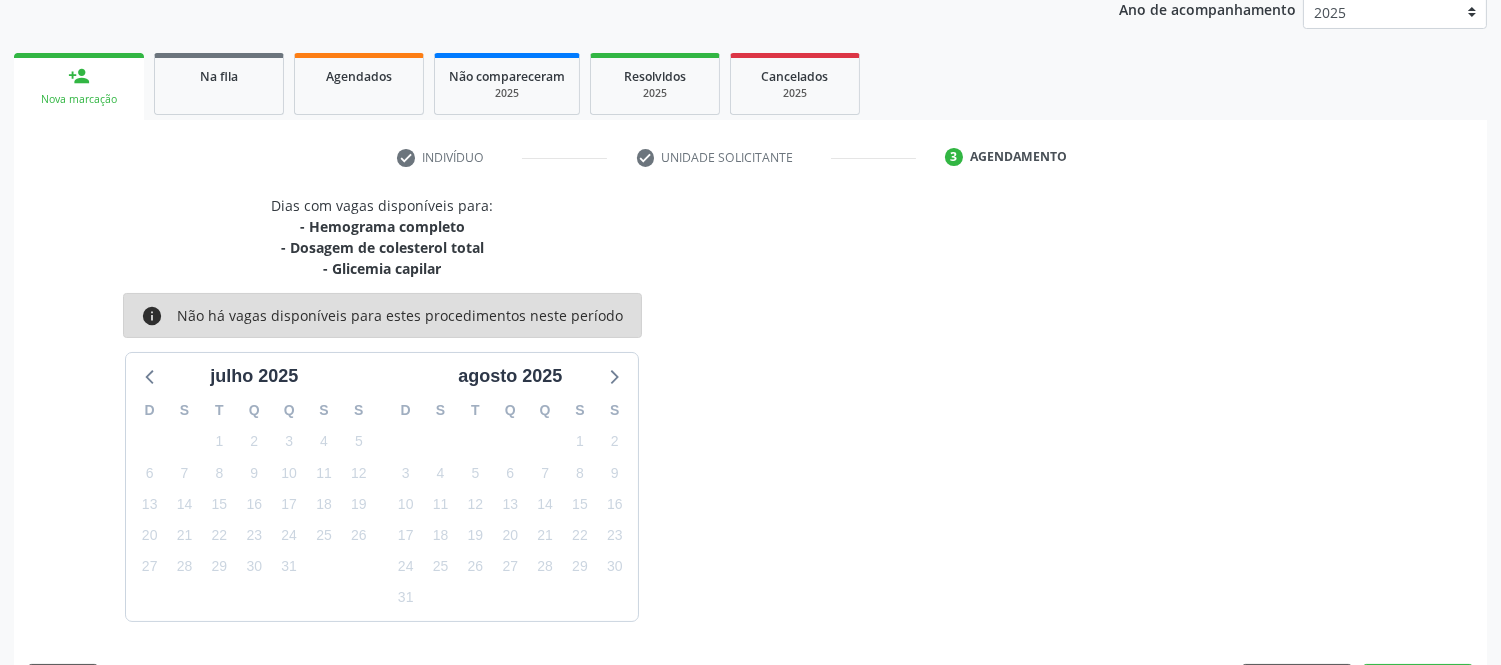 scroll, scrollTop: 305, scrollLeft: 0, axis: vertical 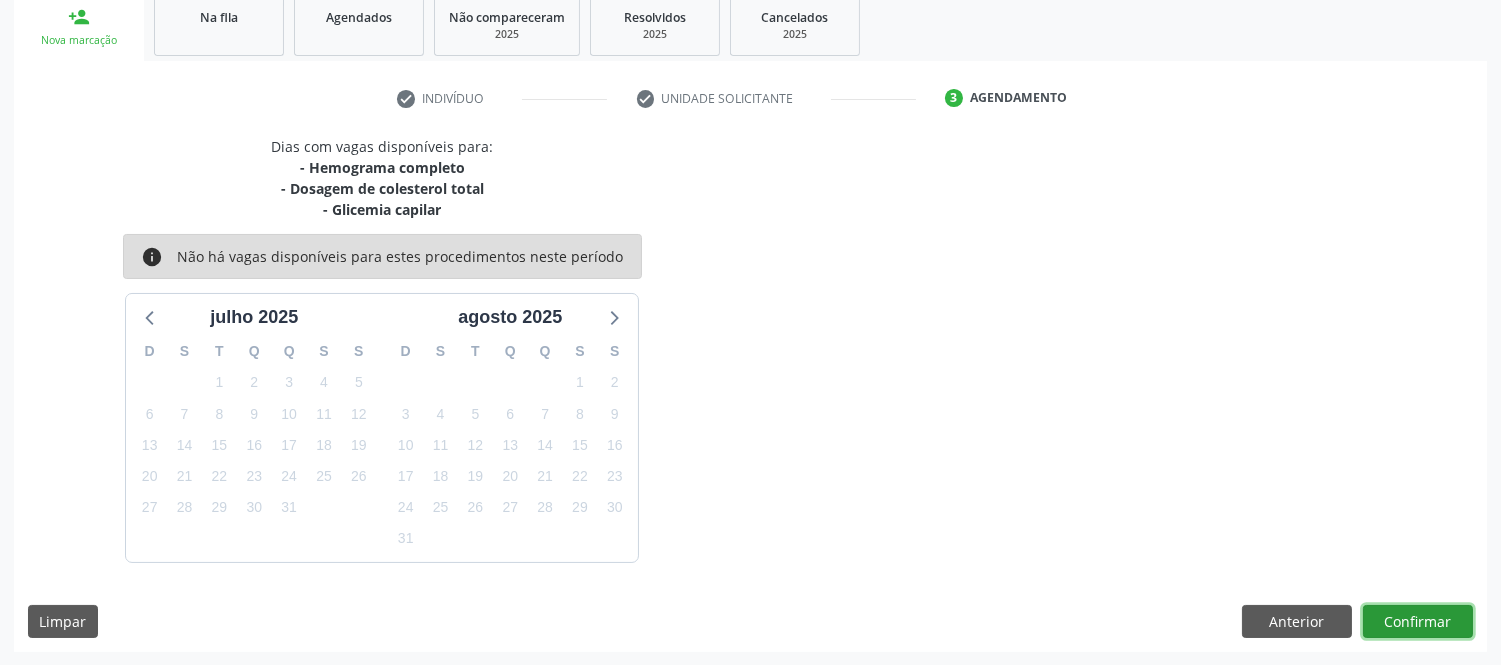 click on "Confirmar" at bounding box center [1418, 622] 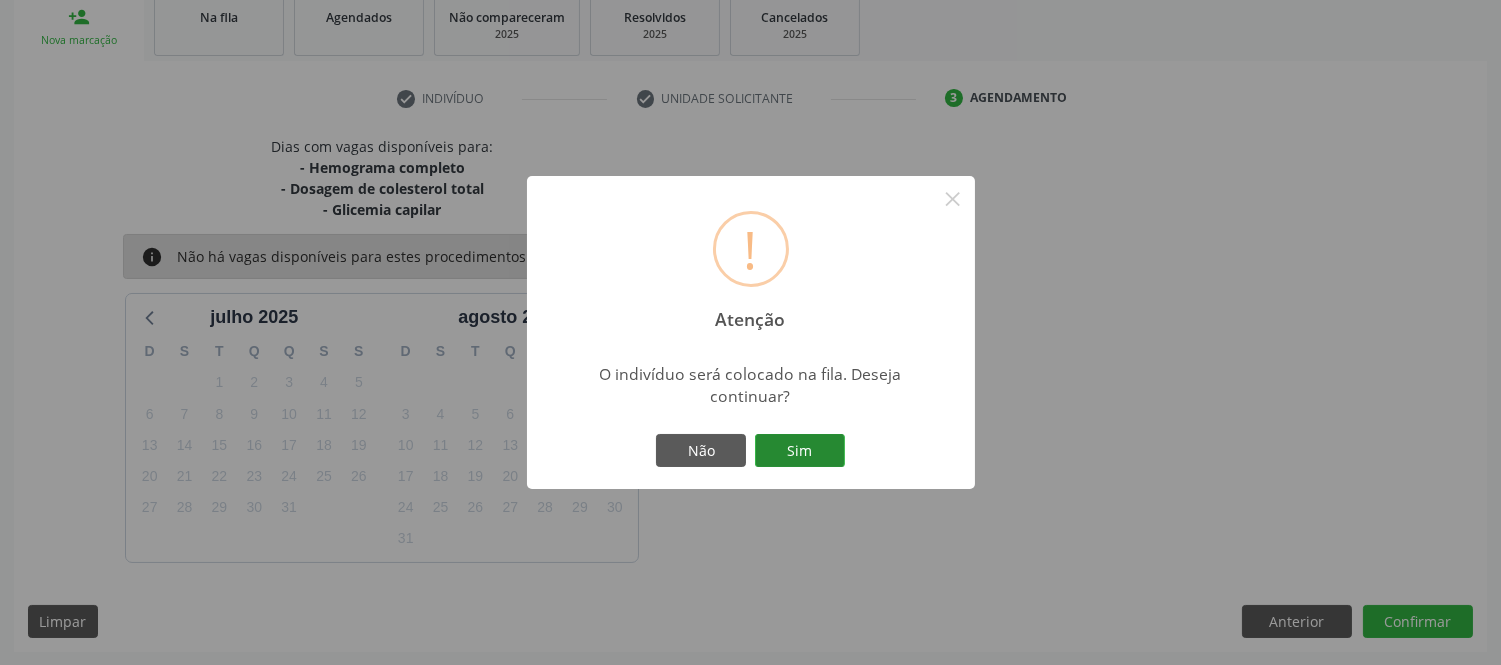 click on "Sim" at bounding box center [800, 451] 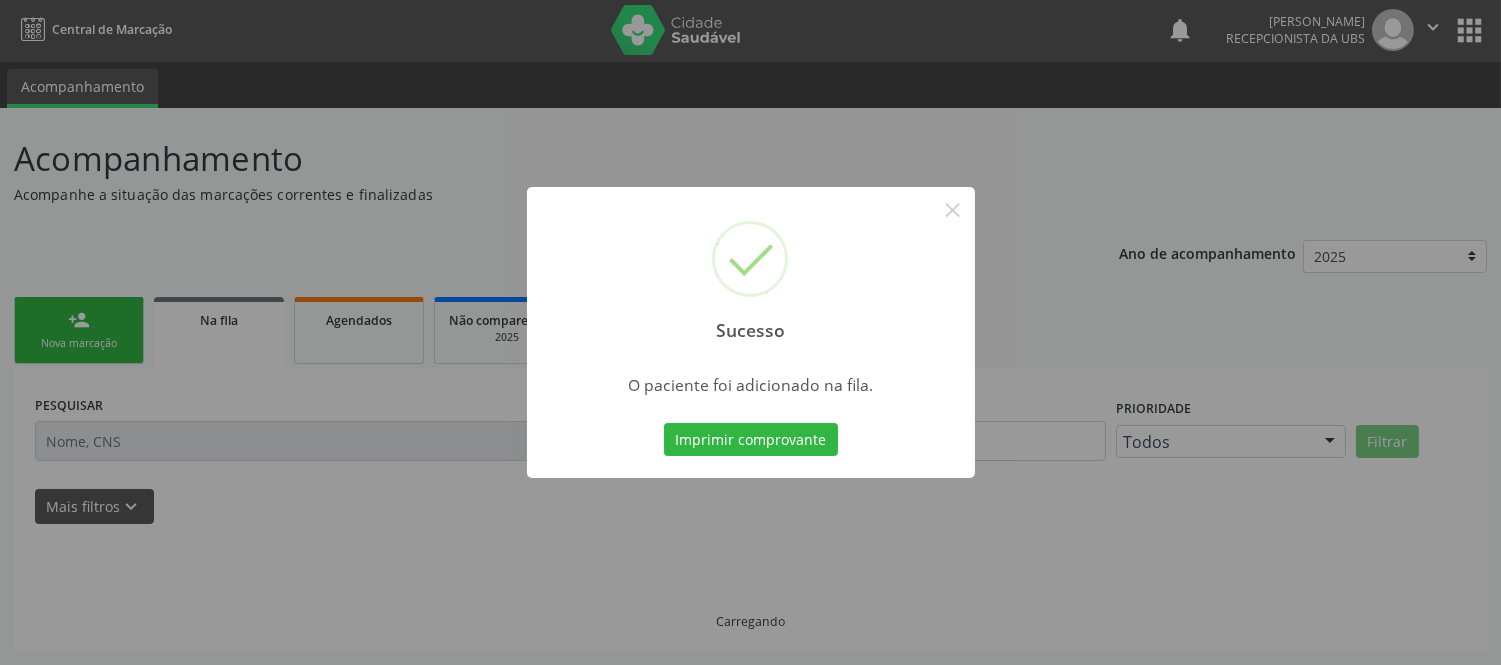 scroll, scrollTop: 1, scrollLeft: 0, axis: vertical 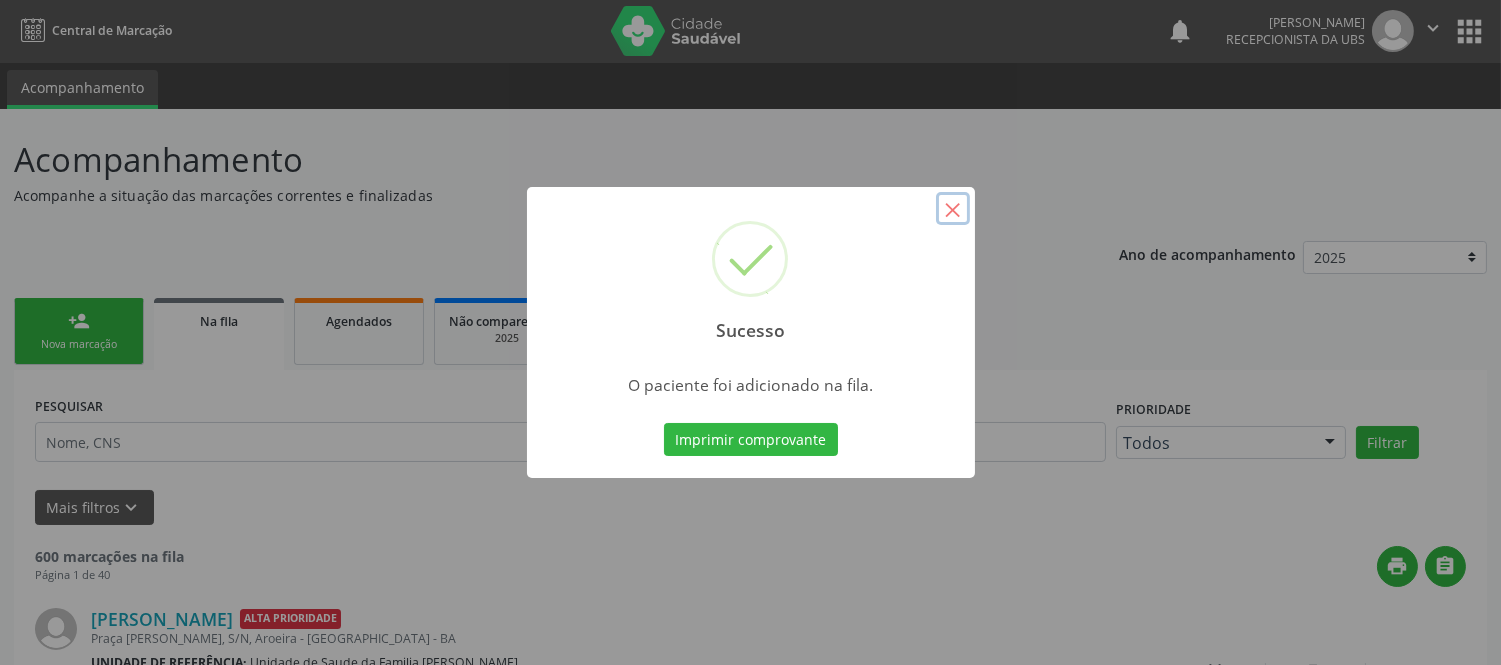 click on "×" at bounding box center [953, 209] 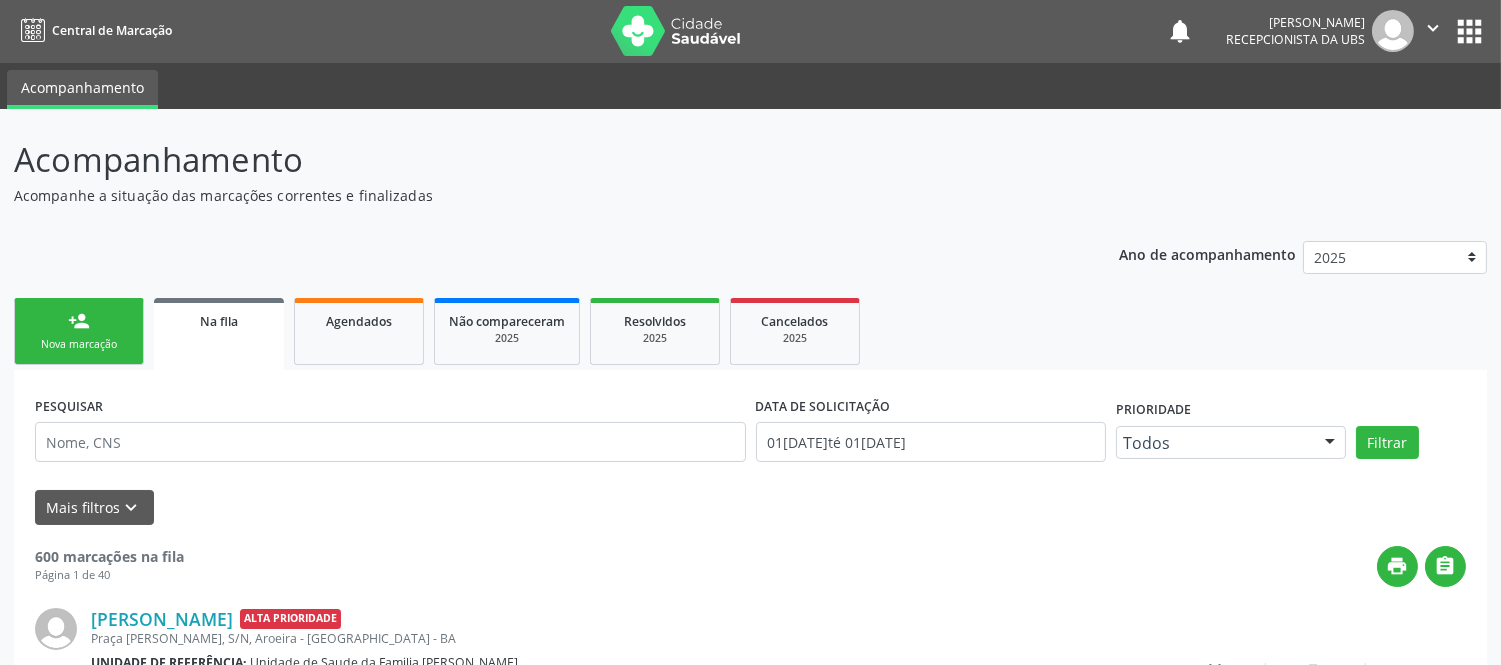 scroll, scrollTop: 0, scrollLeft: 0, axis: both 